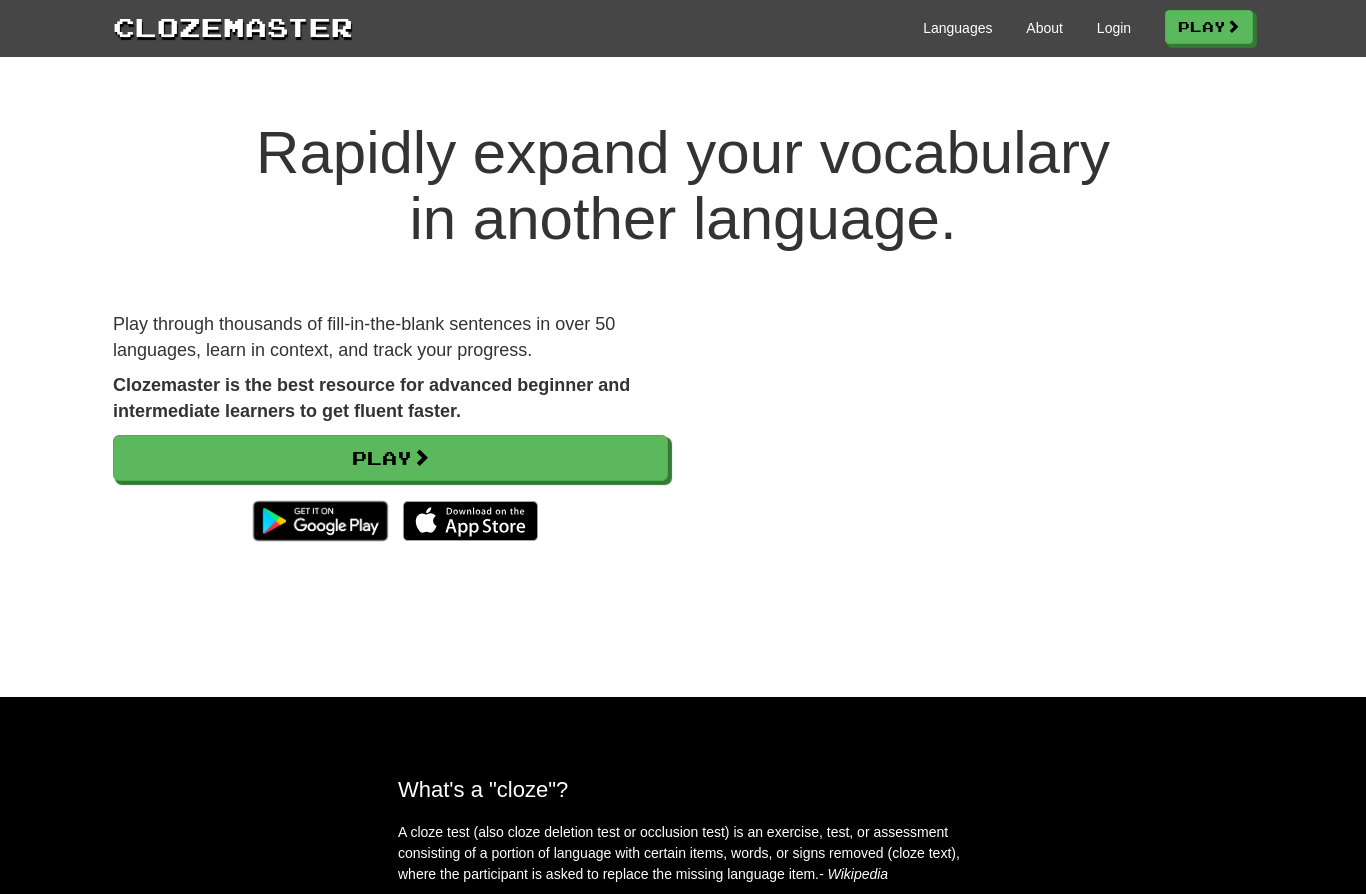 scroll, scrollTop: 130, scrollLeft: 0, axis: vertical 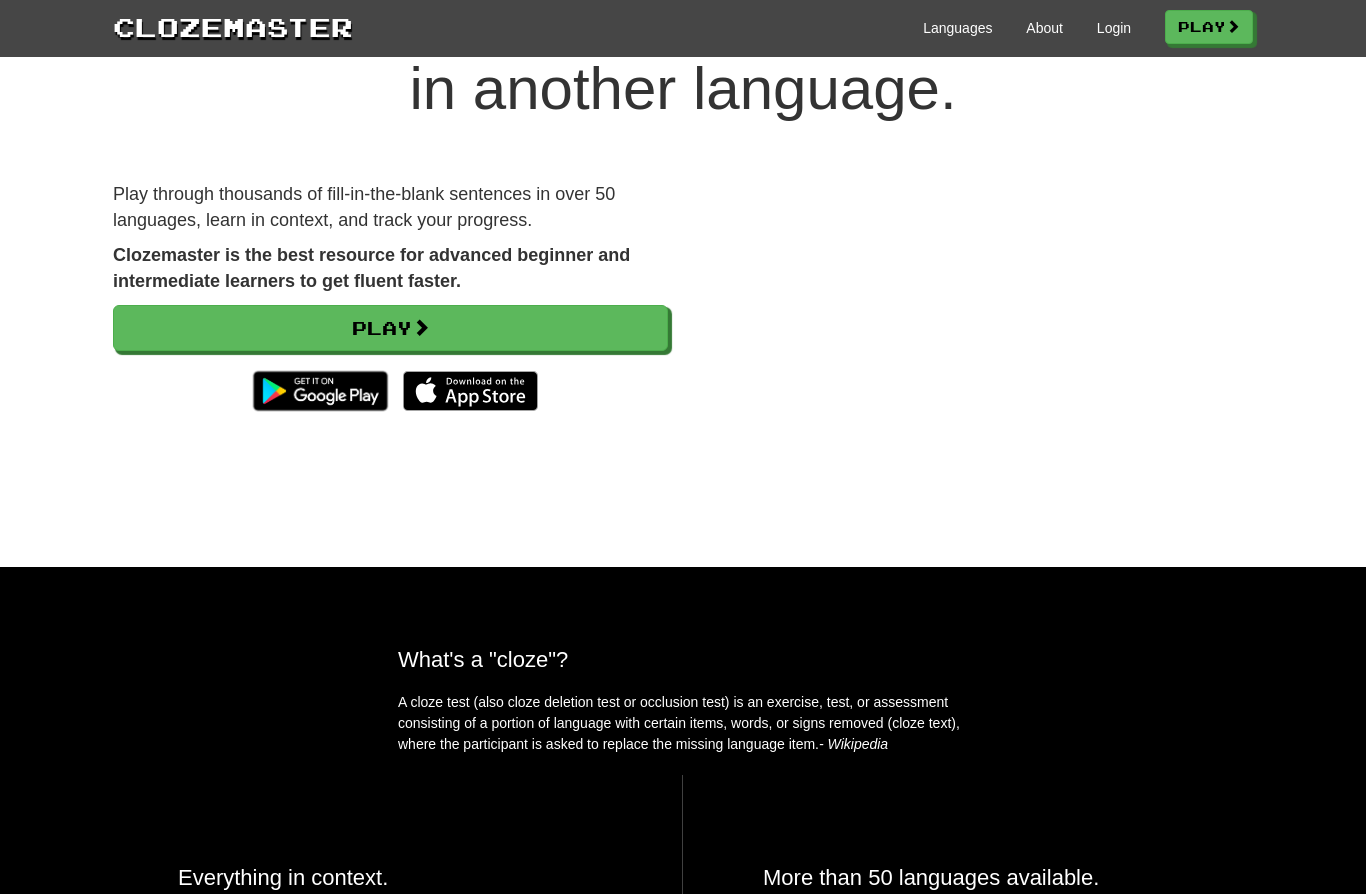 click on "Clozemaster
Languages
About
Login
Play" at bounding box center (683, 28) 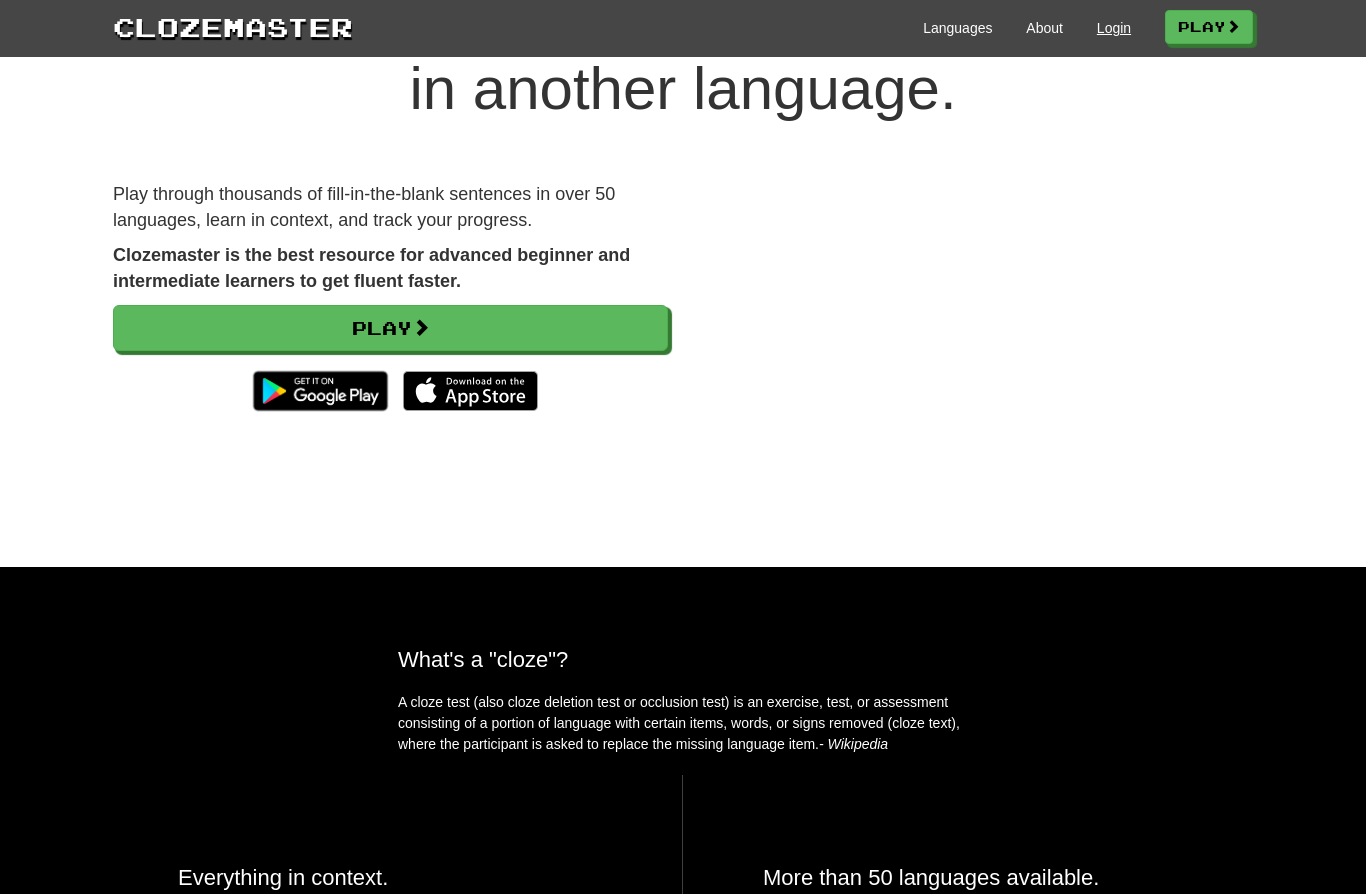 click on "Login" at bounding box center (1114, 28) 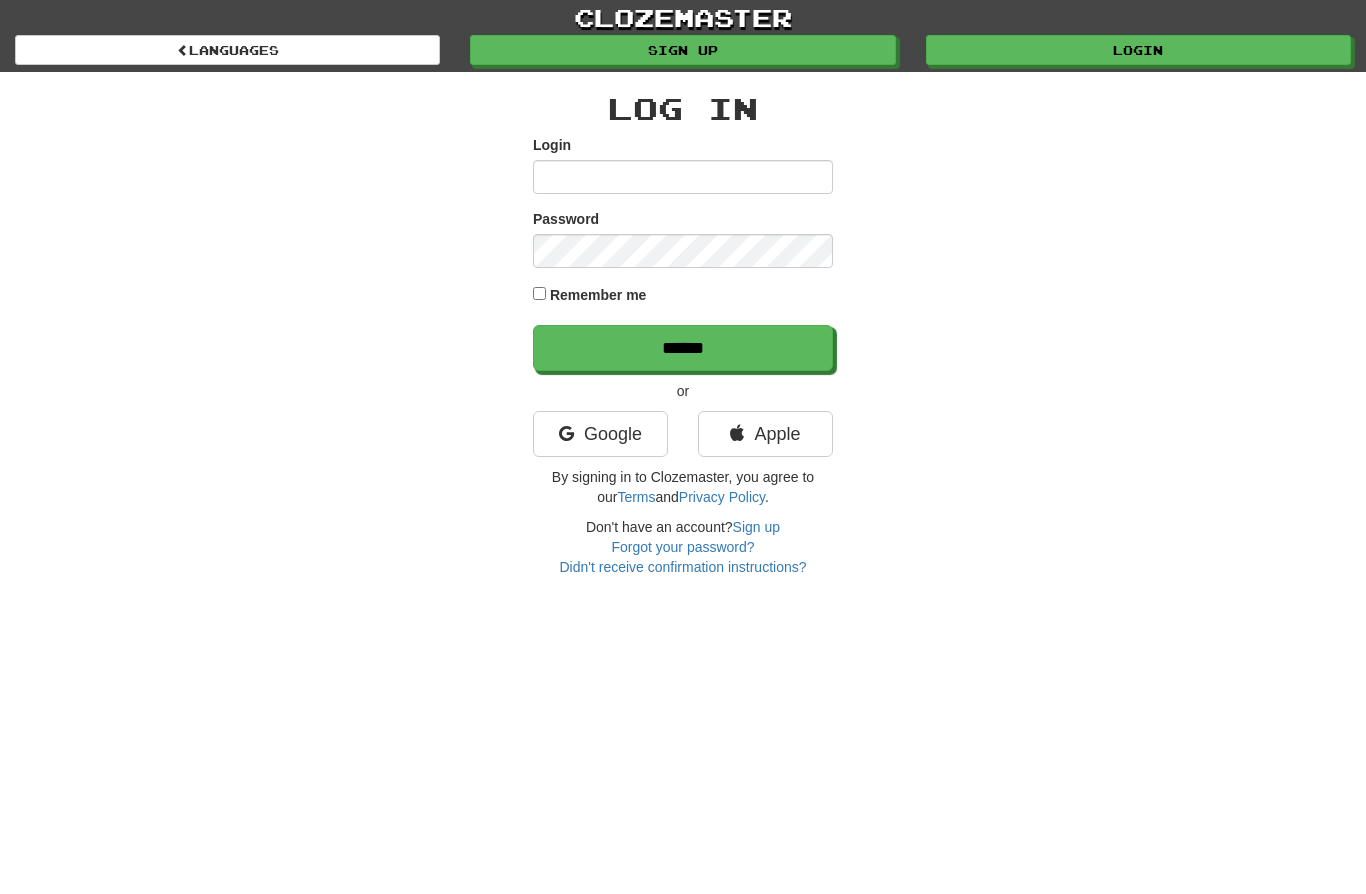 scroll, scrollTop: 0, scrollLeft: 0, axis: both 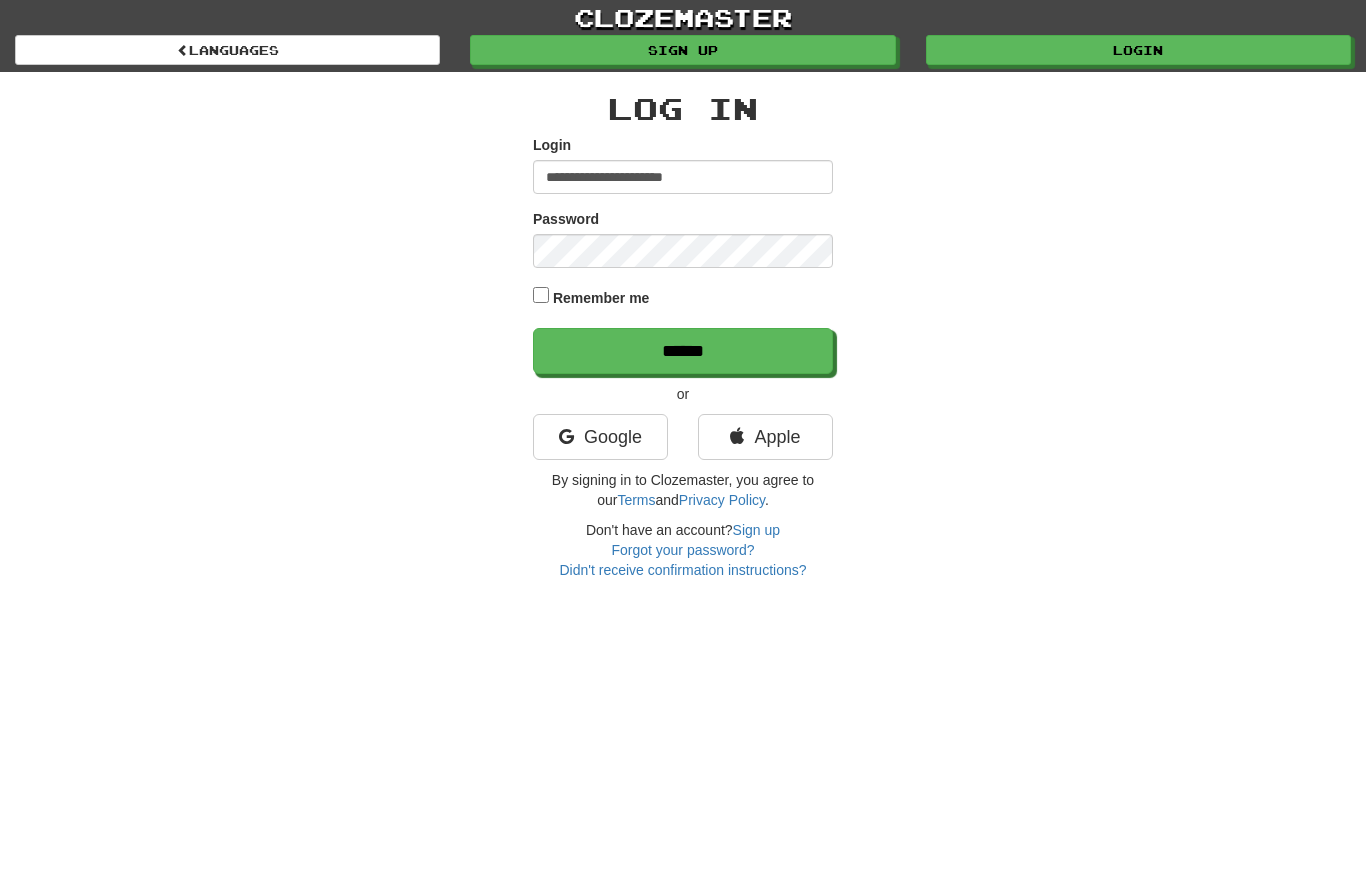type on "**********" 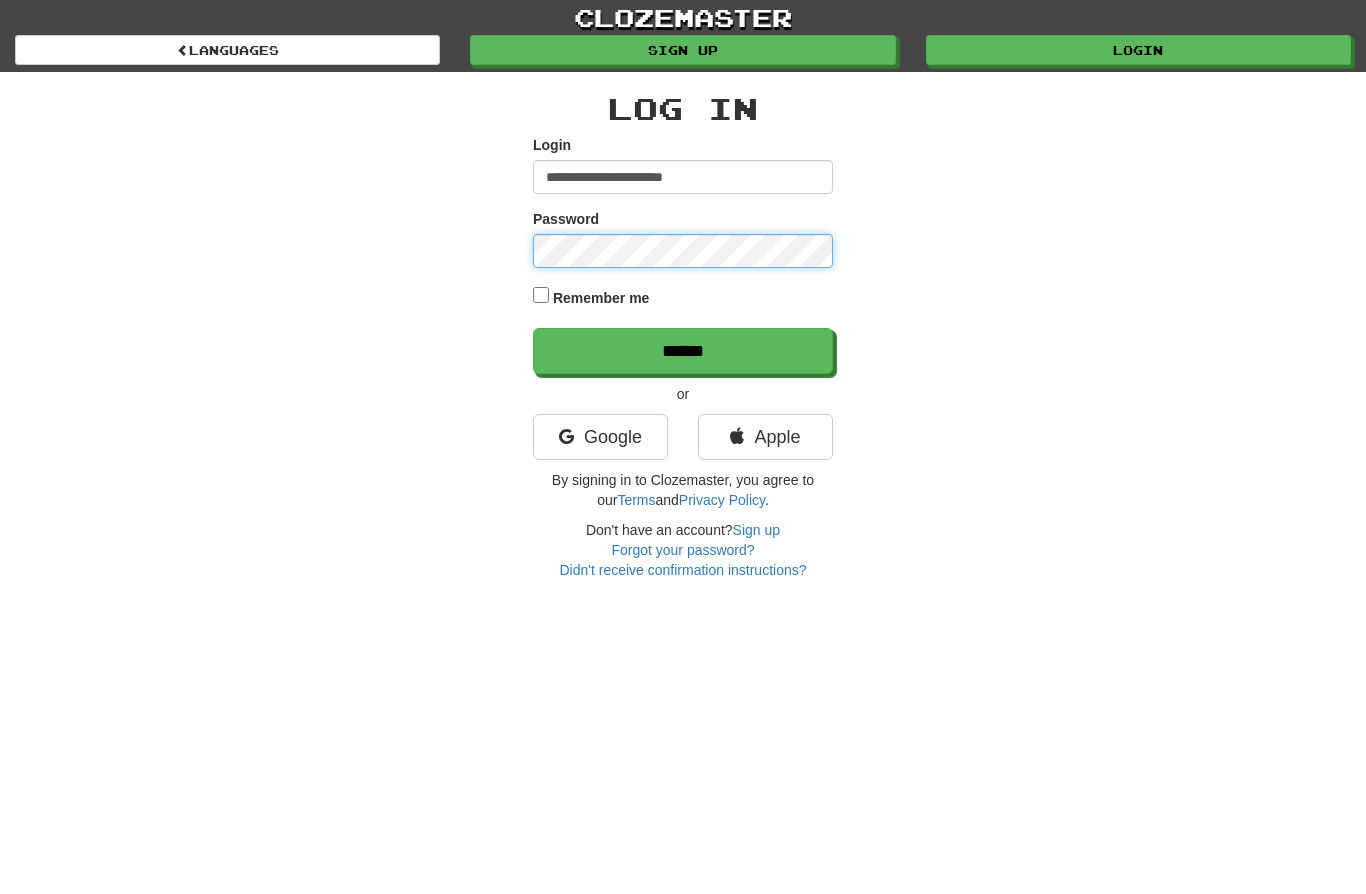 click on "******" at bounding box center (683, 351) 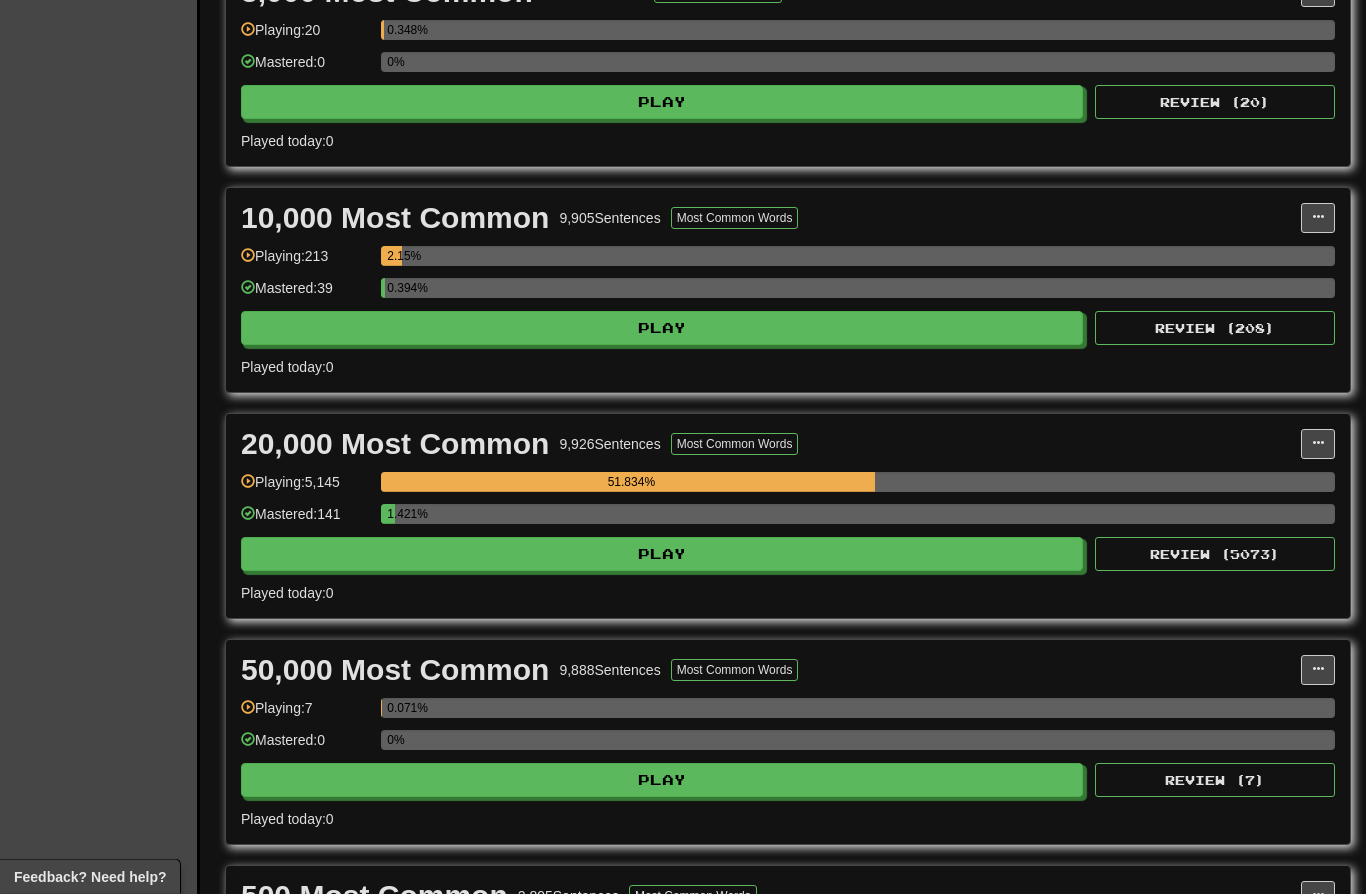 scroll, scrollTop: 952, scrollLeft: 0, axis: vertical 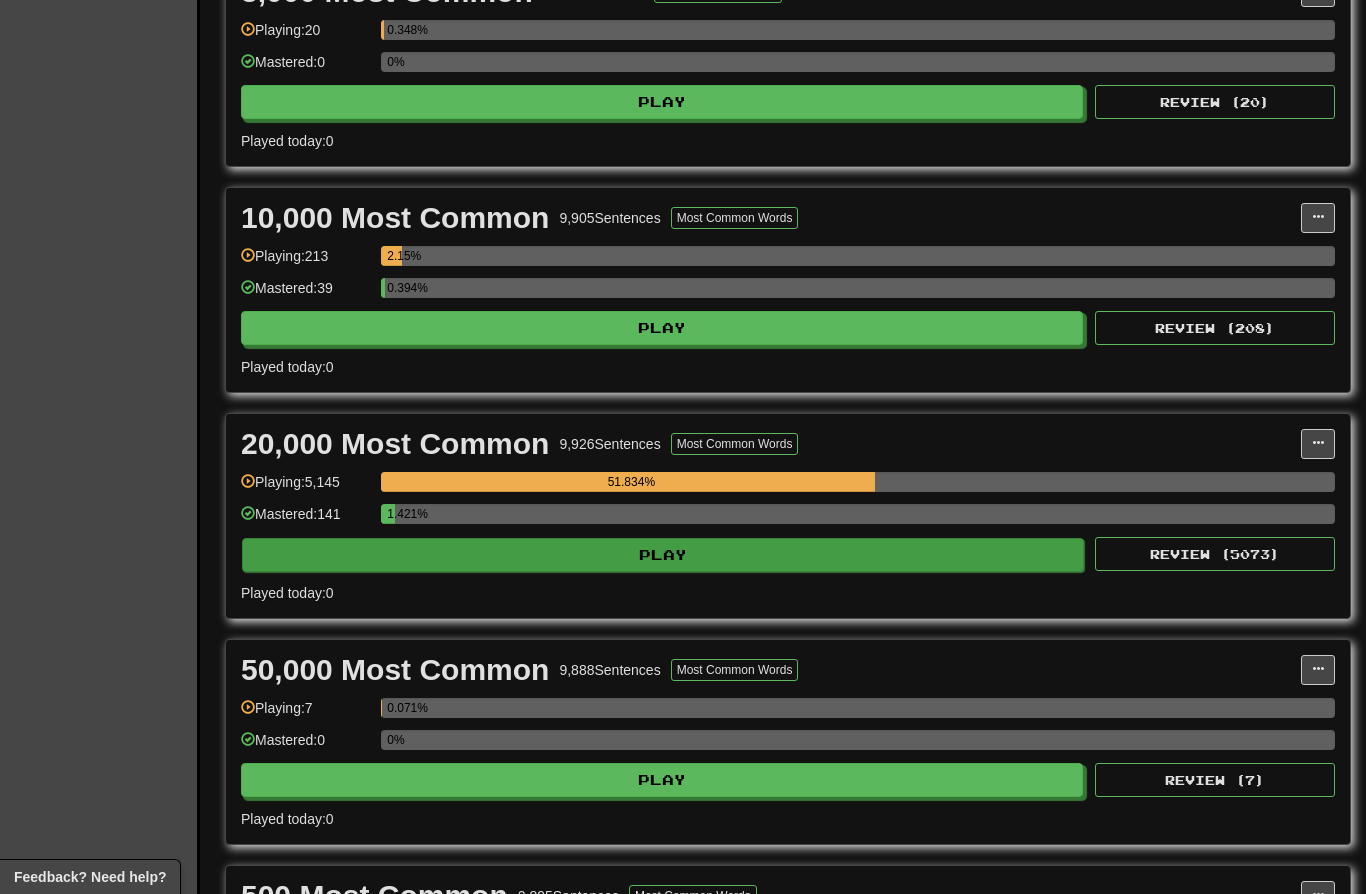 click on "Play" at bounding box center [663, 555] 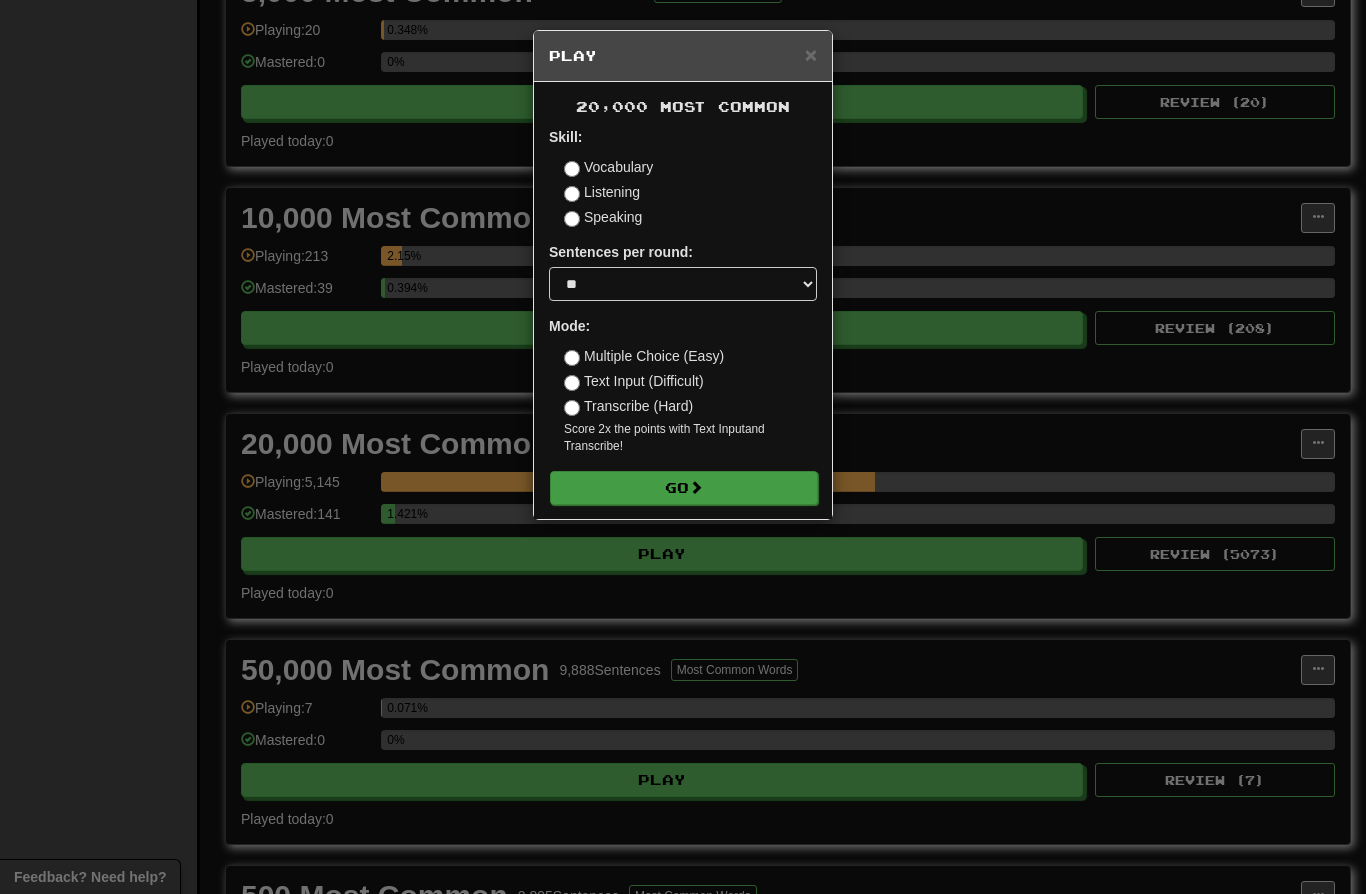 click at bounding box center (696, 487) 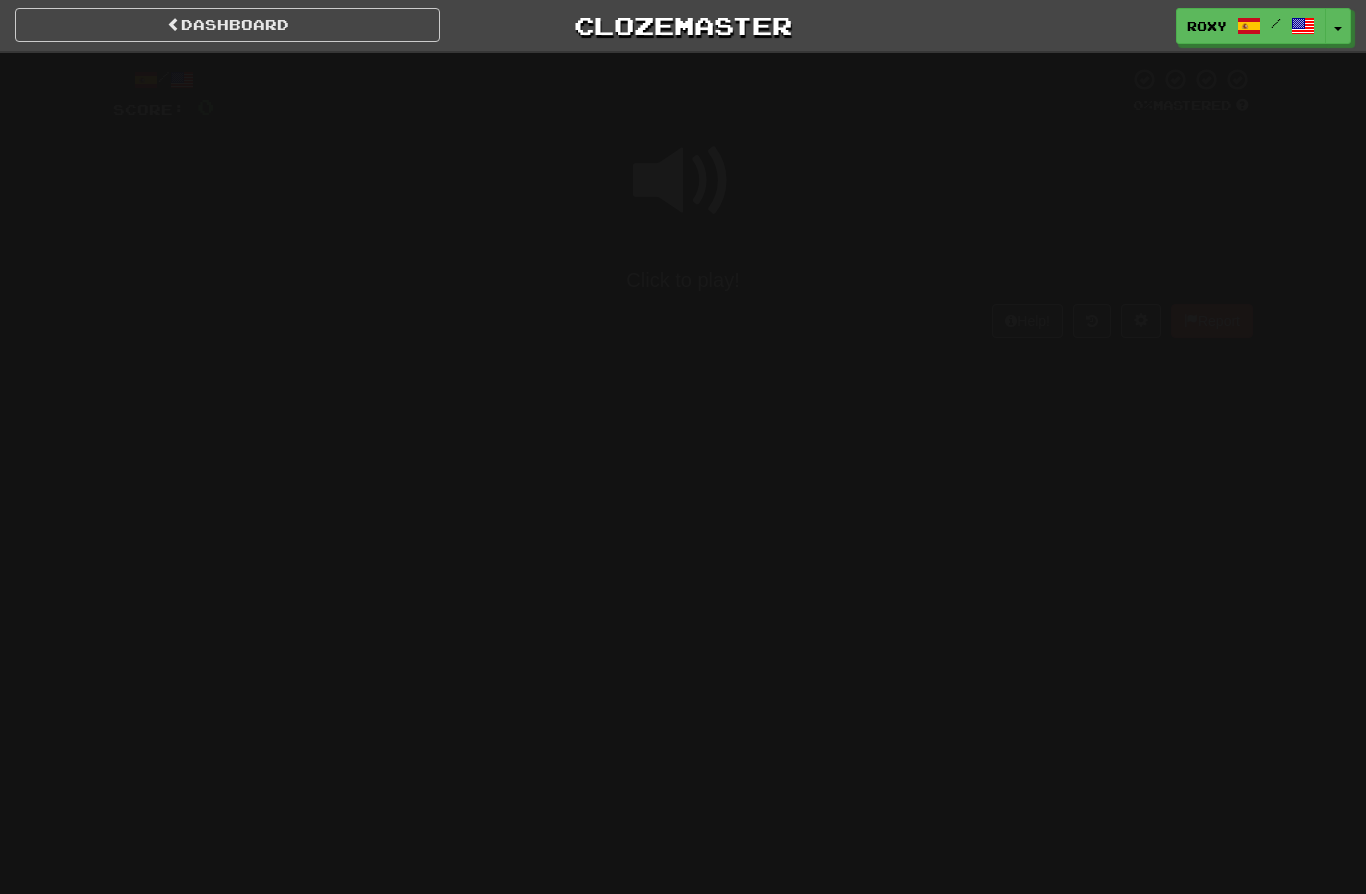 scroll, scrollTop: 0, scrollLeft: 0, axis: both 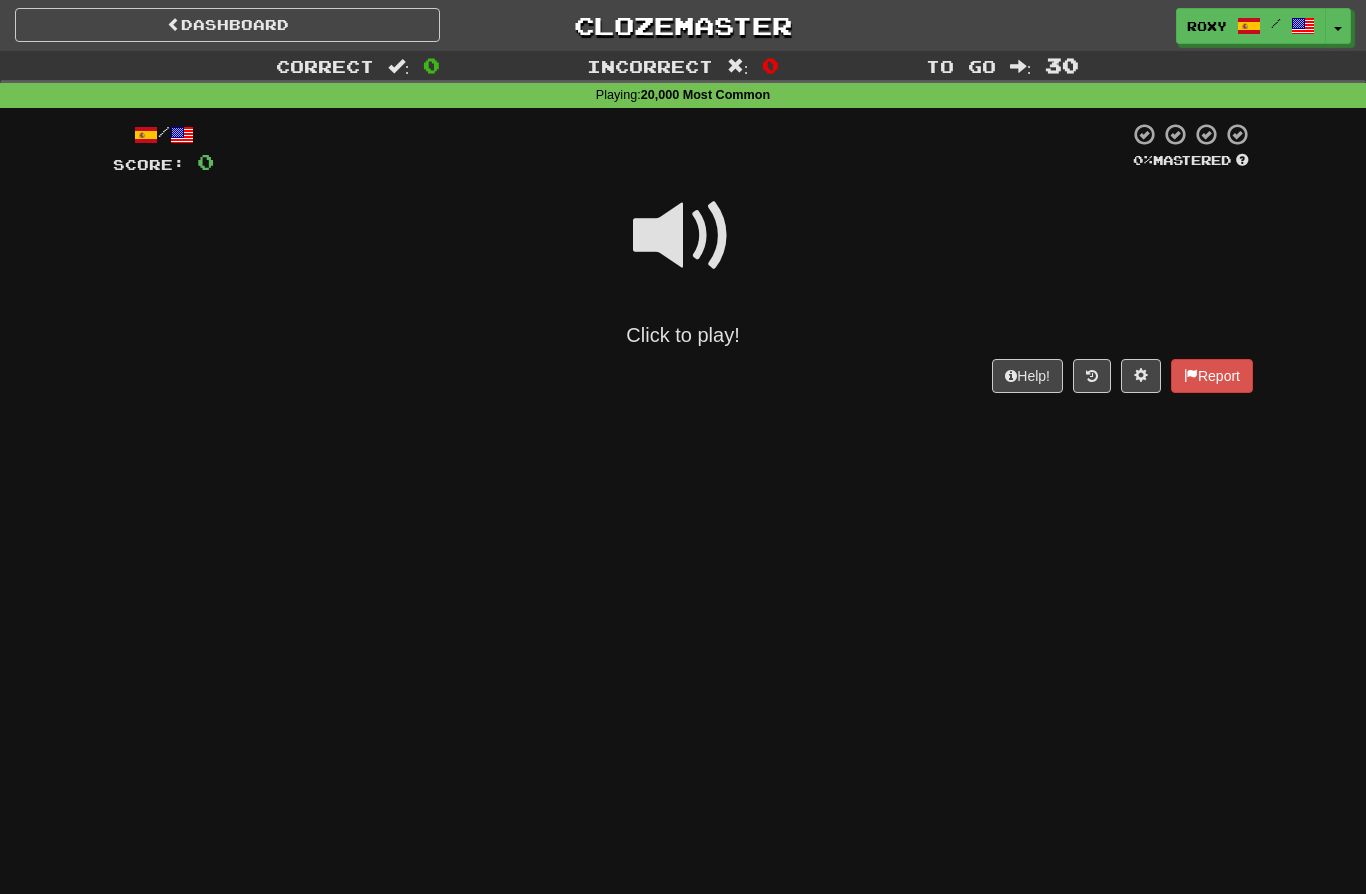 click at bounding box center [683, 236] 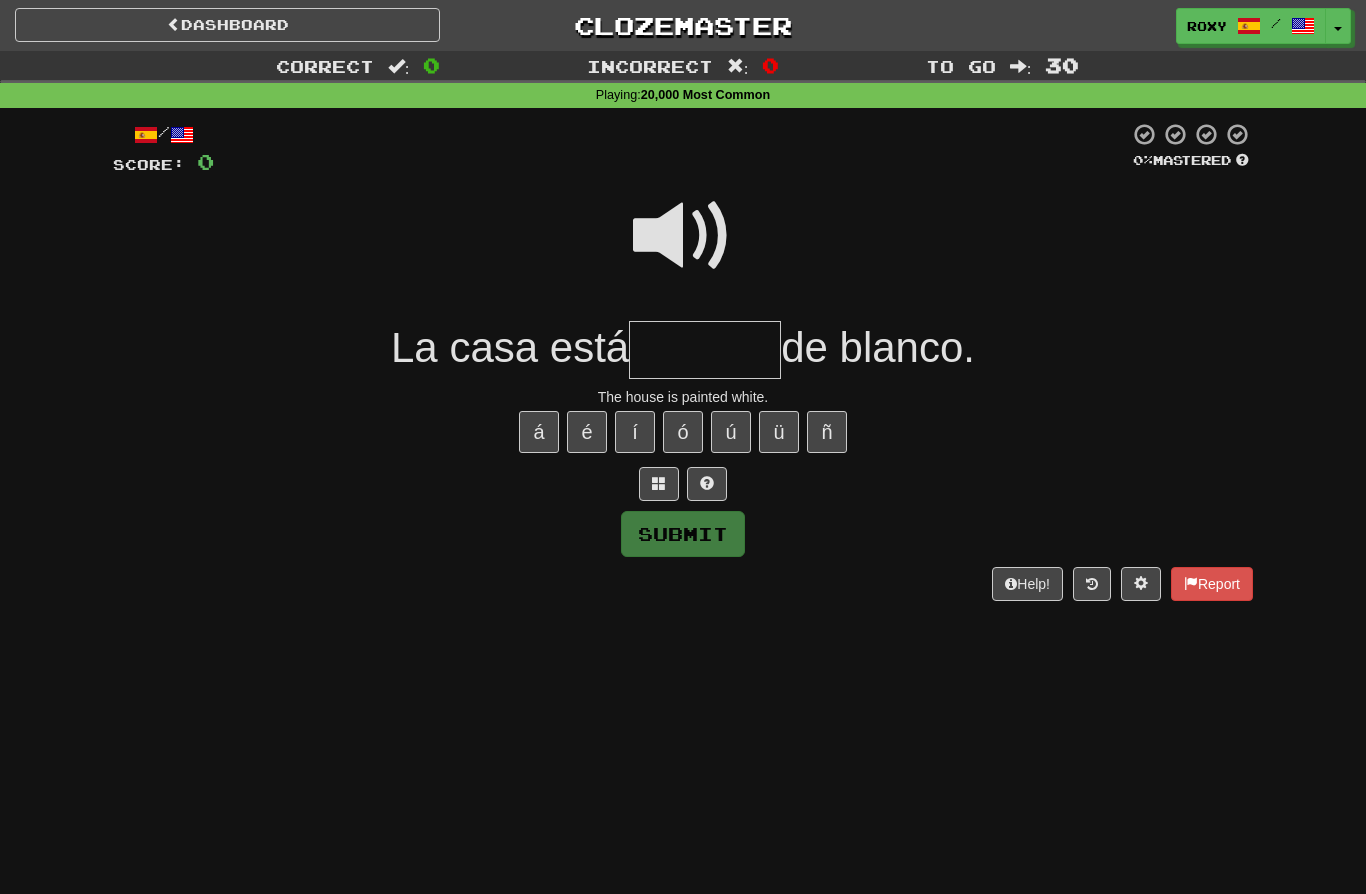 click at bounding box center (705, 350) 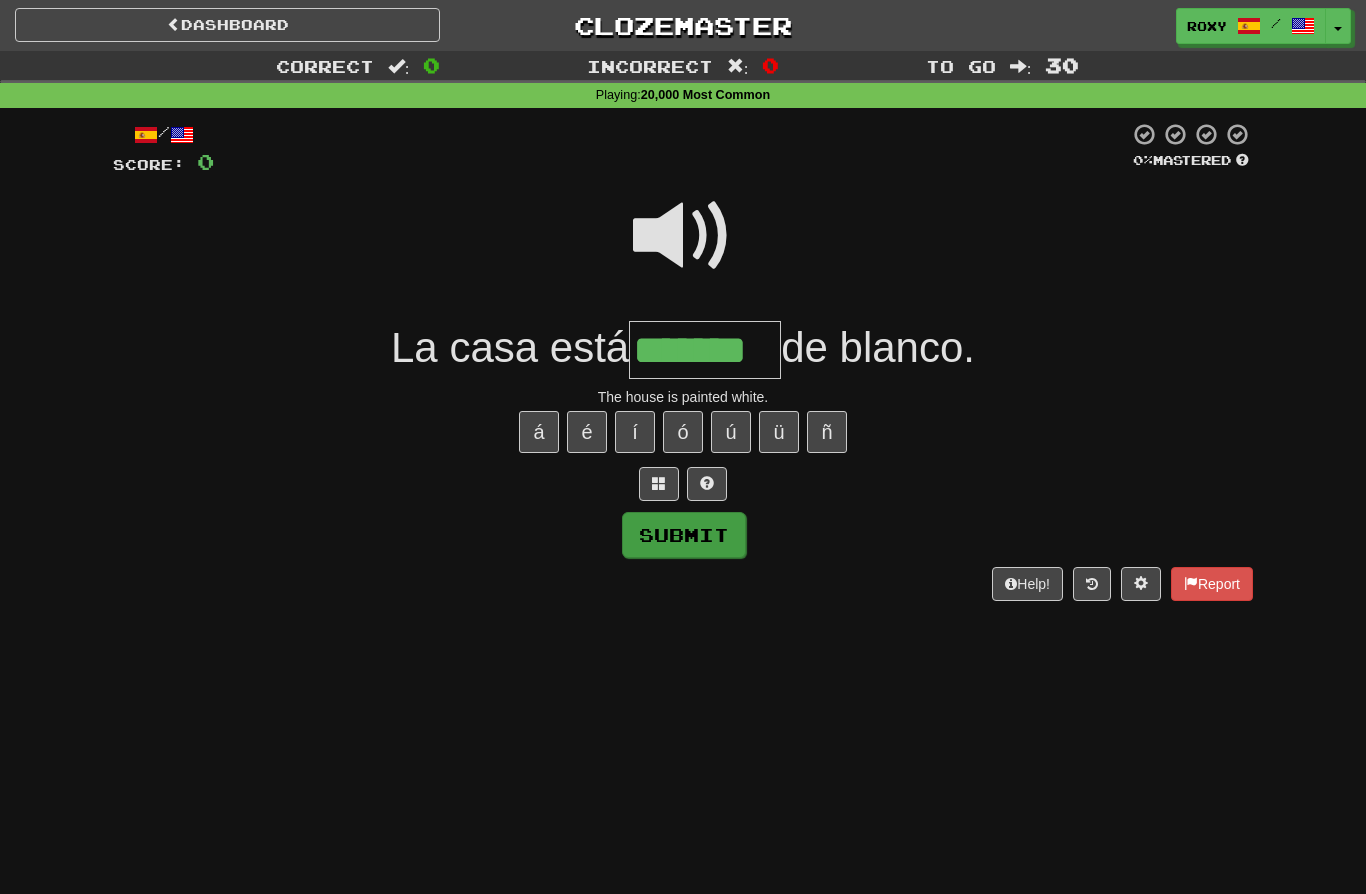 type on "*******" 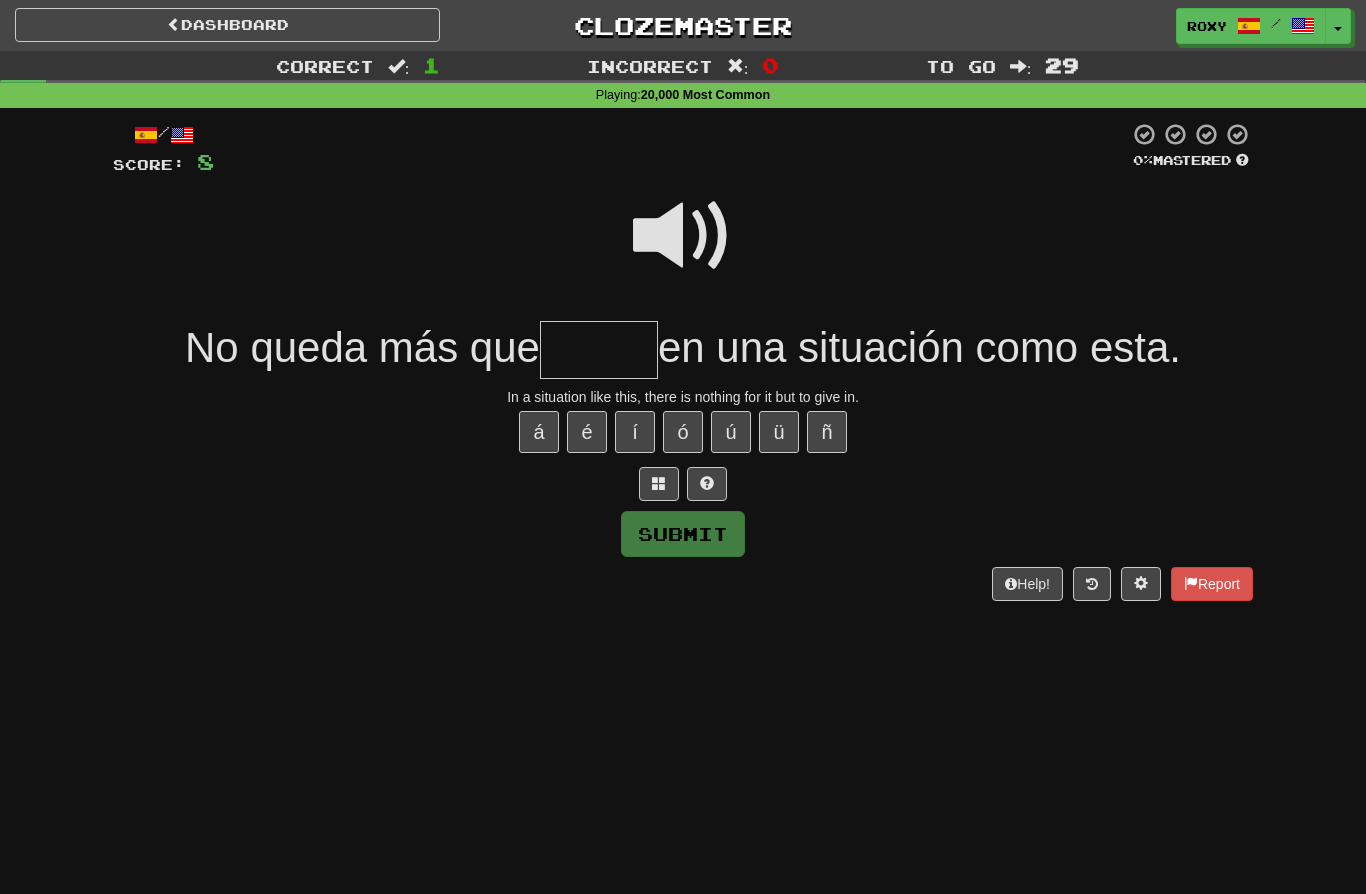 click at bounding box center [683, 236] 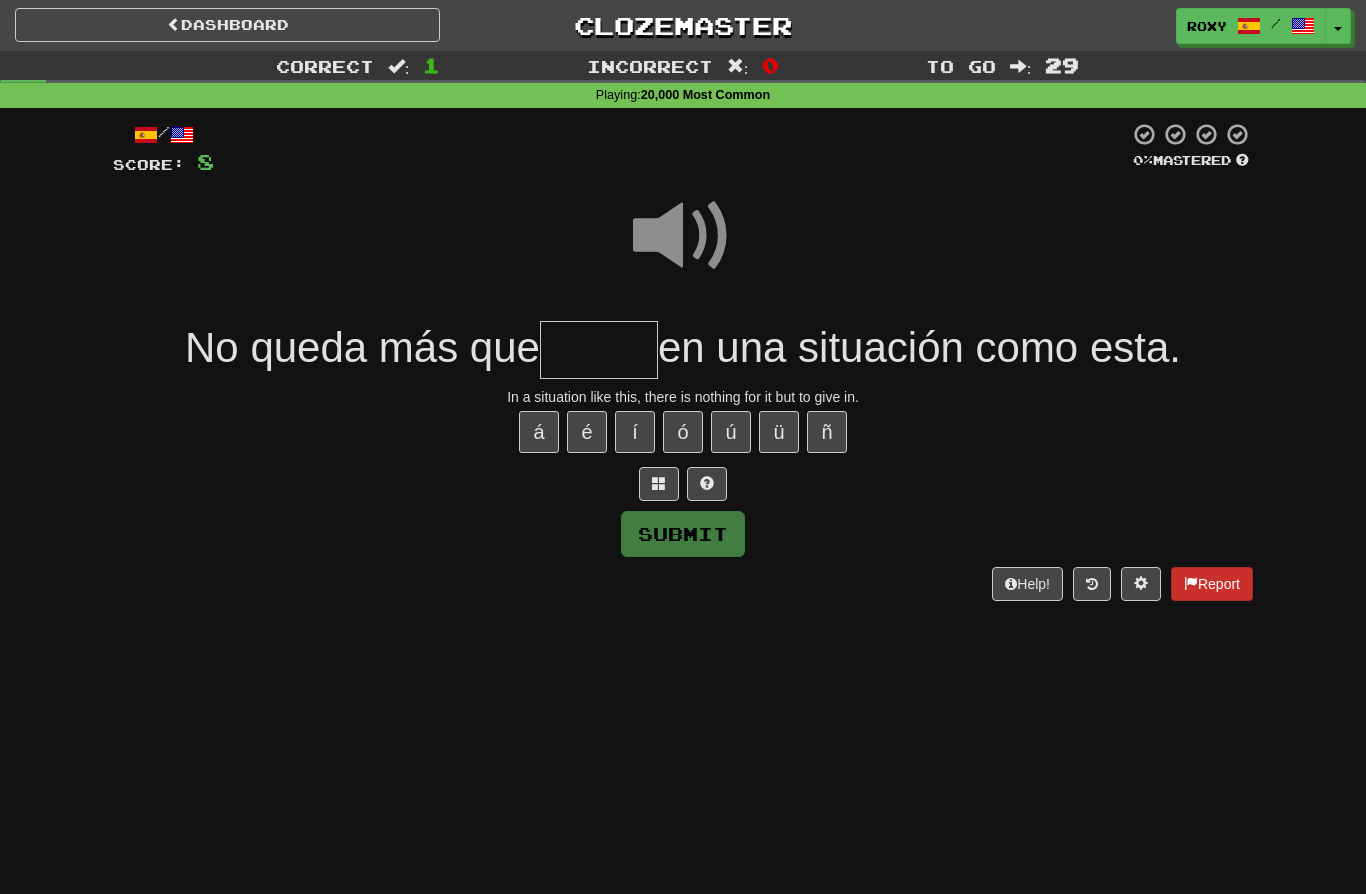 click on "Report" at bounding box center (1212, 584) 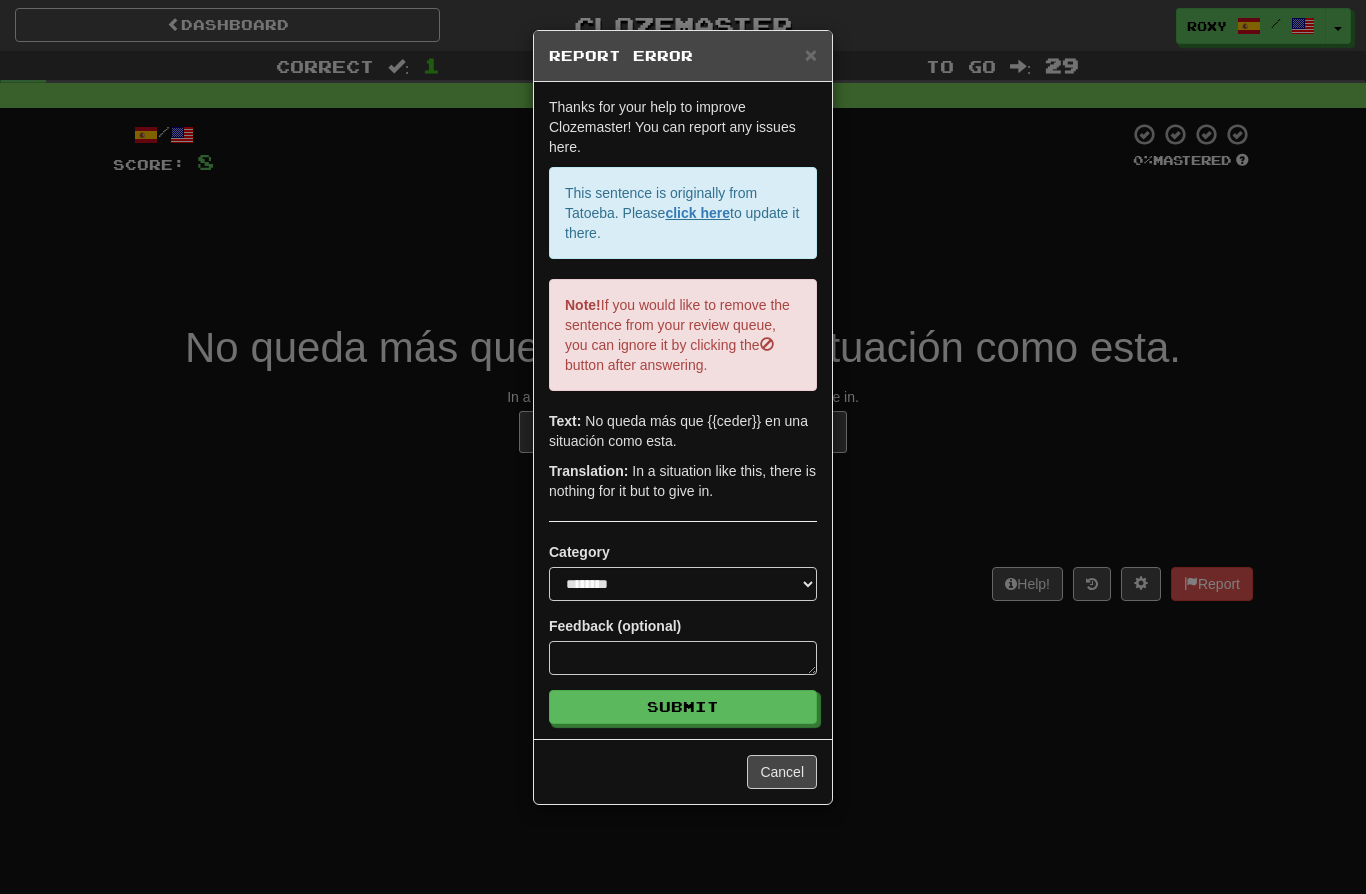 click on "**********" at bounding box center (683, 447) 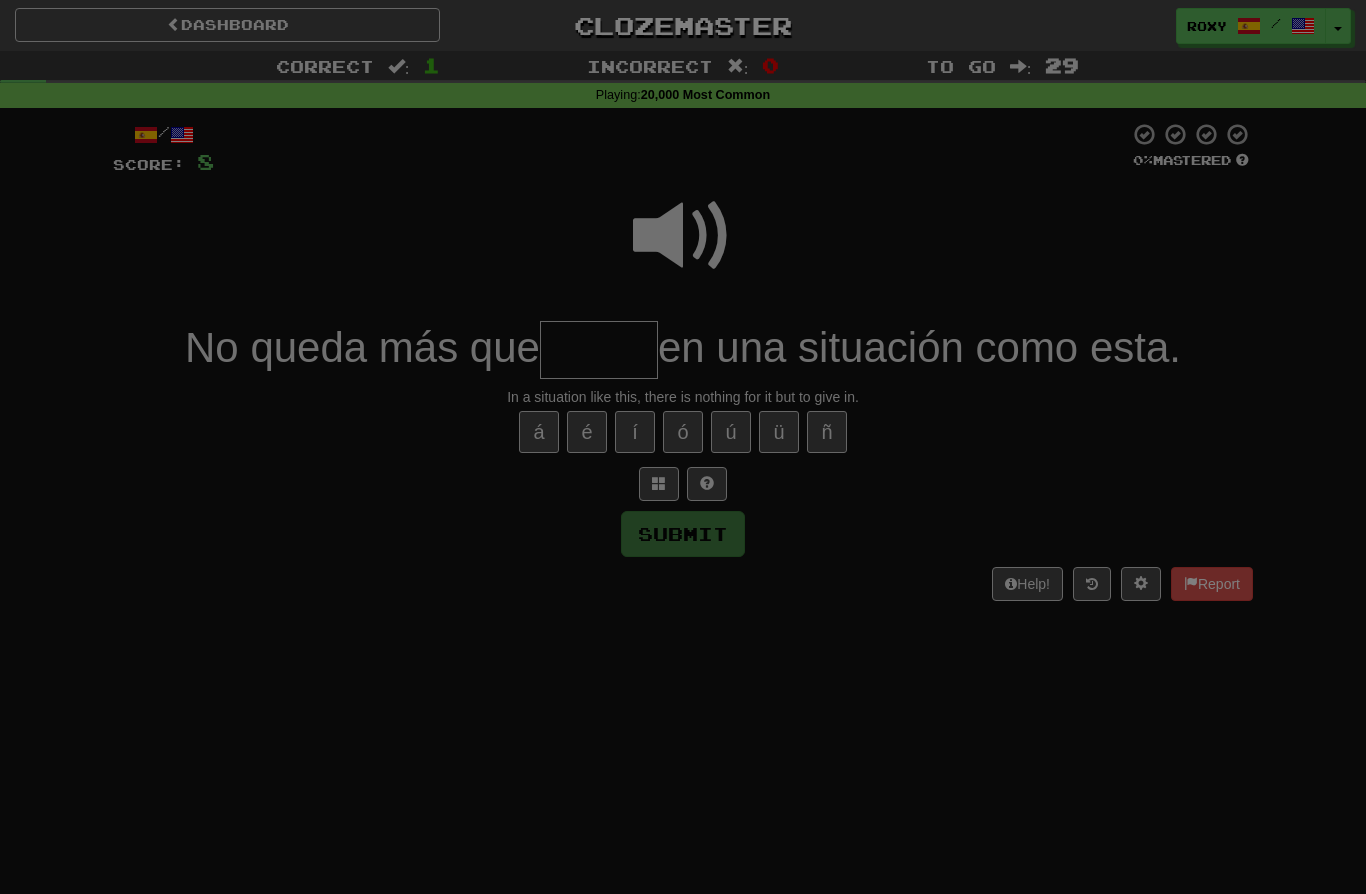 click on "**********" at bounding box center (683, 447) 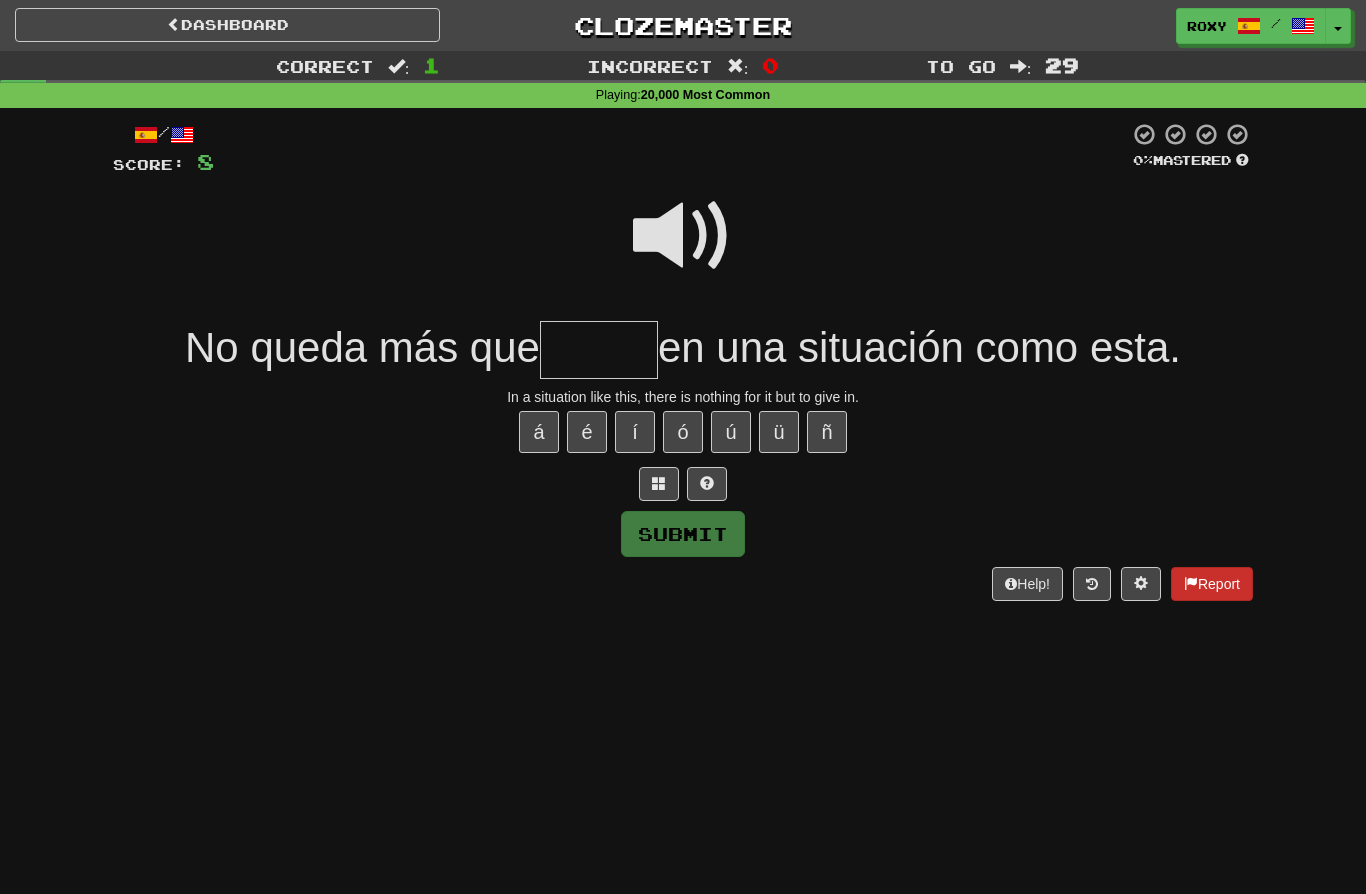 click on "Report" at bounding box center [1212, 584] 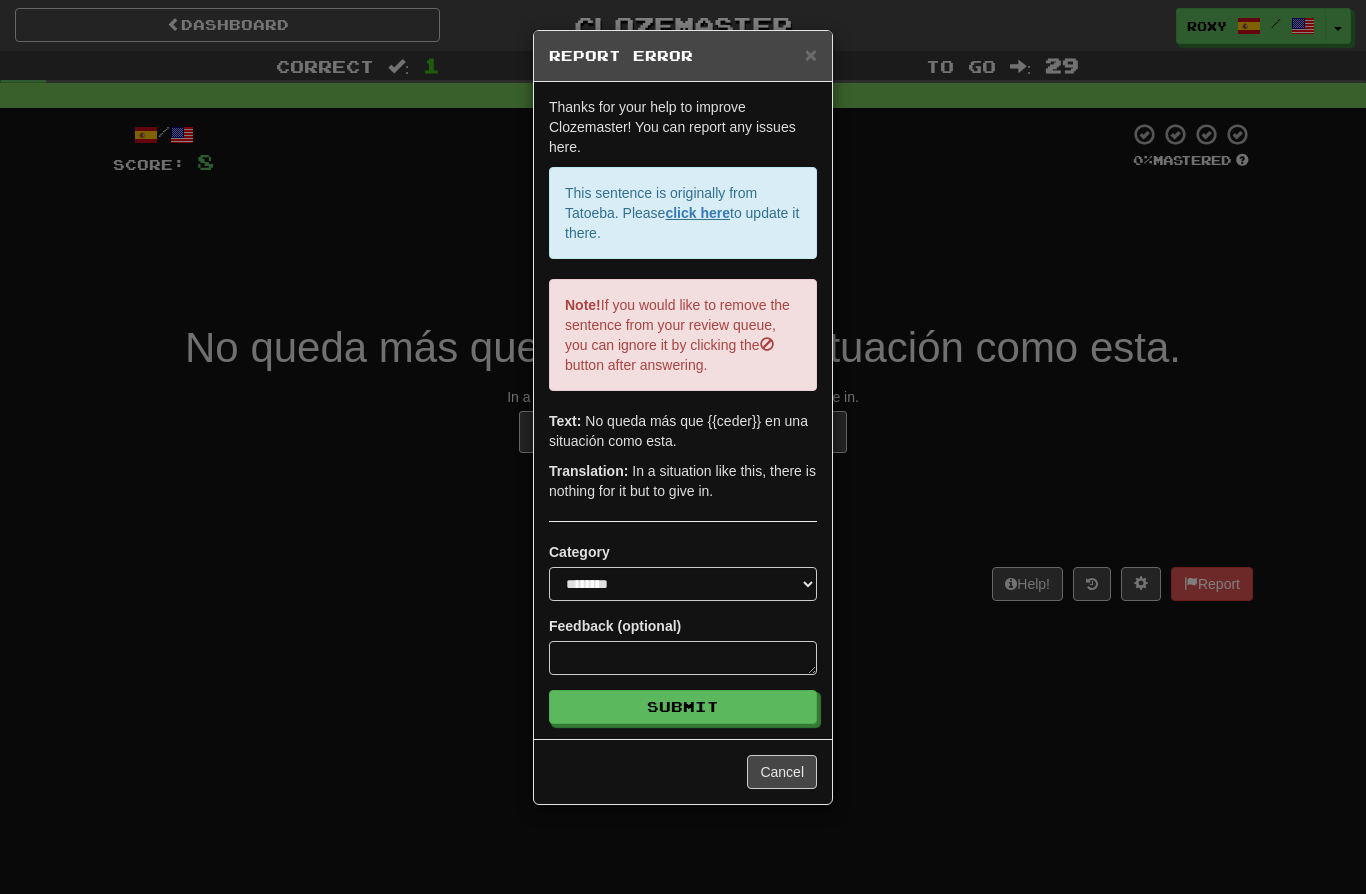 click on "**********" at bounding box center [683, 447] 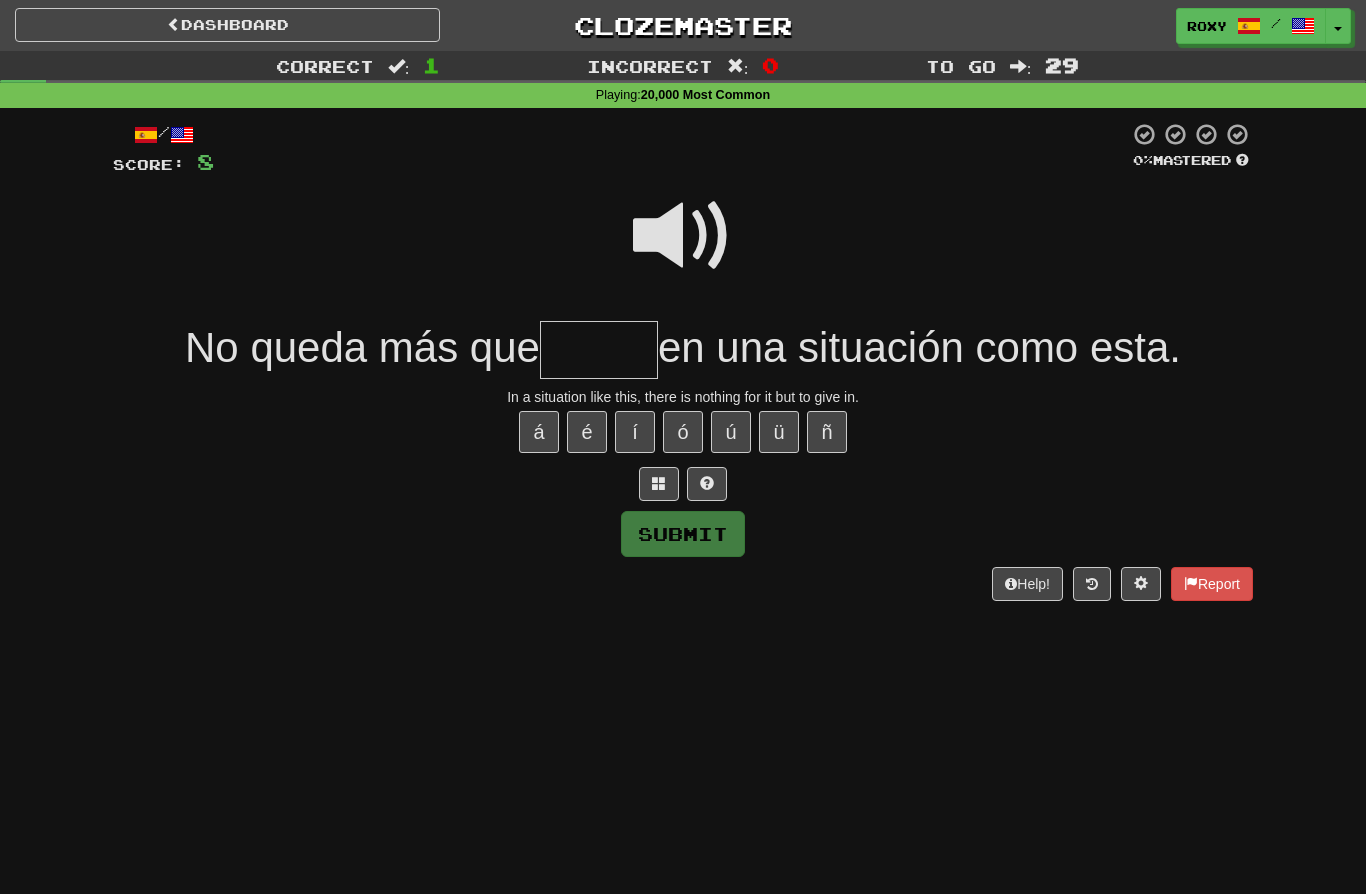click at bounding box center [599, 350] 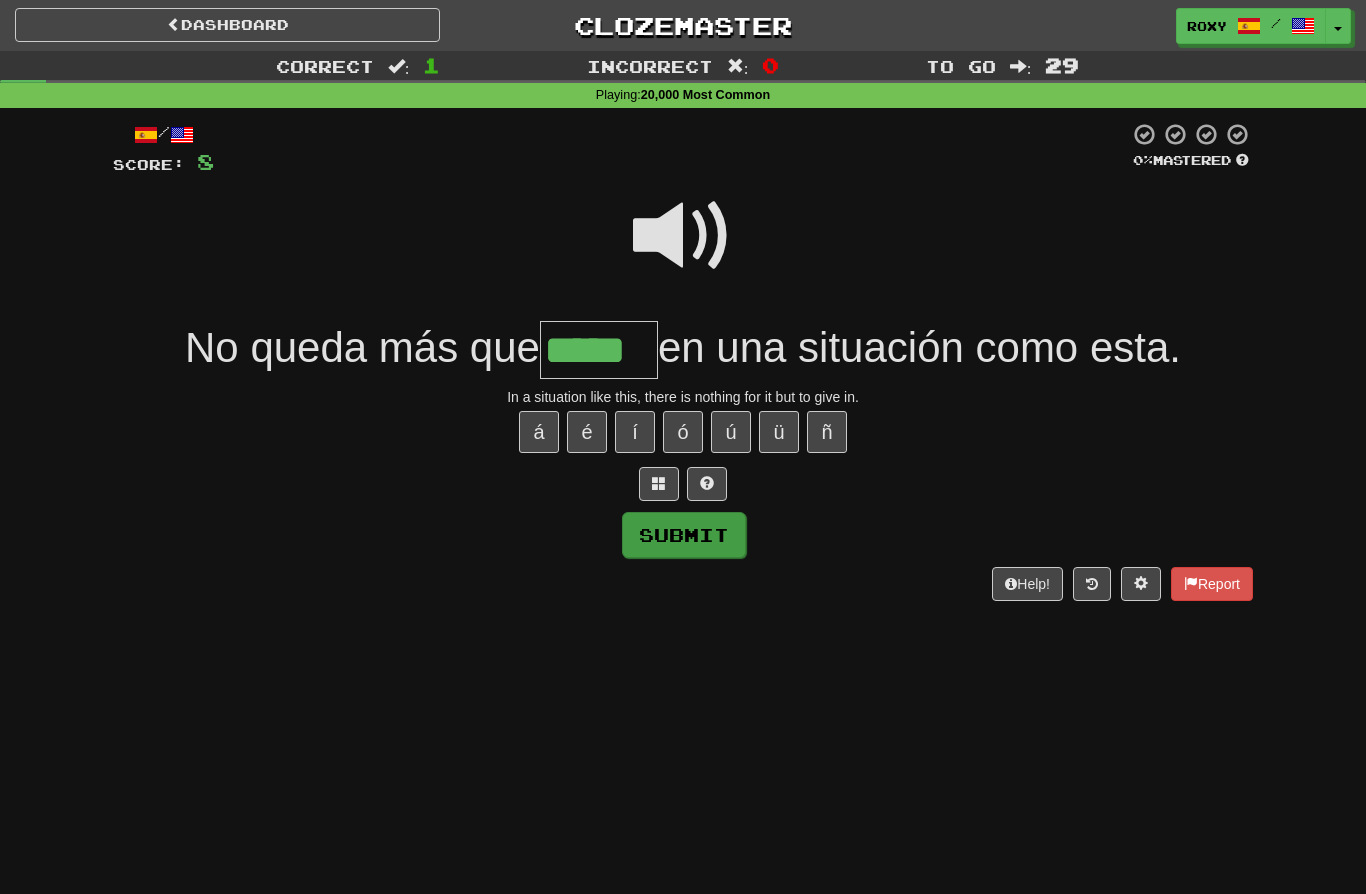 type on "*****" 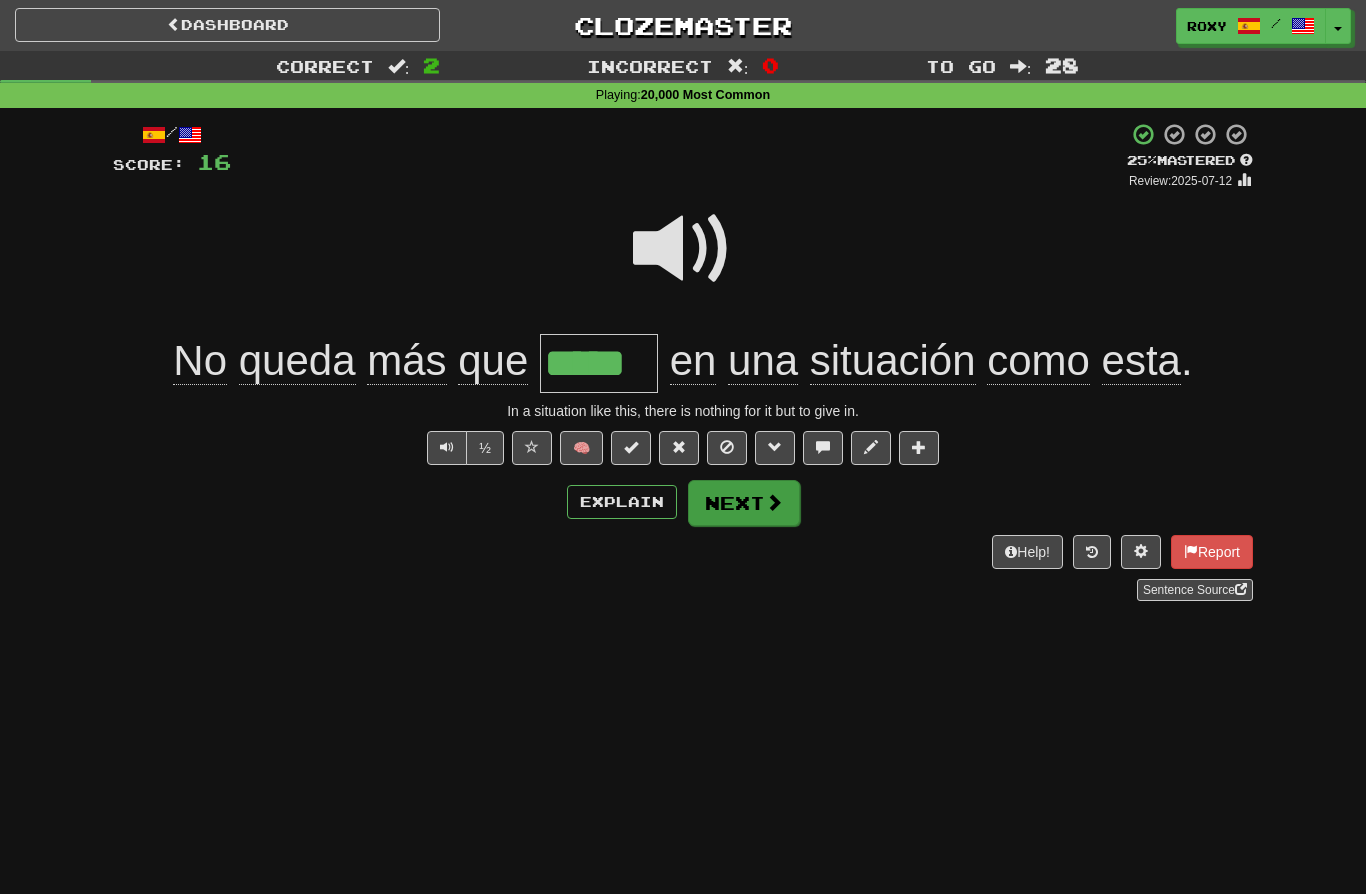 click on "Next" at bounding box center [744, 503] 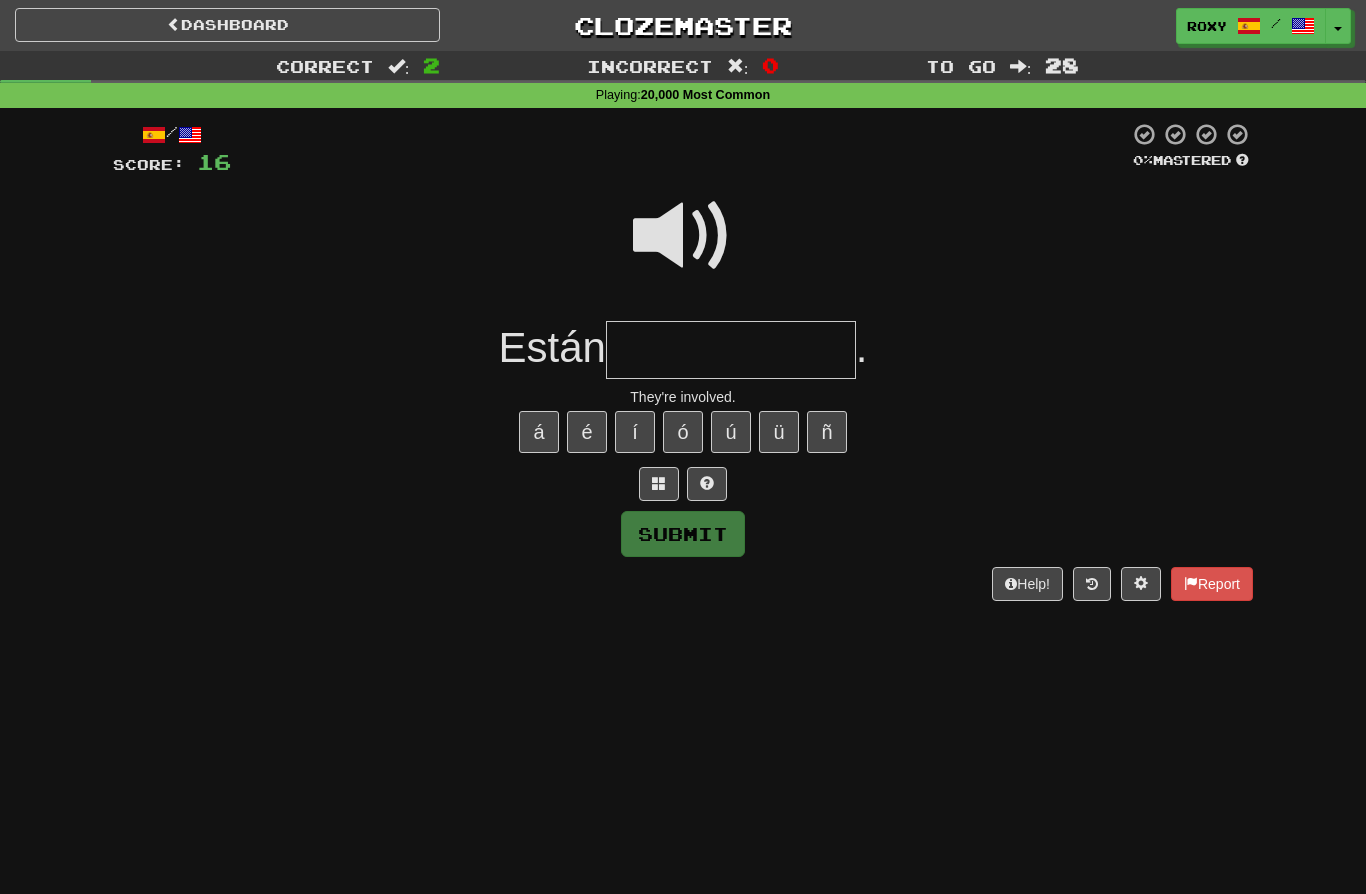 click at bounding box center [731, 350] 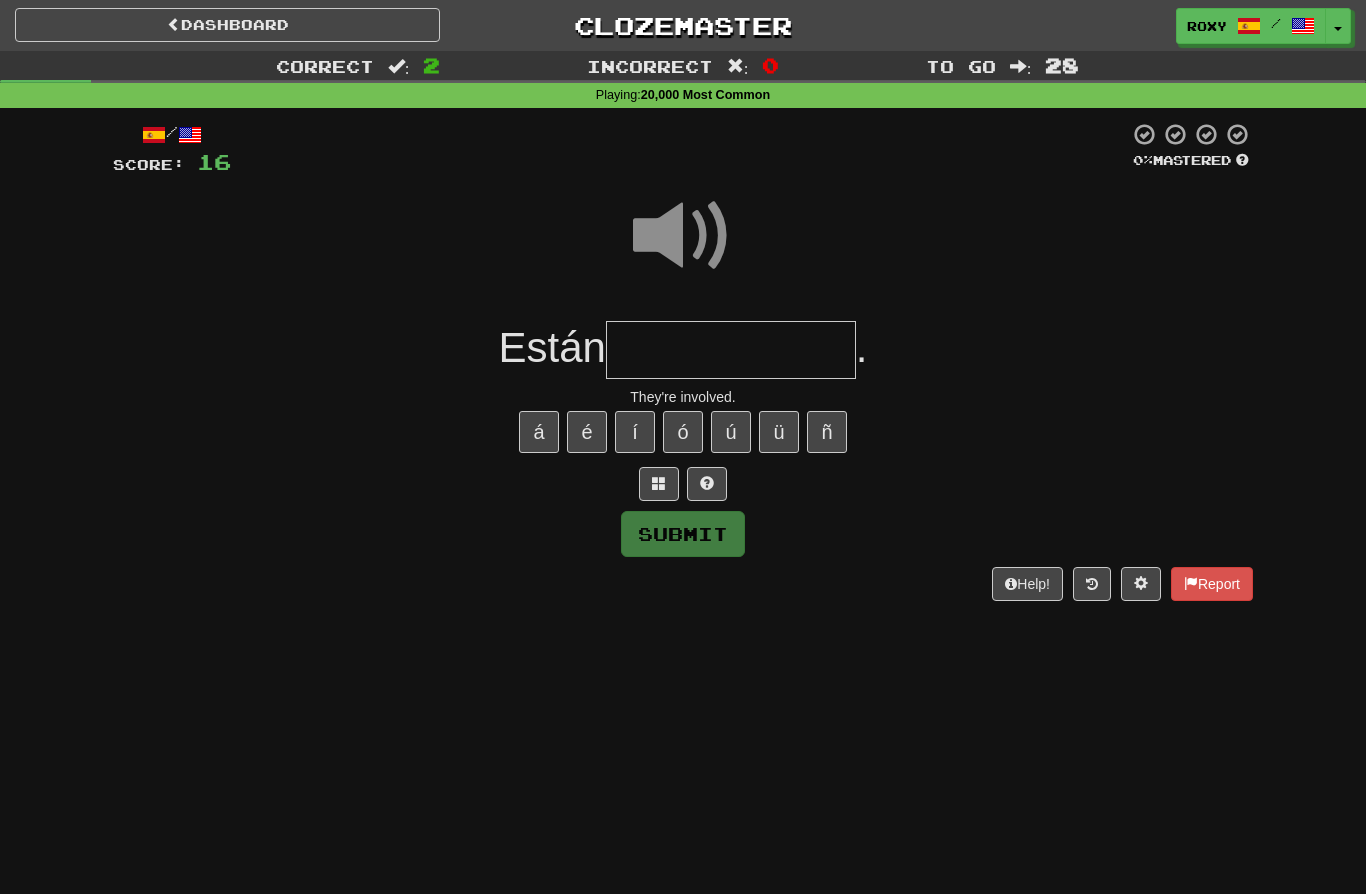 click at bounding box center (731, 350) 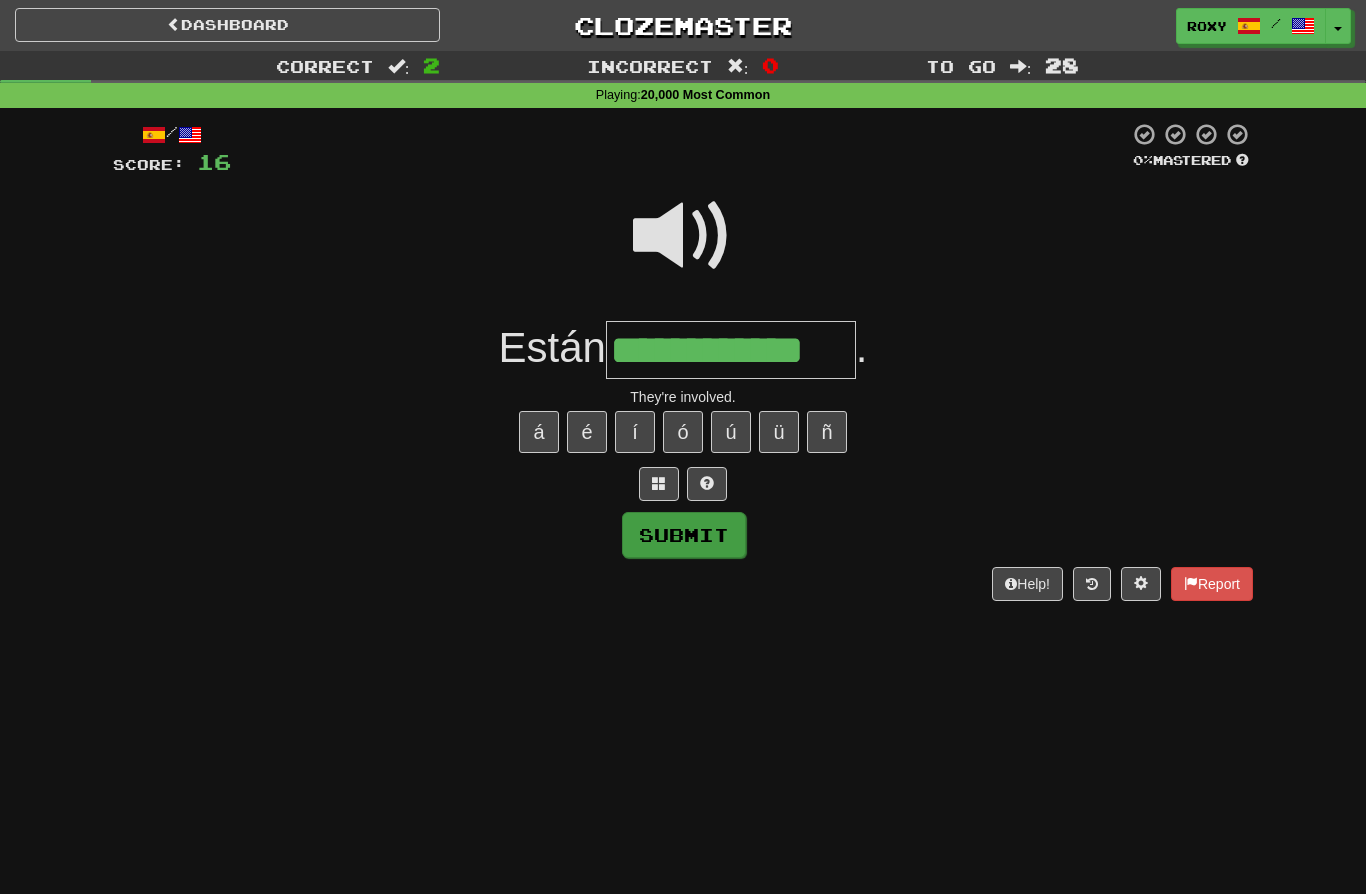 type on "**********" 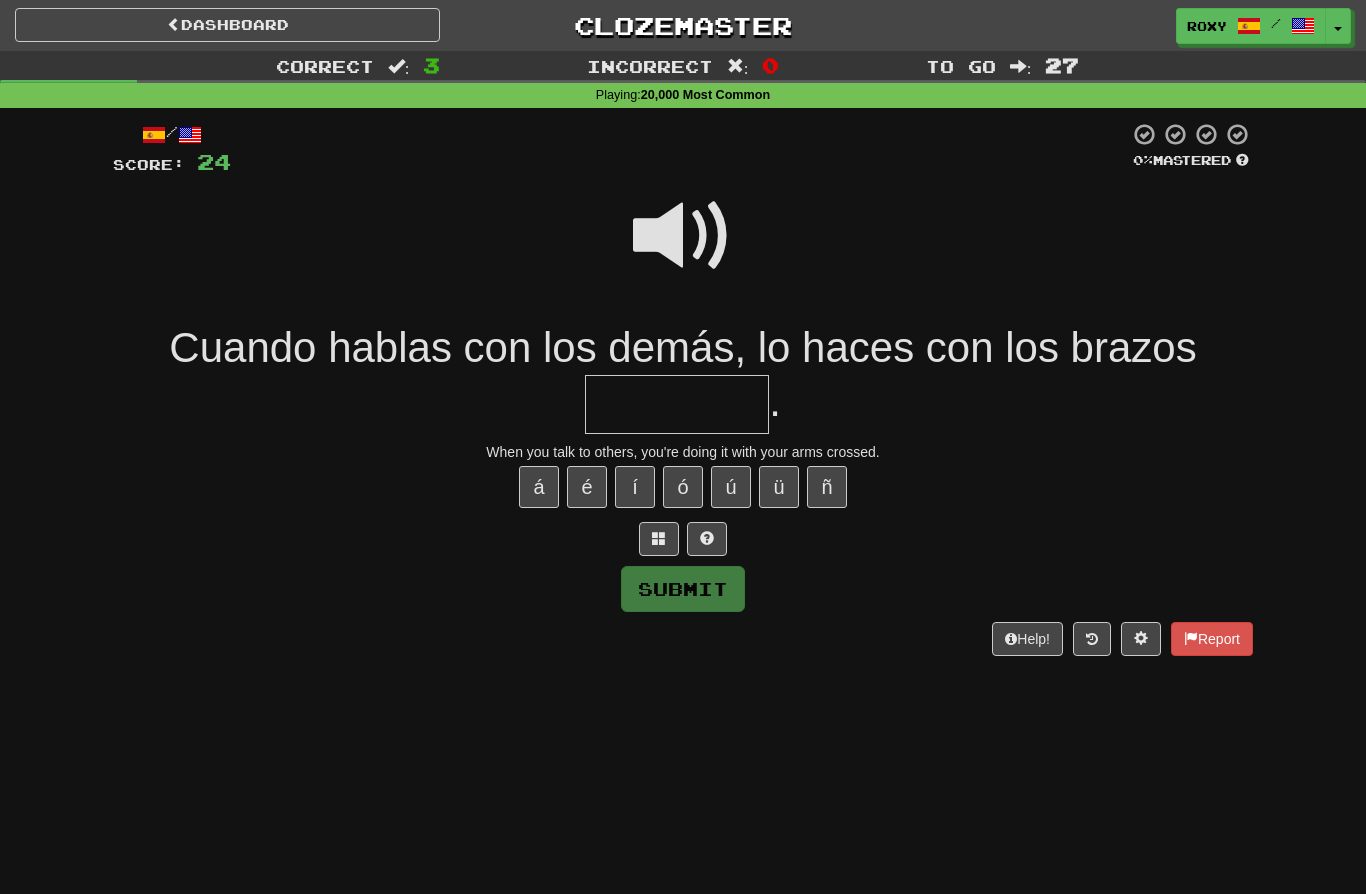 click at bounding box center [683, 236] 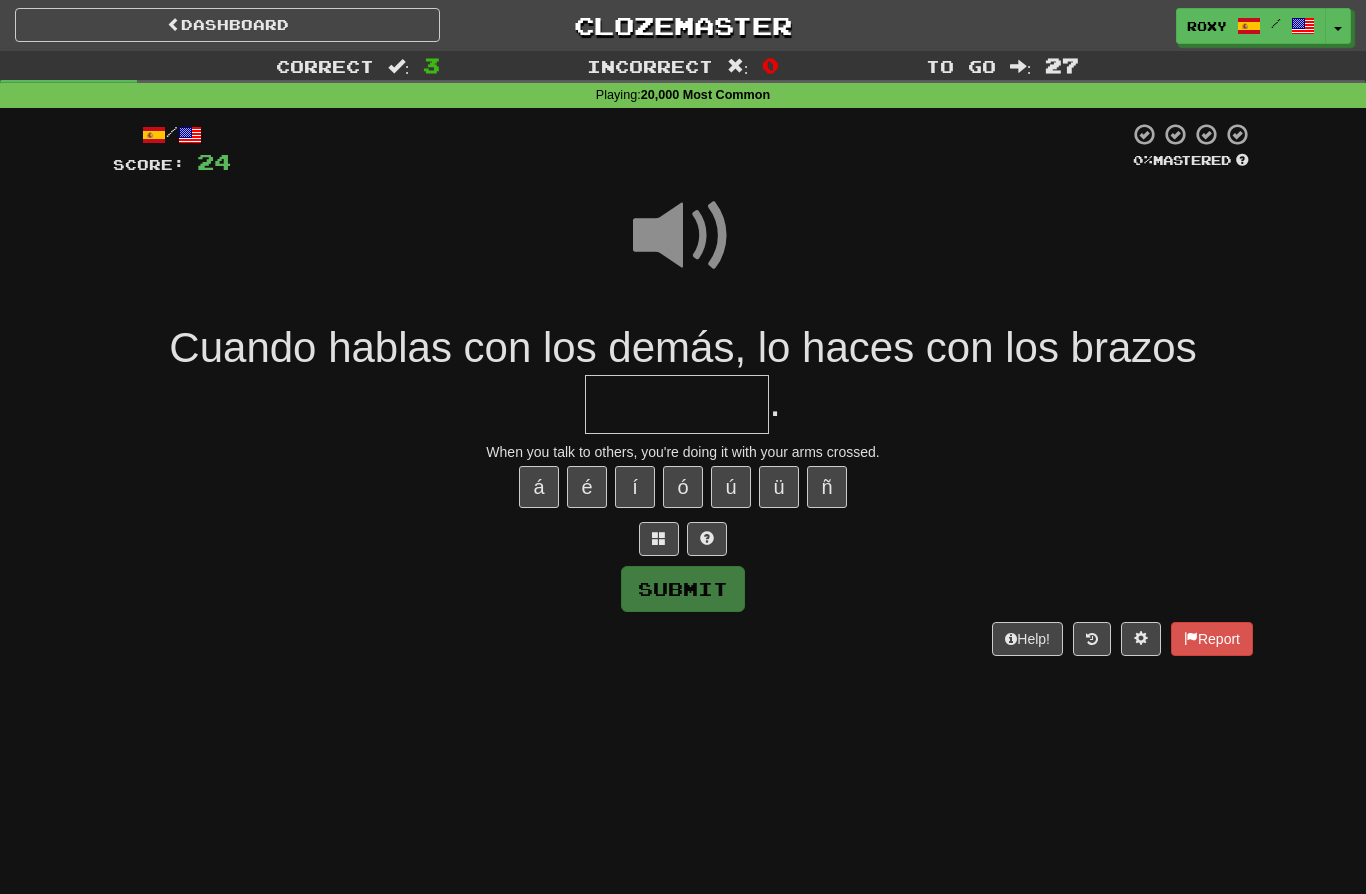 click at bounding box center [677, 404] 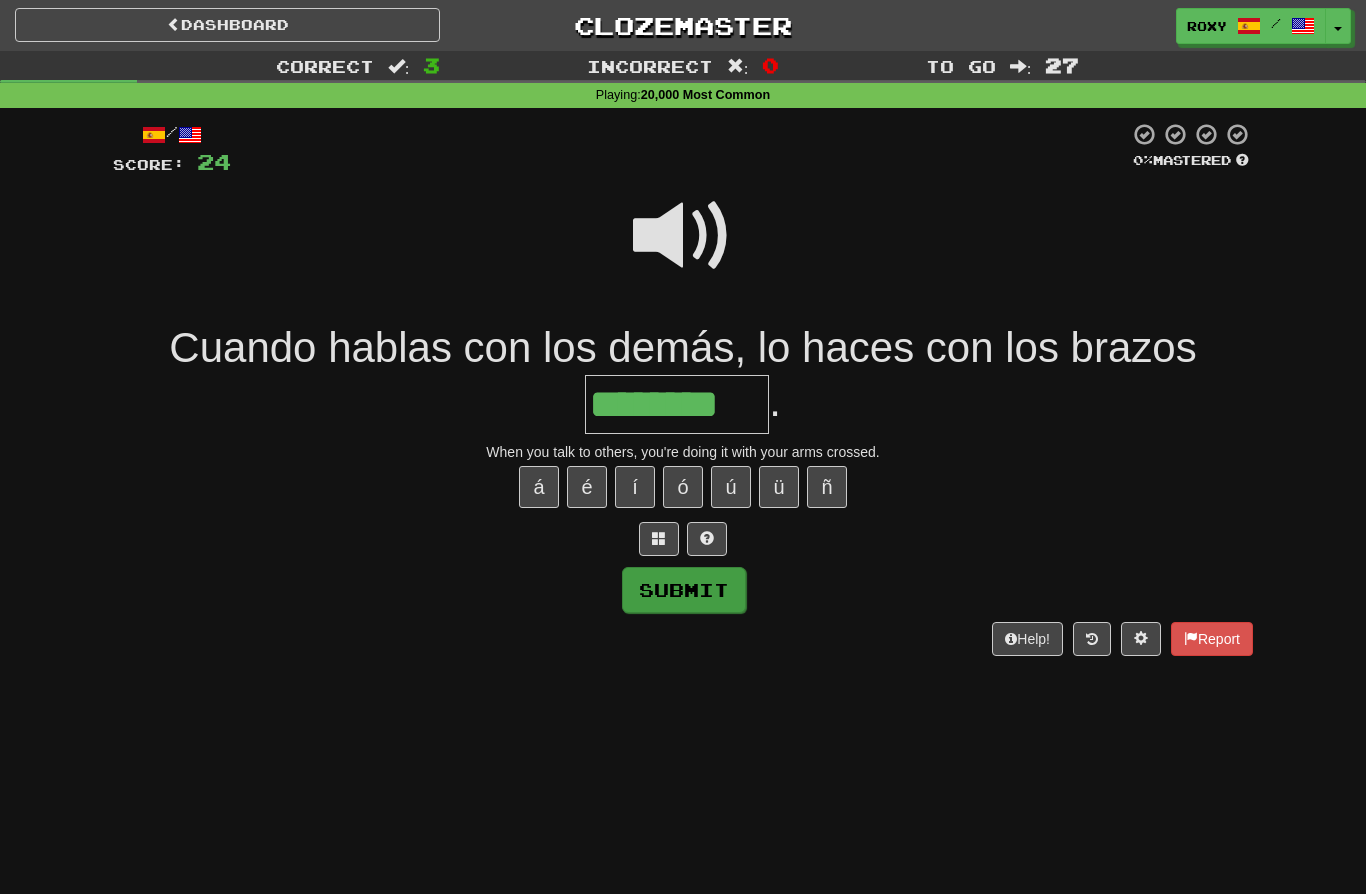 type on "********" 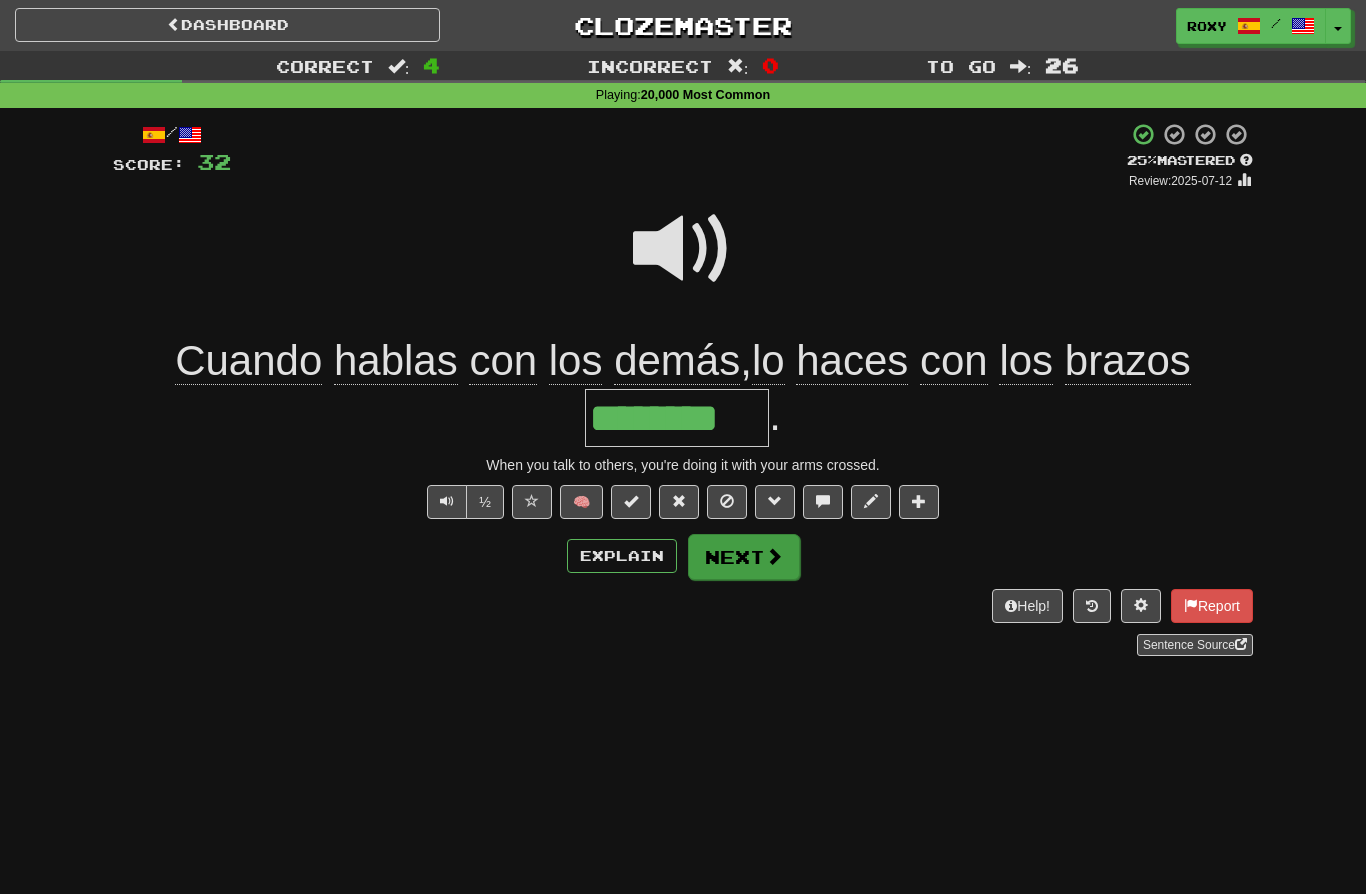 click at bounding box center (774, 556) 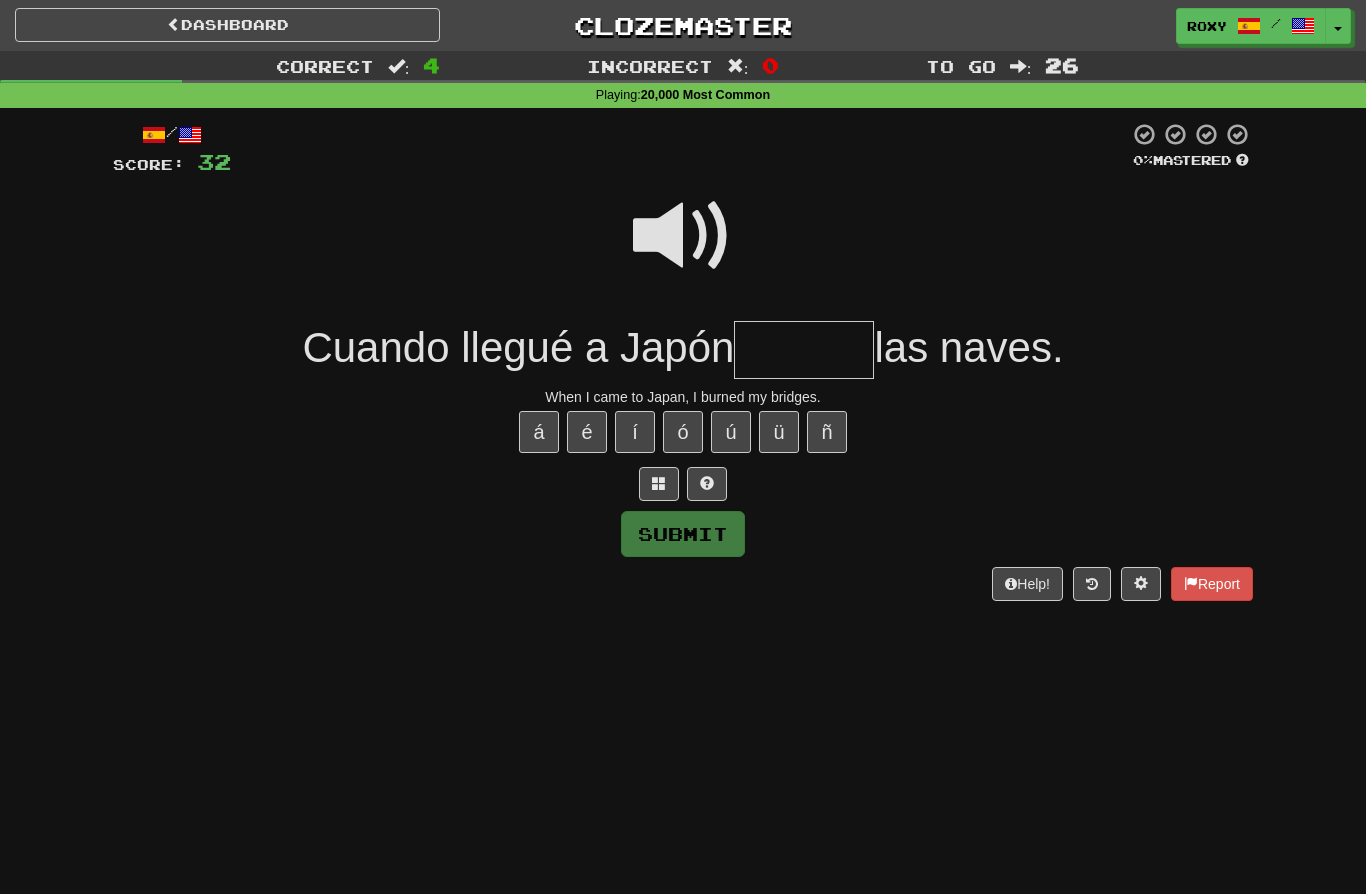 click at bounding box center (683, 236) 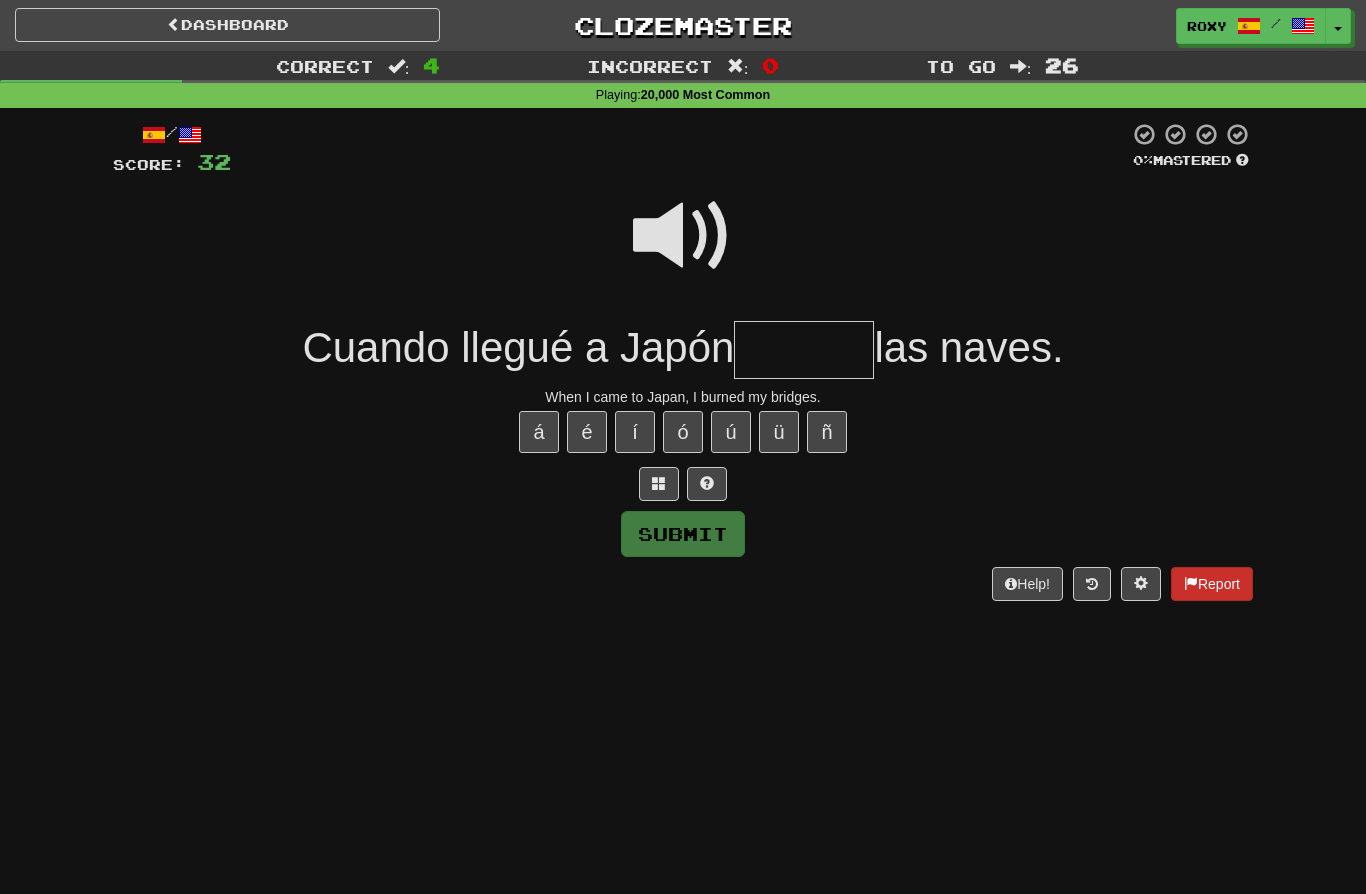 click on "Report" at bounding box center (1212, 584) 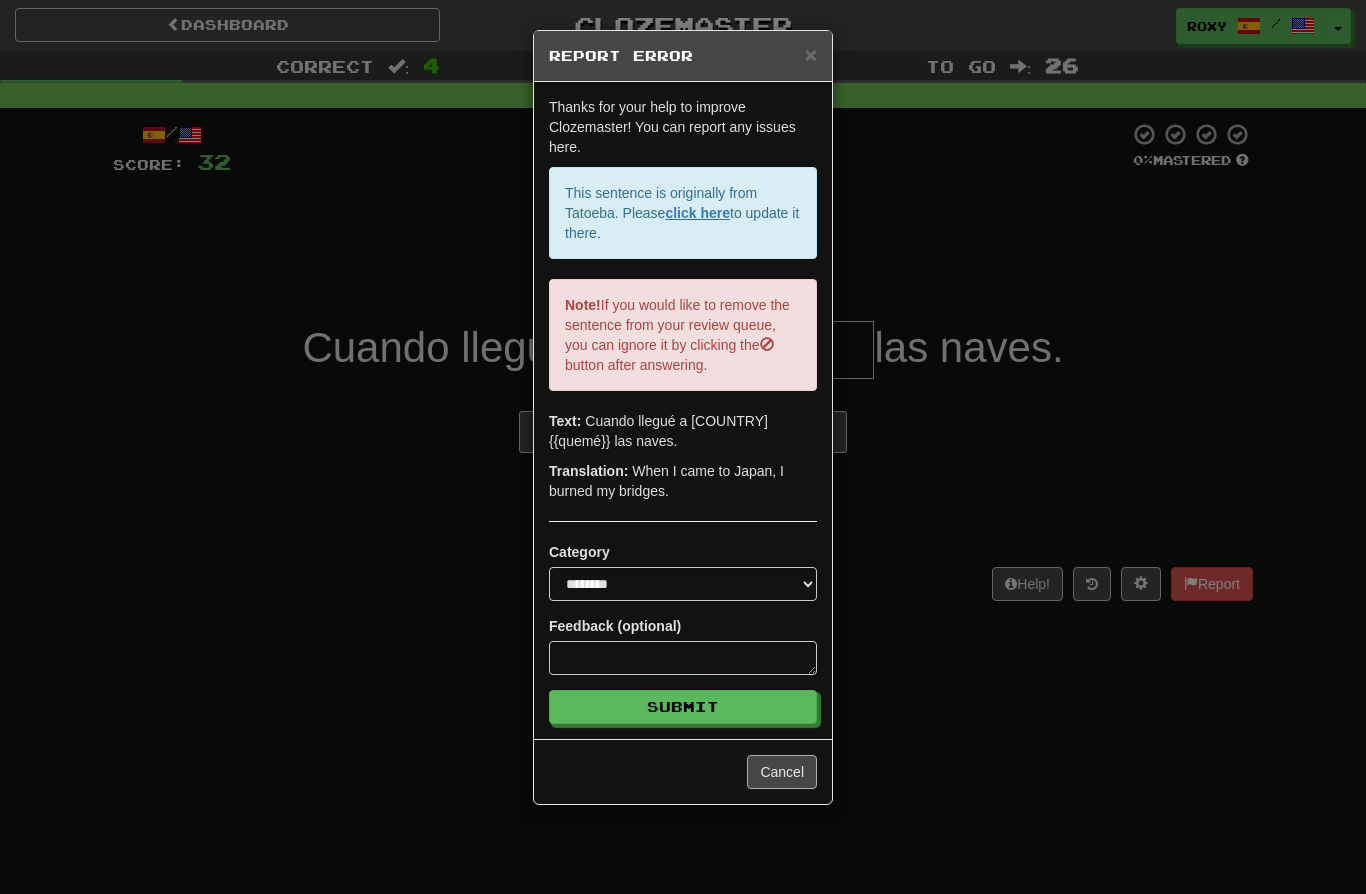 click on "Cancel" at bounding box center (782, 772) 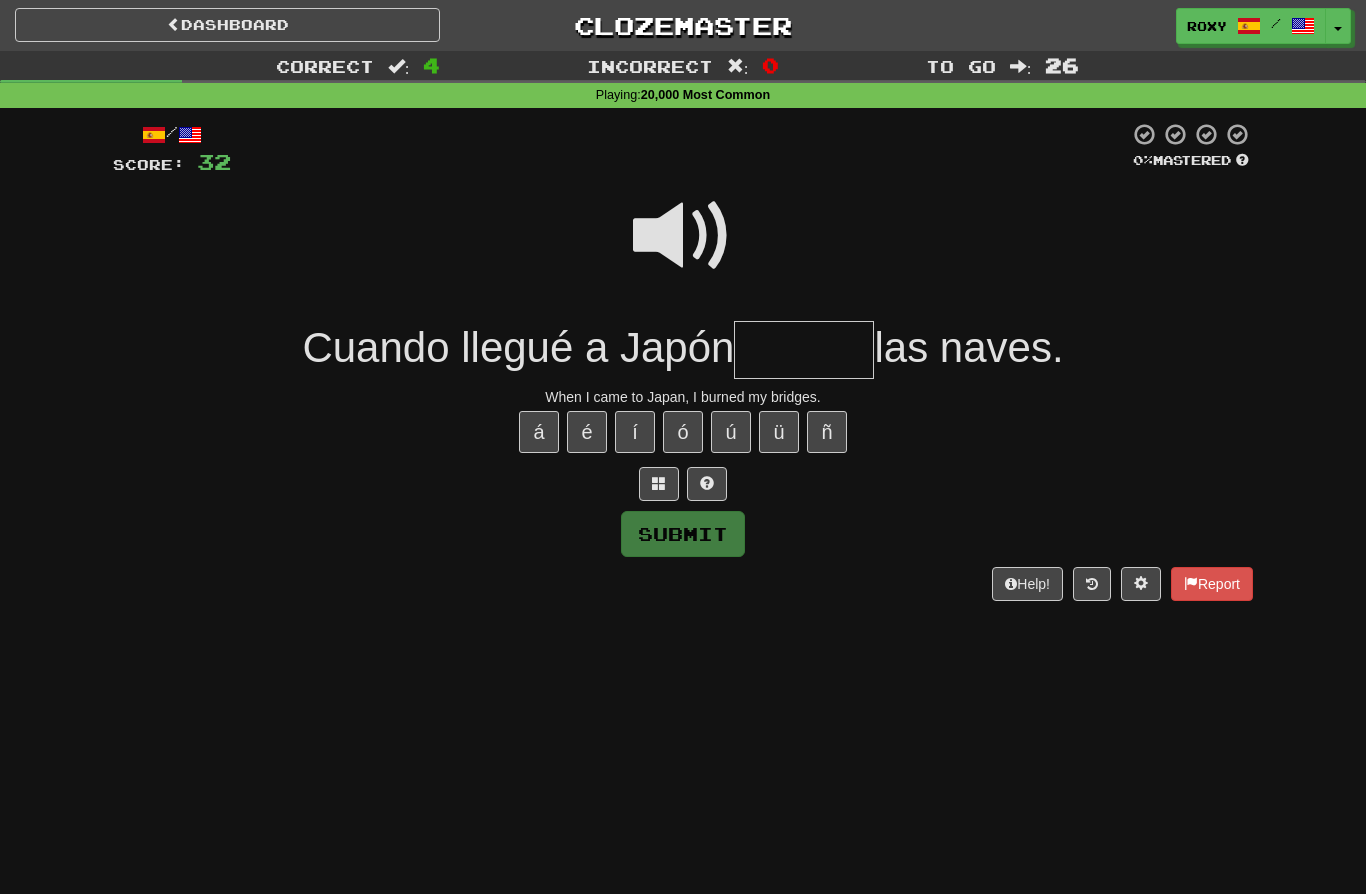 click at bounding box center [804, 350] 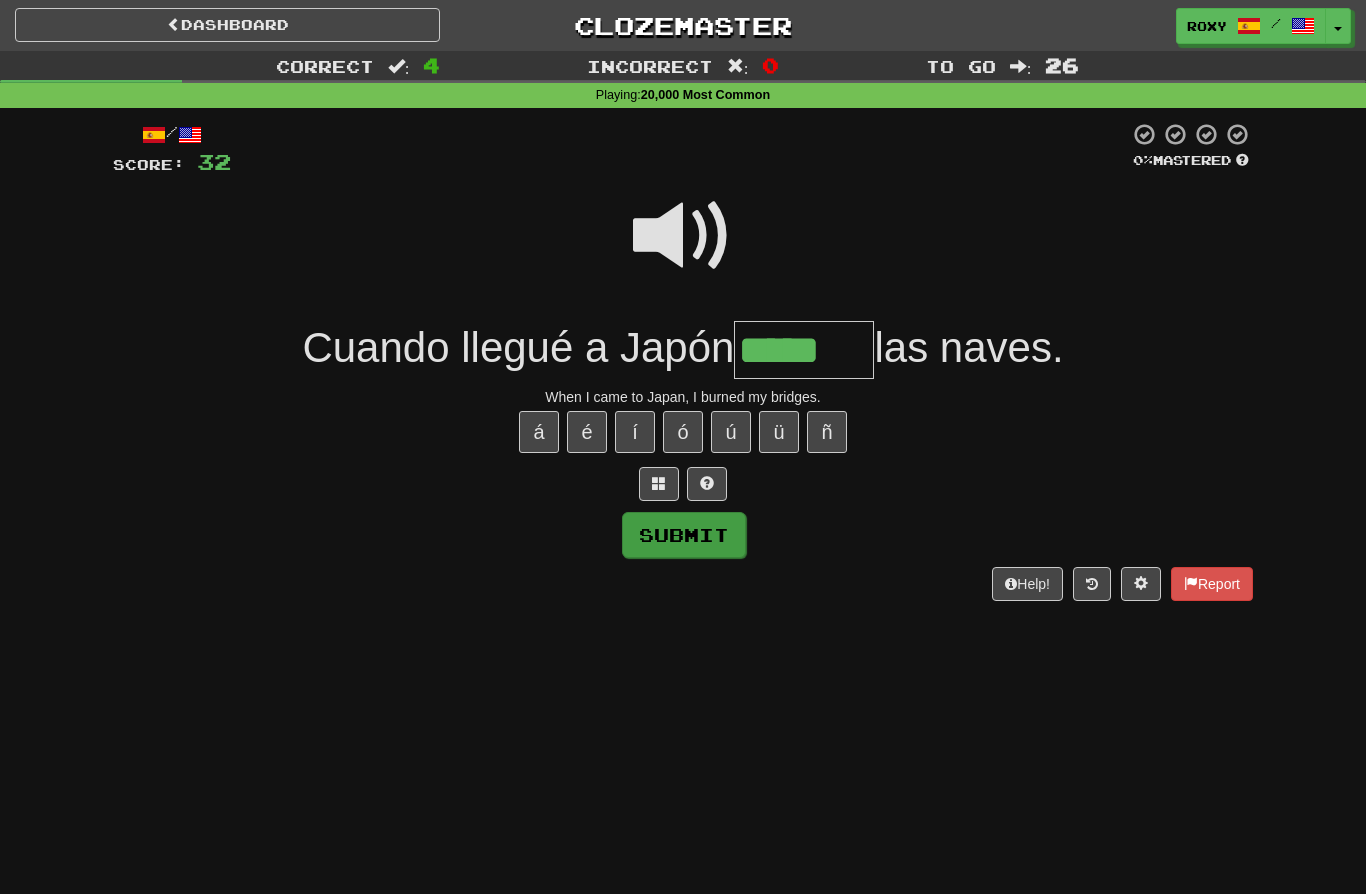 type on "*****" 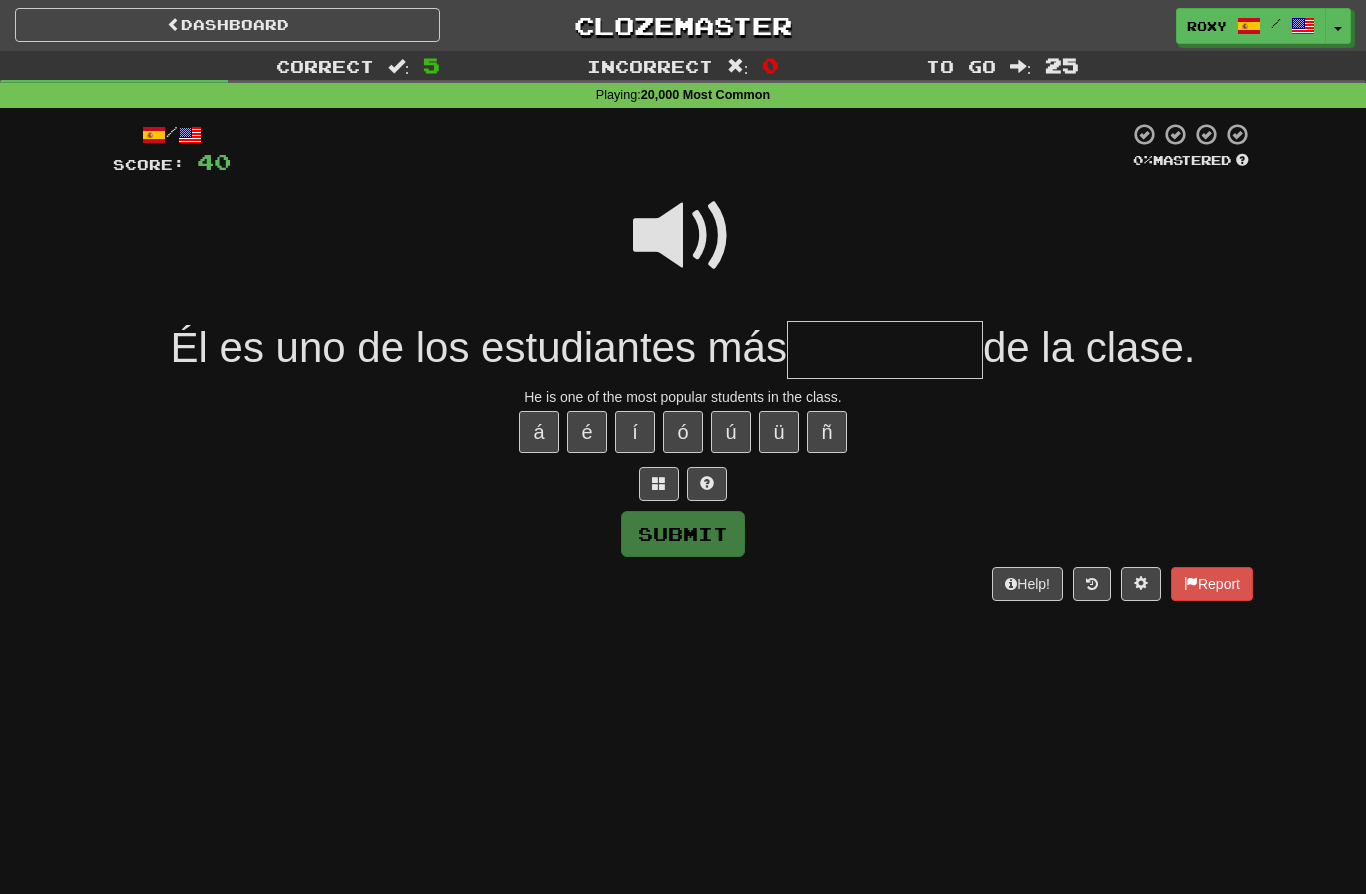 click at bounding box center [885, 350] 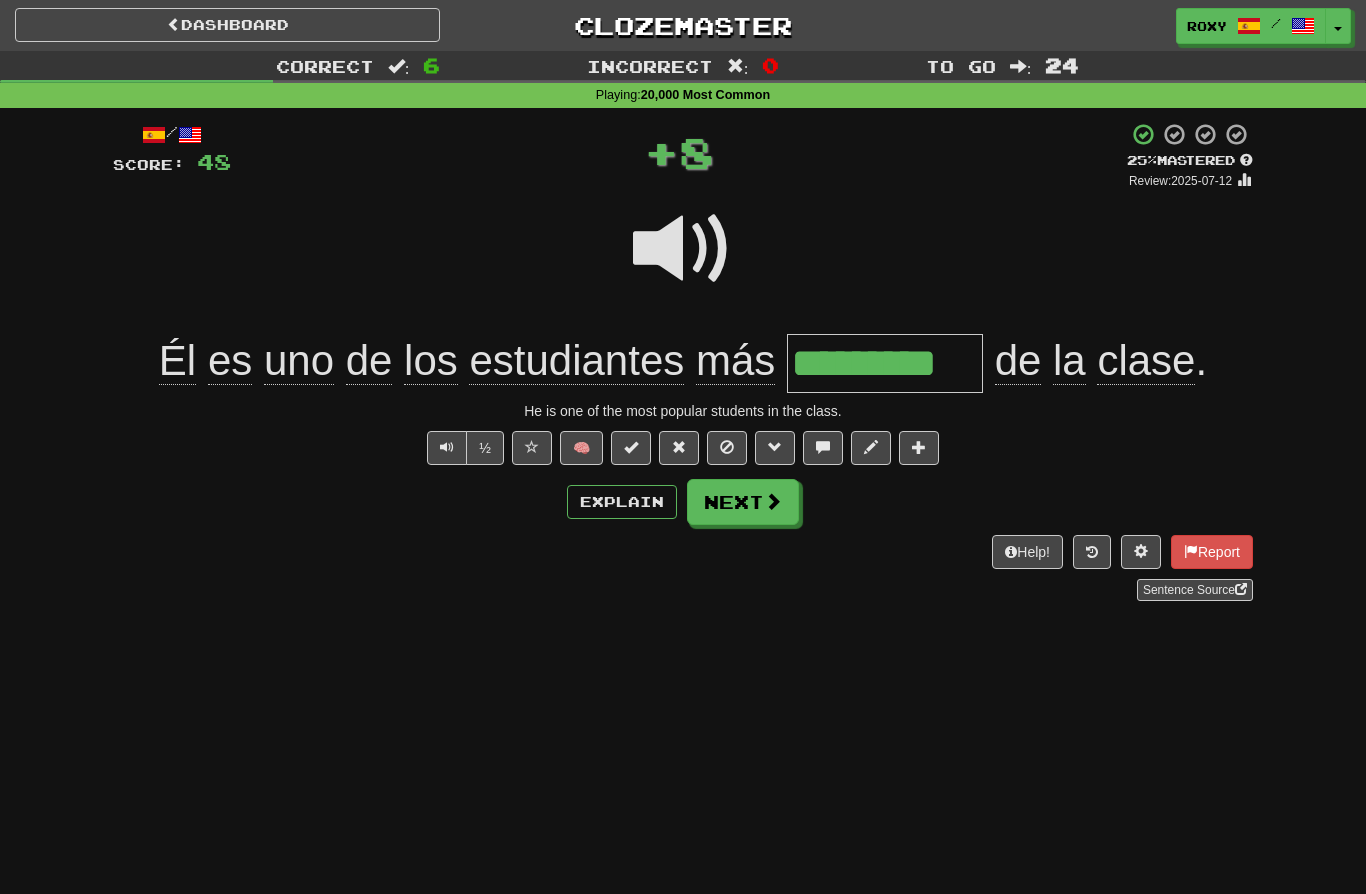 type on "*********" 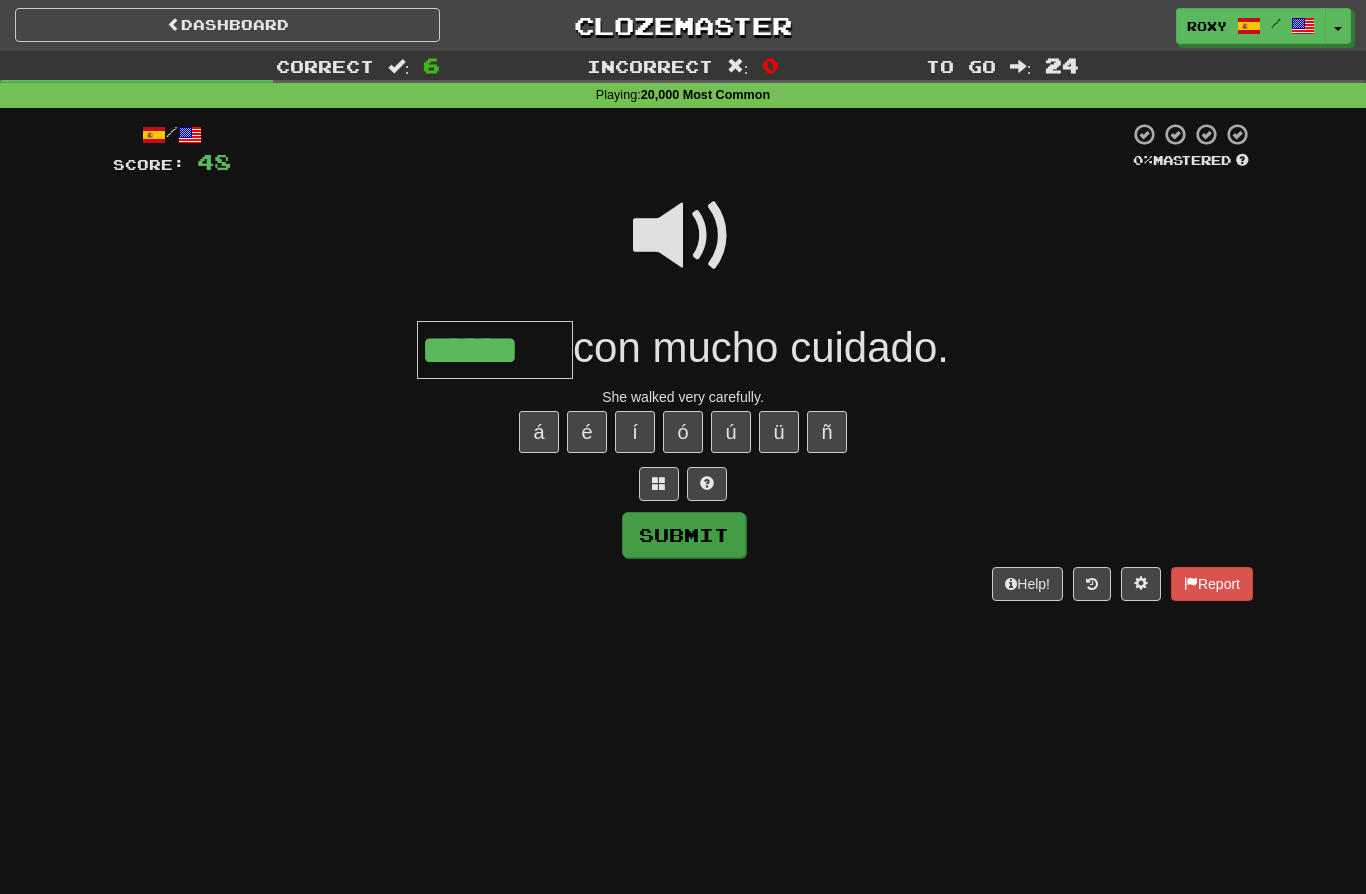 type on "******" 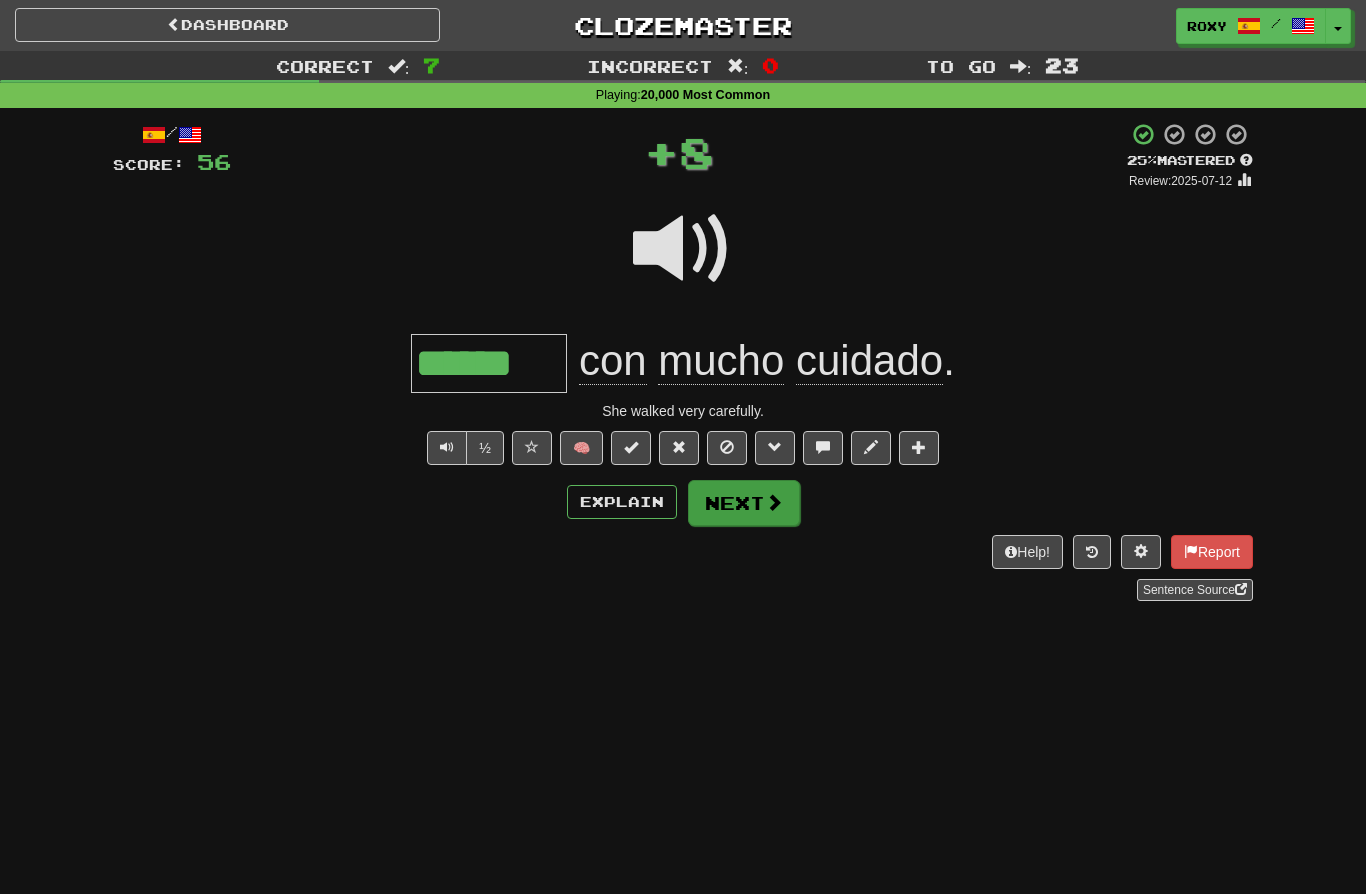 click on "Next" at bounding box center [744, 503] 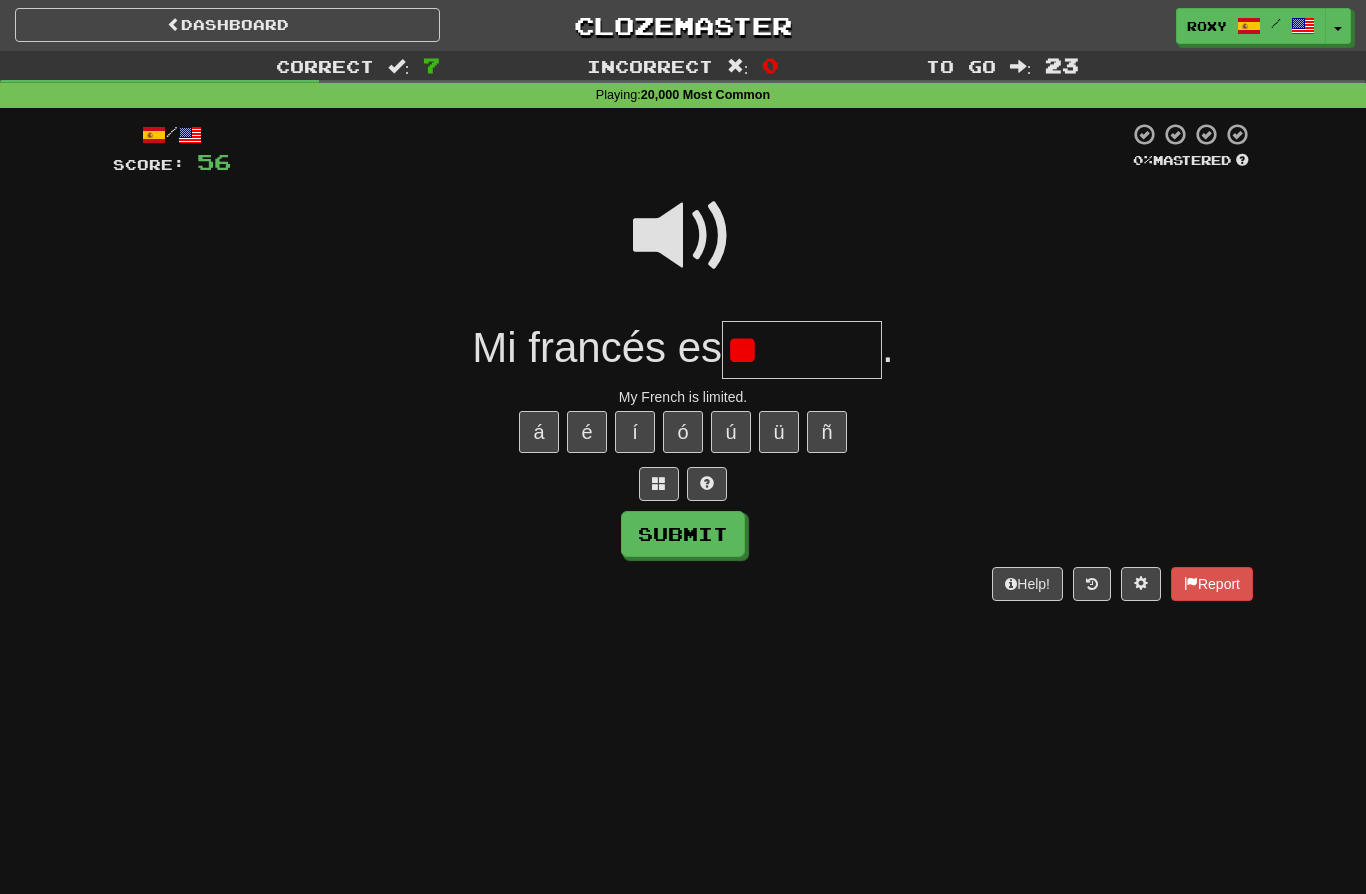 type on "*" 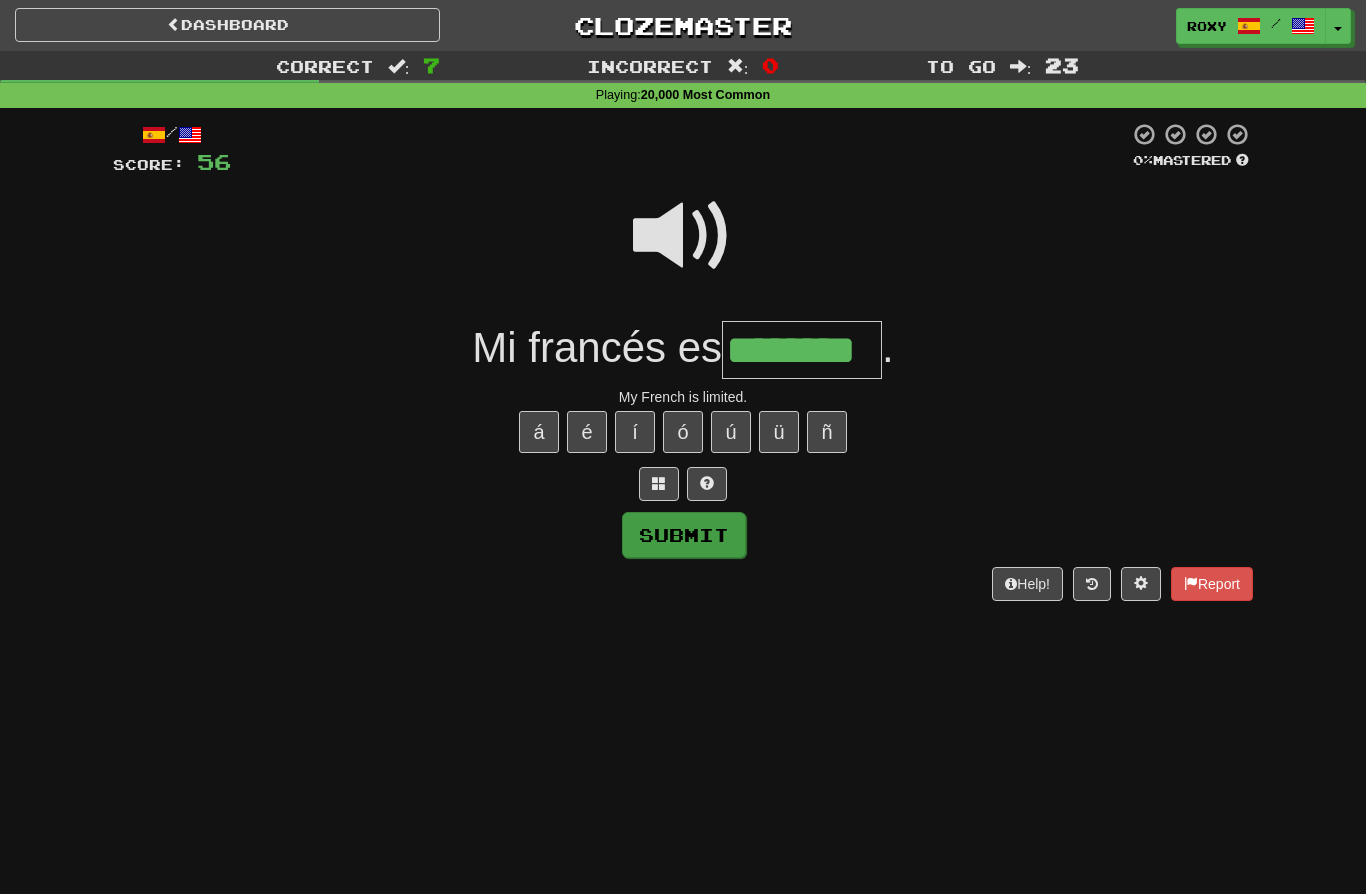 type on "********" 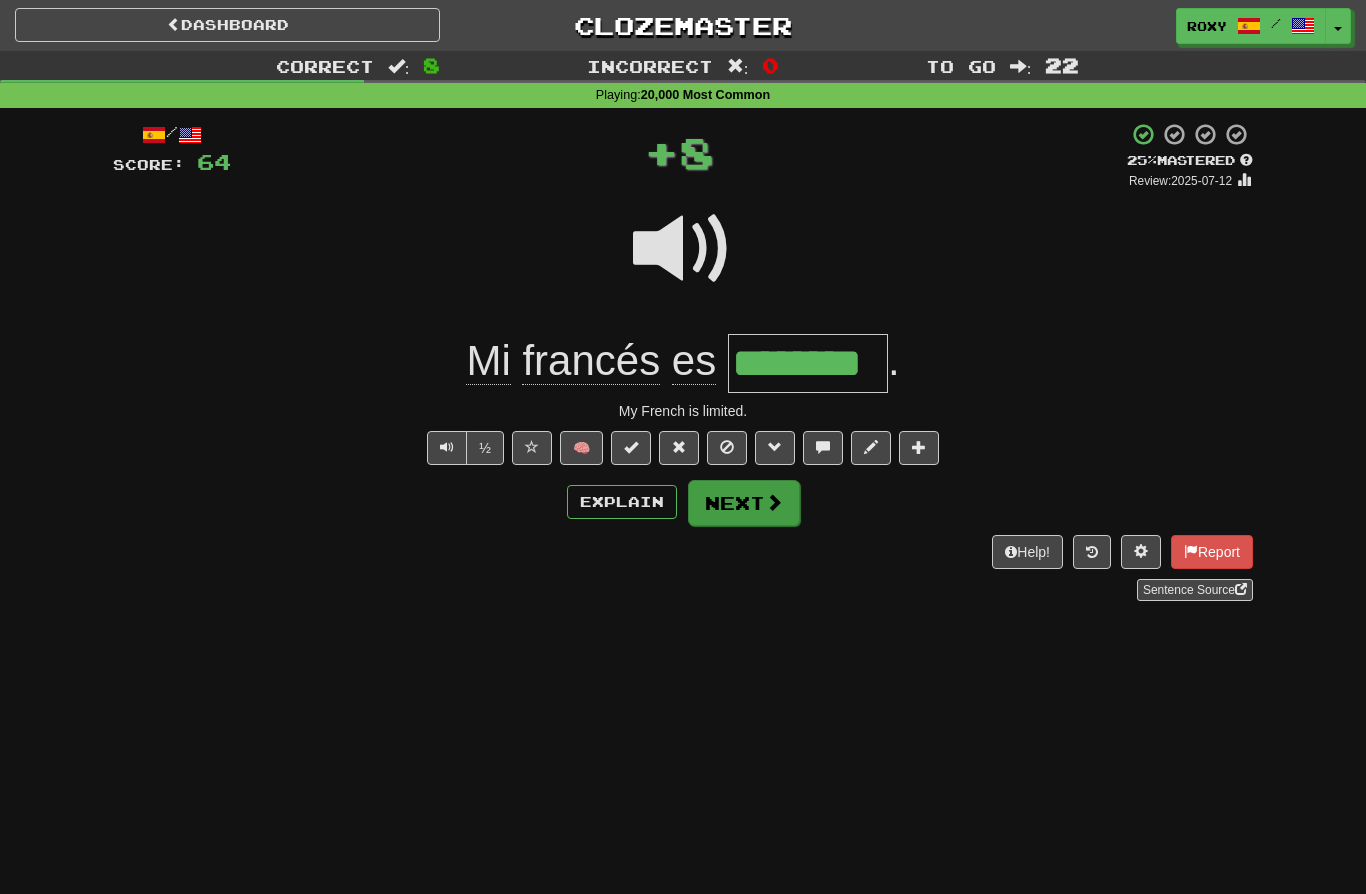 click on "Next" at bounding box center (744, 503) 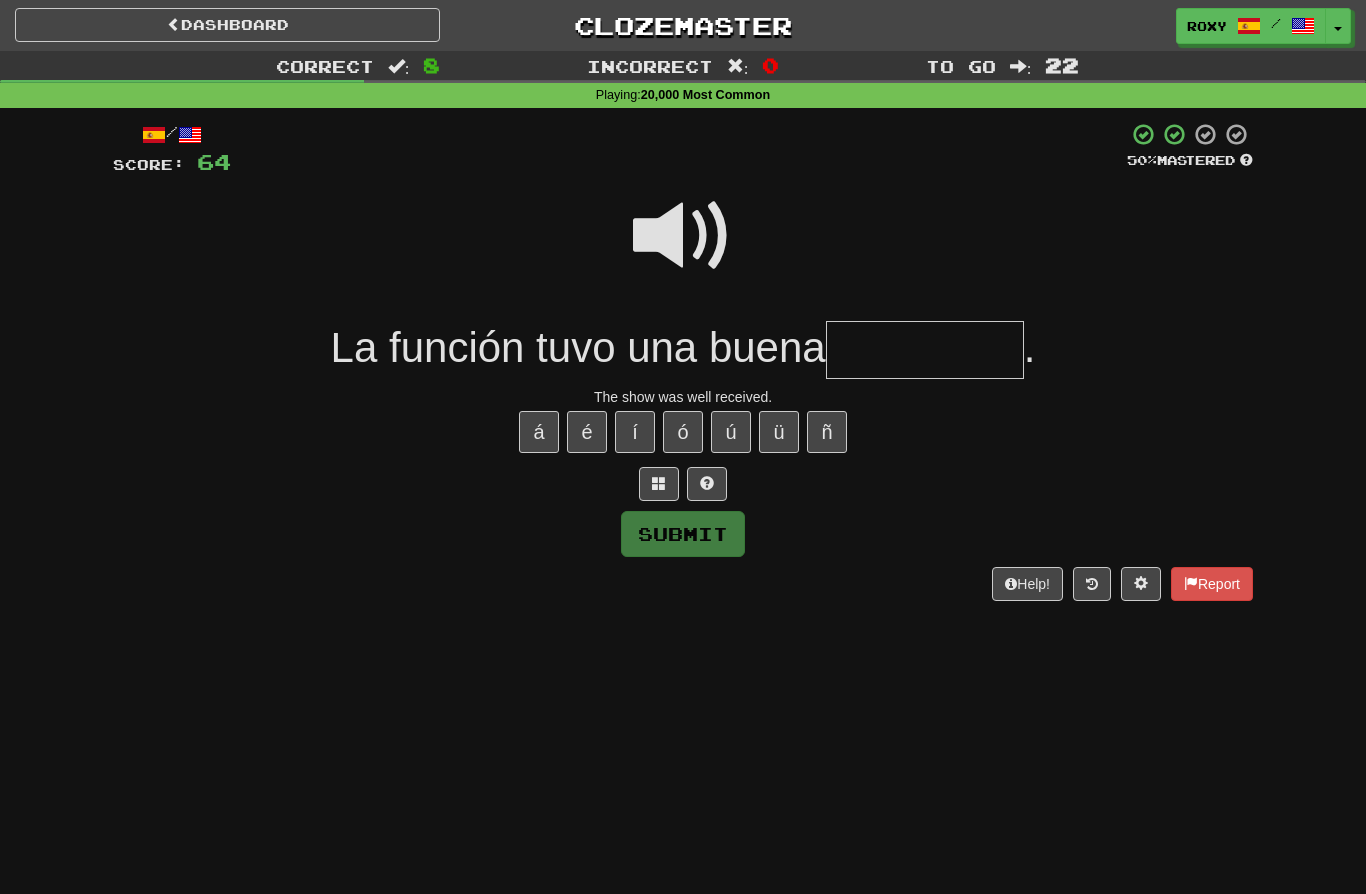 click at bounding box center (683, 236) 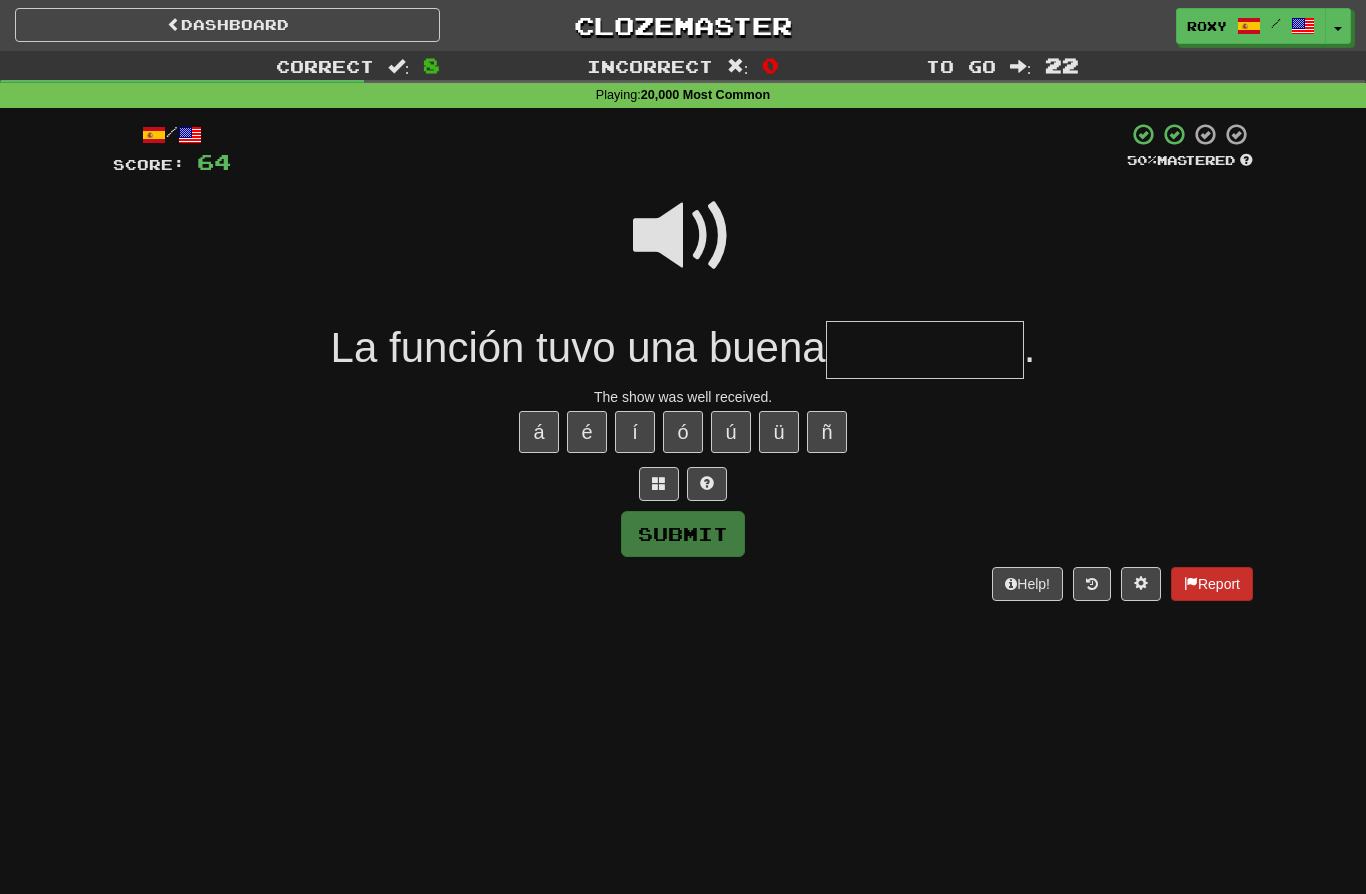 click on "Report" at bounding box center [1212, 584] 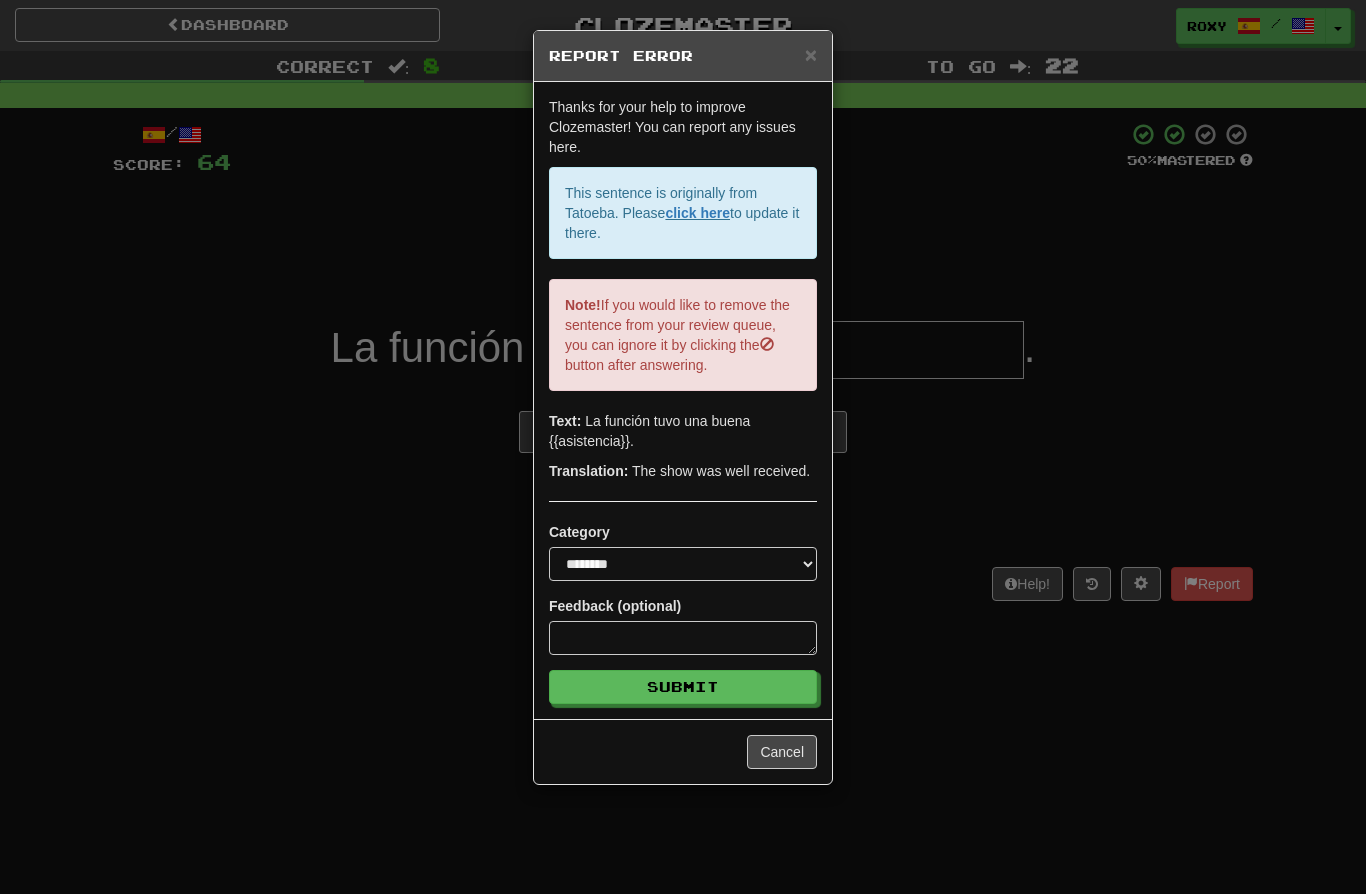click on "**********" at bounding box center [683, 447] 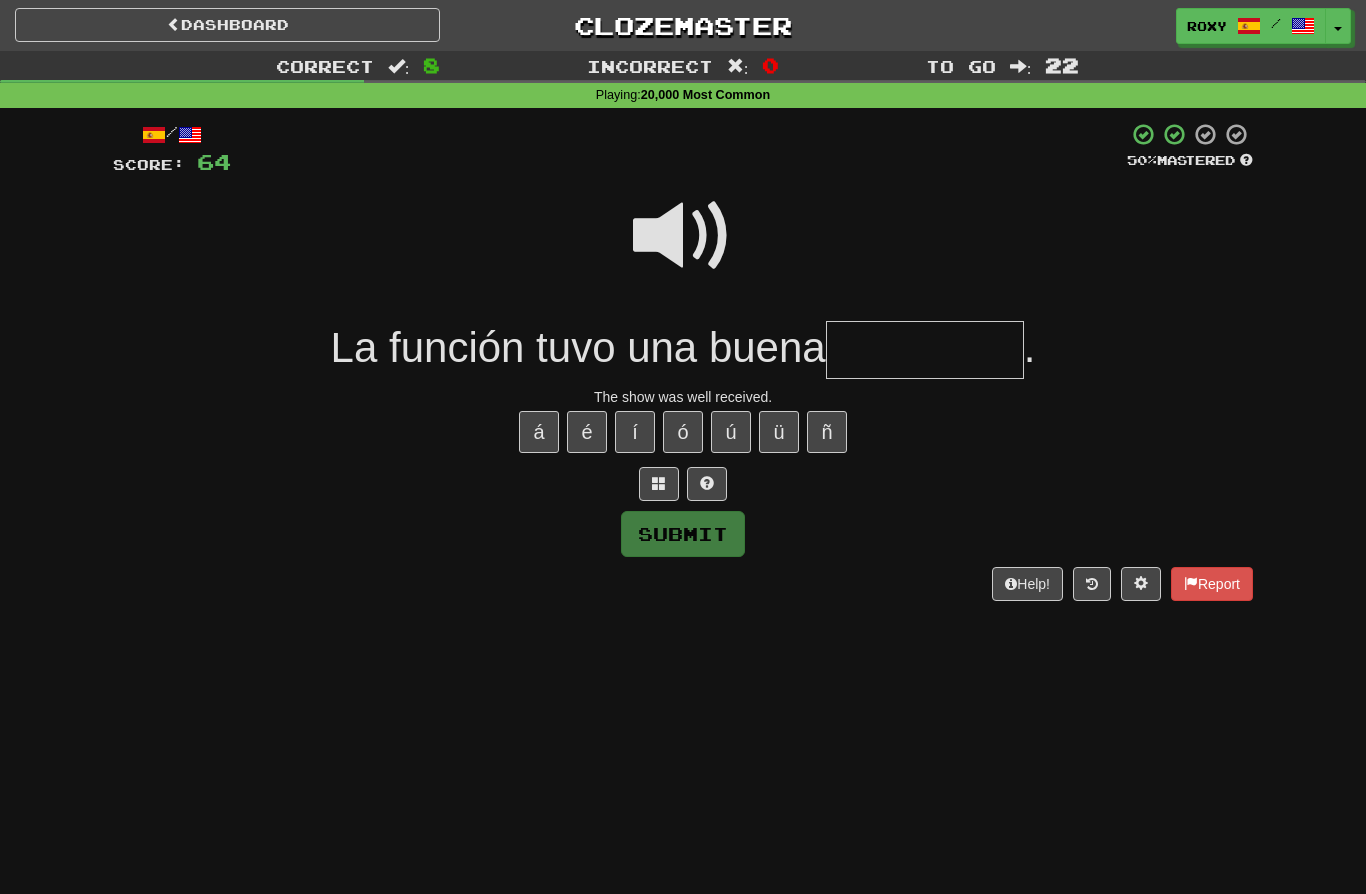 click at bounding box center [925, 350] 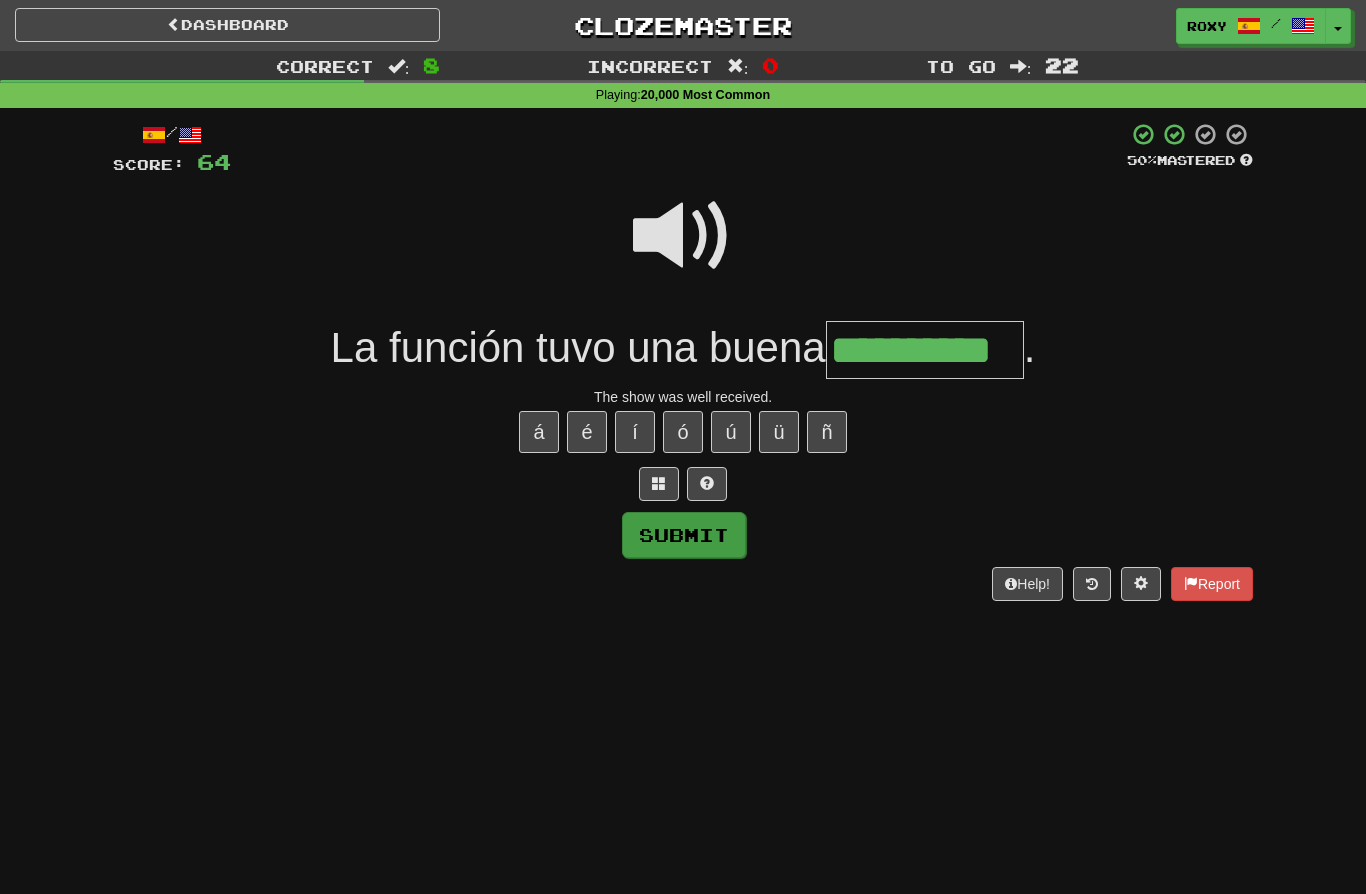type on "**********" 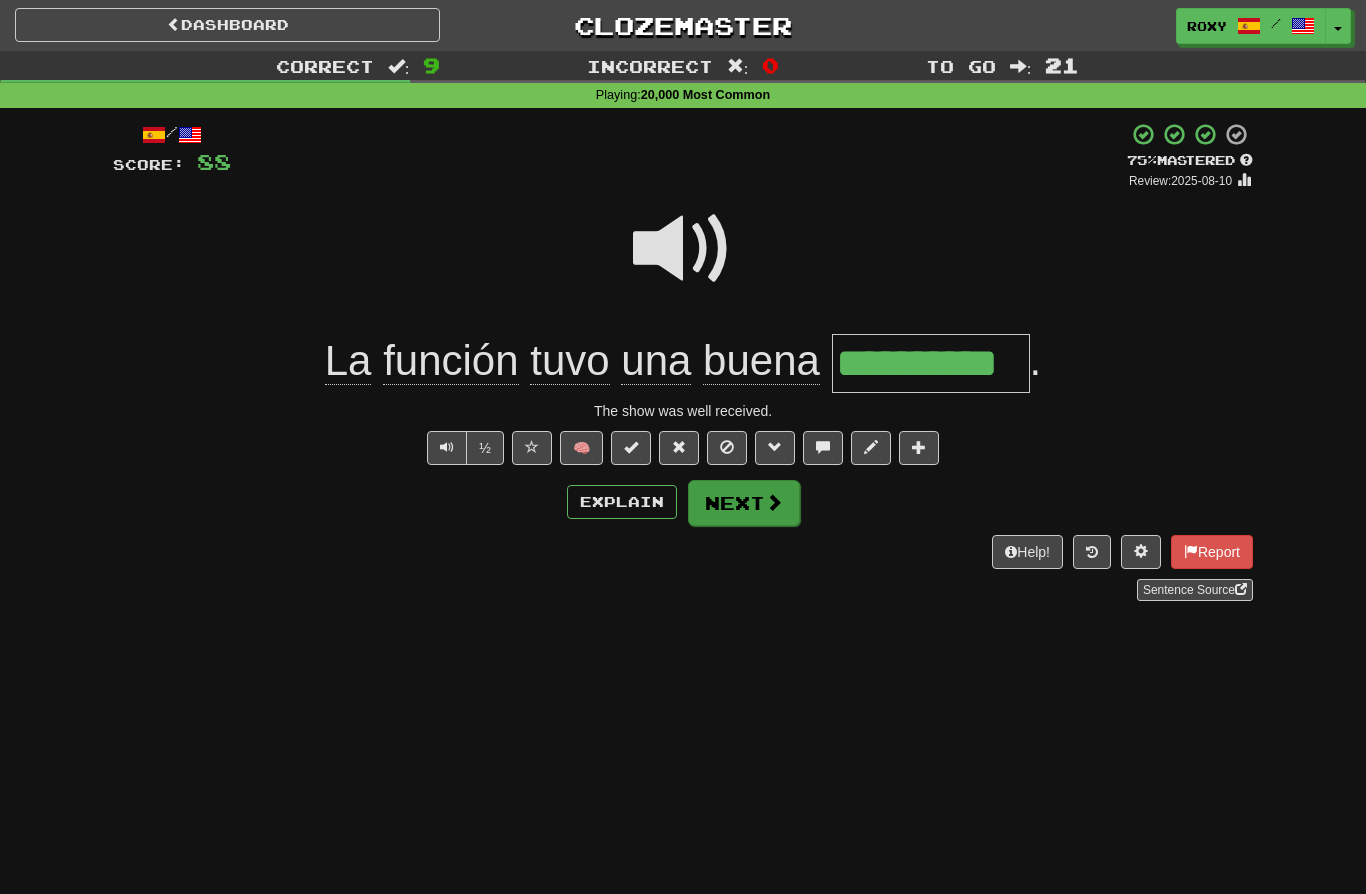 click on "Next" at bounding box center [744, 503] 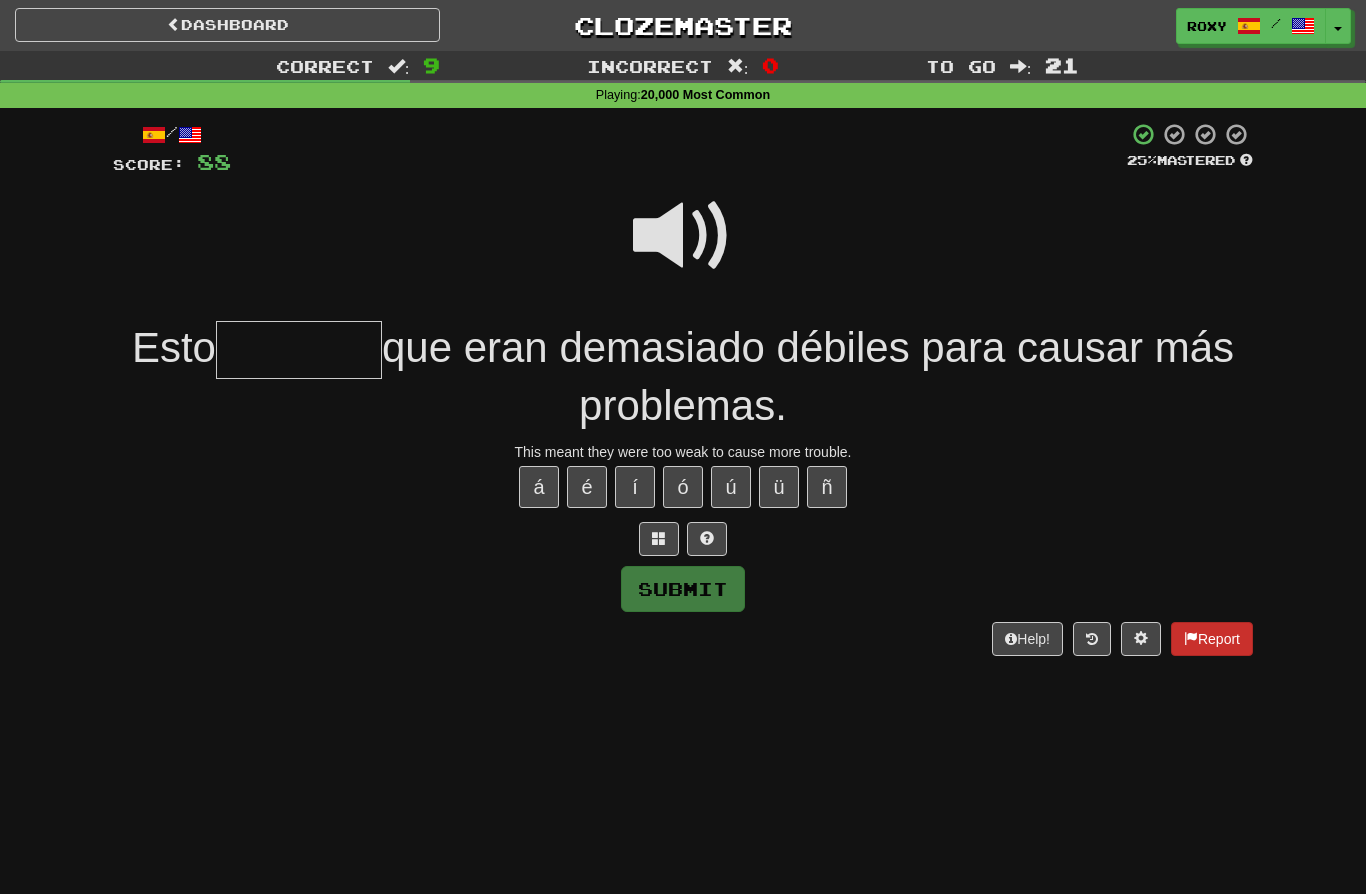 click on "Report" at bounding box center (1212, 639) 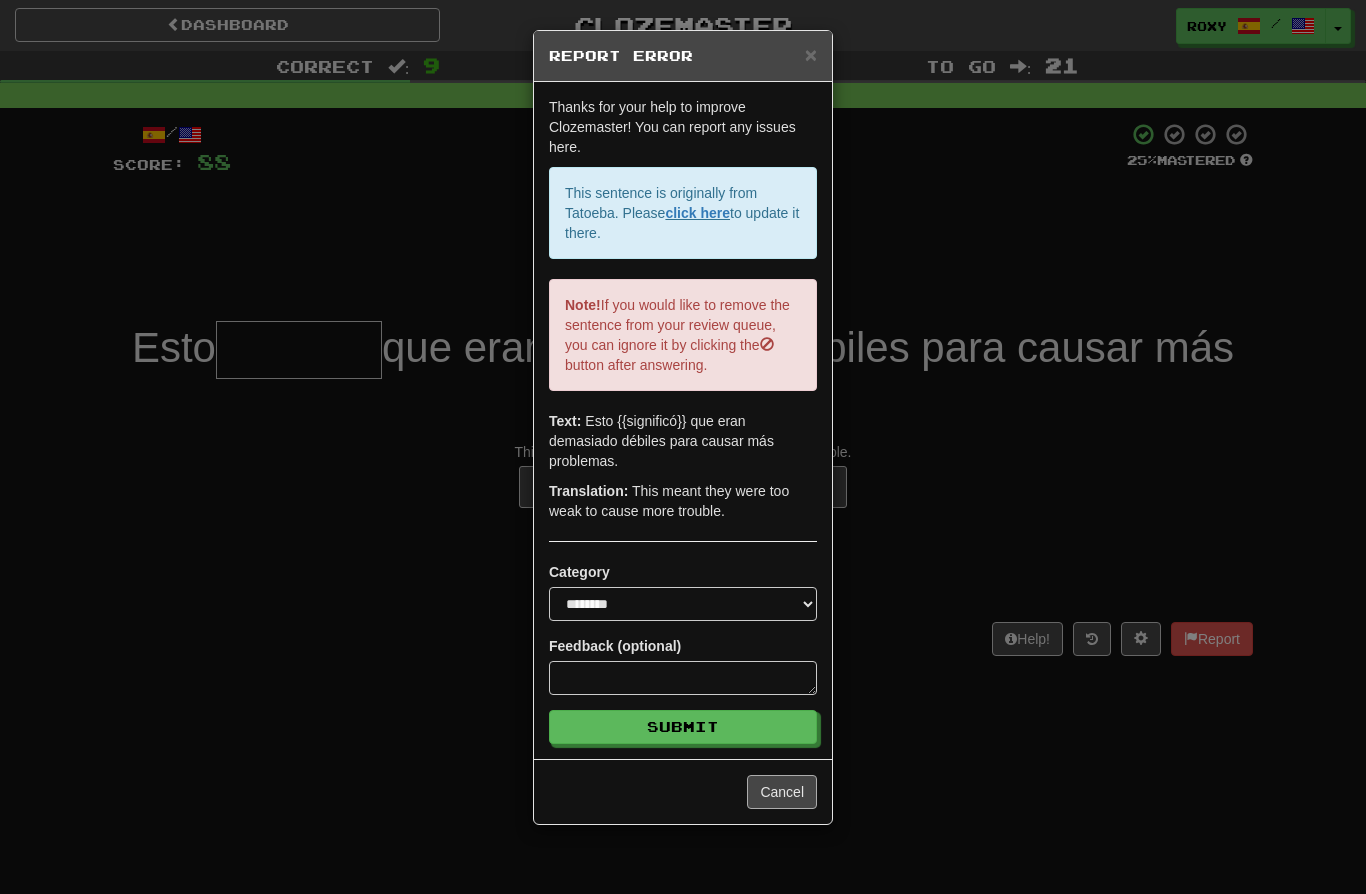 click on "Cancel" at bounding box center (782, 792) 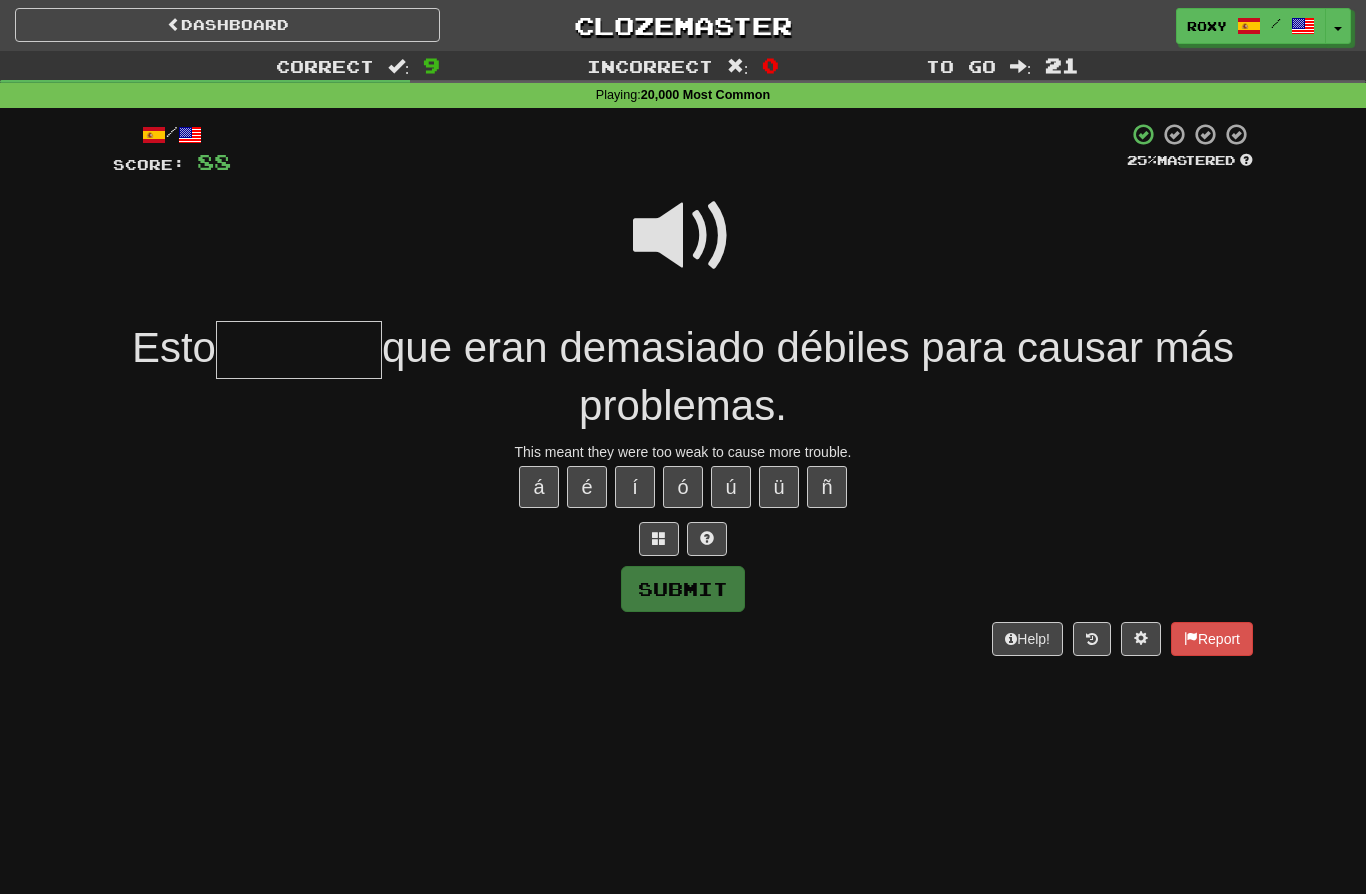 click at bounding box center [299, 350] 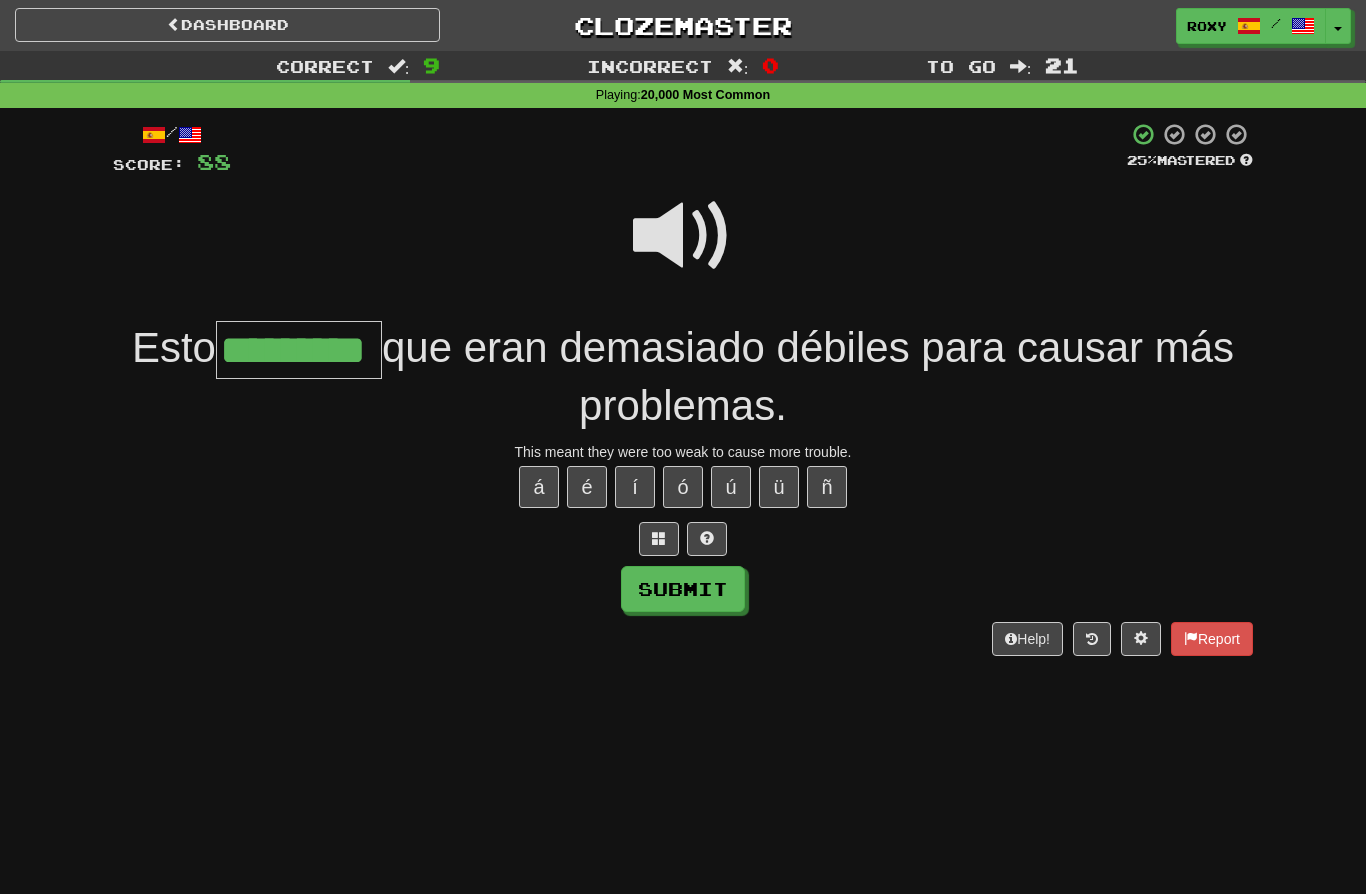 type on "*********" 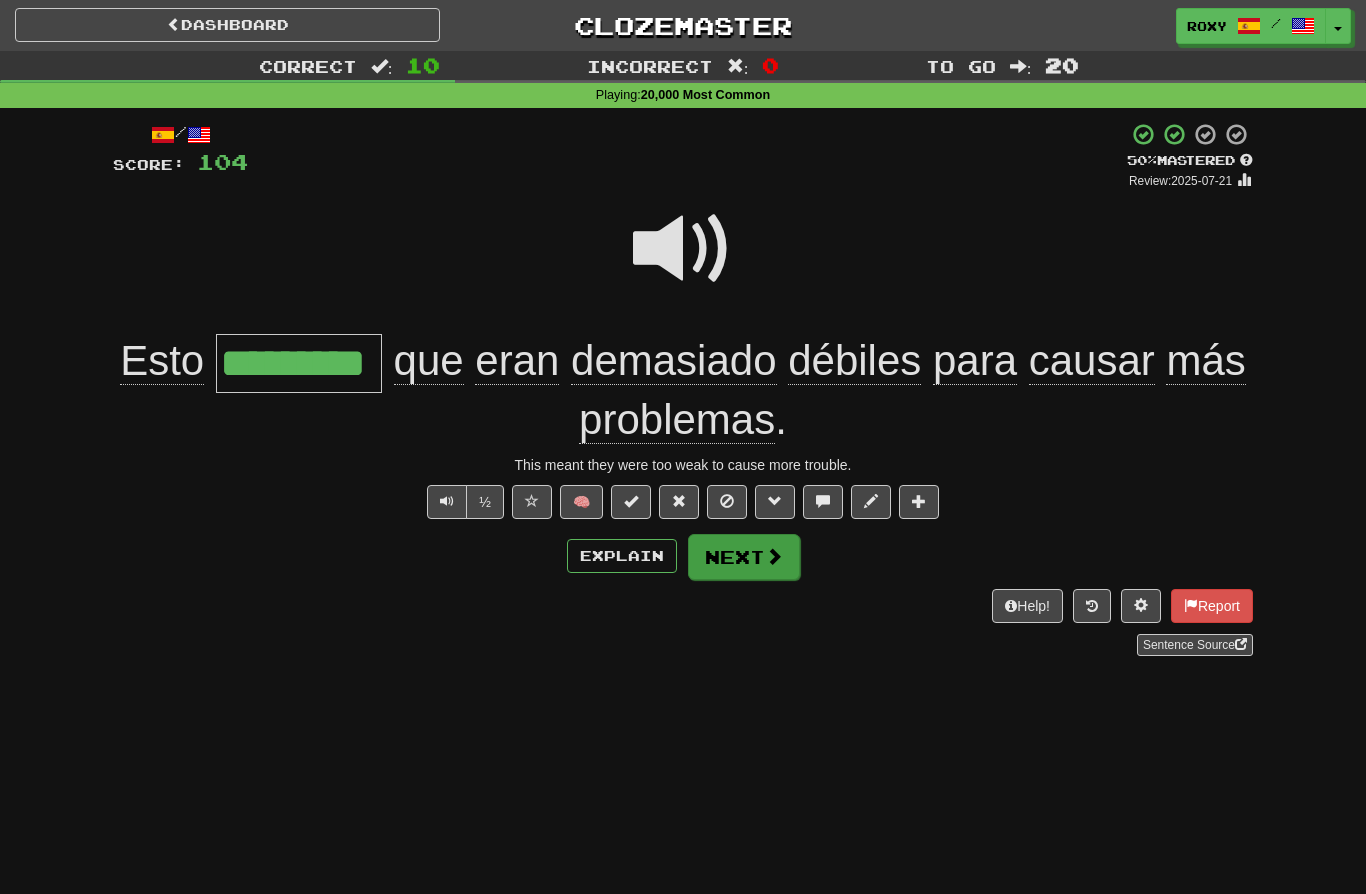 click on "Next" at bounding box center [744, 557] 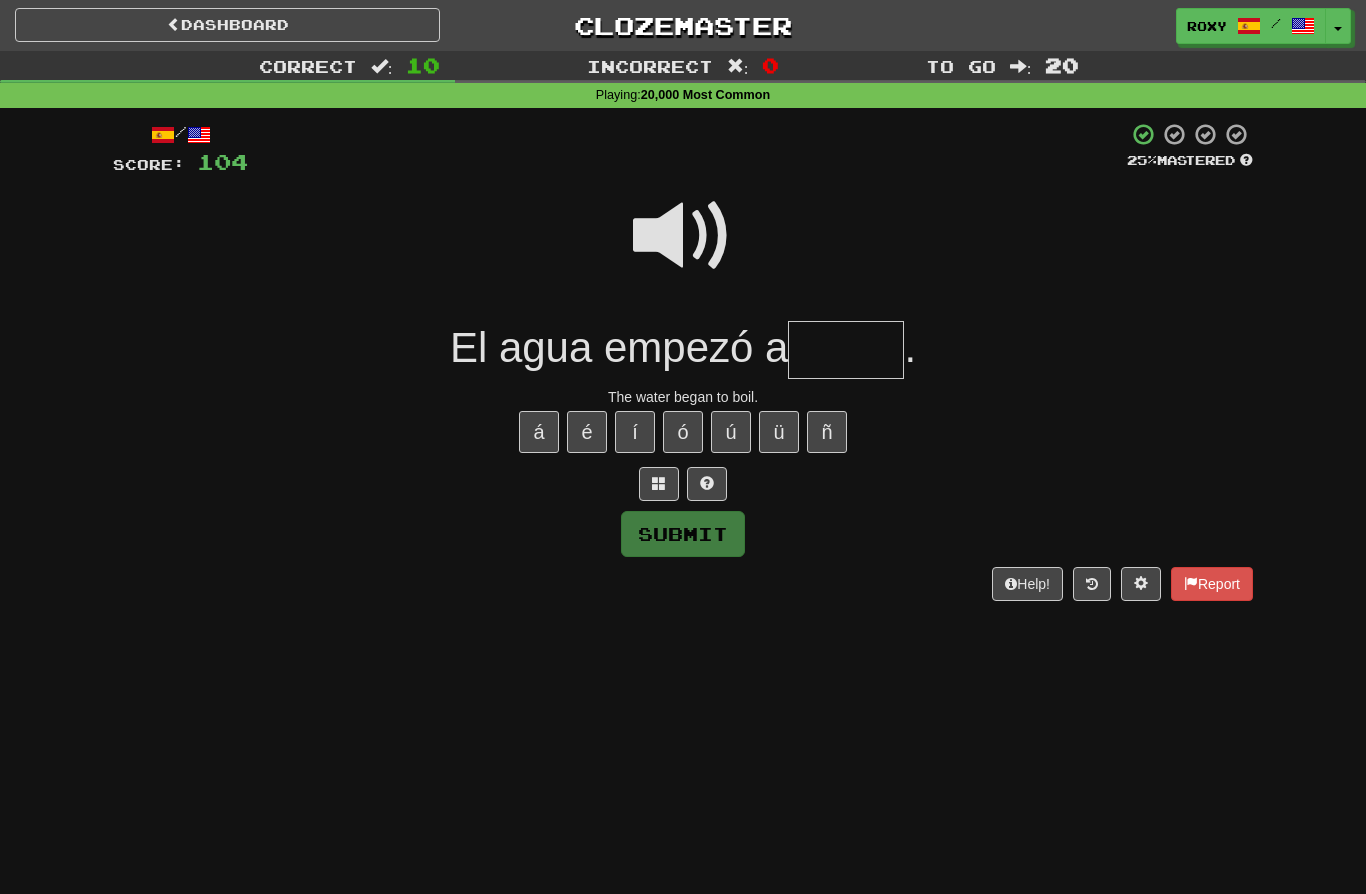 click on "/  Score:   104 25 %  Mastered El agua empezó a  . The water began to boil. á é í ó ú ü ñ Submit  Help!  Report" at bounding box center (683, 361) 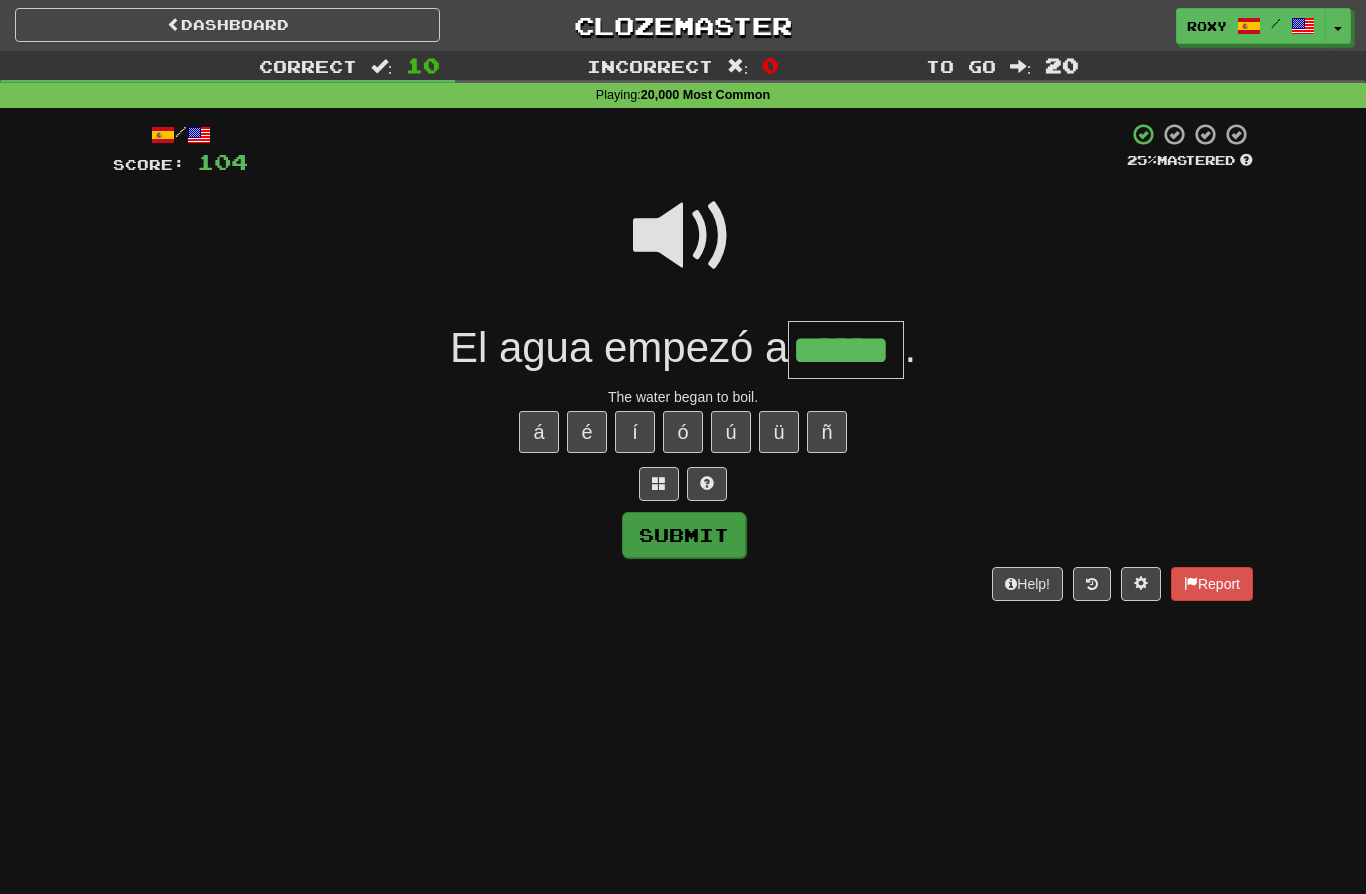 type on "******" 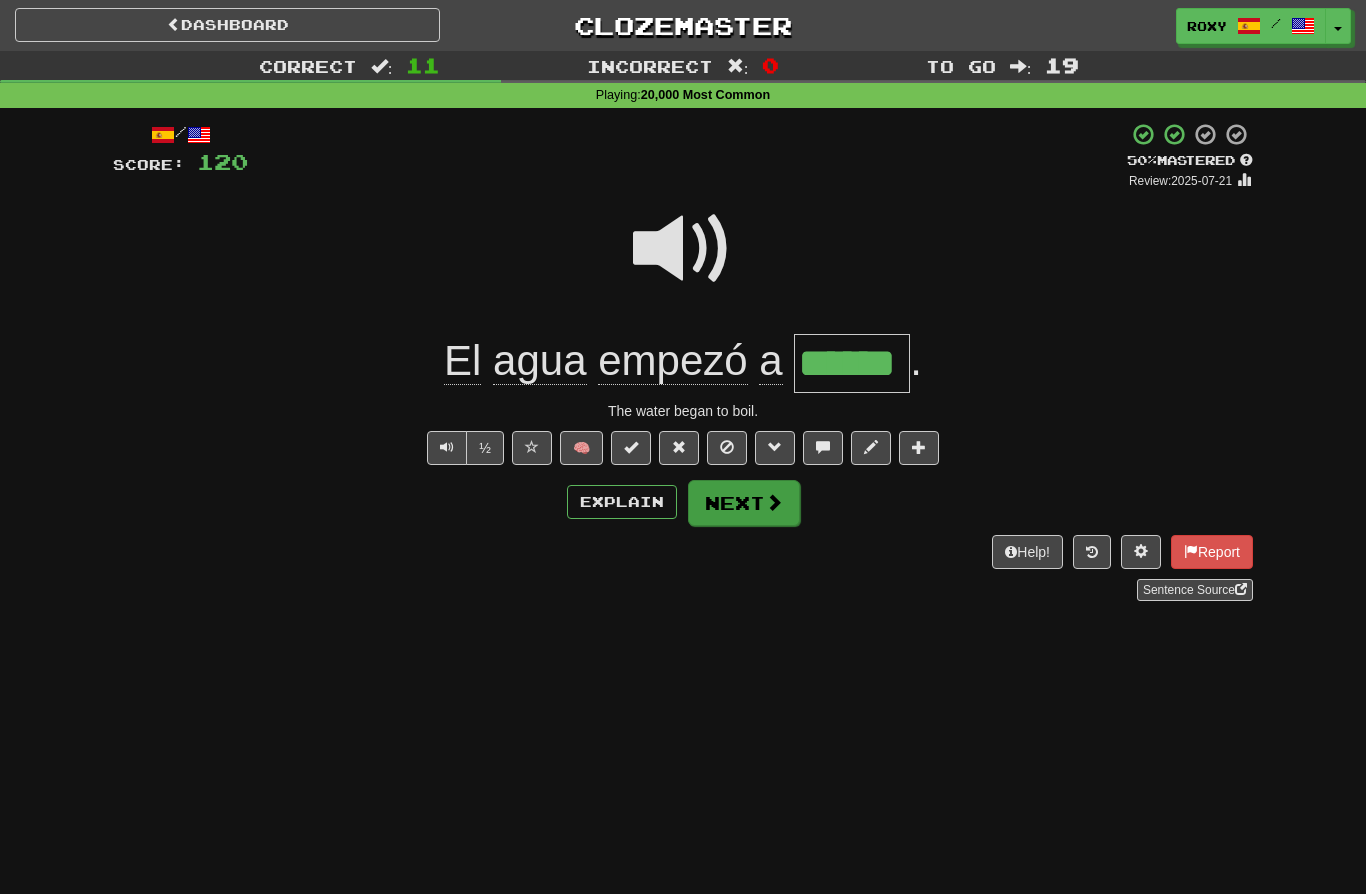 click on "Next" at bounding box center (744, 503) 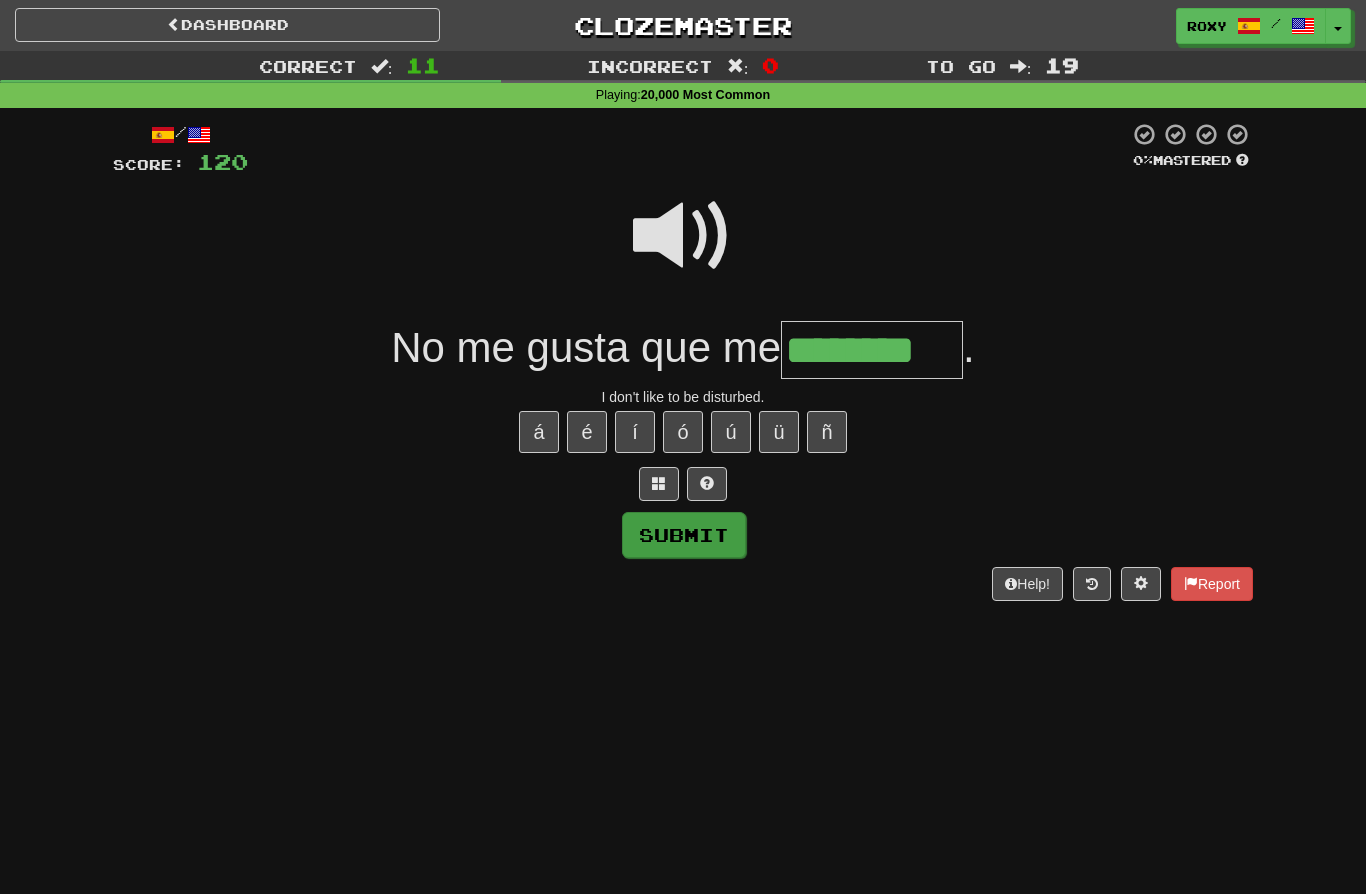 type on "********" 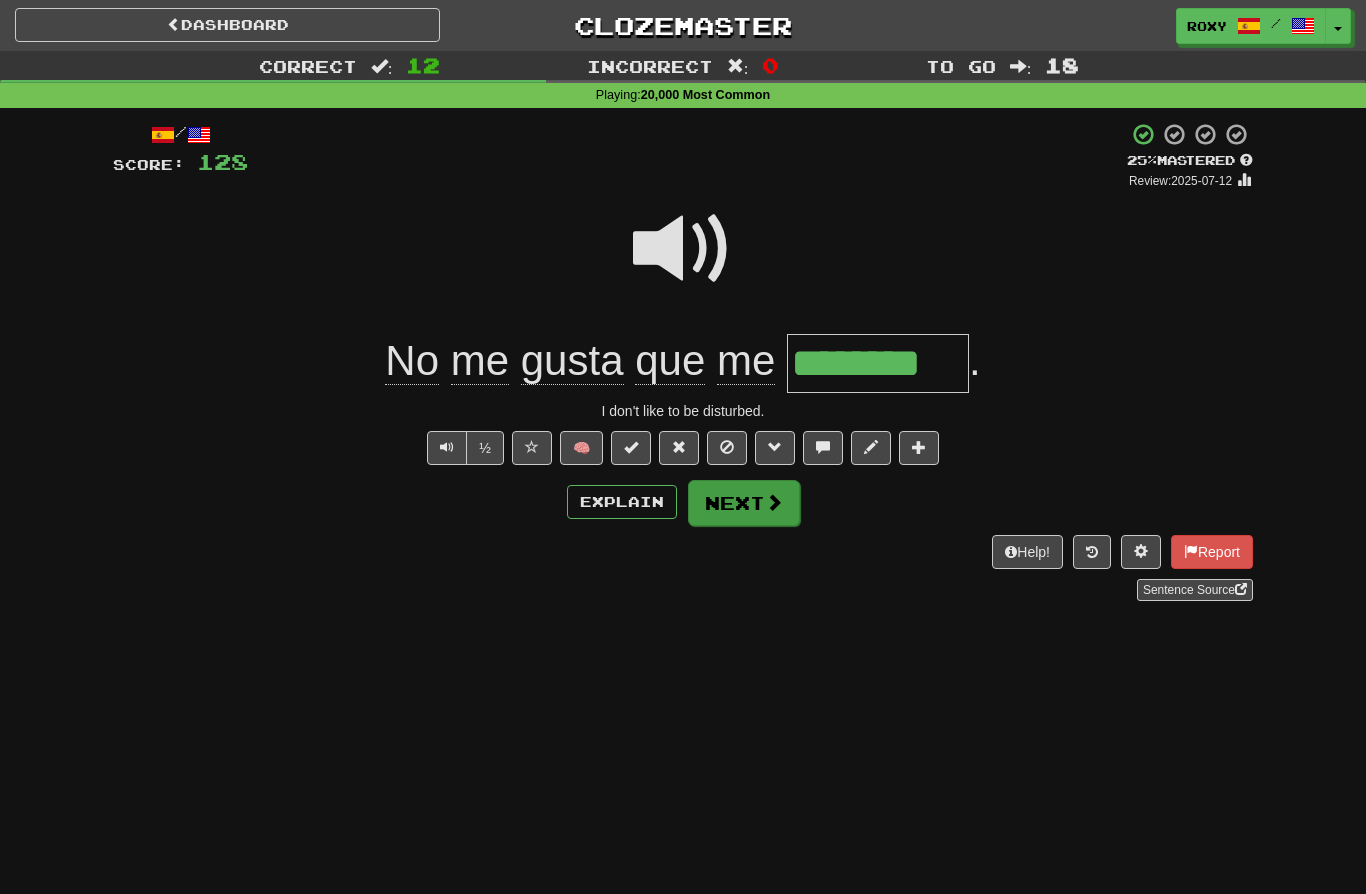 click on "Next" at bounding box center (744, 503) 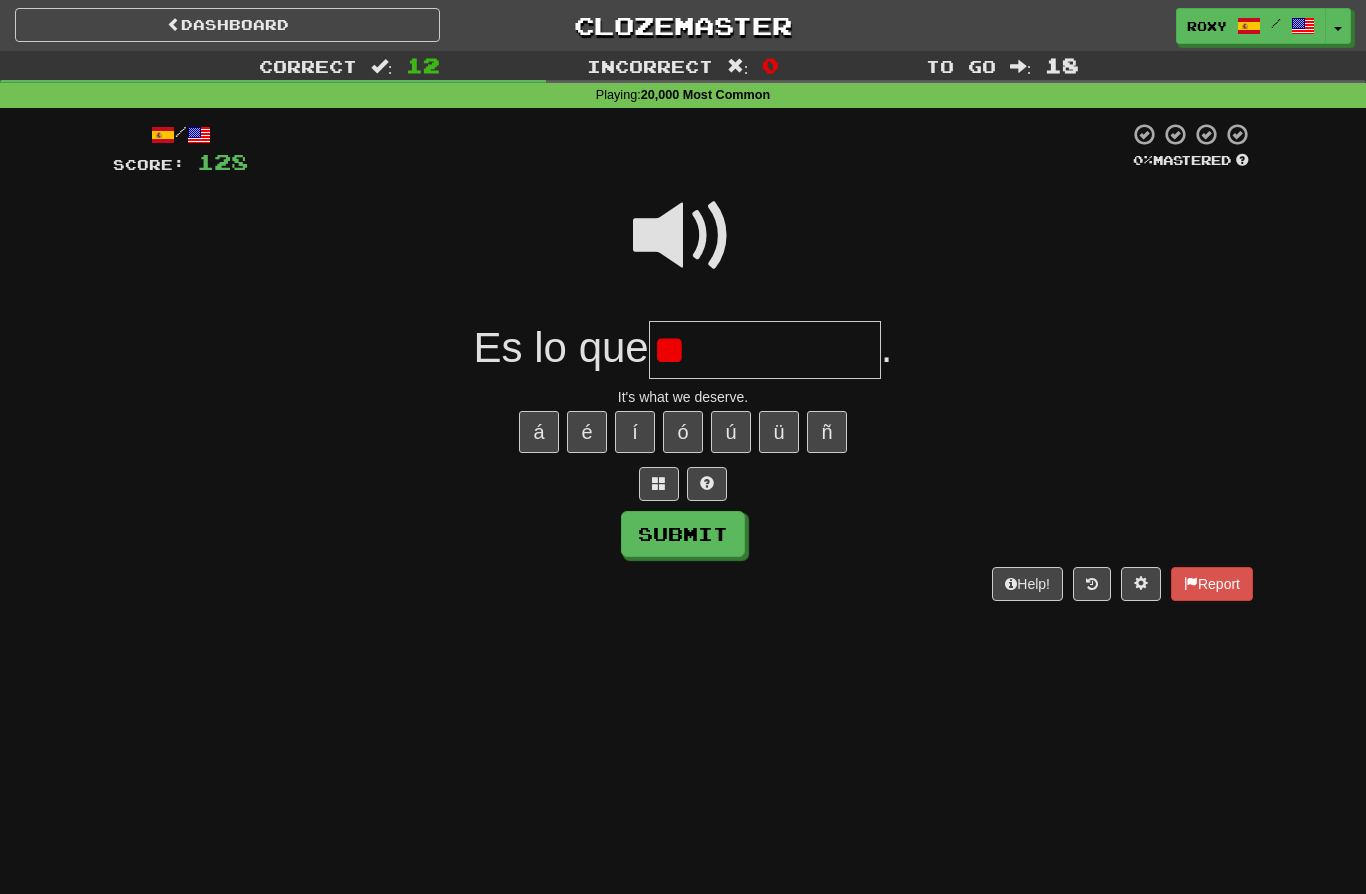 click at bounding box center (683, 236) 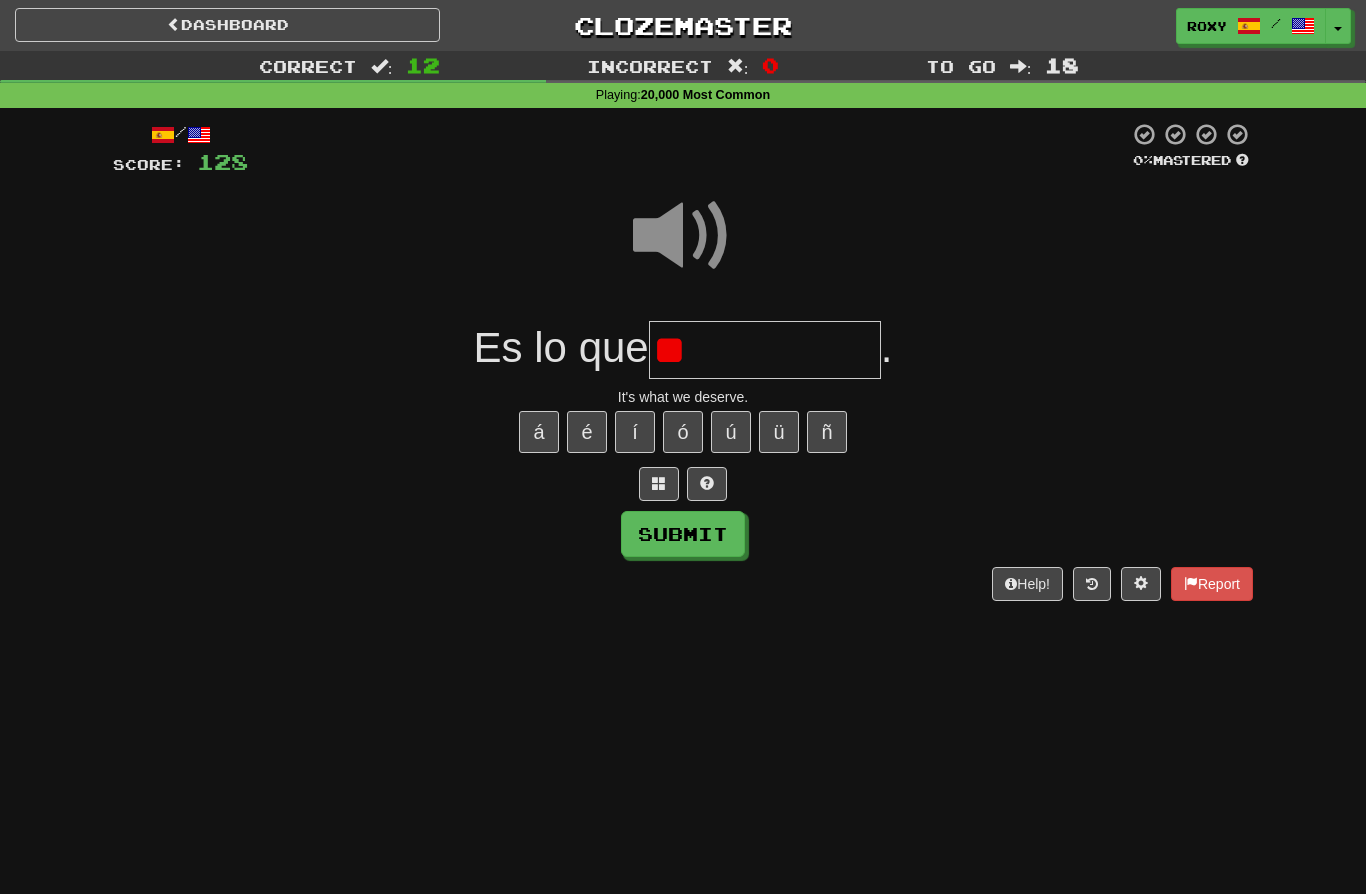 click on "**" at bounding box center [765, 350] 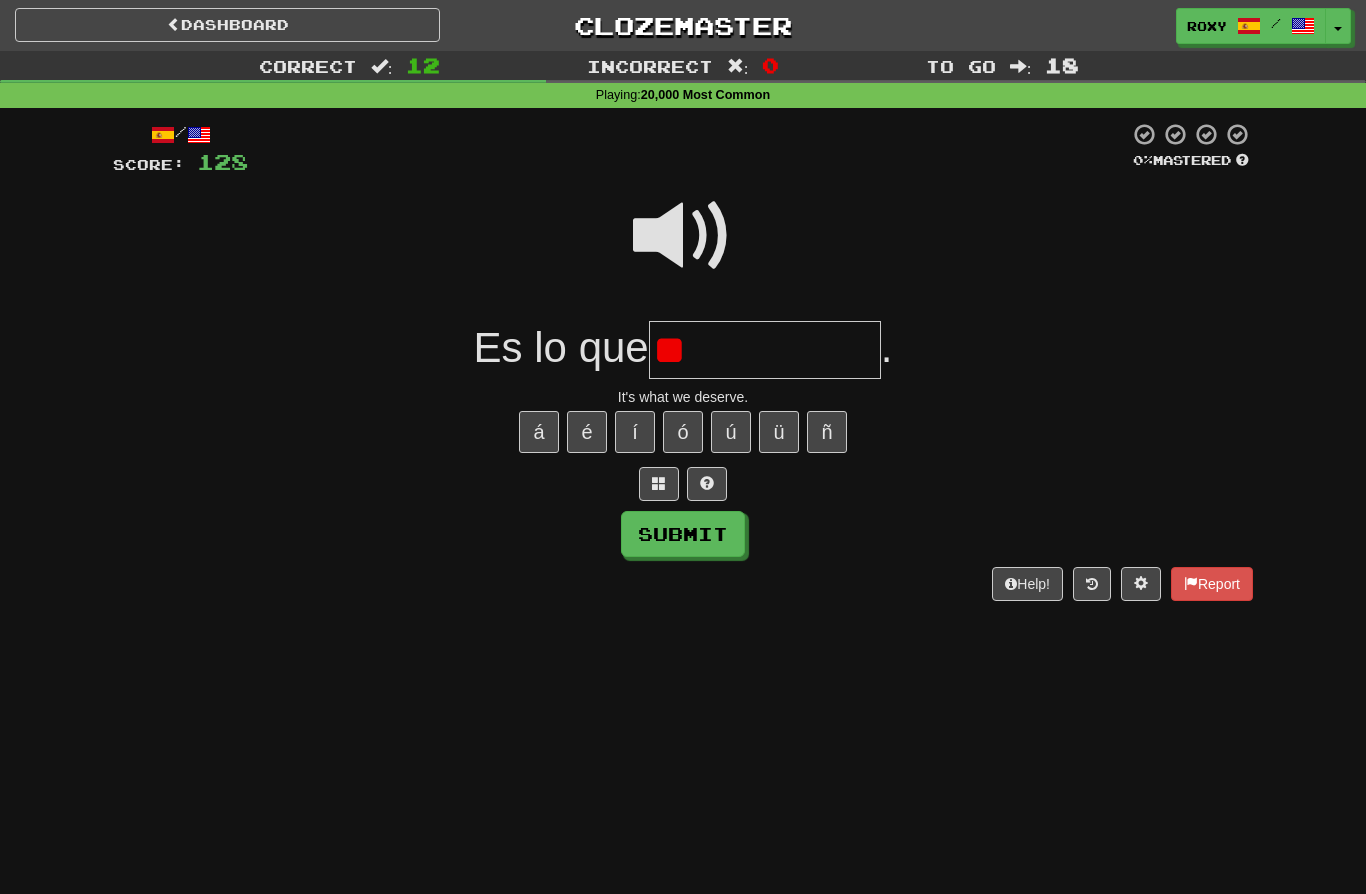 type on "*" 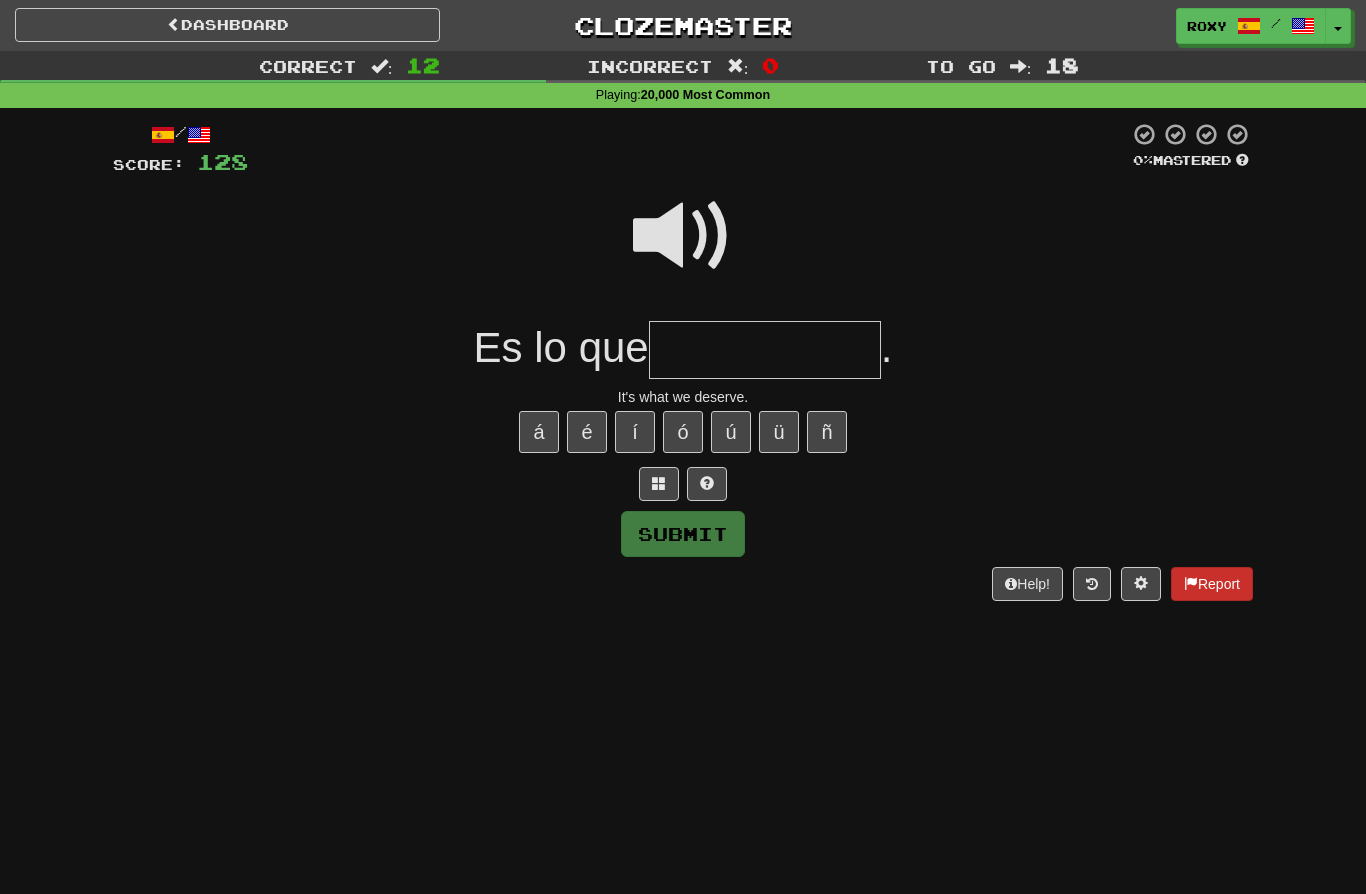 click on "Report" at bounding box center [1212, 584] 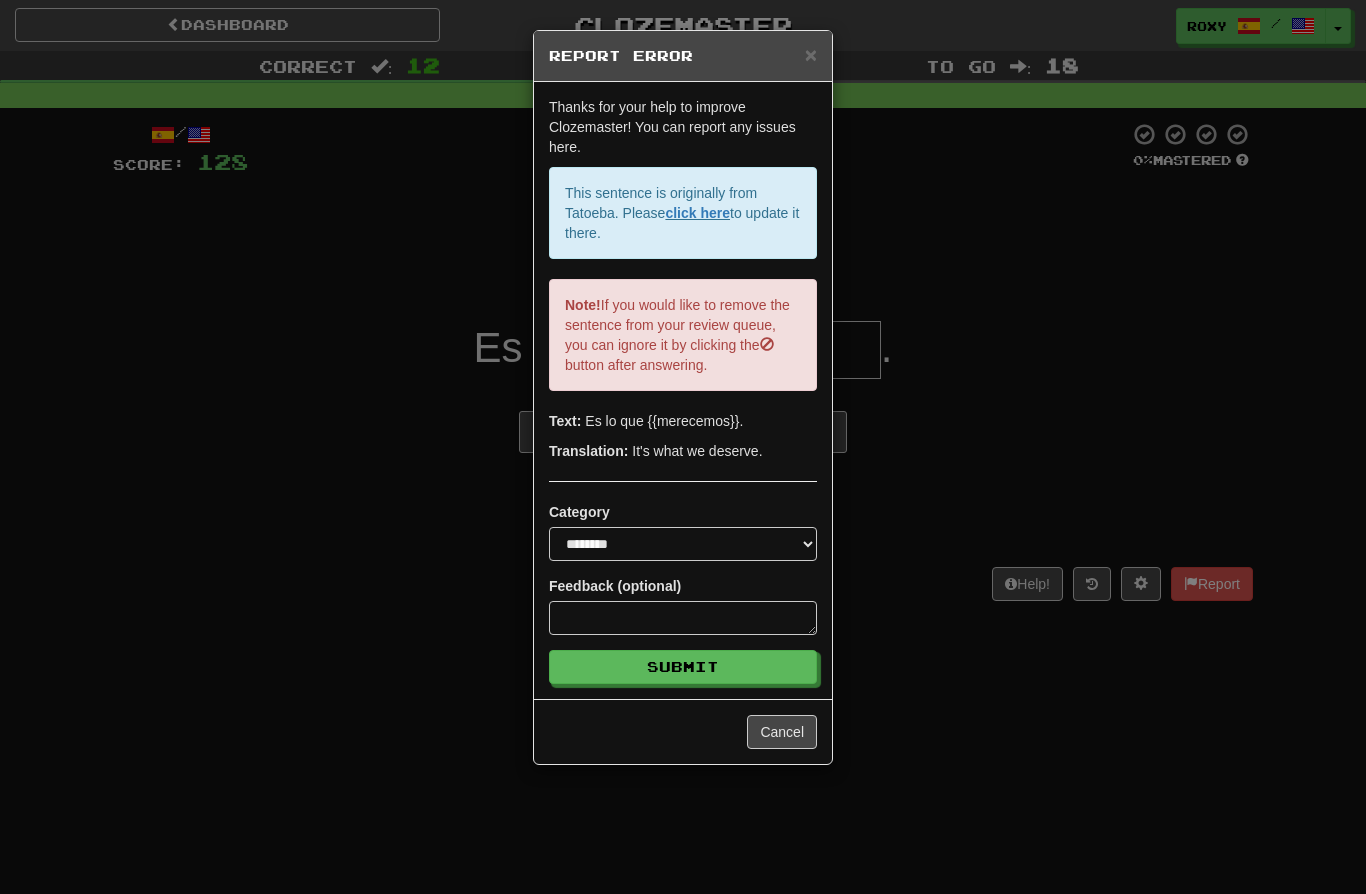 click on "**********" at bounding box center (683, 447) 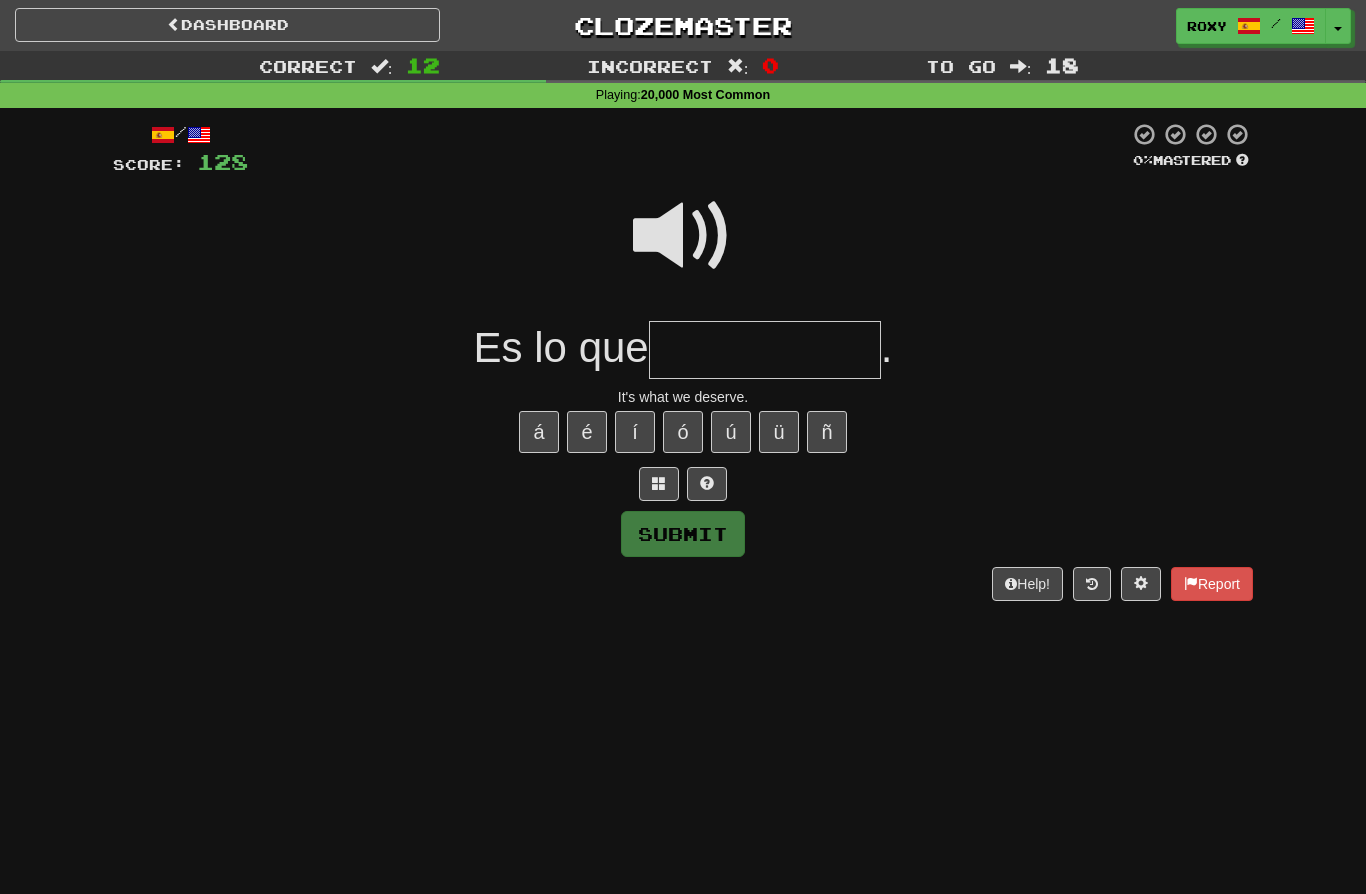 click at bounding box center (765, 350) 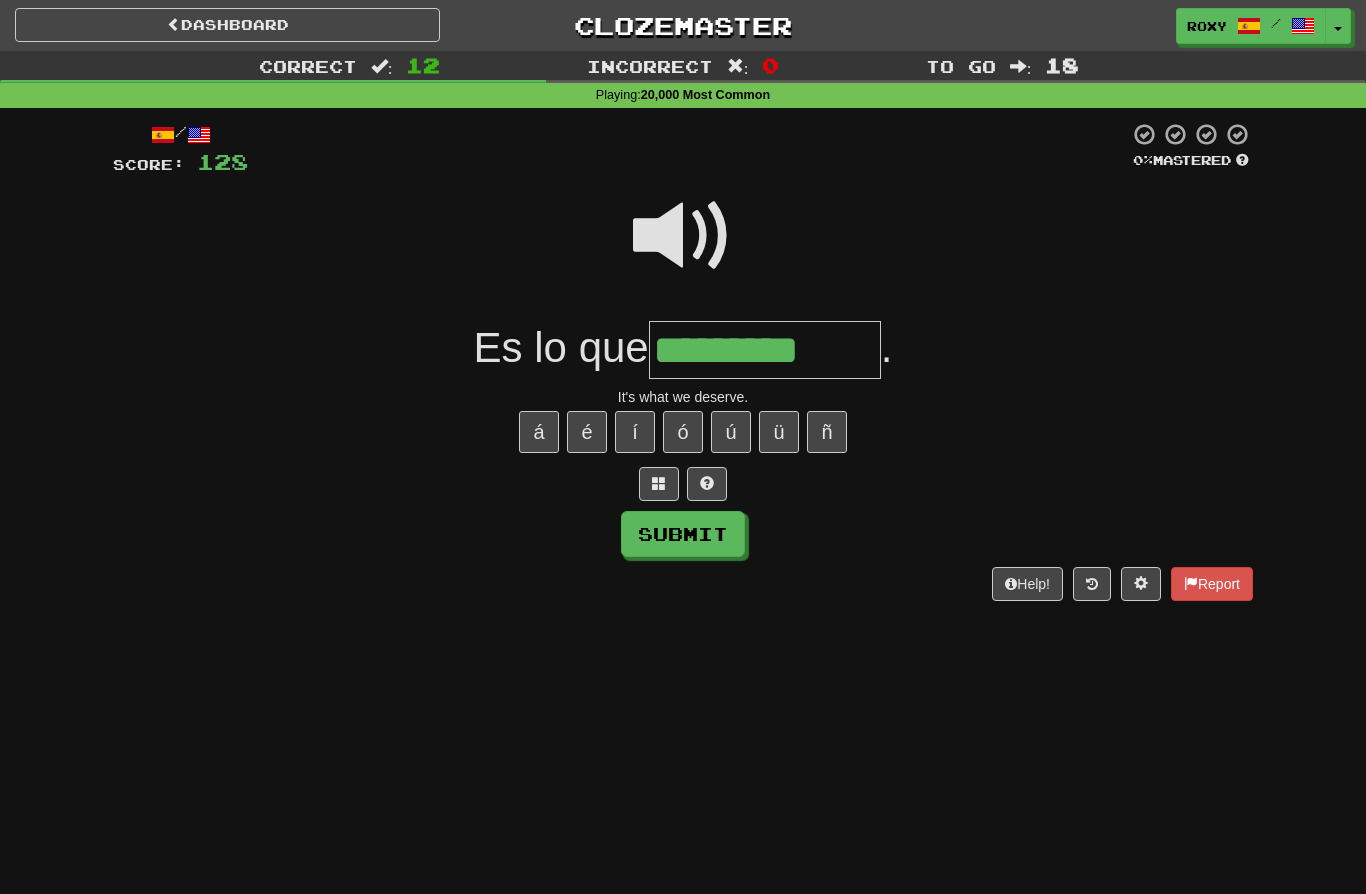 type on "*********" 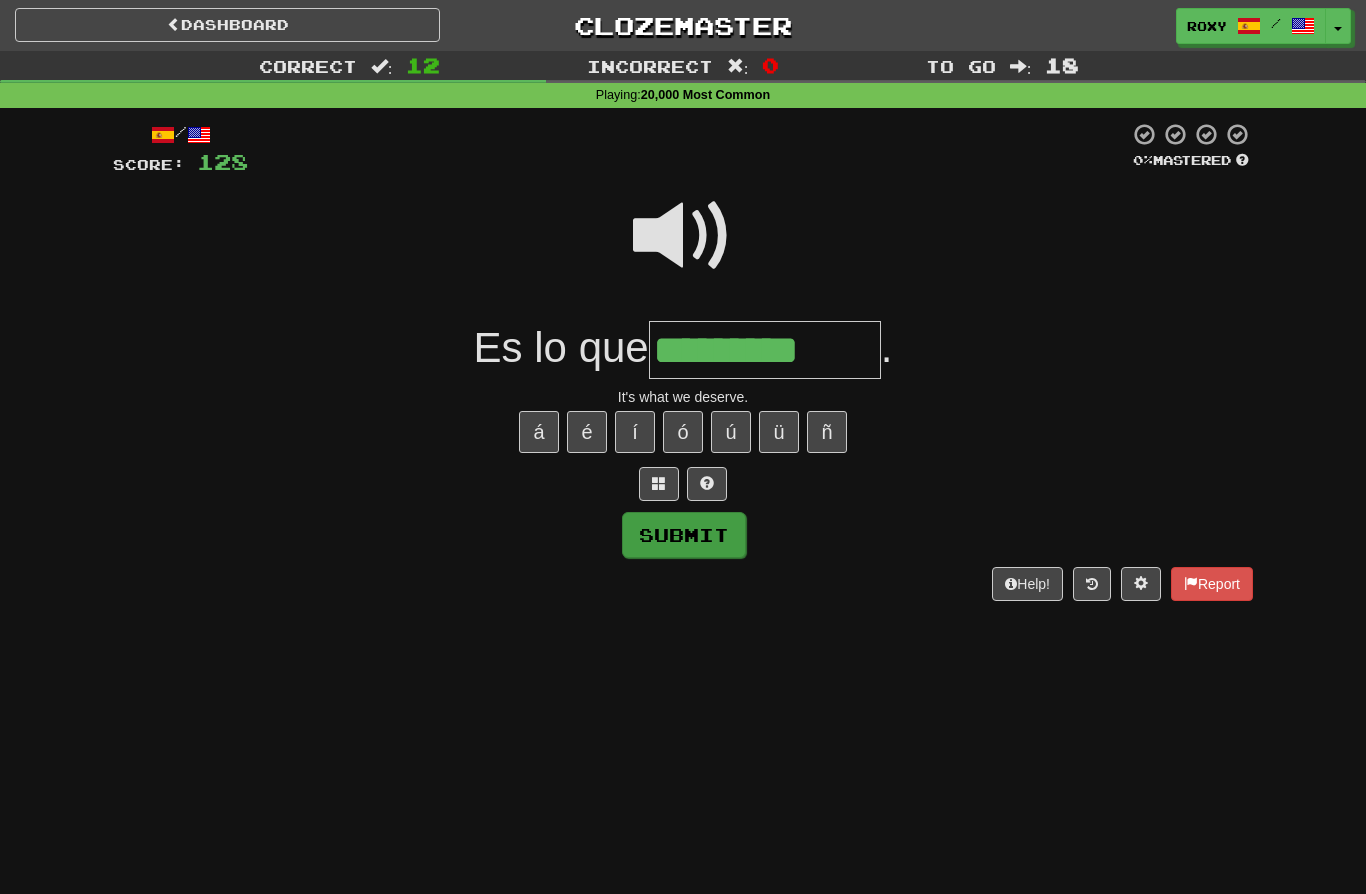 click on "Submit" at bounding box center [684, 535] 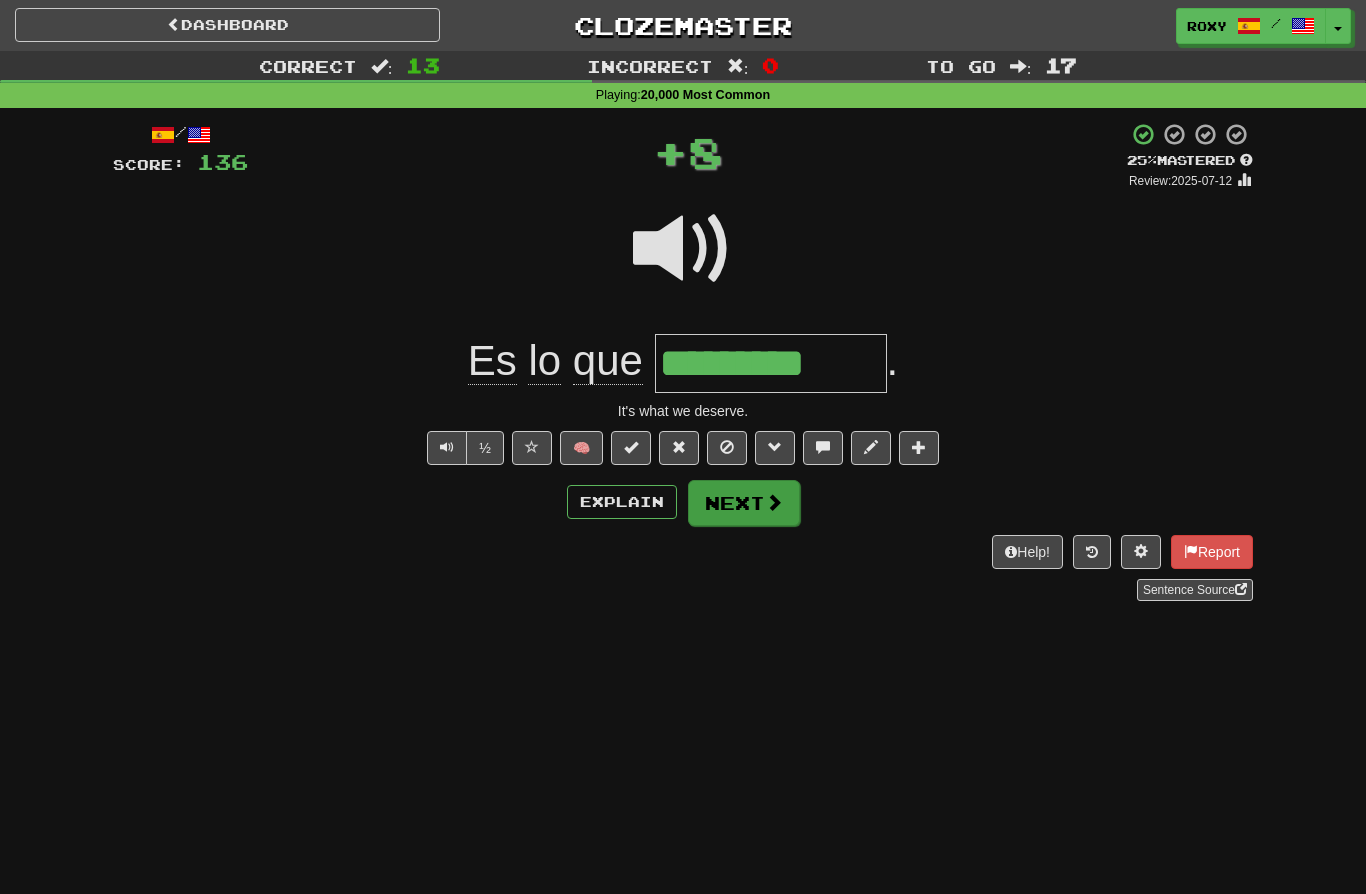 click on "Next" at bounding box center [744, 503] 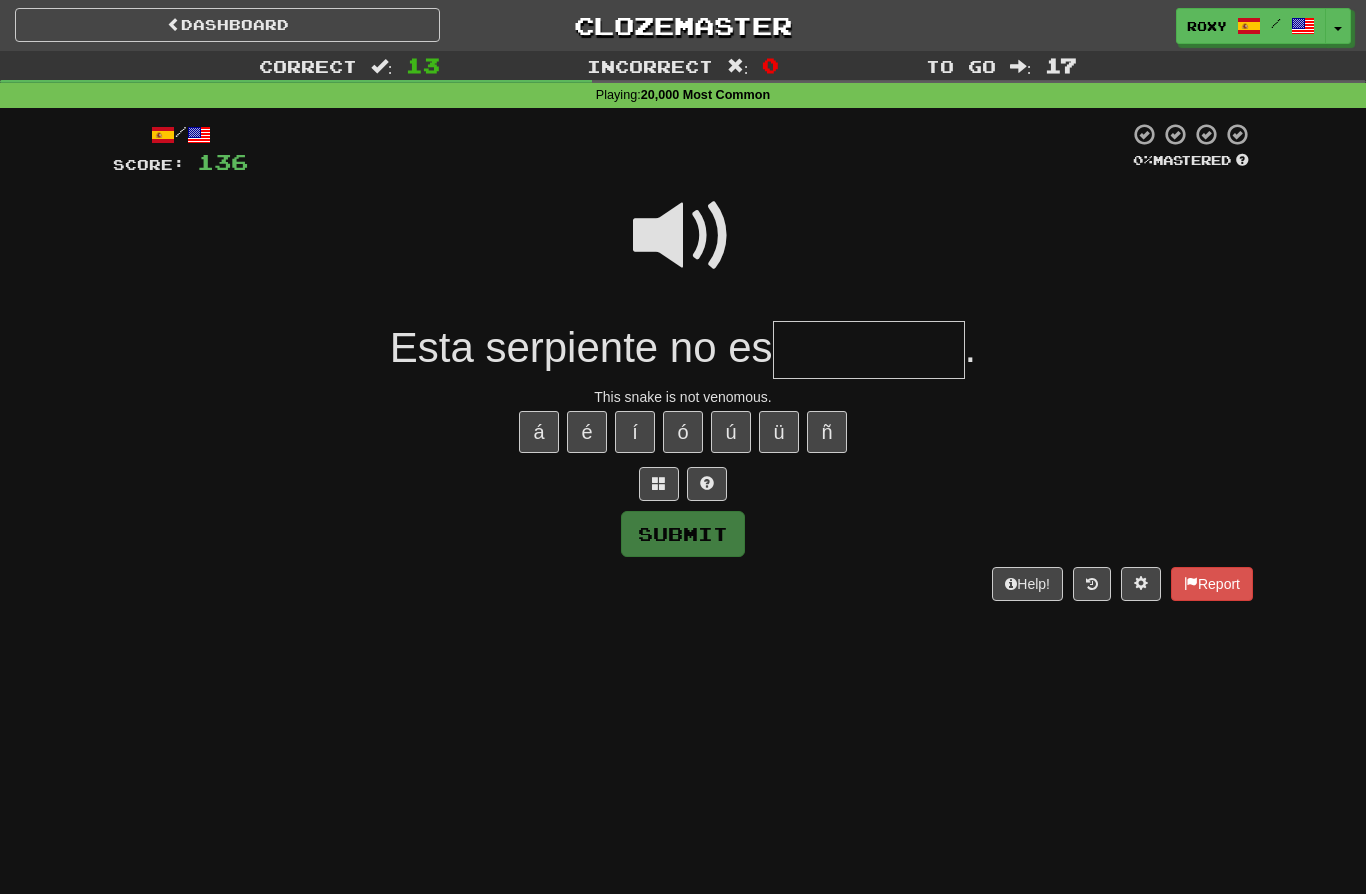 click at bounding box center [869, 350] 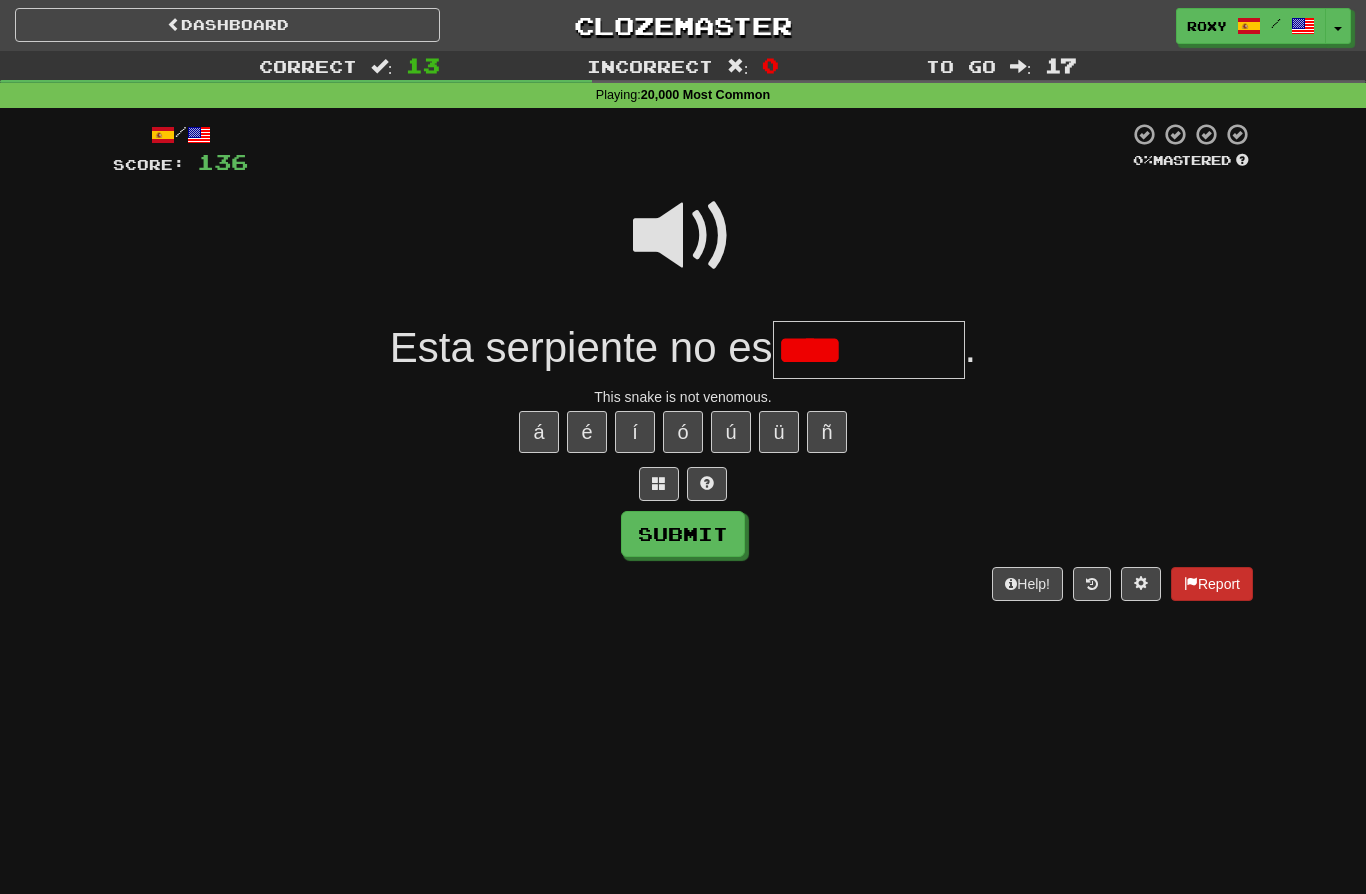 click on "Report" at bounding box center (1212, 584) 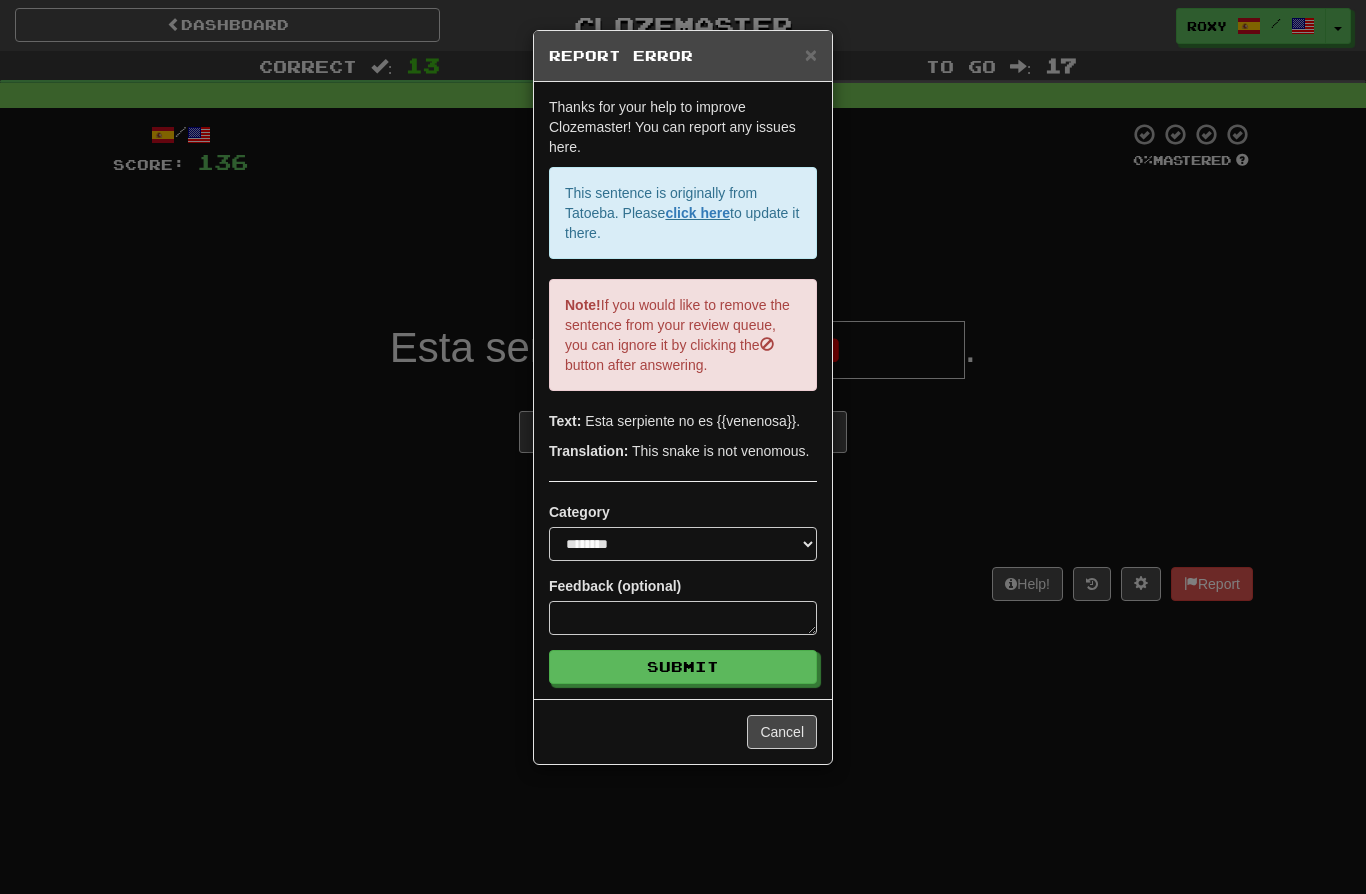click on "**********" at bounding box center (683, 447) 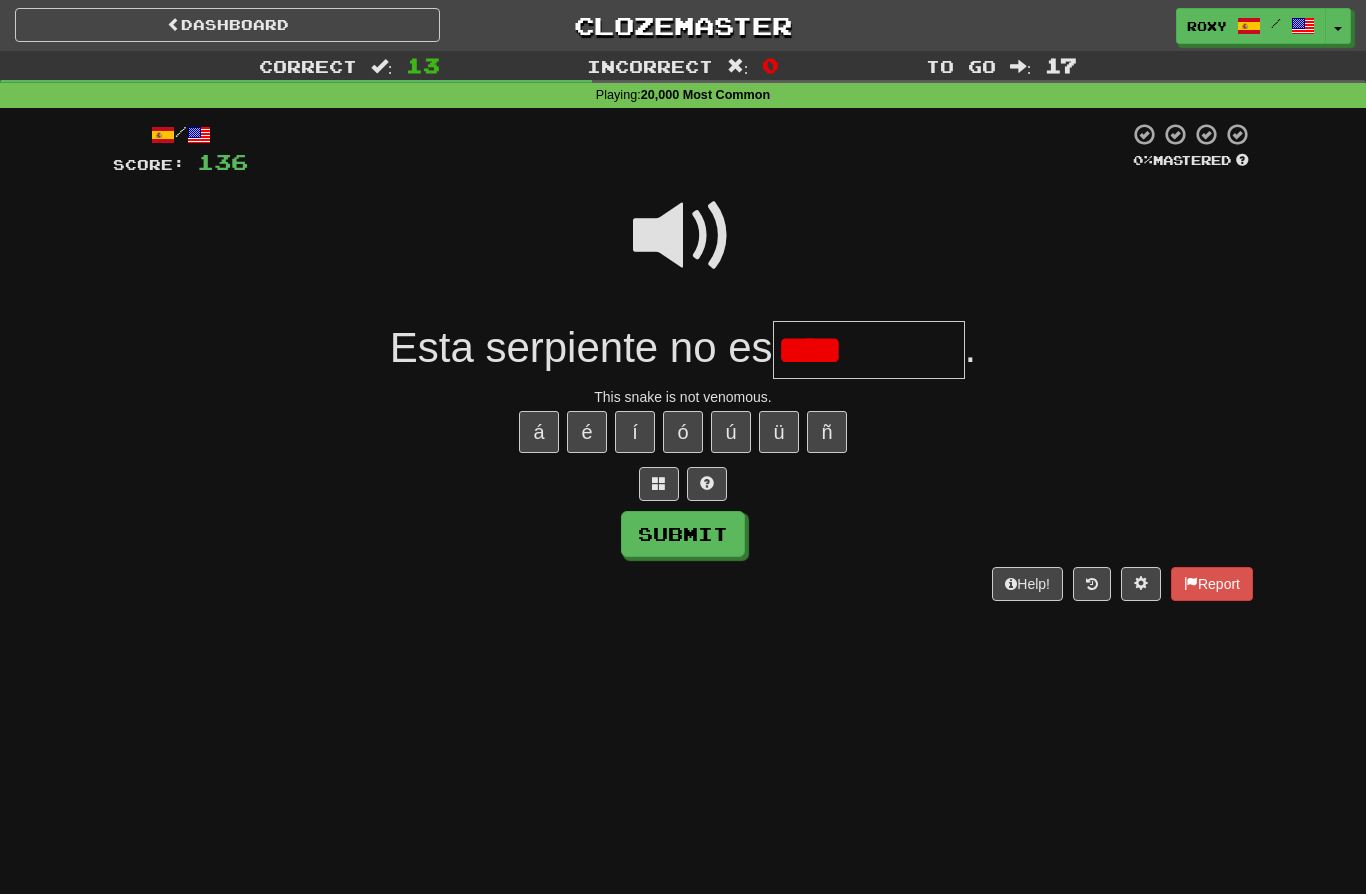 click on "****" at bounding box center (869, 350) 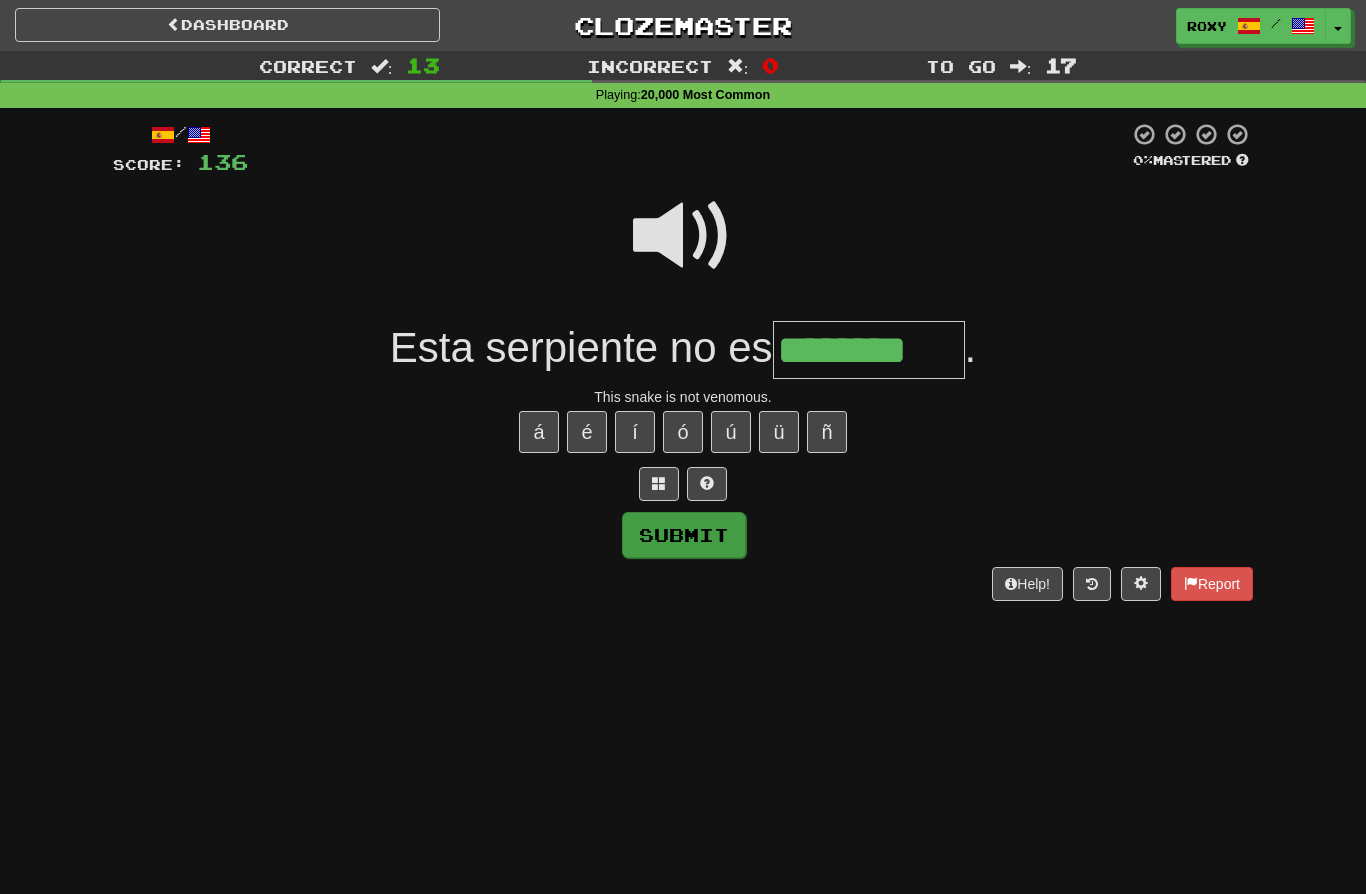 type on "********" 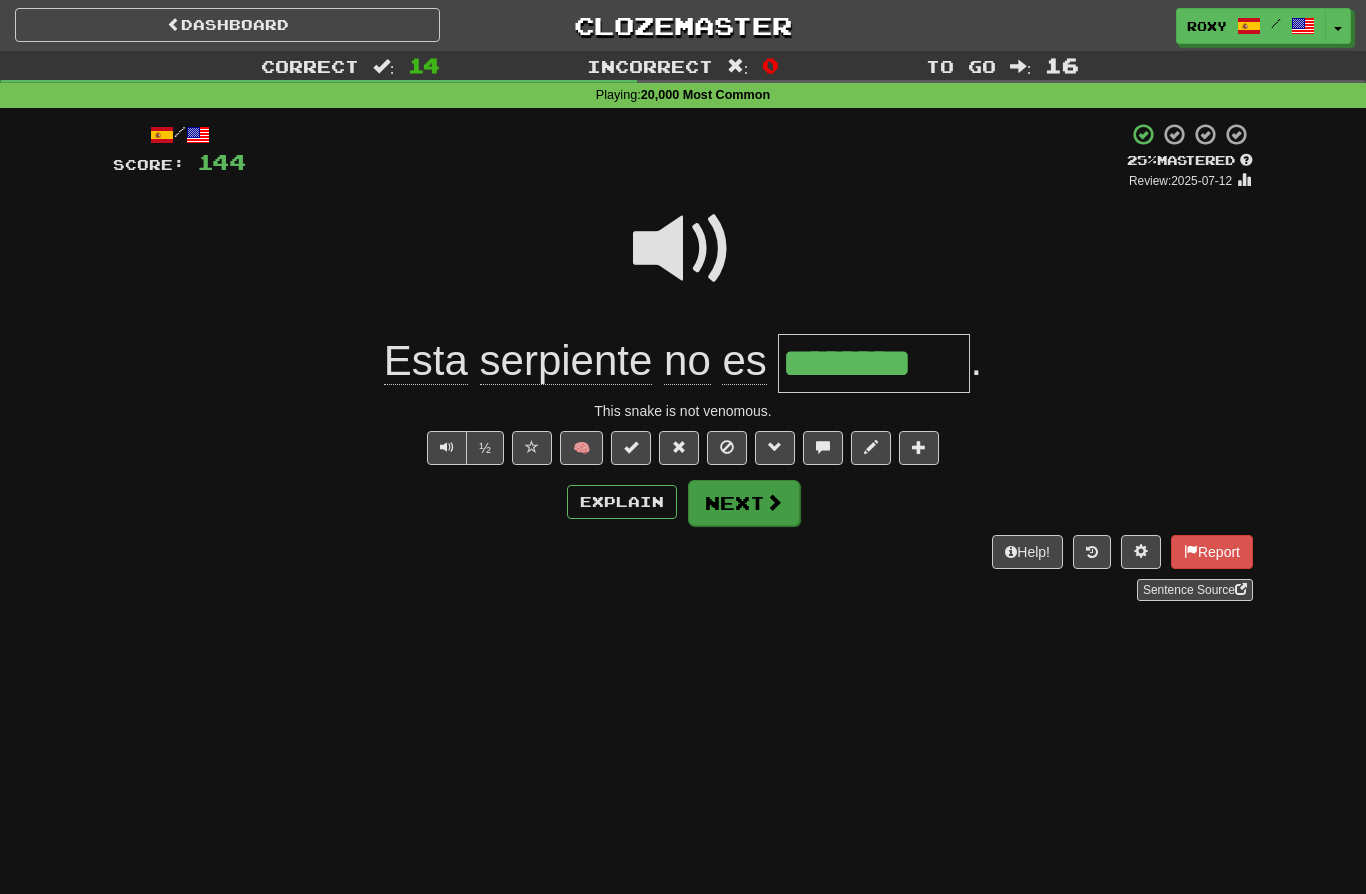 click on "Next" at bounding box center [744, 503] 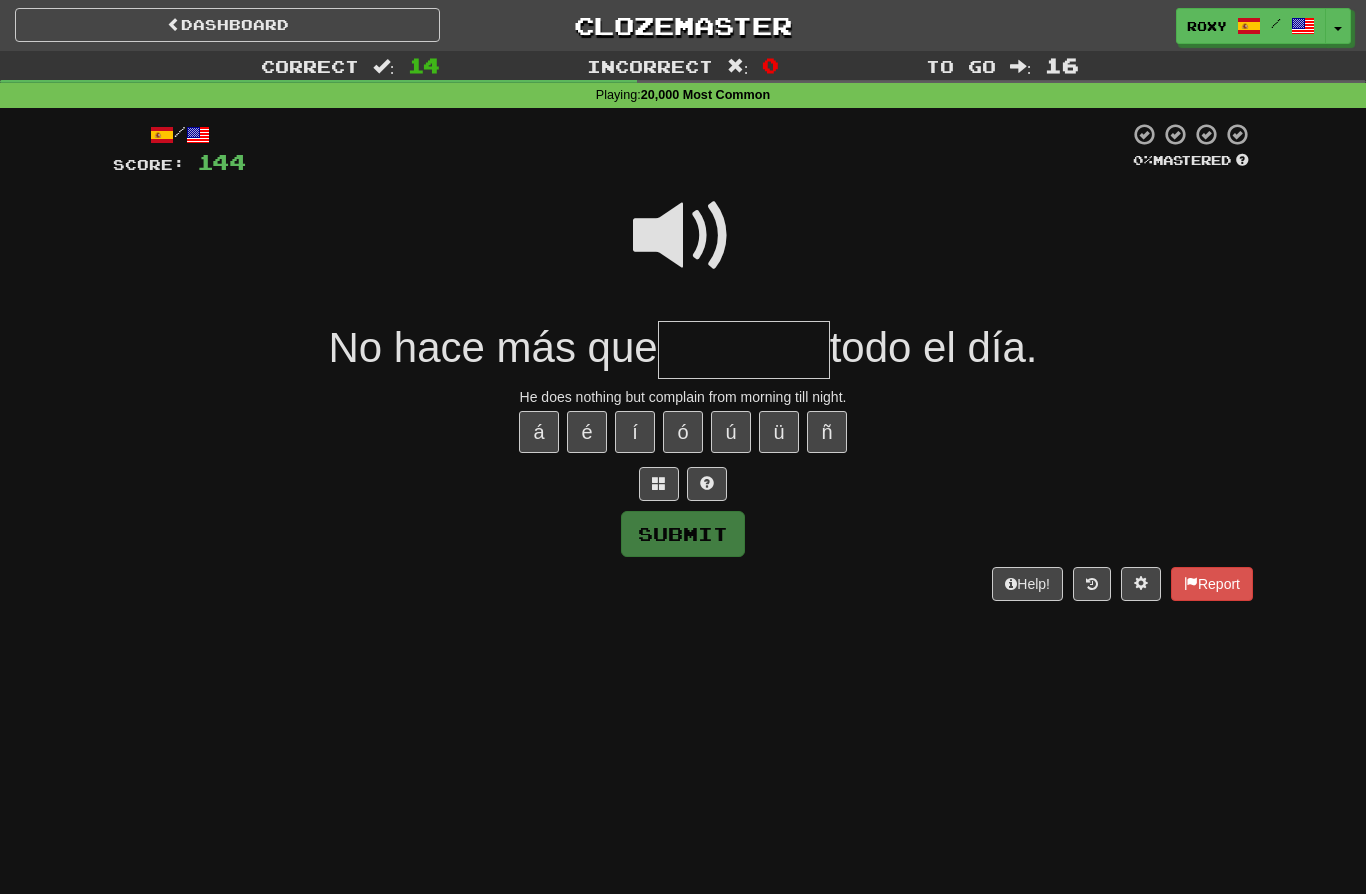 click at bounding box center (683, 236) 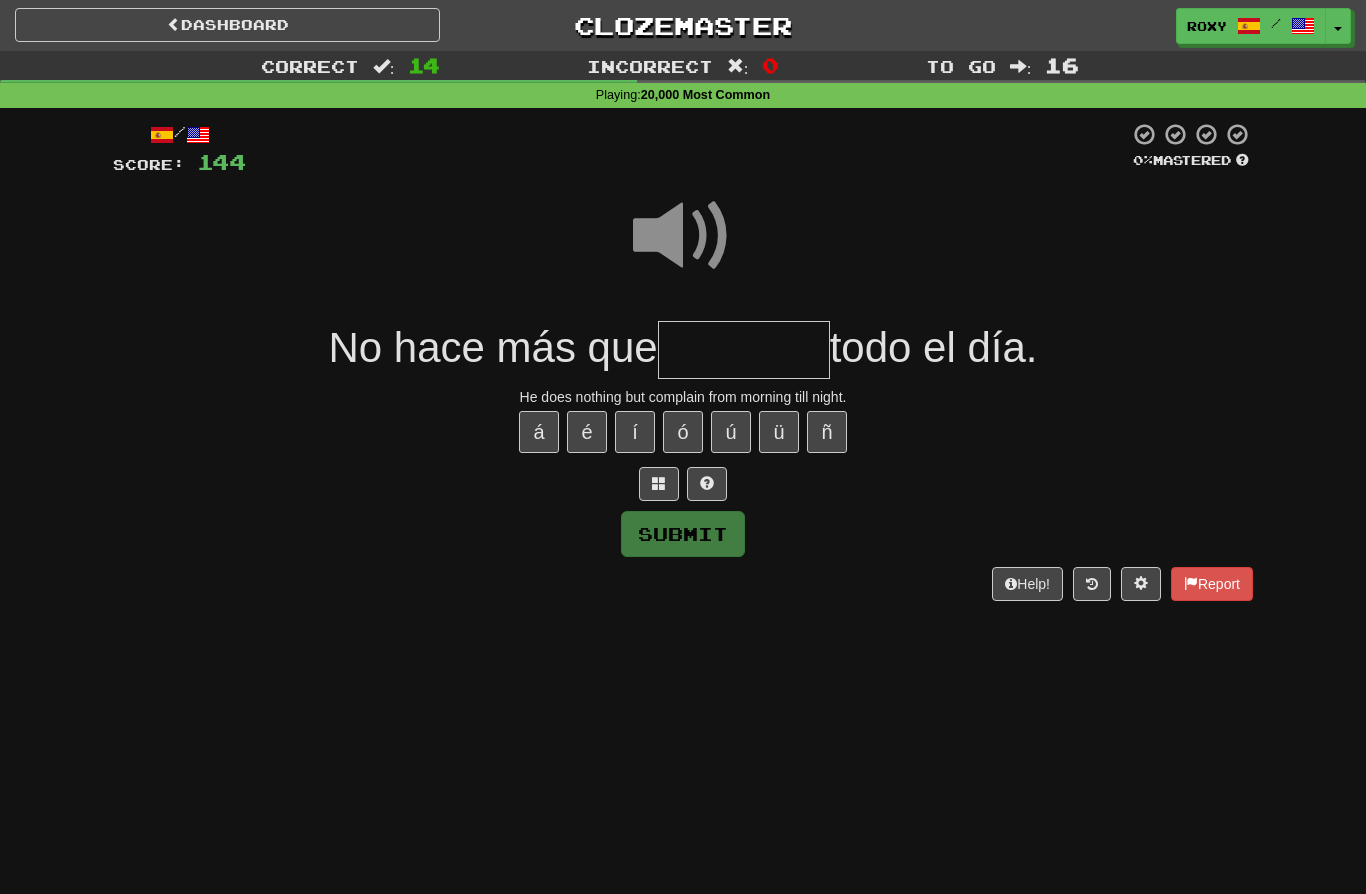 click at bounding box center (744, 350) 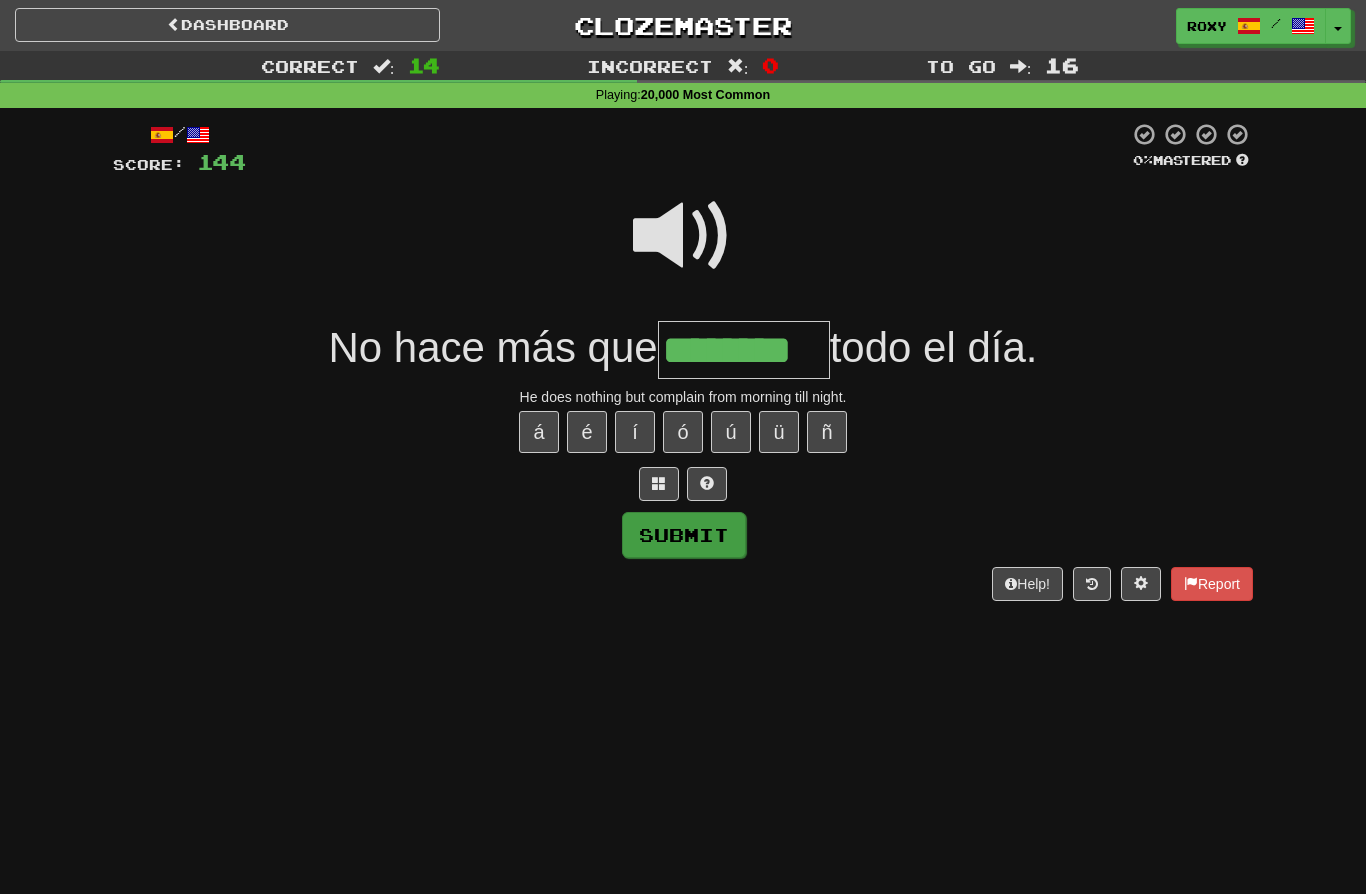 type on "********" 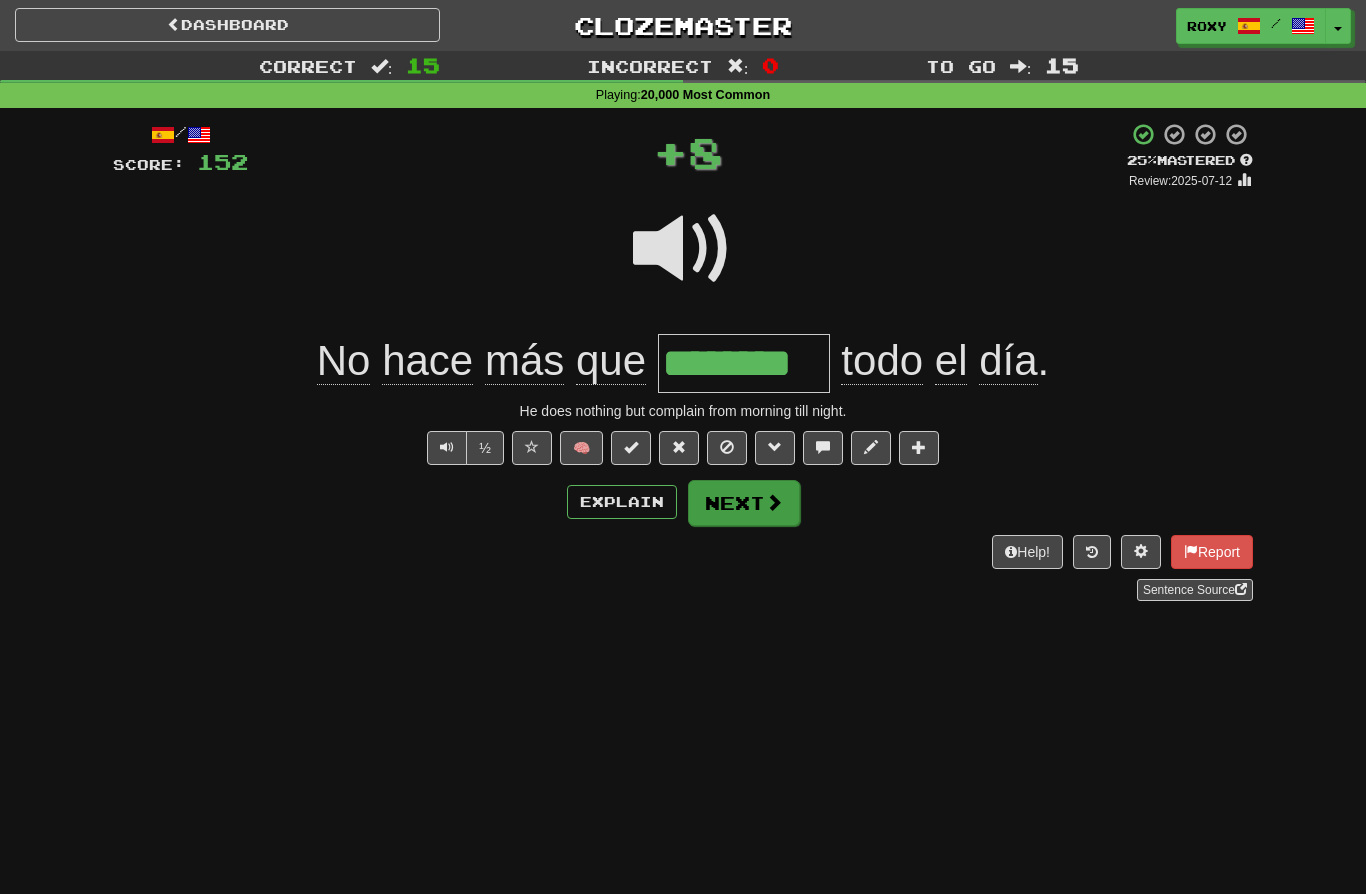 click on "Next" at bounding box center (744, 503) 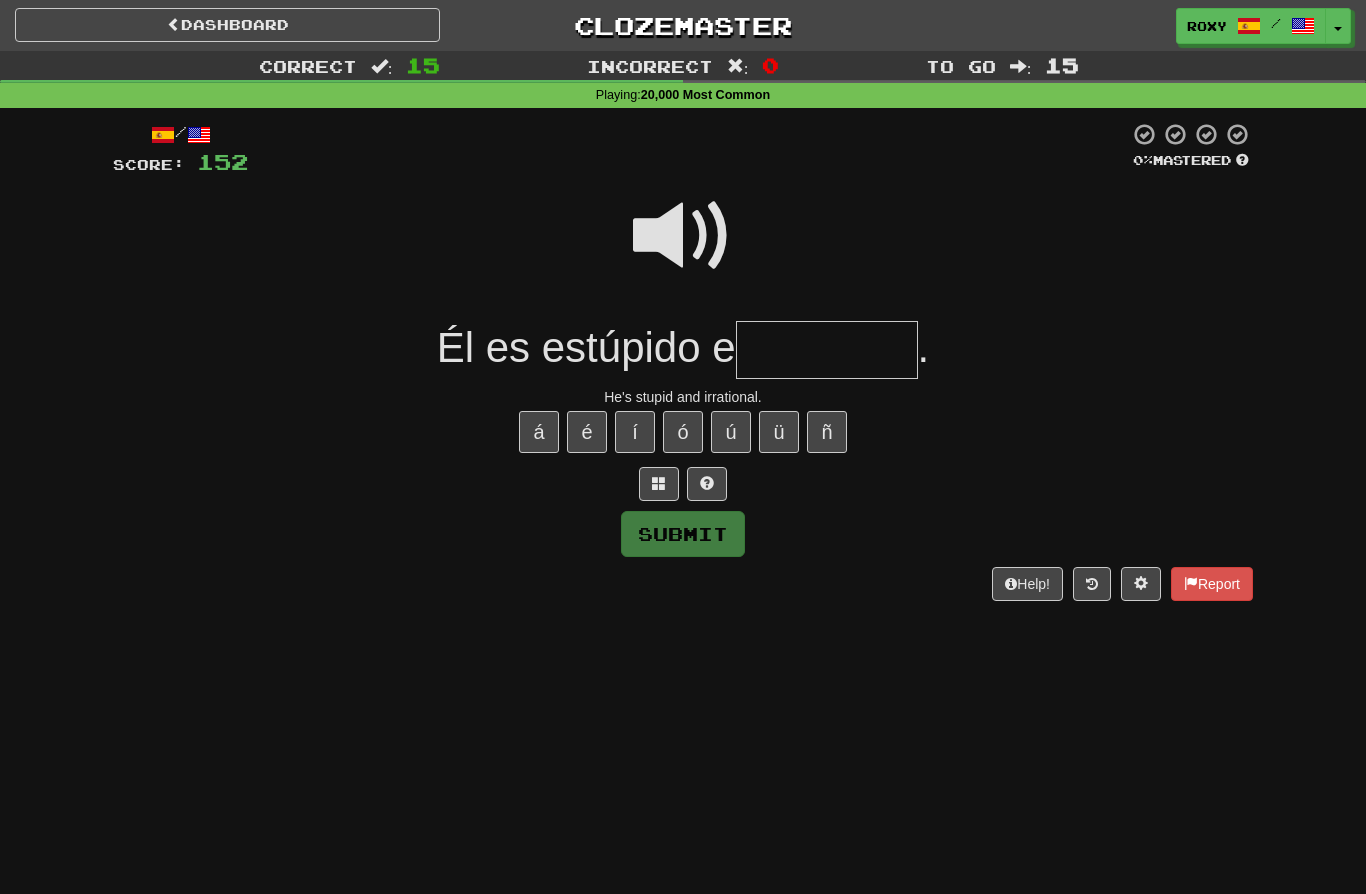 click at bounding box center (827, 350) 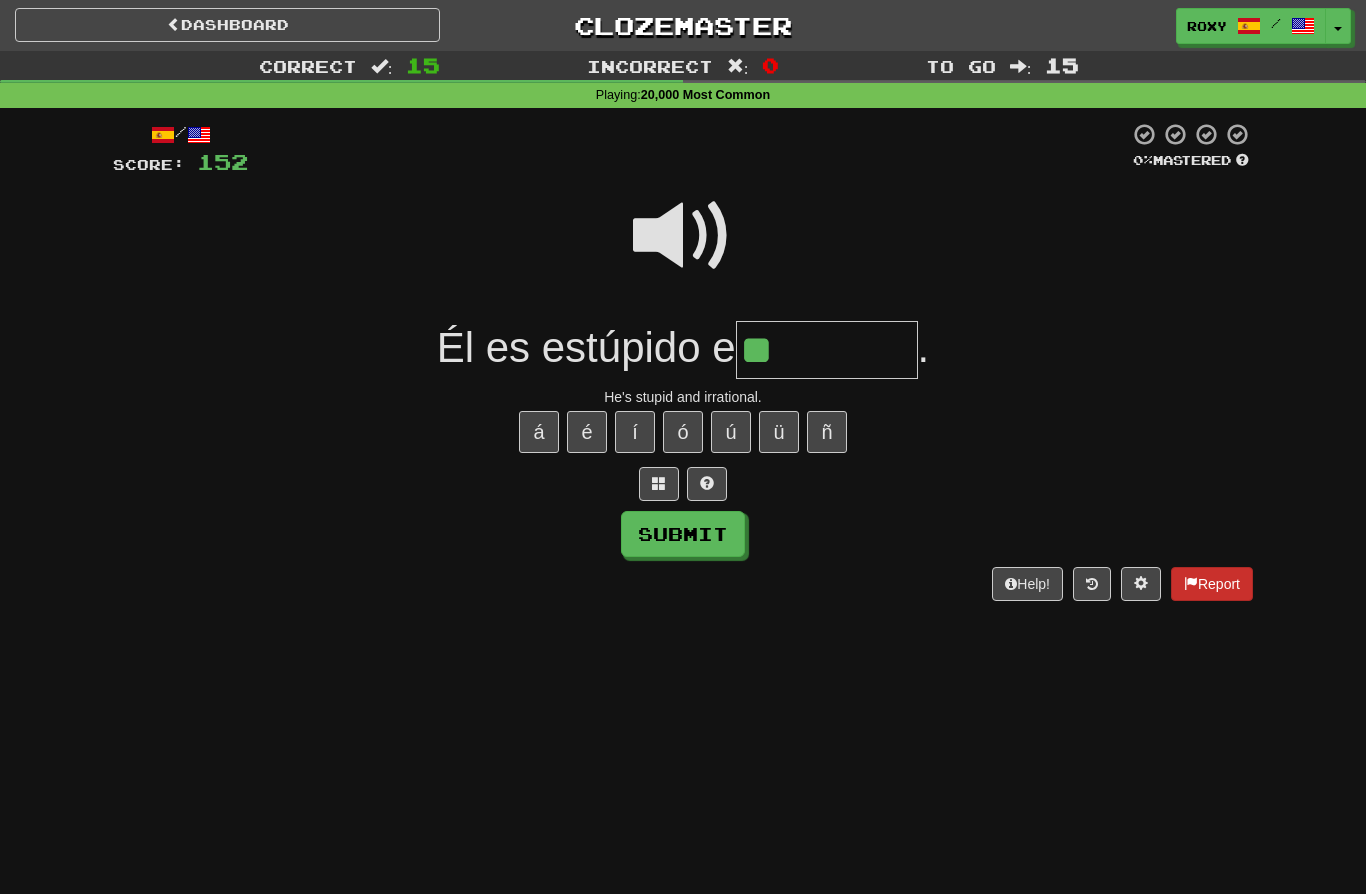 click on "Report" at bounding box center [1212, 584] 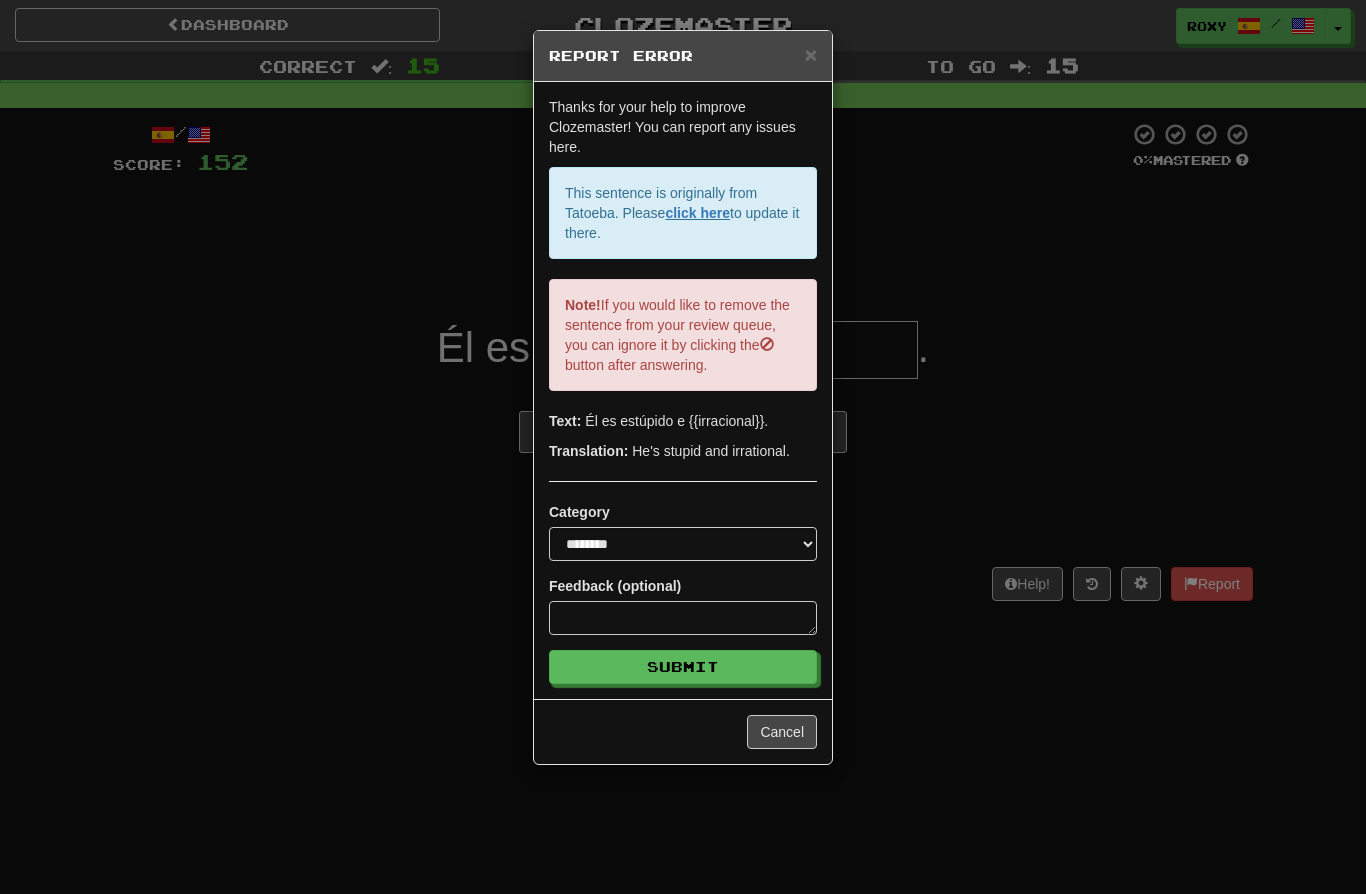 click on "**********" at bounding box center (683, 447) 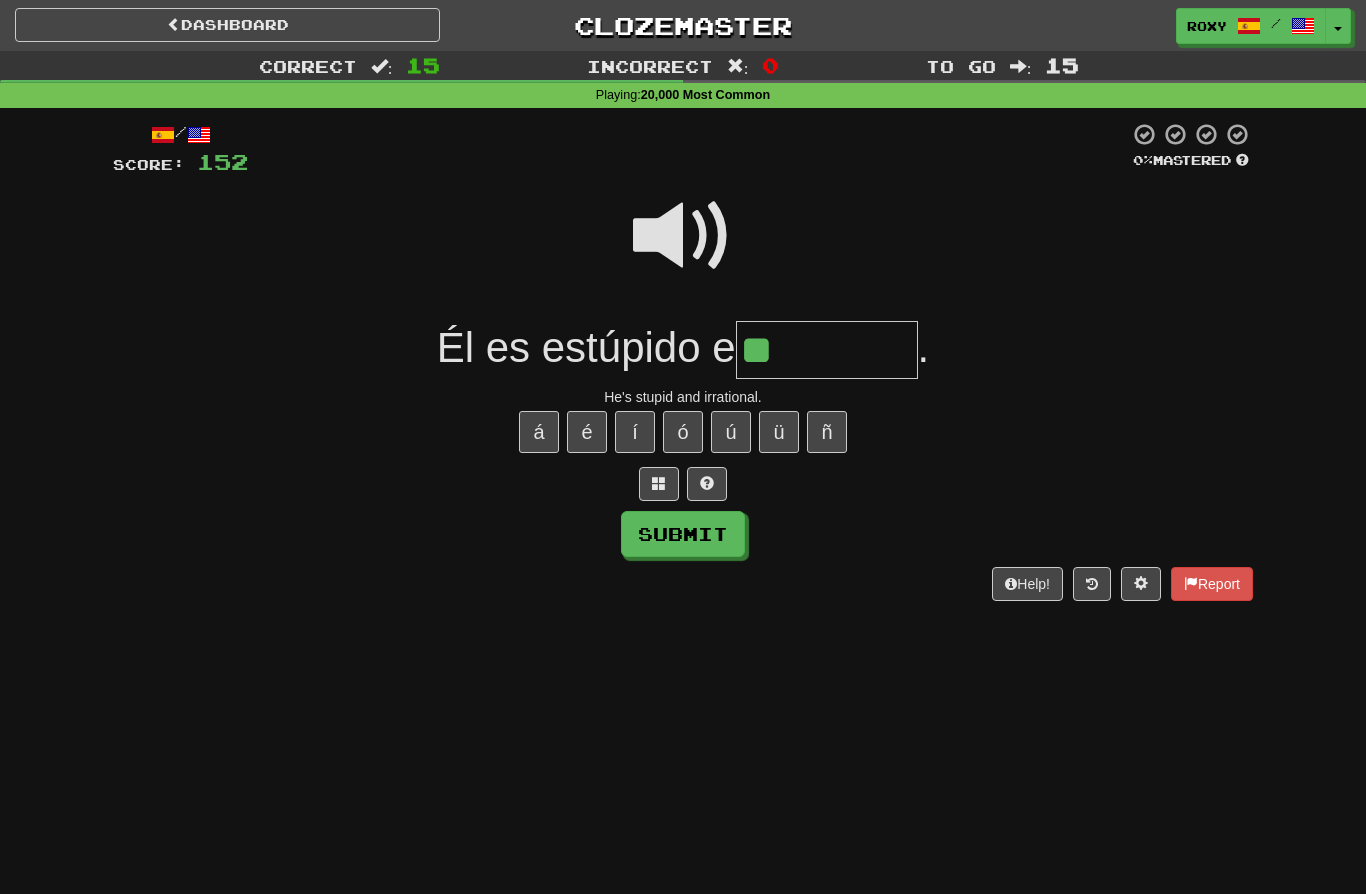 click on "**" at bounding box center (827, 350) 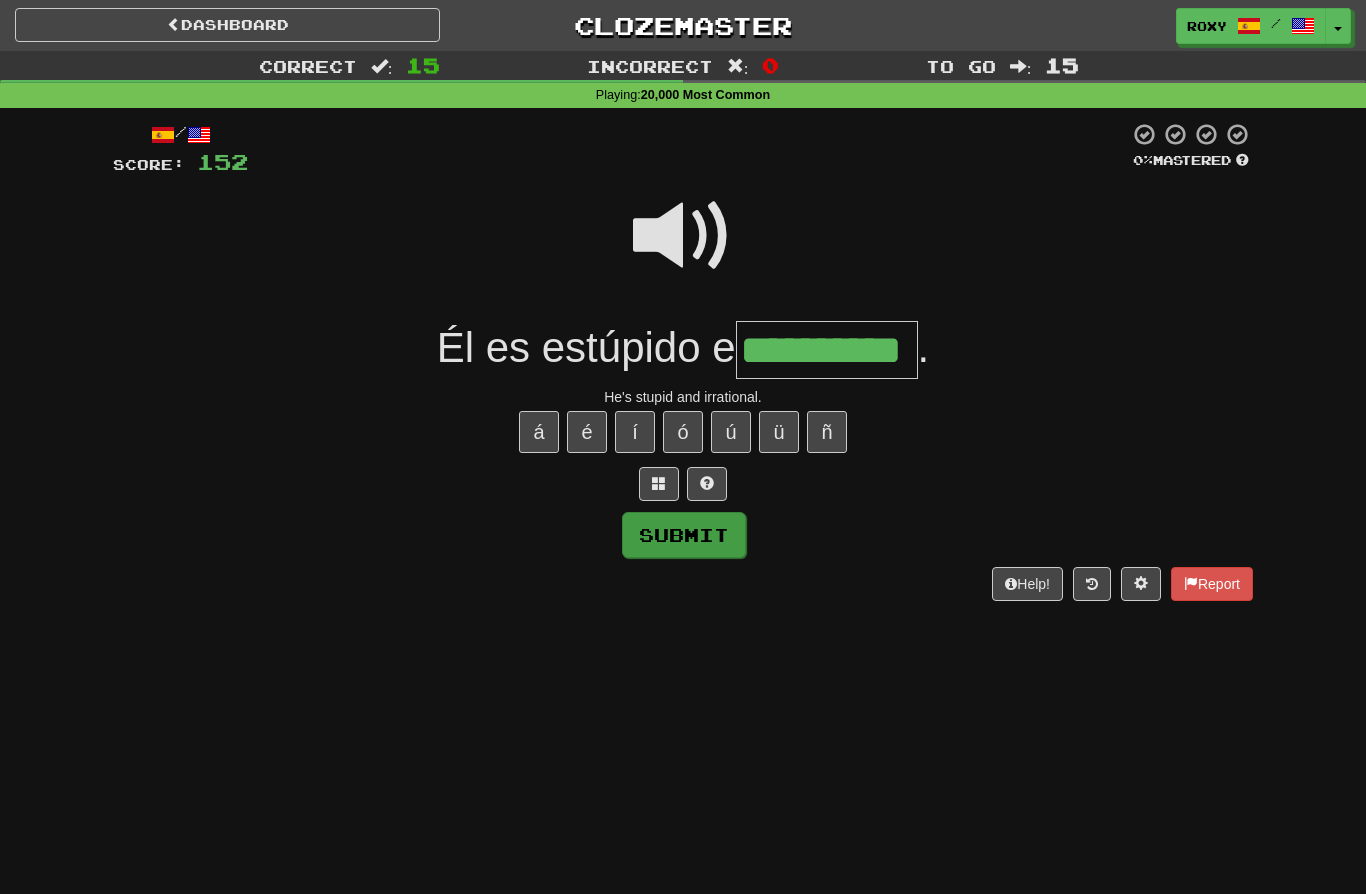 type on "**********" 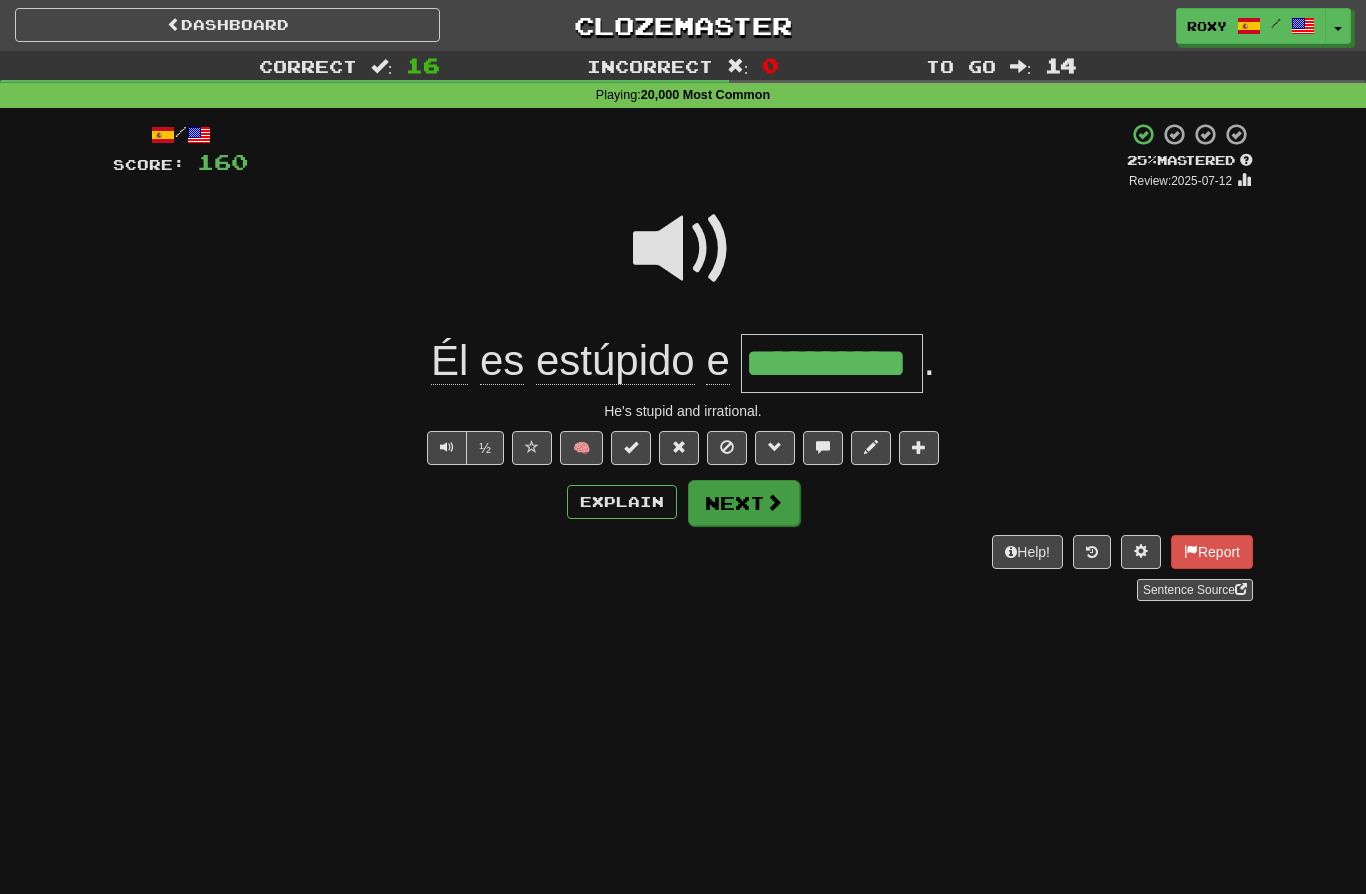 click at bounding box center (774, 502) 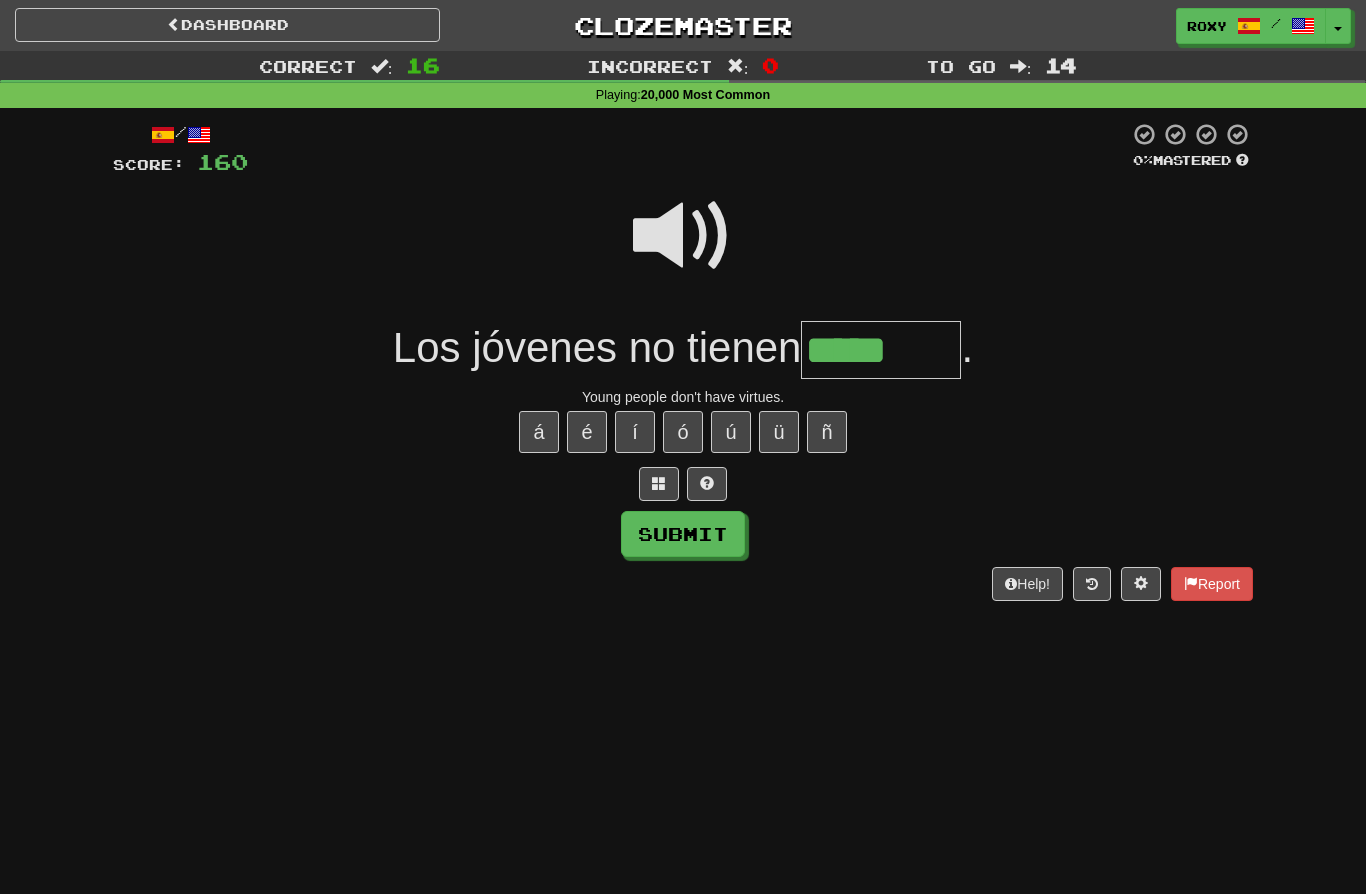 click at bounding box center (683, 236) 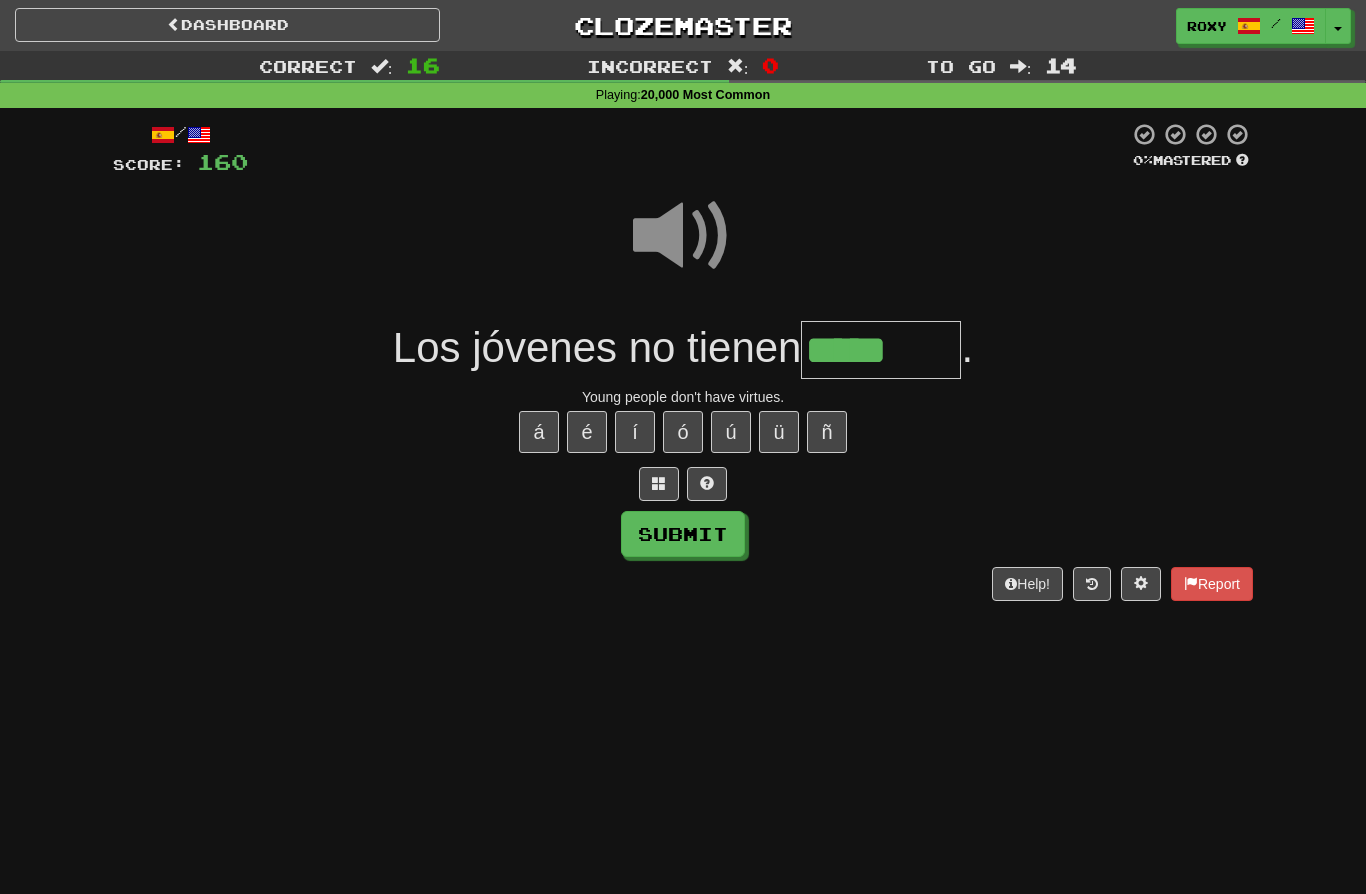 click on "*****" at bounding box center (881, 350) 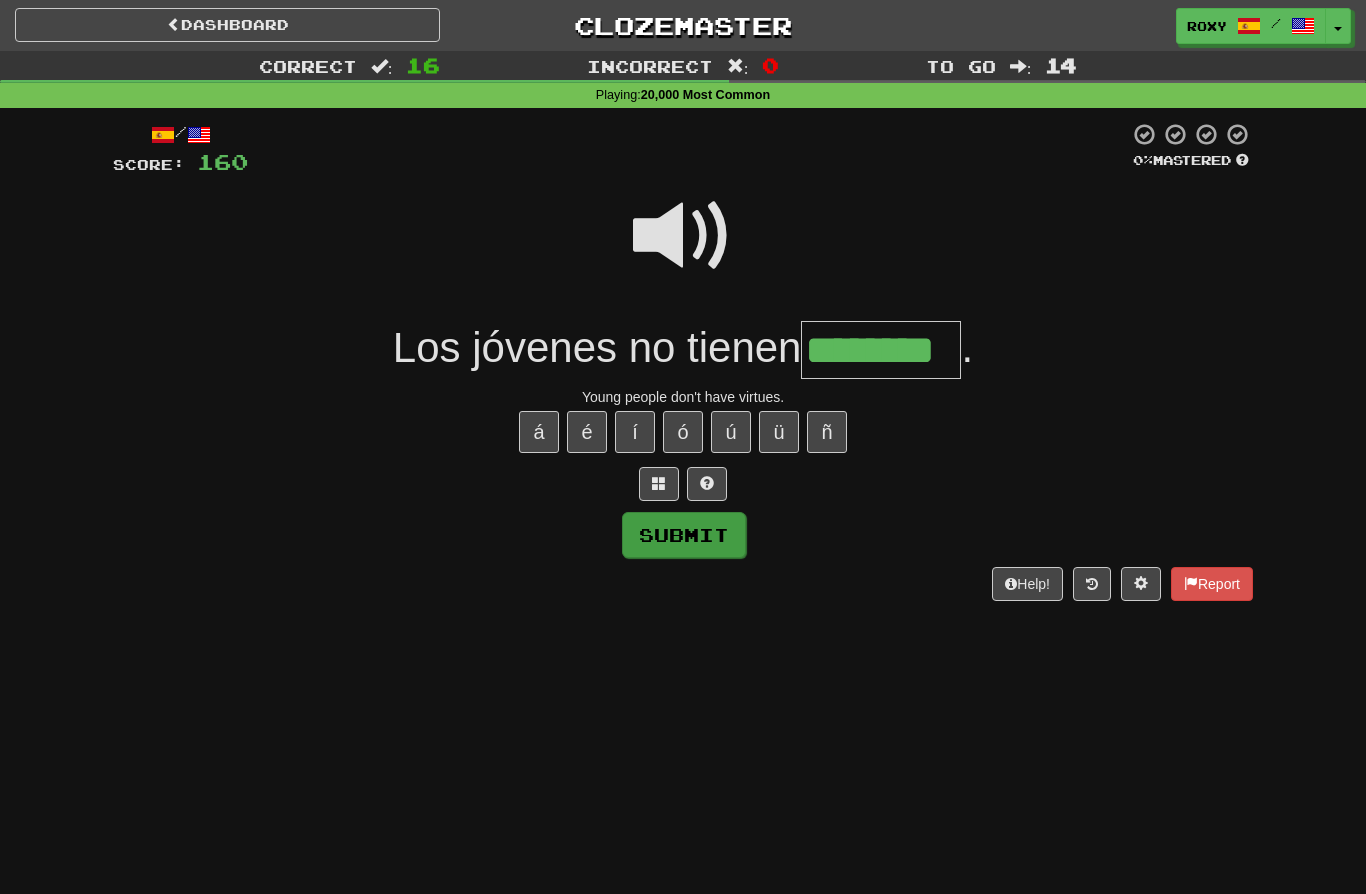 type on "********" 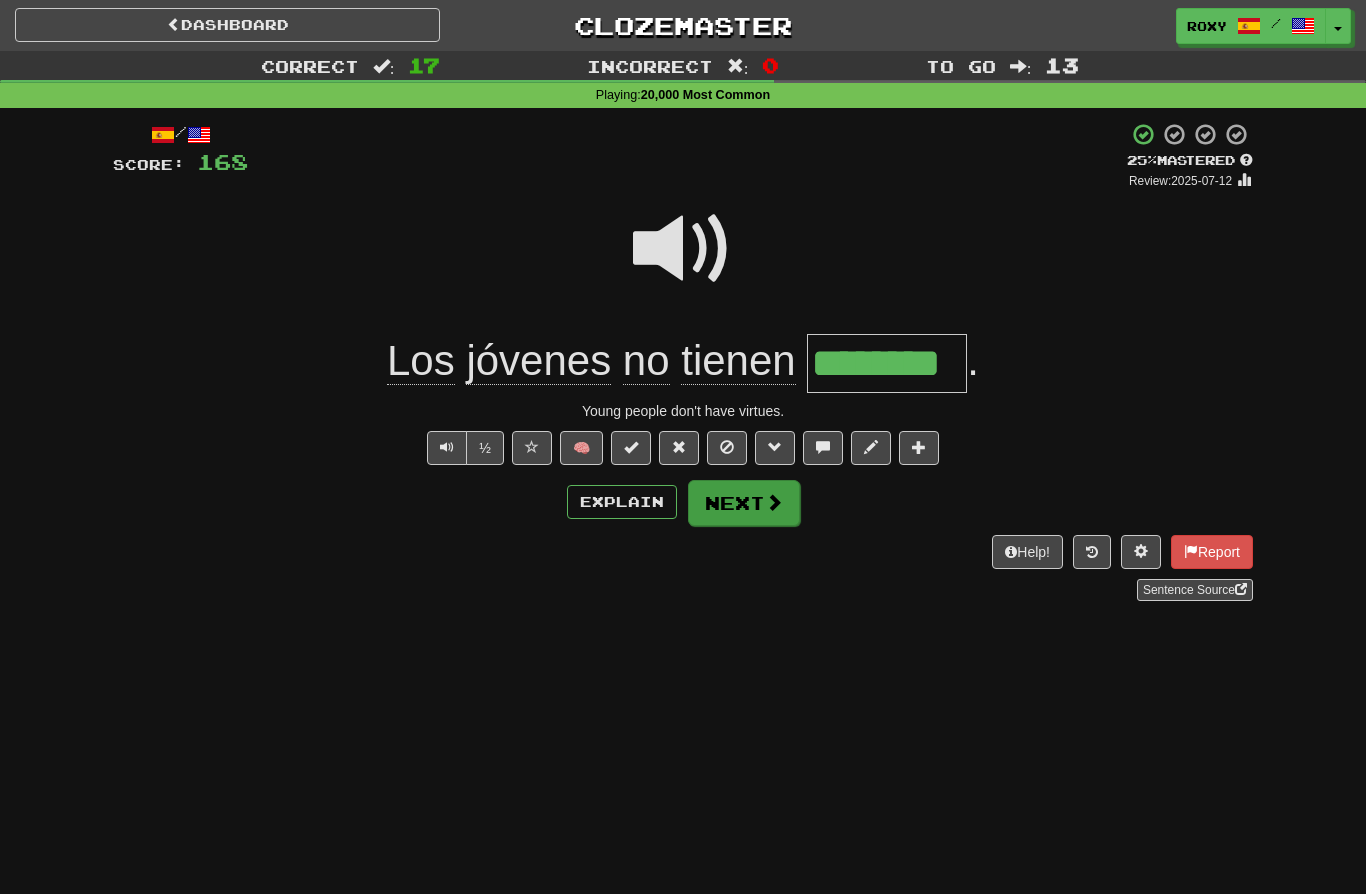 click at bounding box center [774, 502] 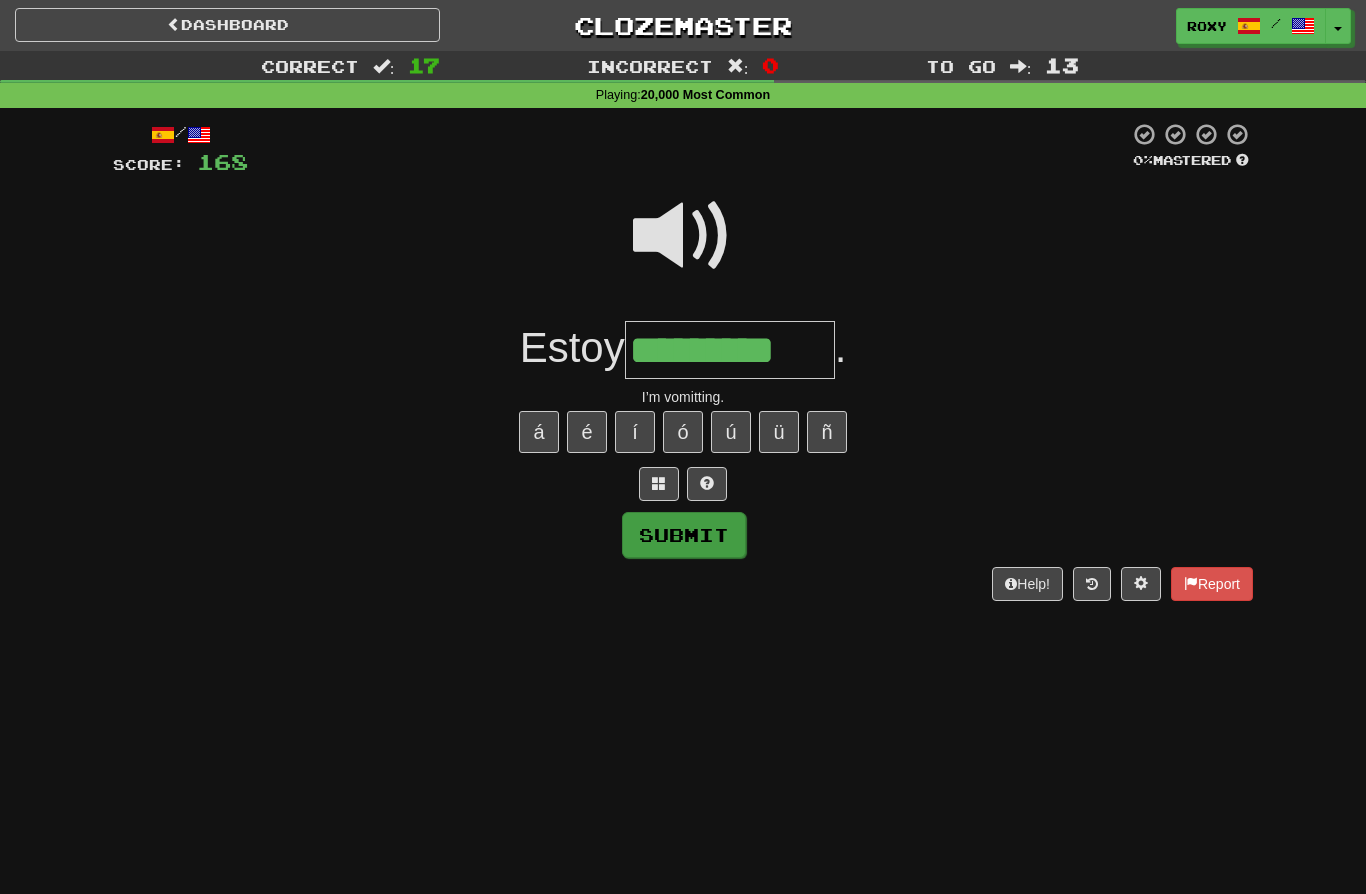 type on "*********" 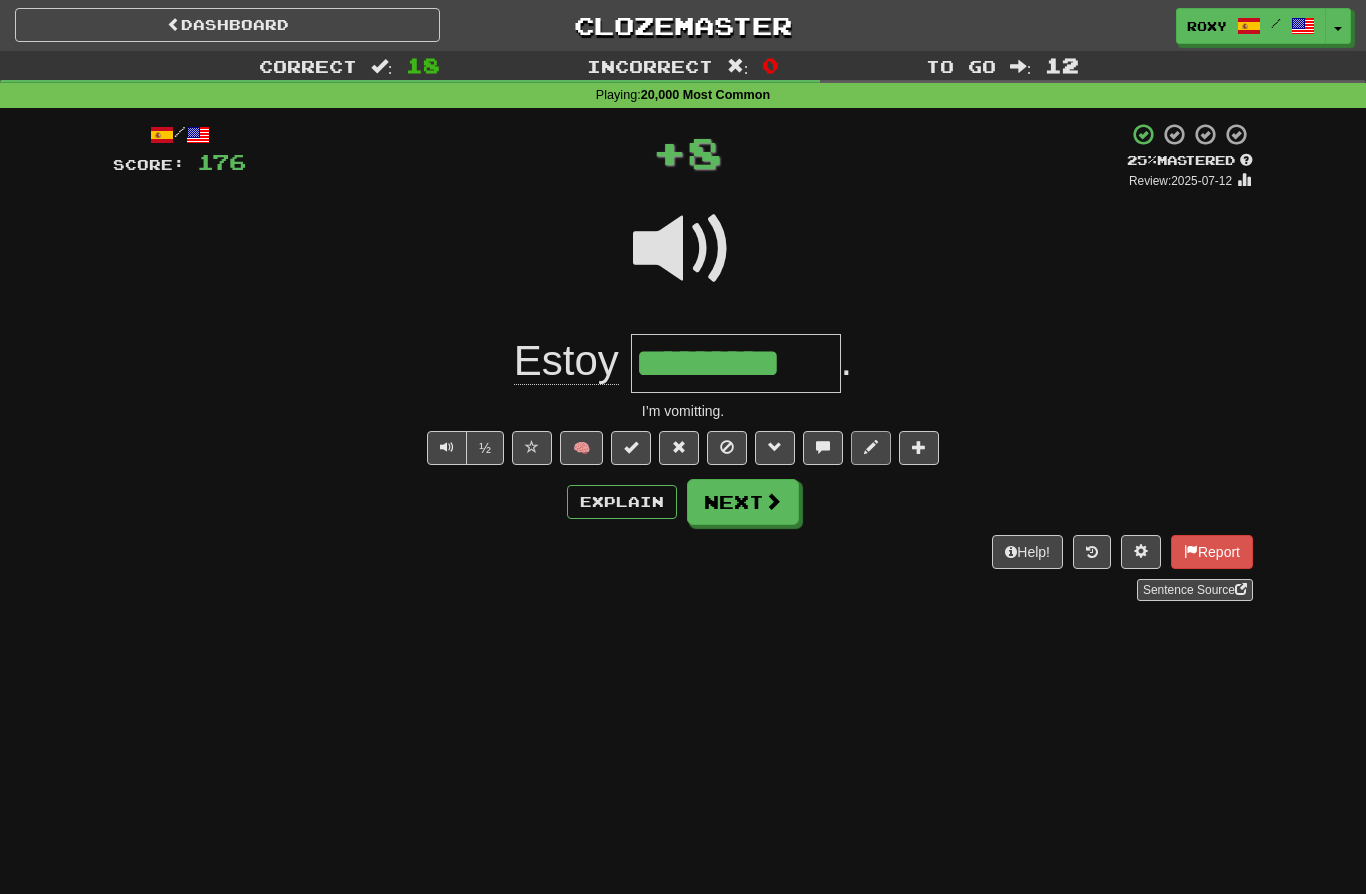 click at bounding box center [871, 448] 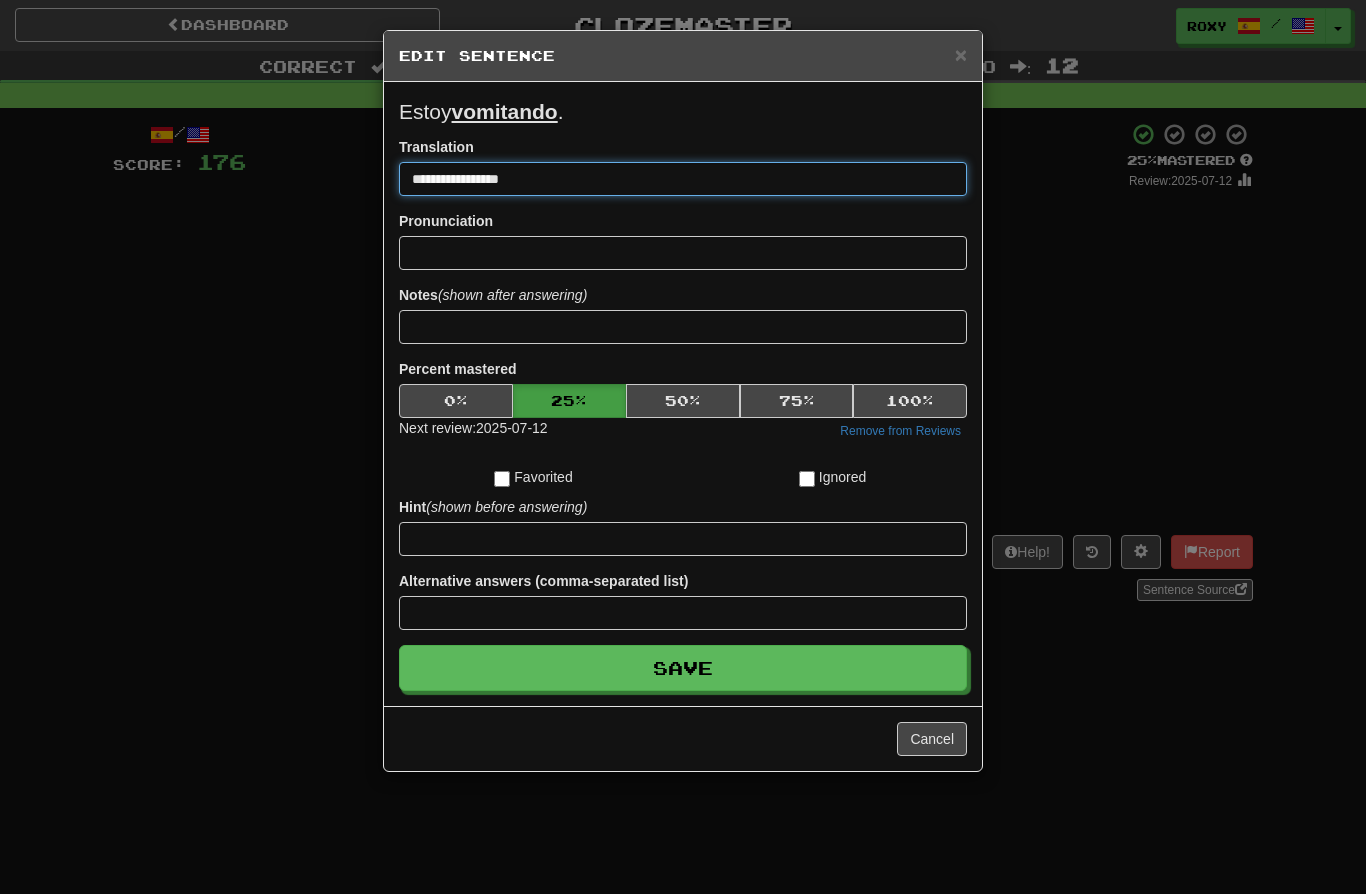 click on "**********" at bounding box center [683, 179] 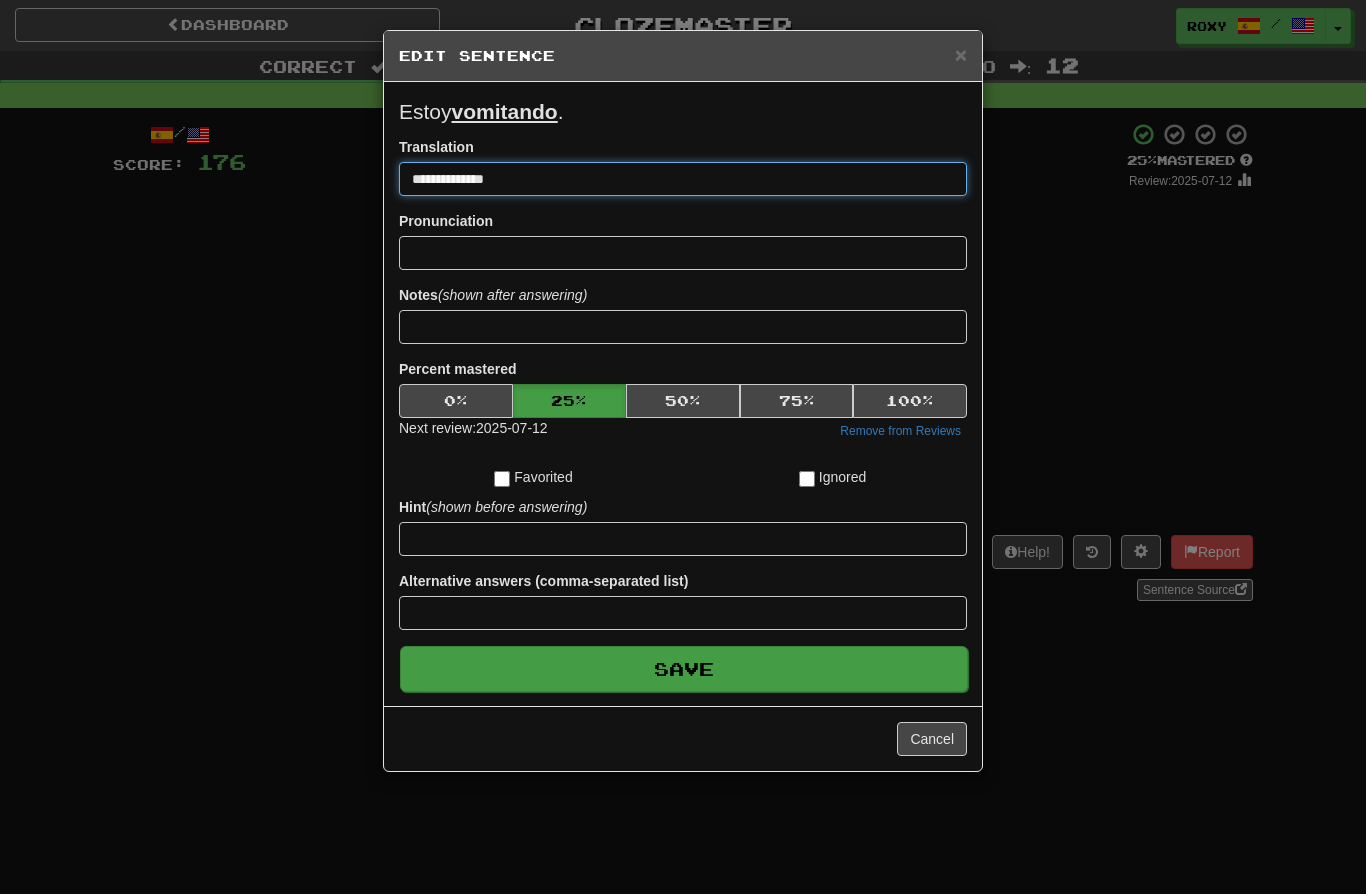 type on "**********" 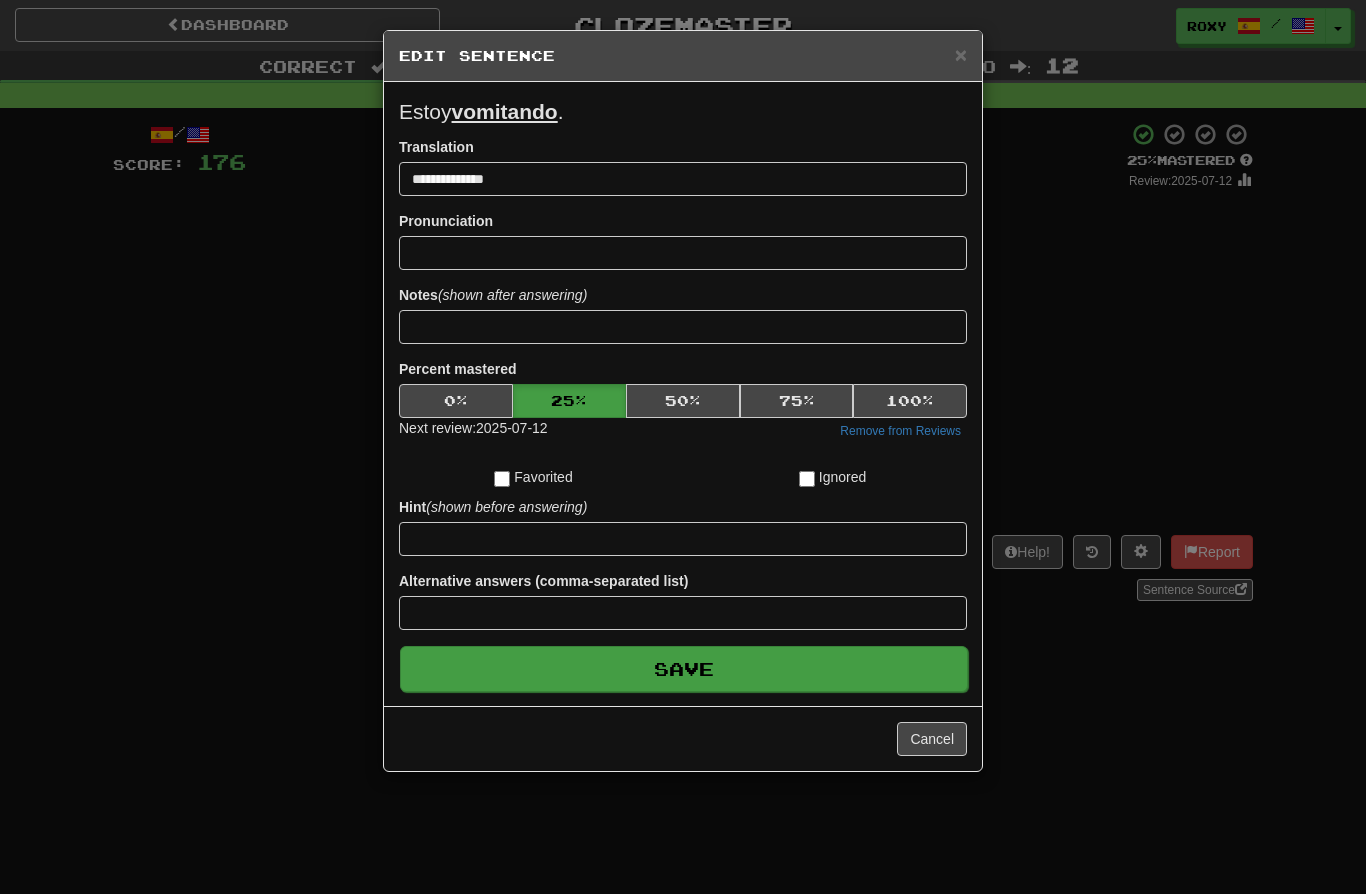 click on "Save" at bounding box center (684, 669) 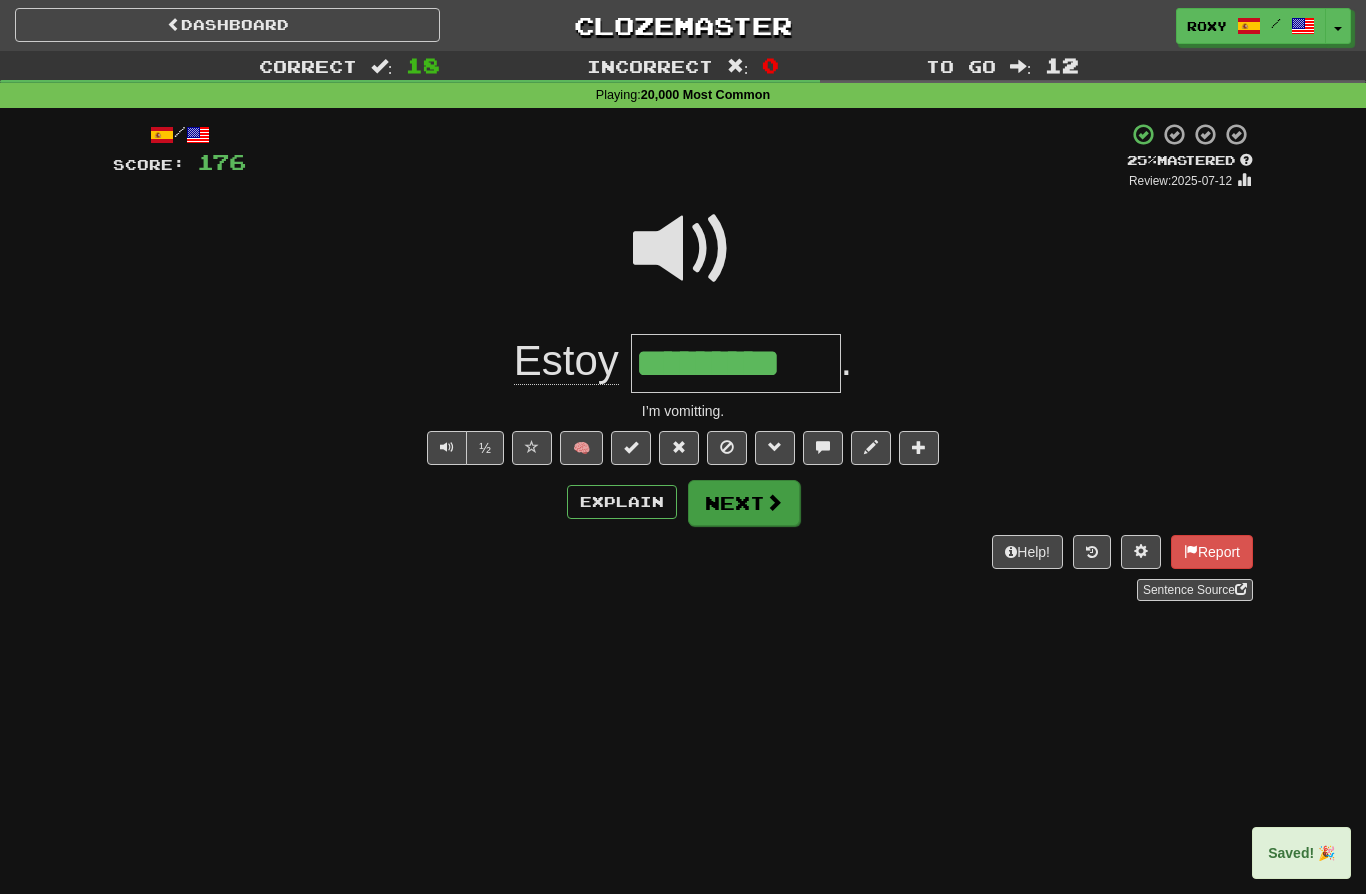 click on "Next" at bounding box center (744, 503) 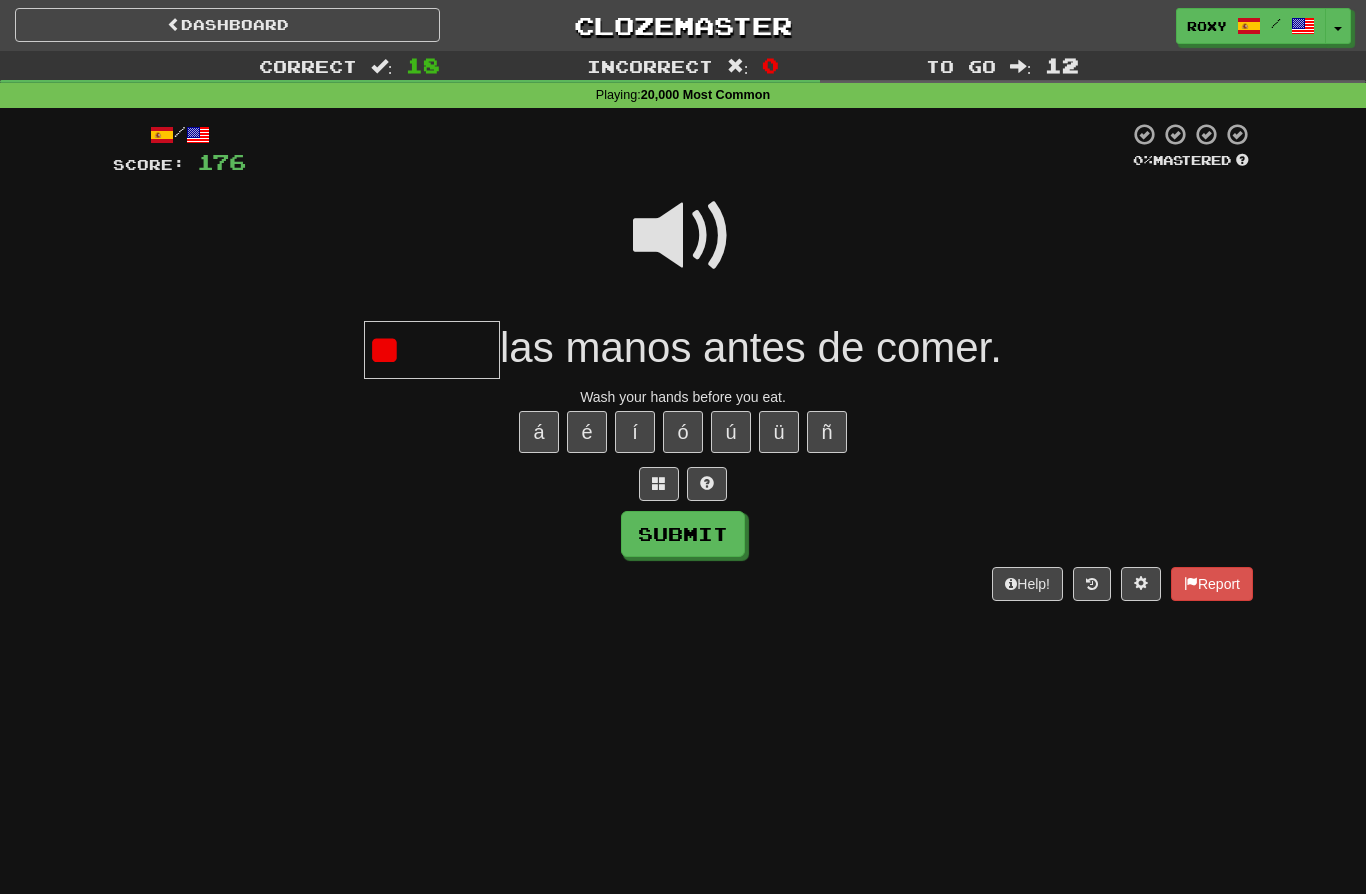 type on "*" 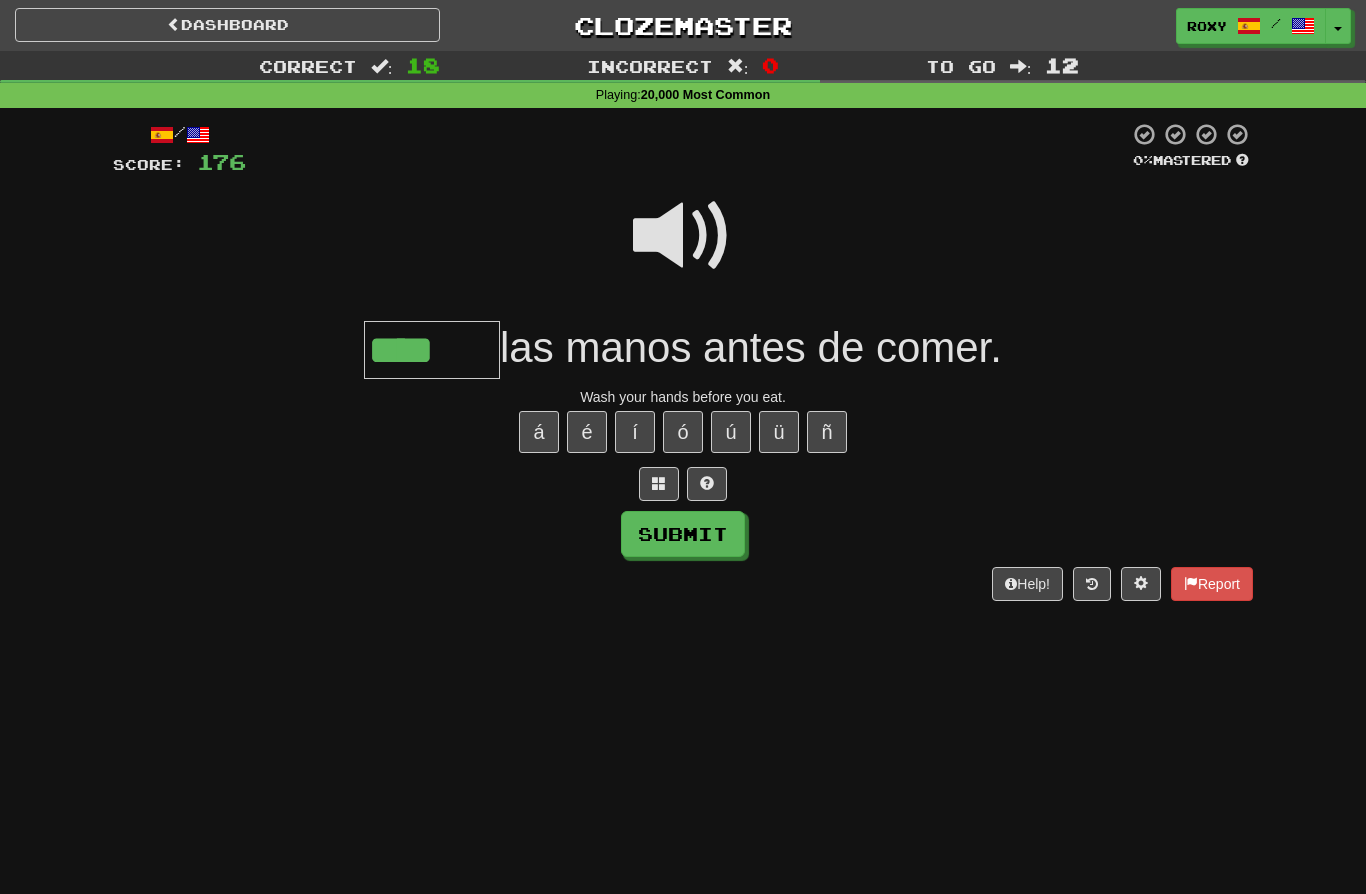 click at bounding box center (683, 236) 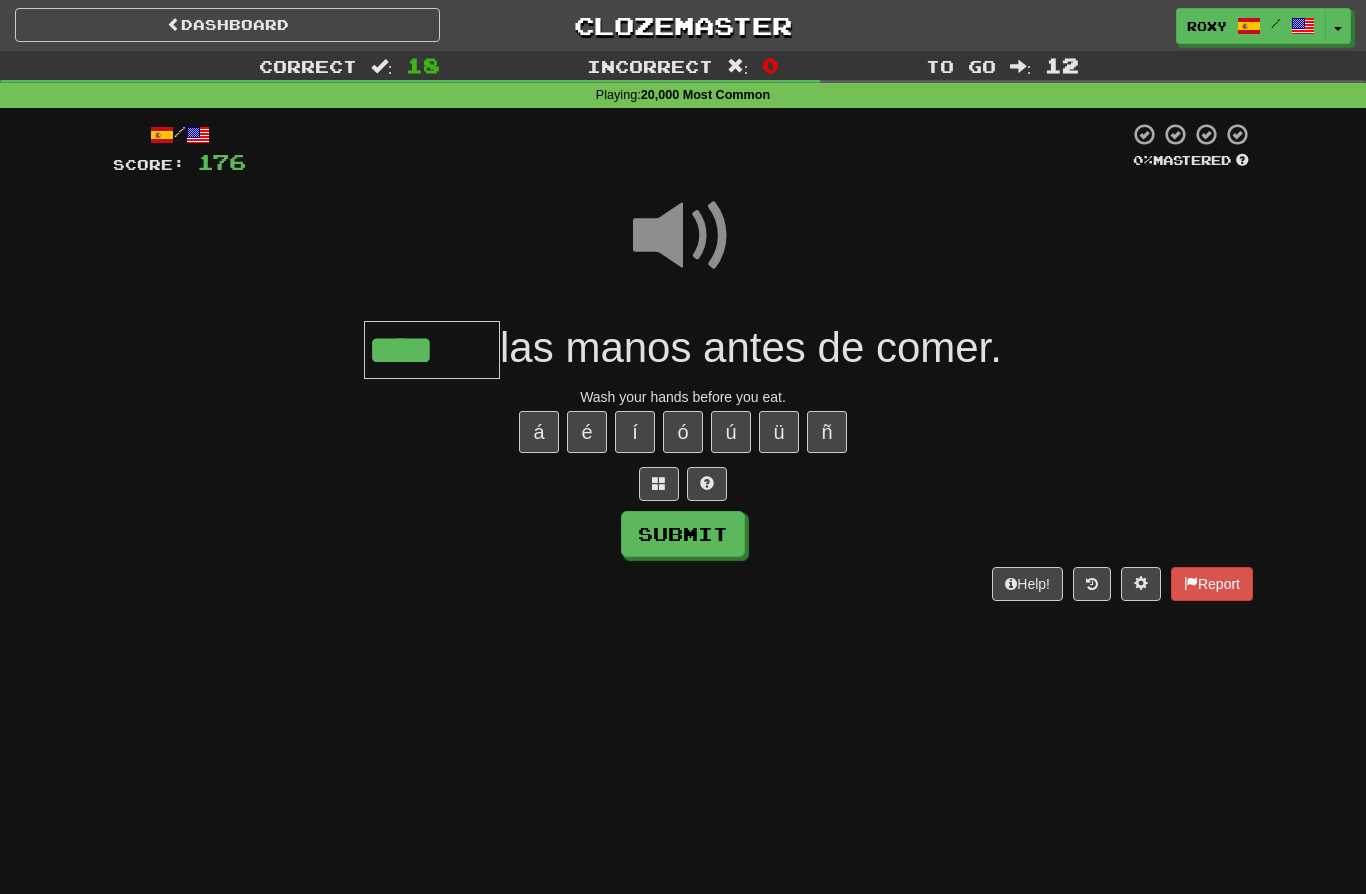 click on "****" at bounding box center [432, 350] 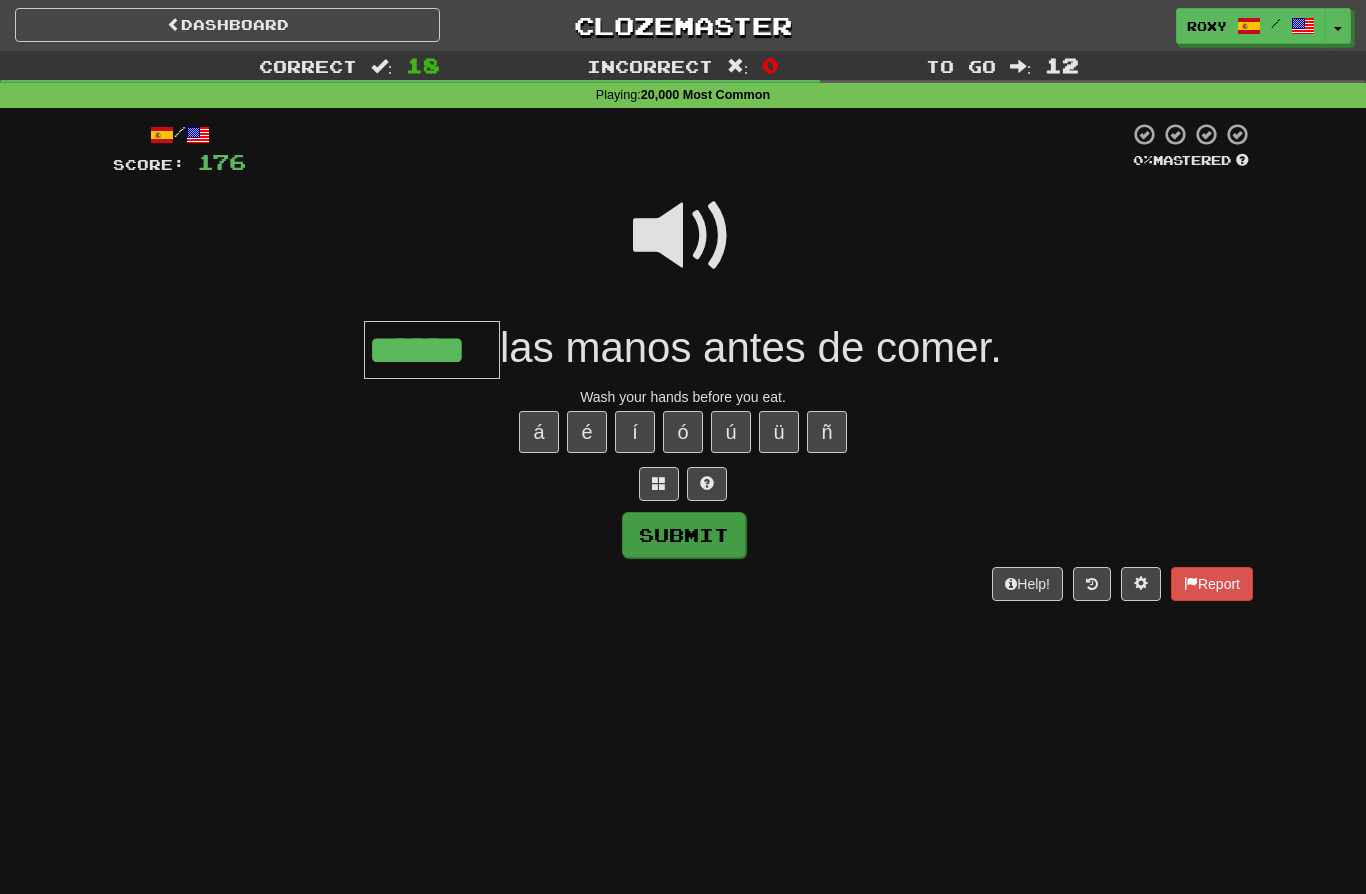 type on "******" 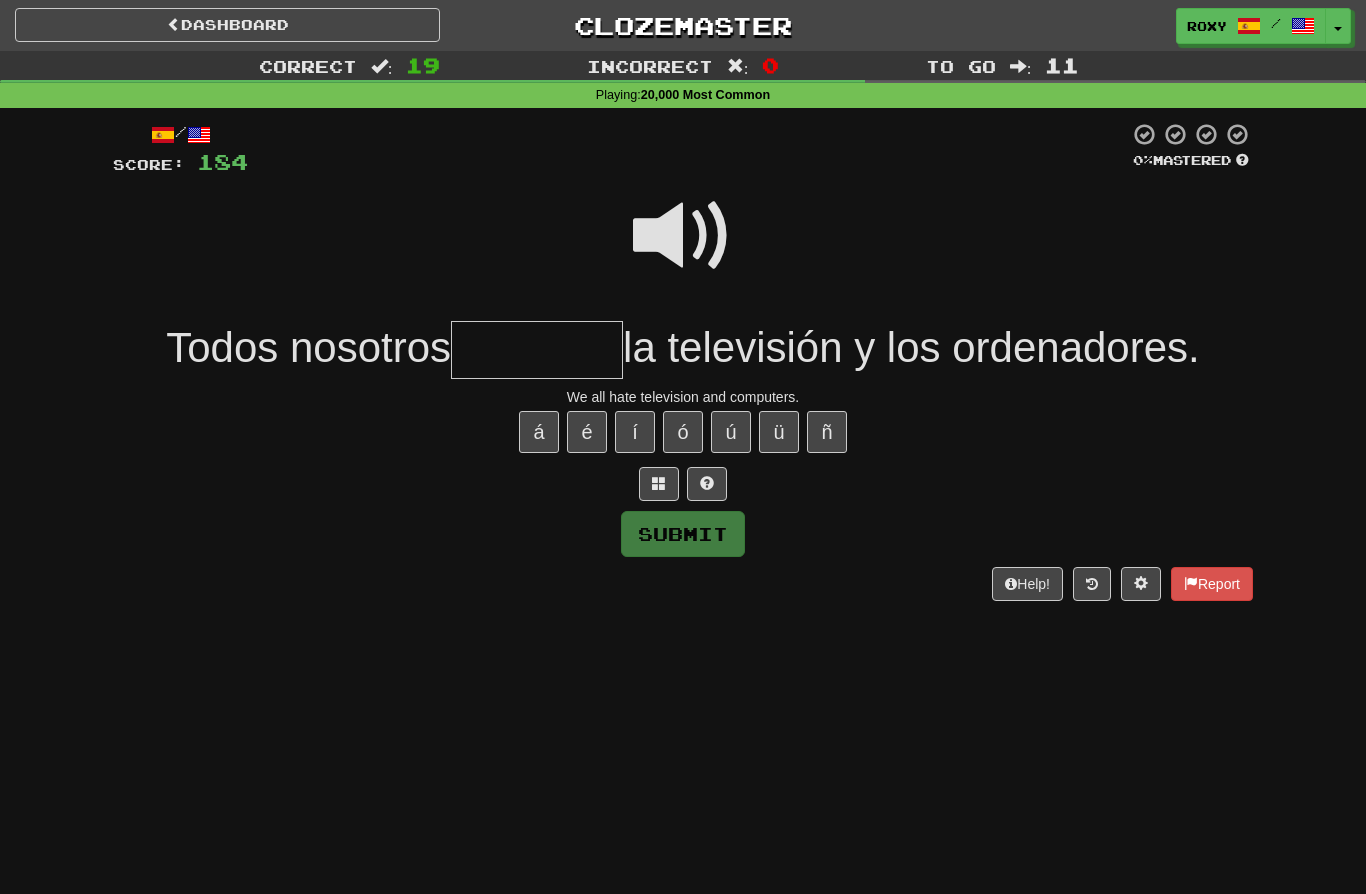 click at bounding box center (683, 236) 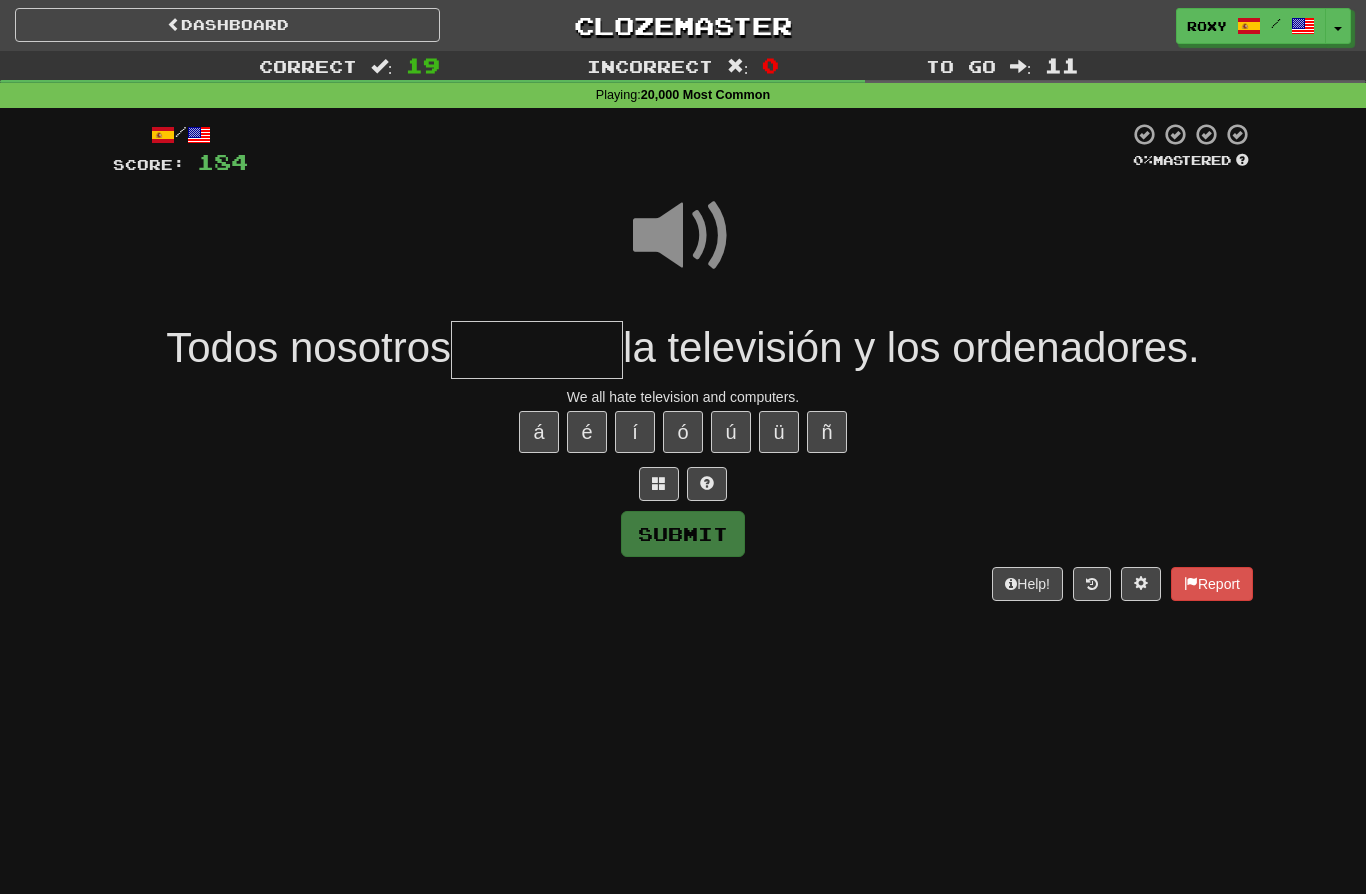 click at bounding box center (537, 350) 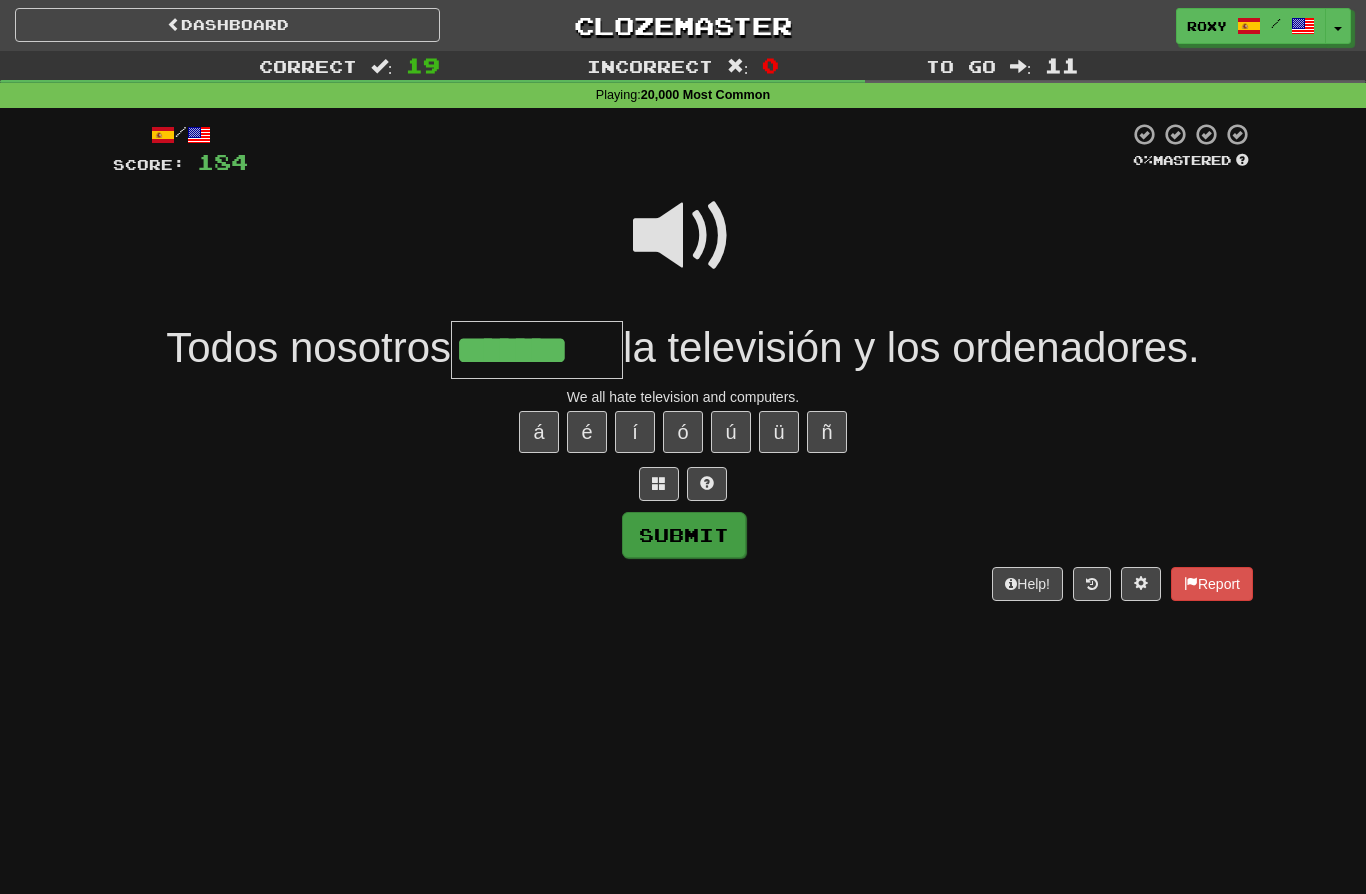 type on "*******" 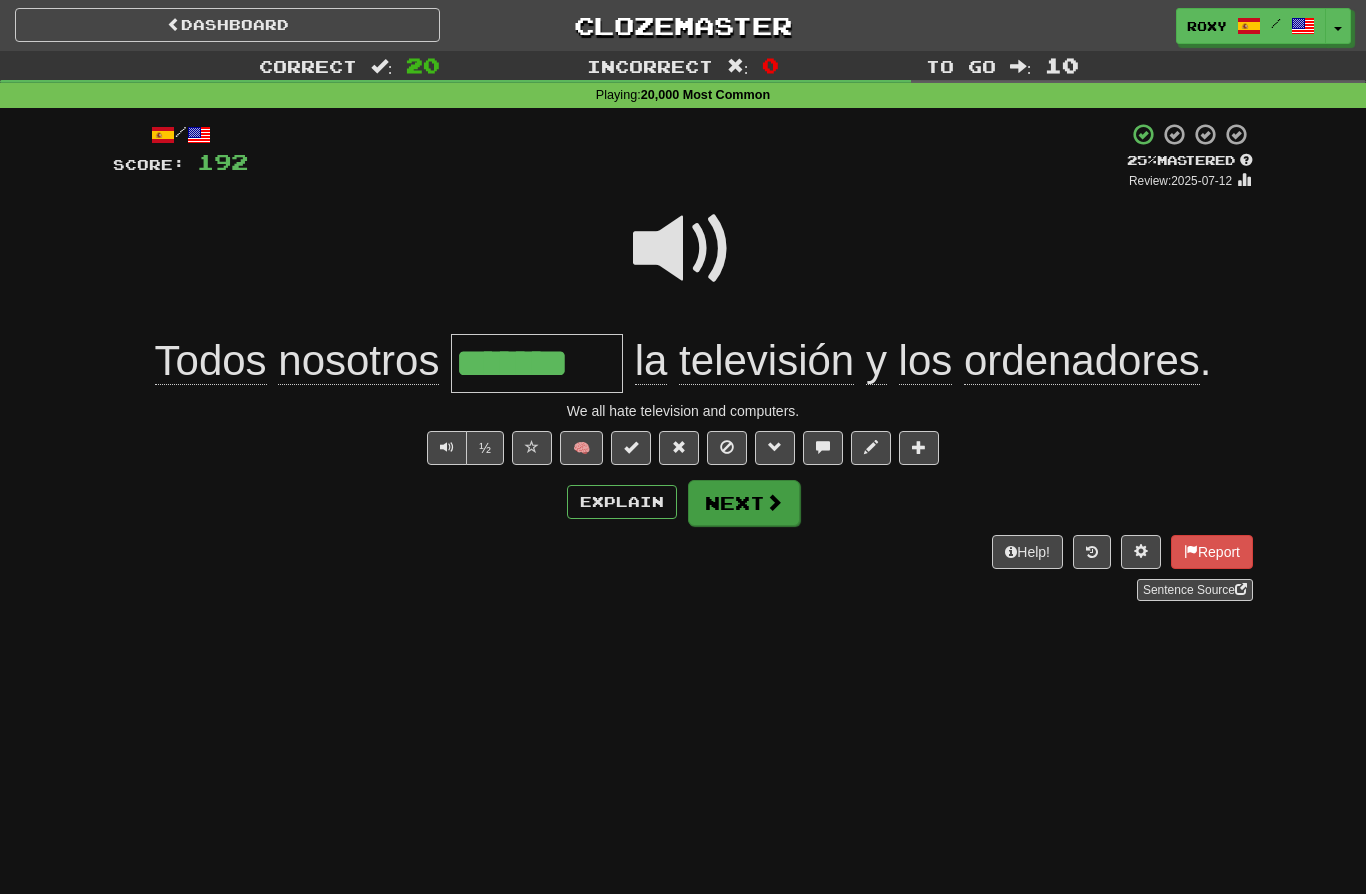 click at bounding box center [774, 502] 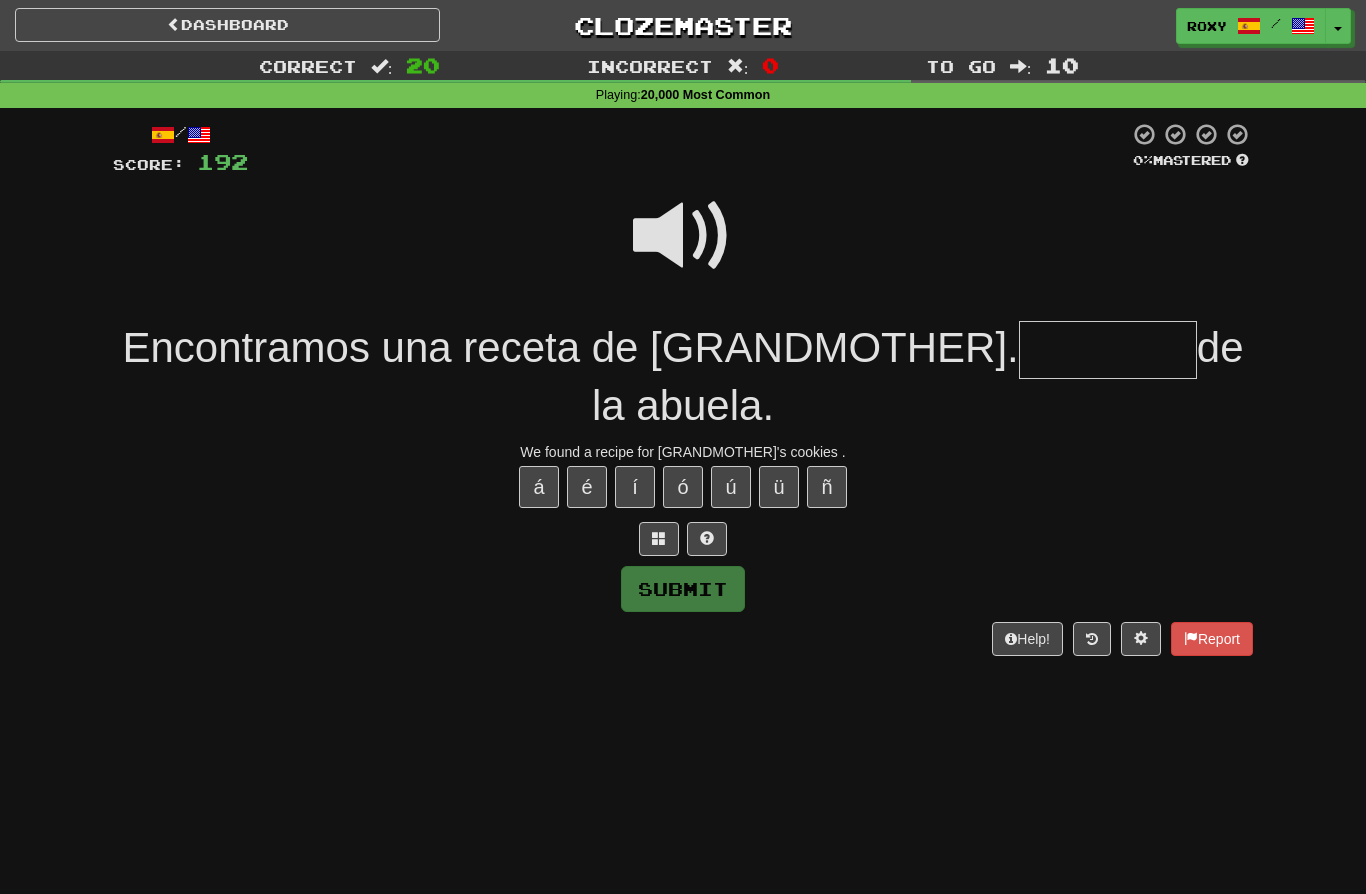 click at bounding box center (683, 236) 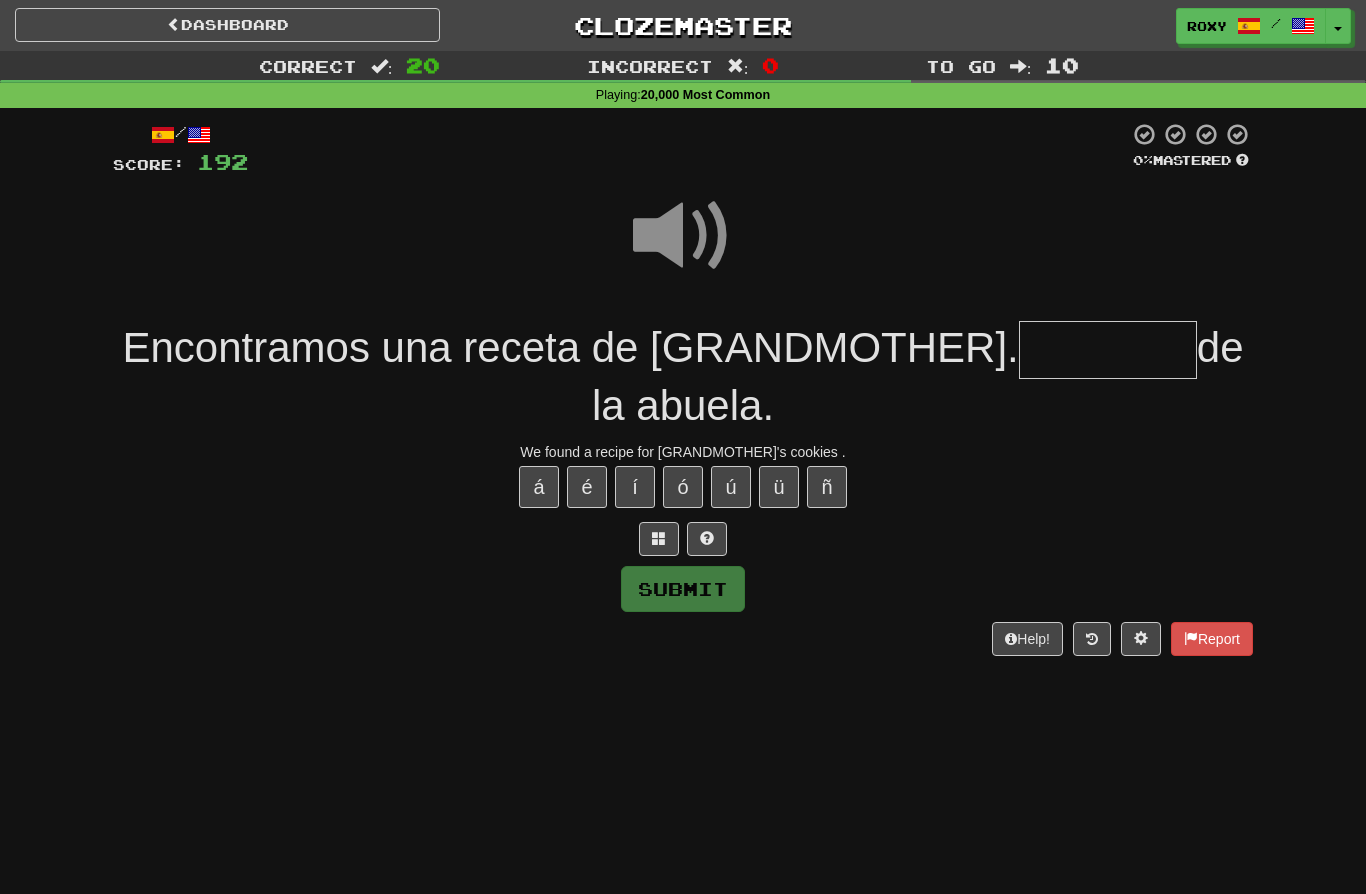 click at bounding box center (1108, 350) 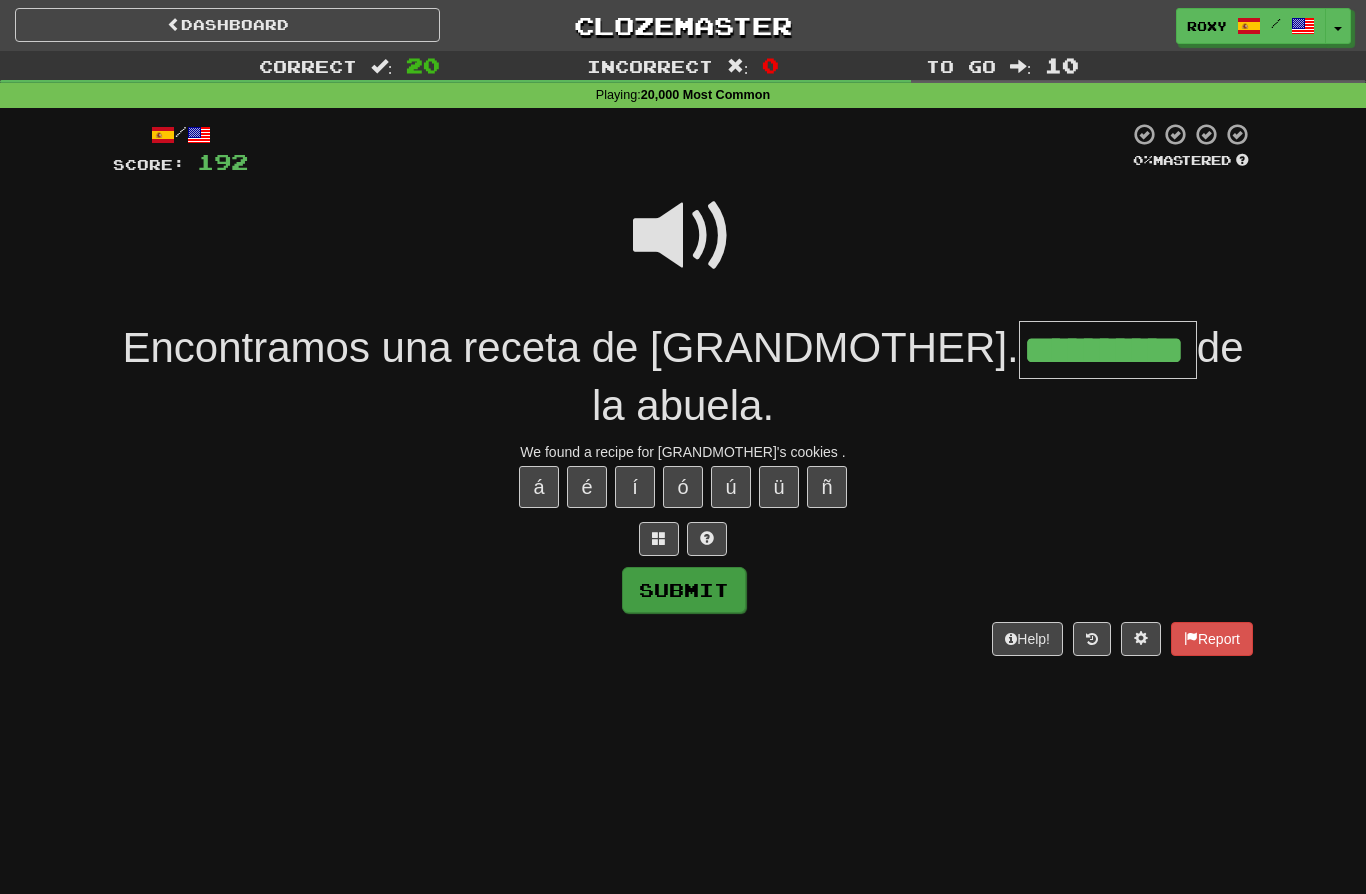 type on "**********" 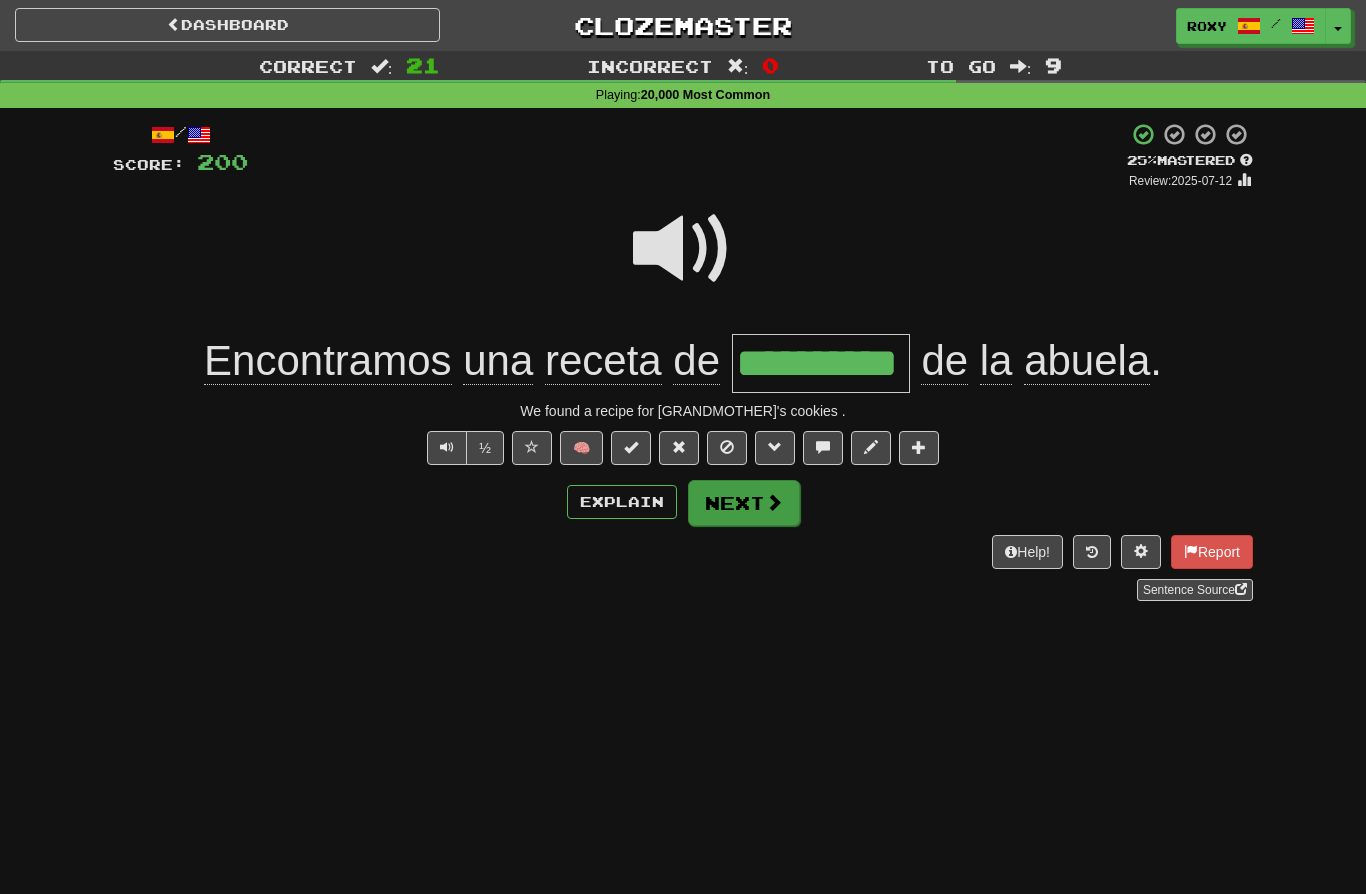 click on "Next" at bounding box center (744, 503) 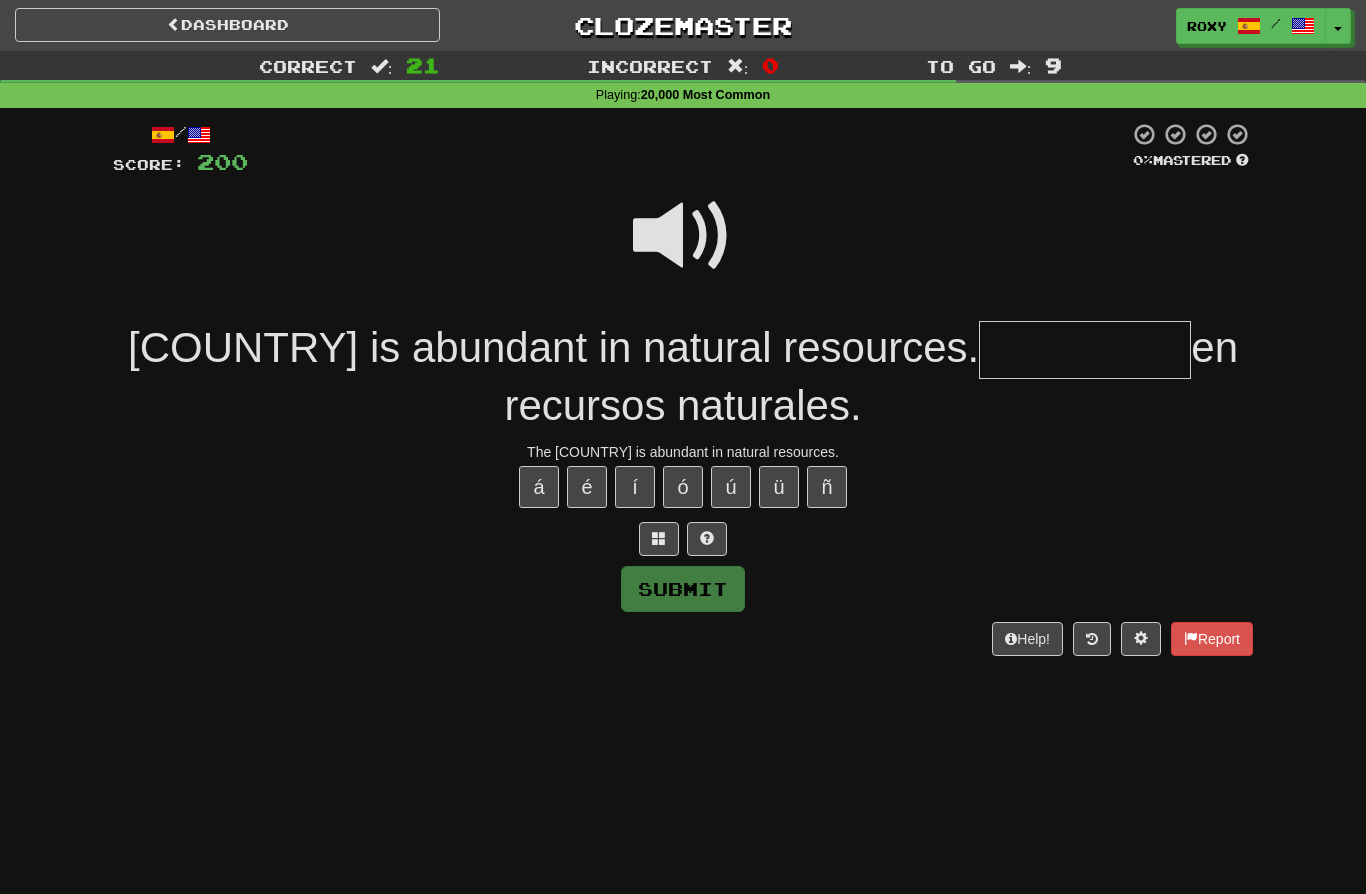 click at bounding box center [683, 236] 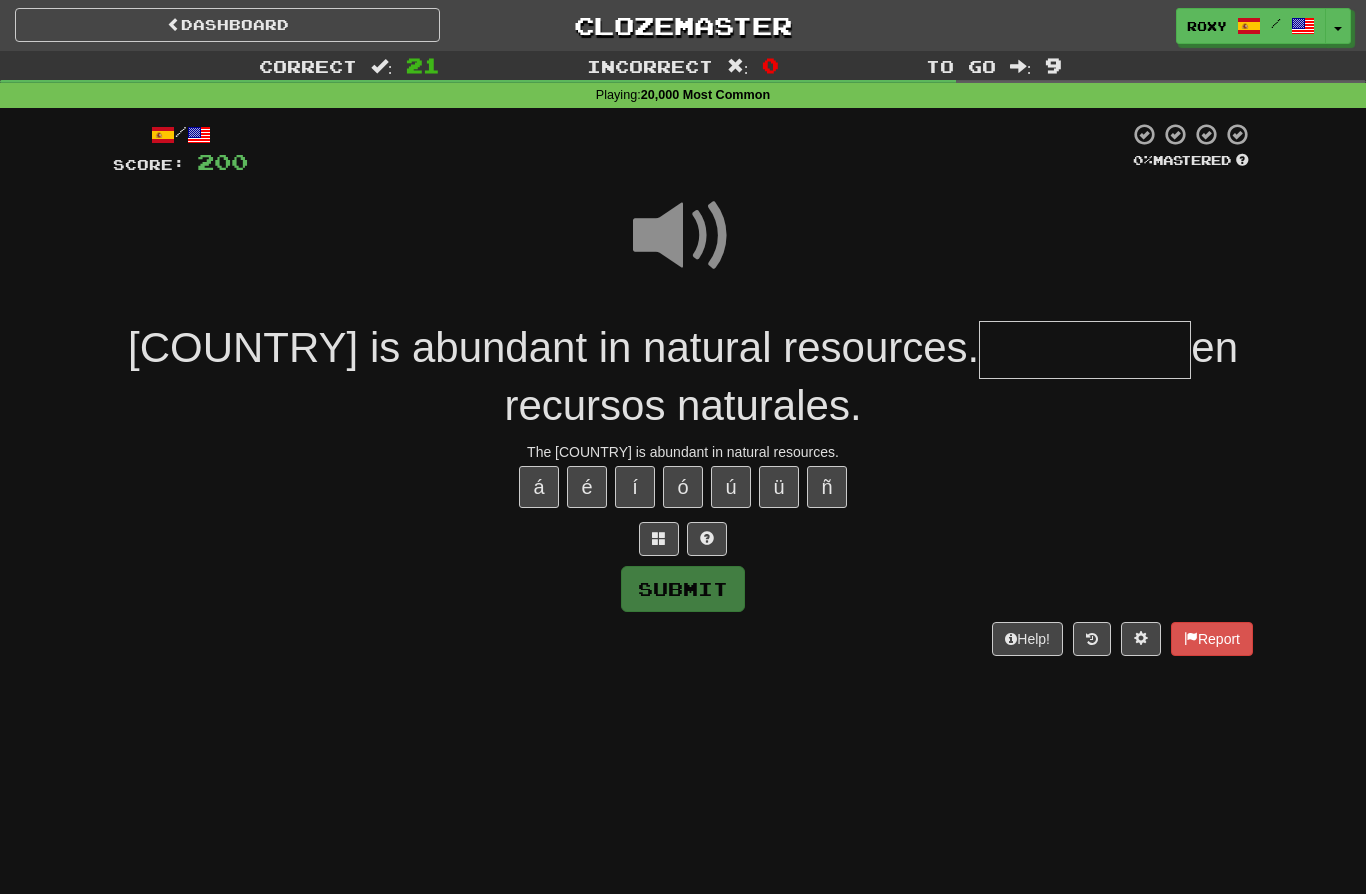 click at bounding box center (1085, 350) 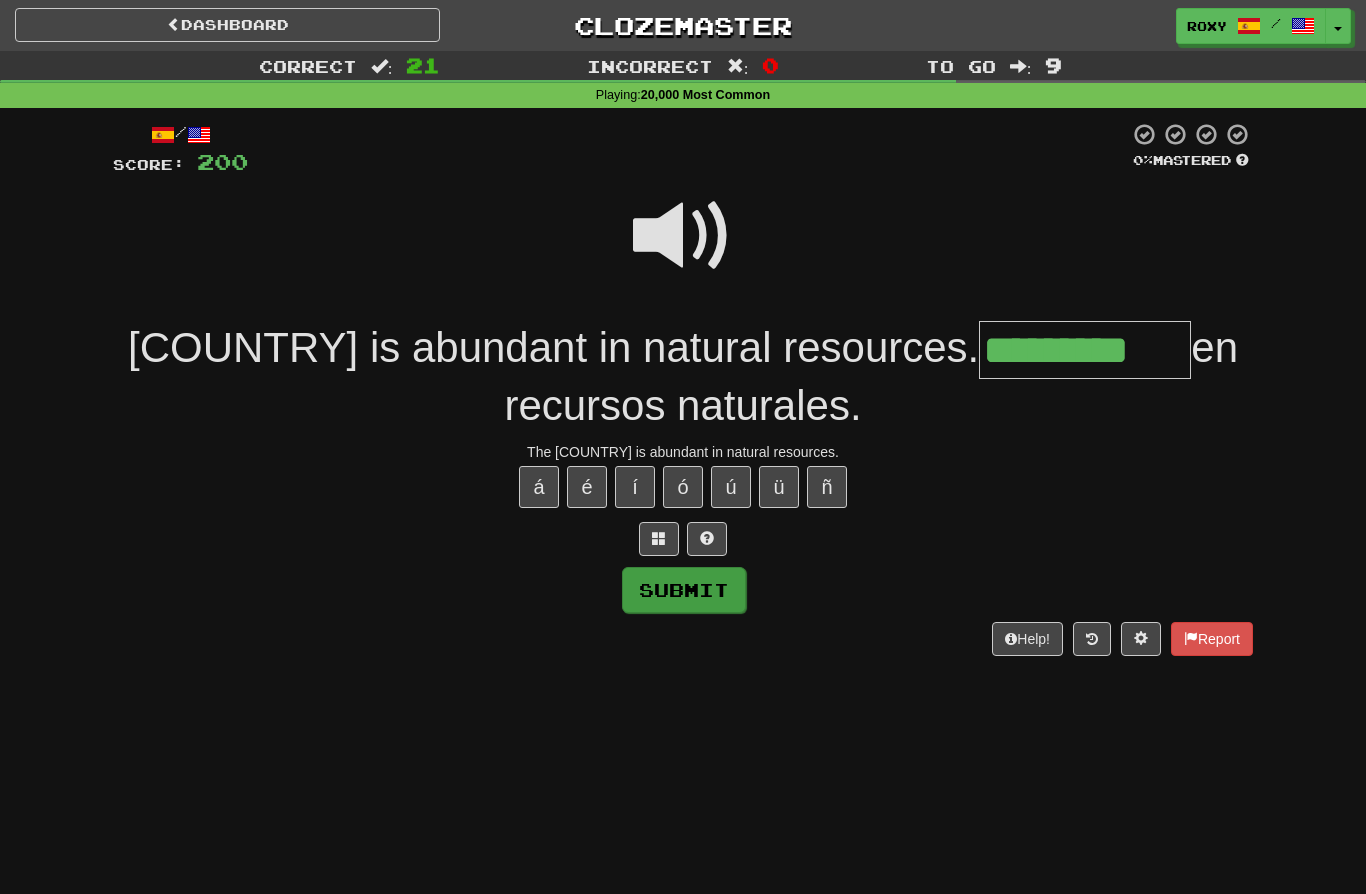 type on "*********" 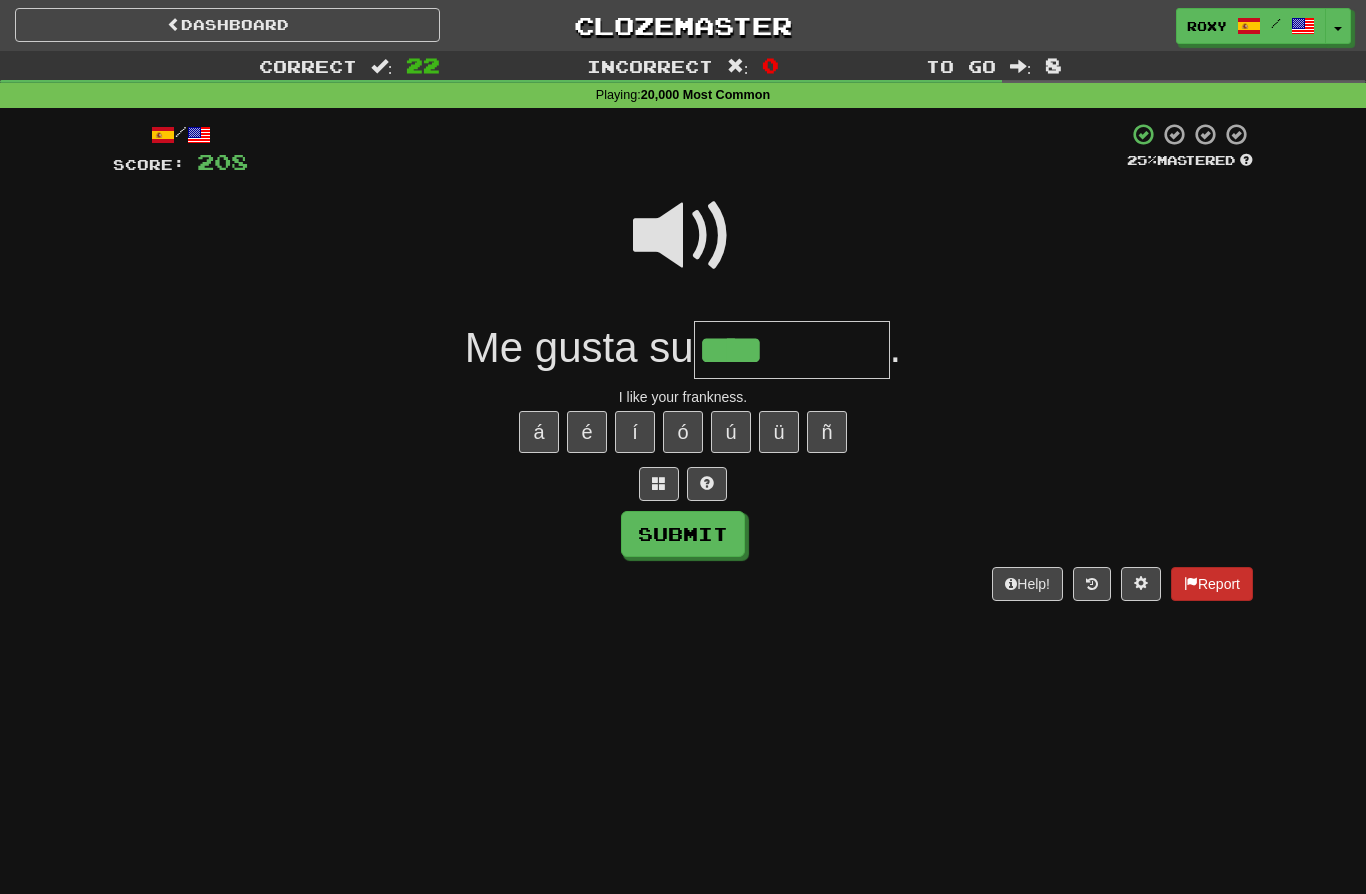 click on "Report" at bounding box center (1212, 584) 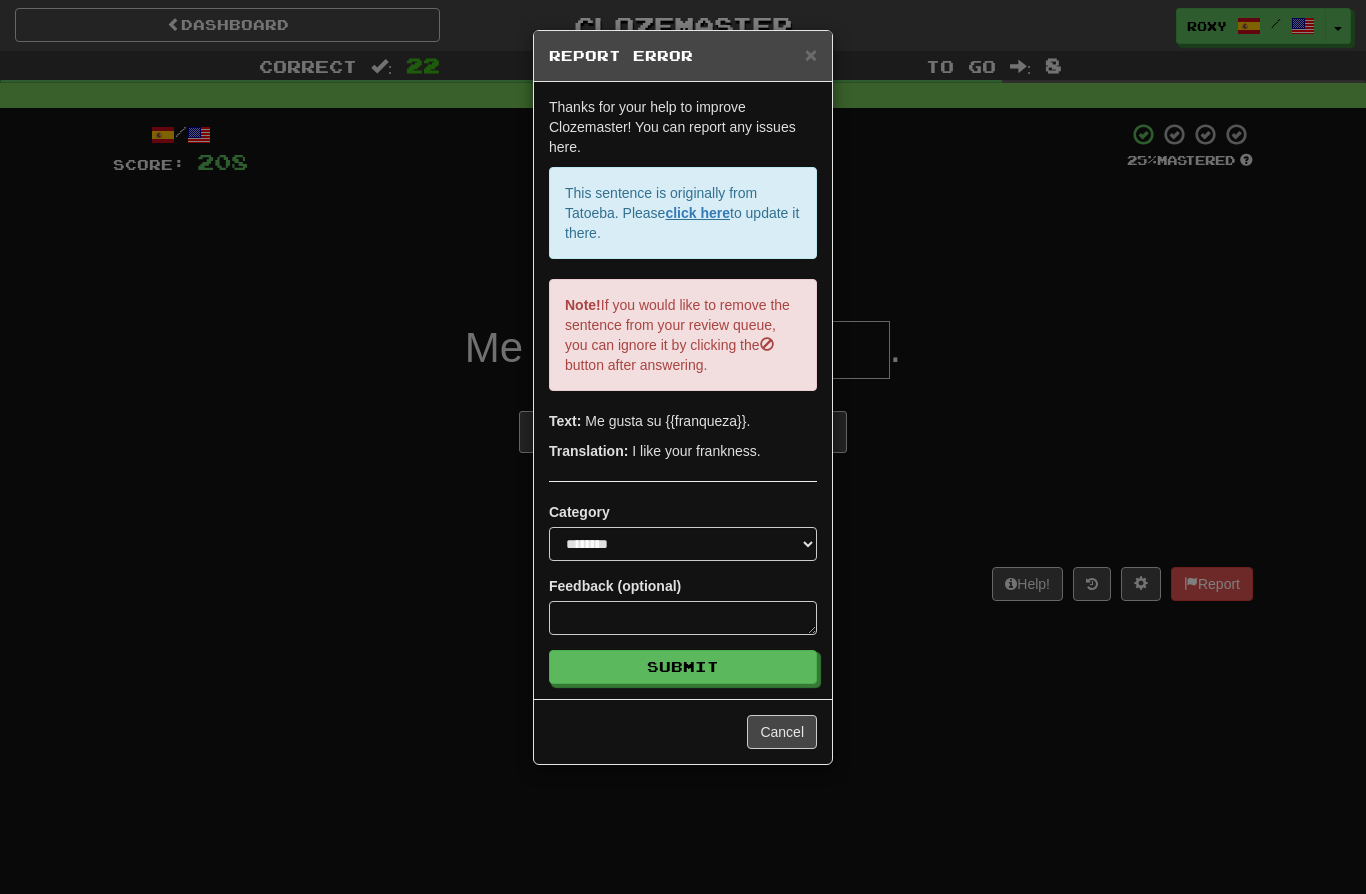 click on "**********" at bounding box center [683, 447] 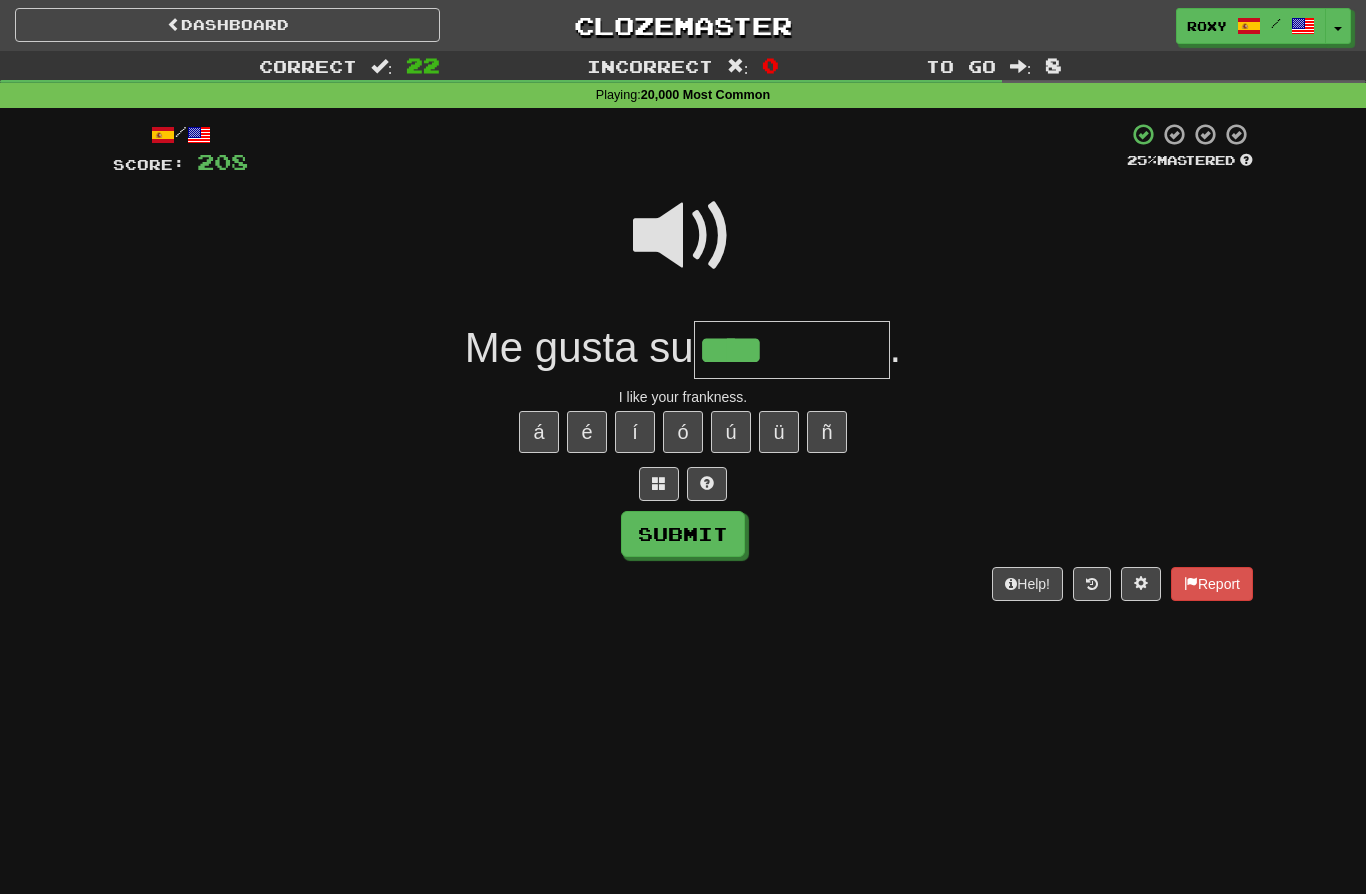 click on "****" at bounding box center [792, 350] 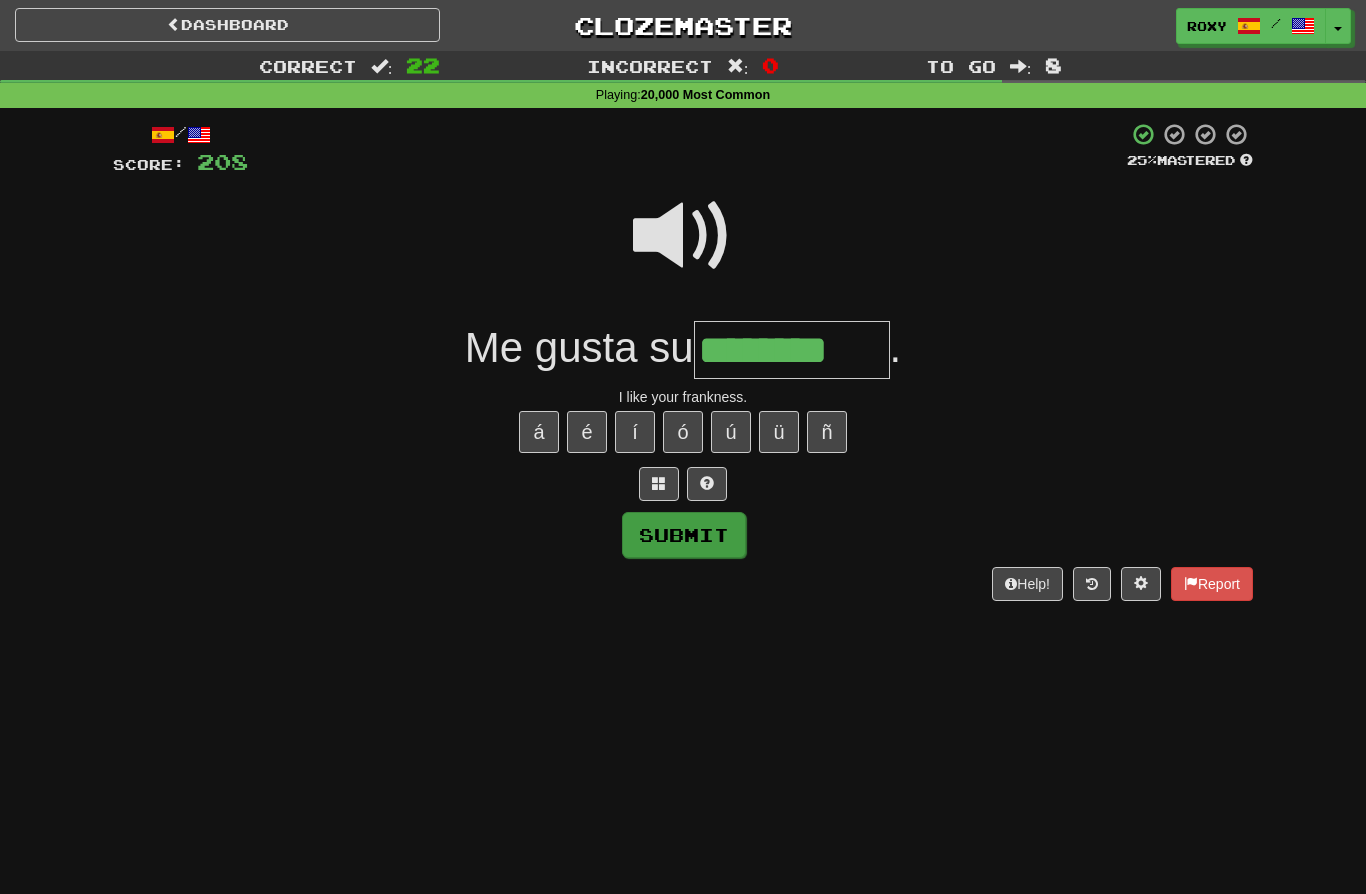 click on "Submit" at bounding box center (684, 535) 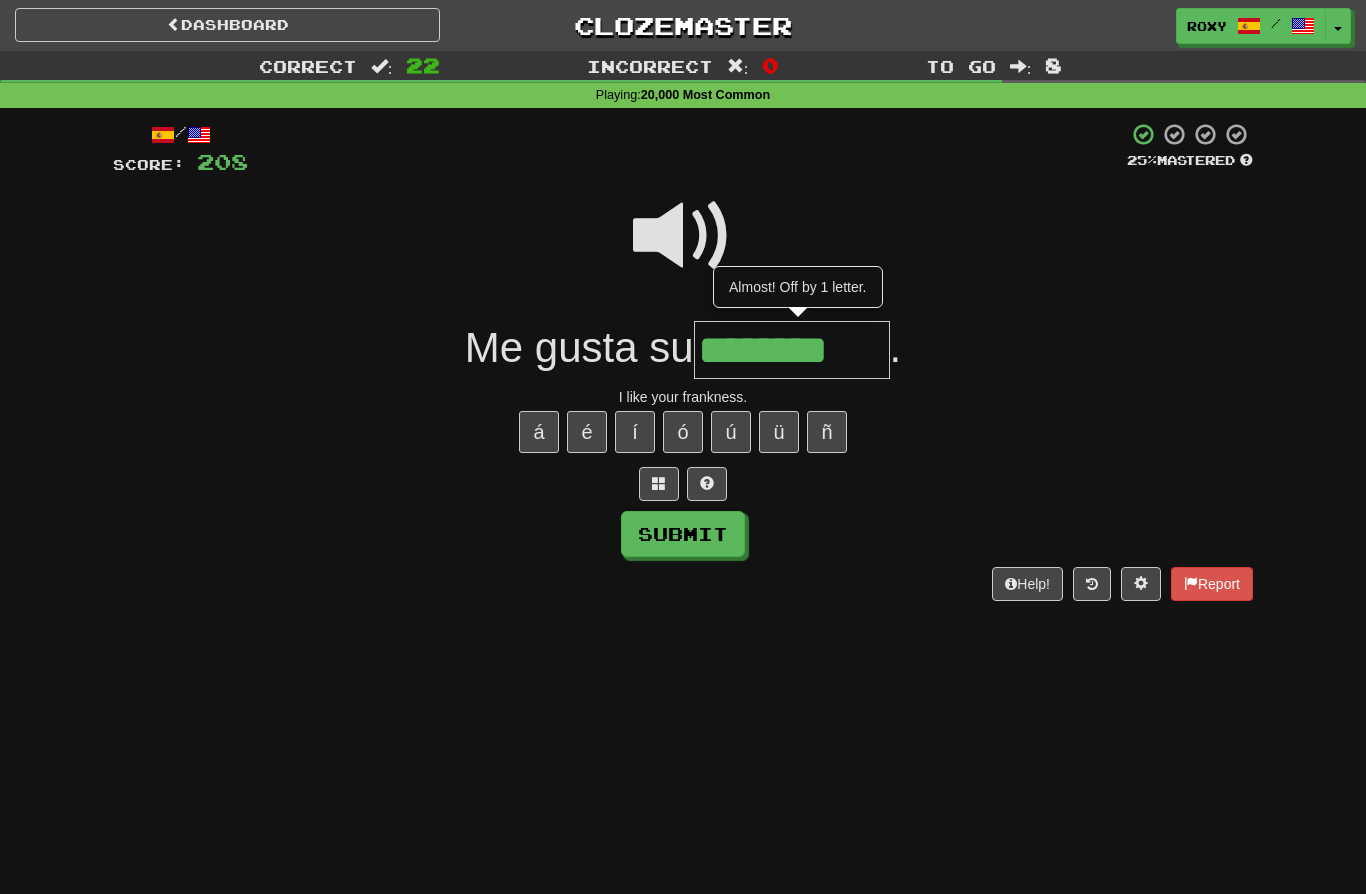 click on "********" at bounding box center [792, 350] 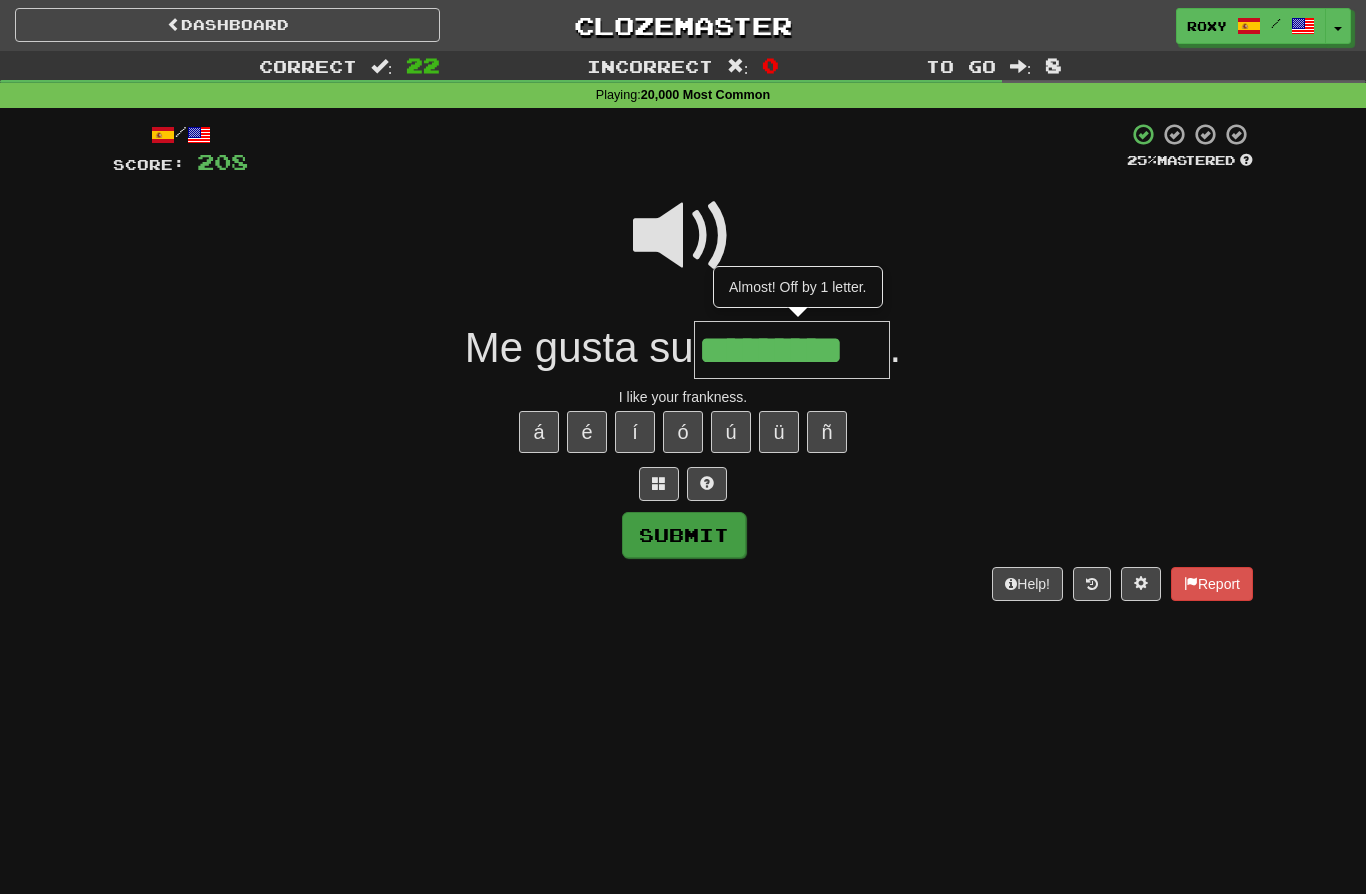 type on "*********" 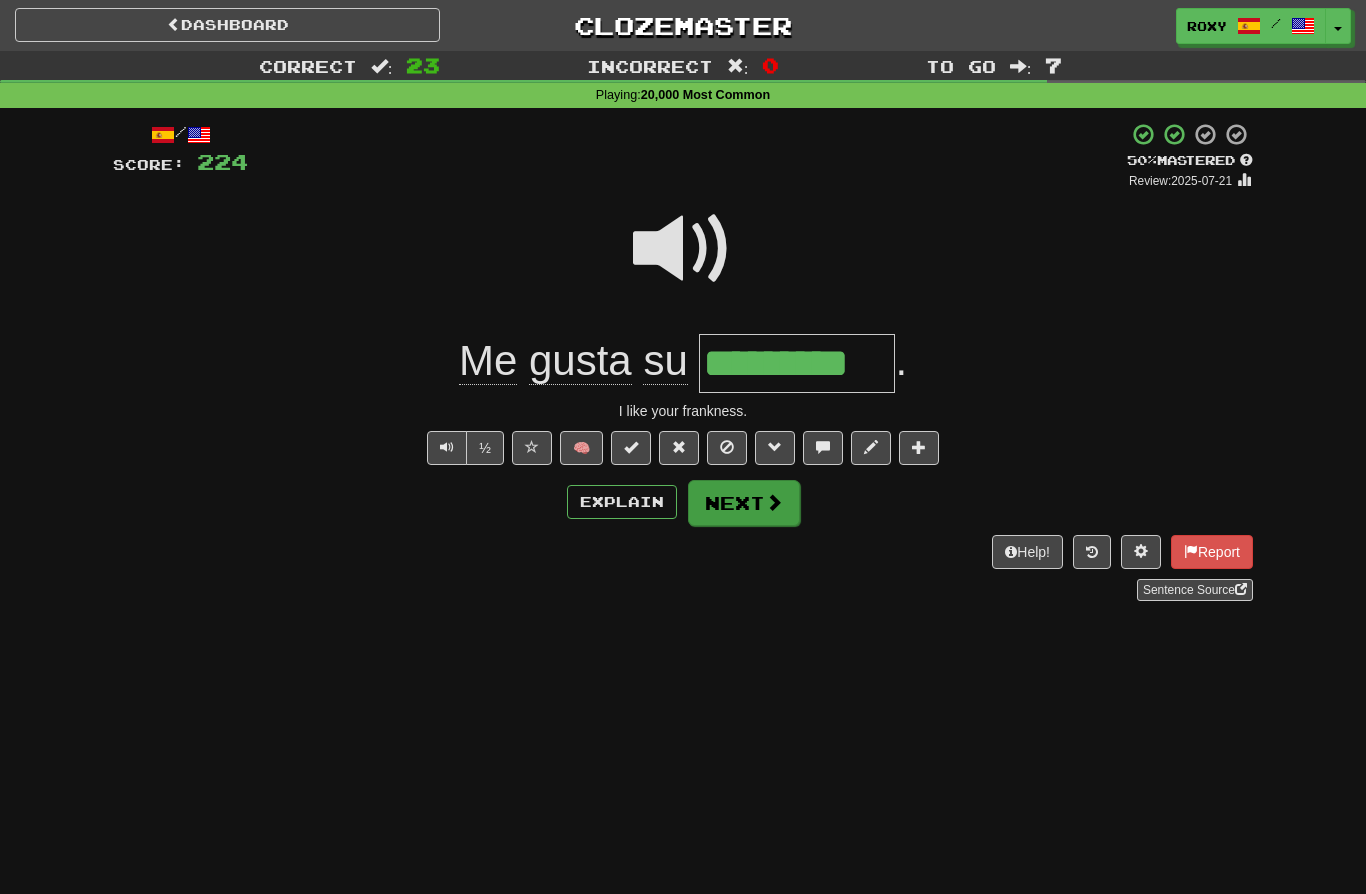 click on "Next" at bounding box center [744, 503] 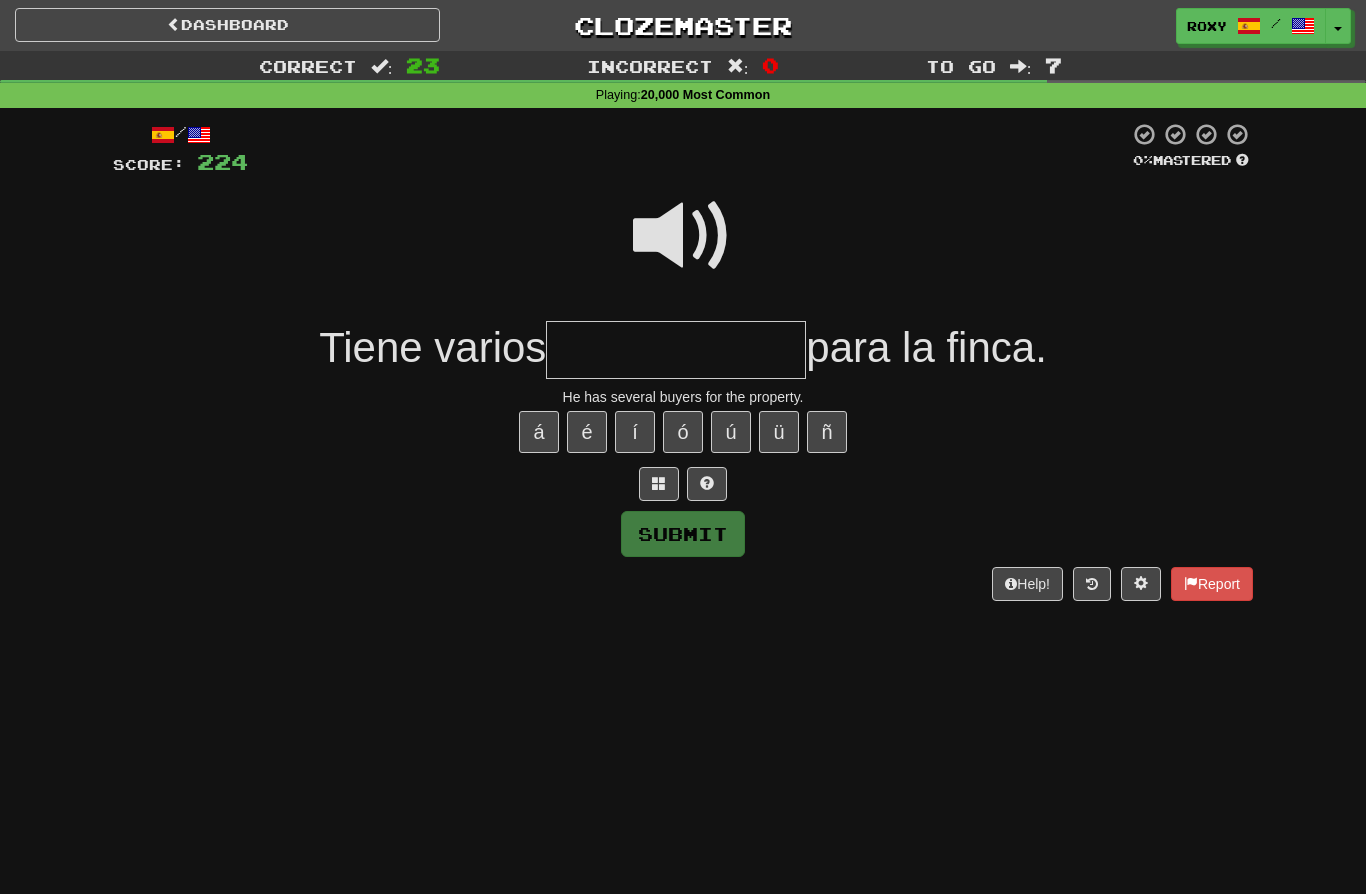click at bounding box center [683, 236] 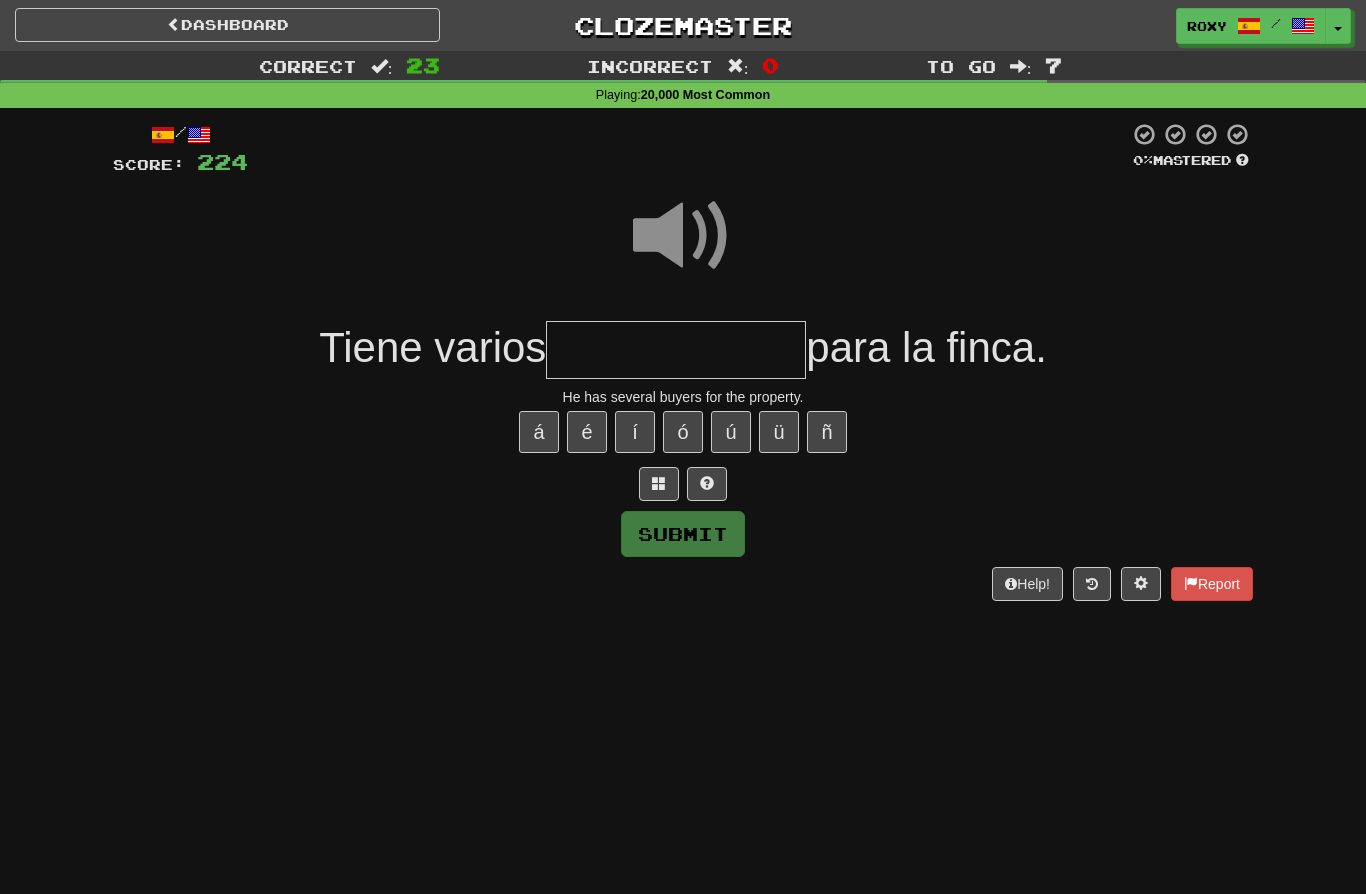click at bounding box center (676, 350) 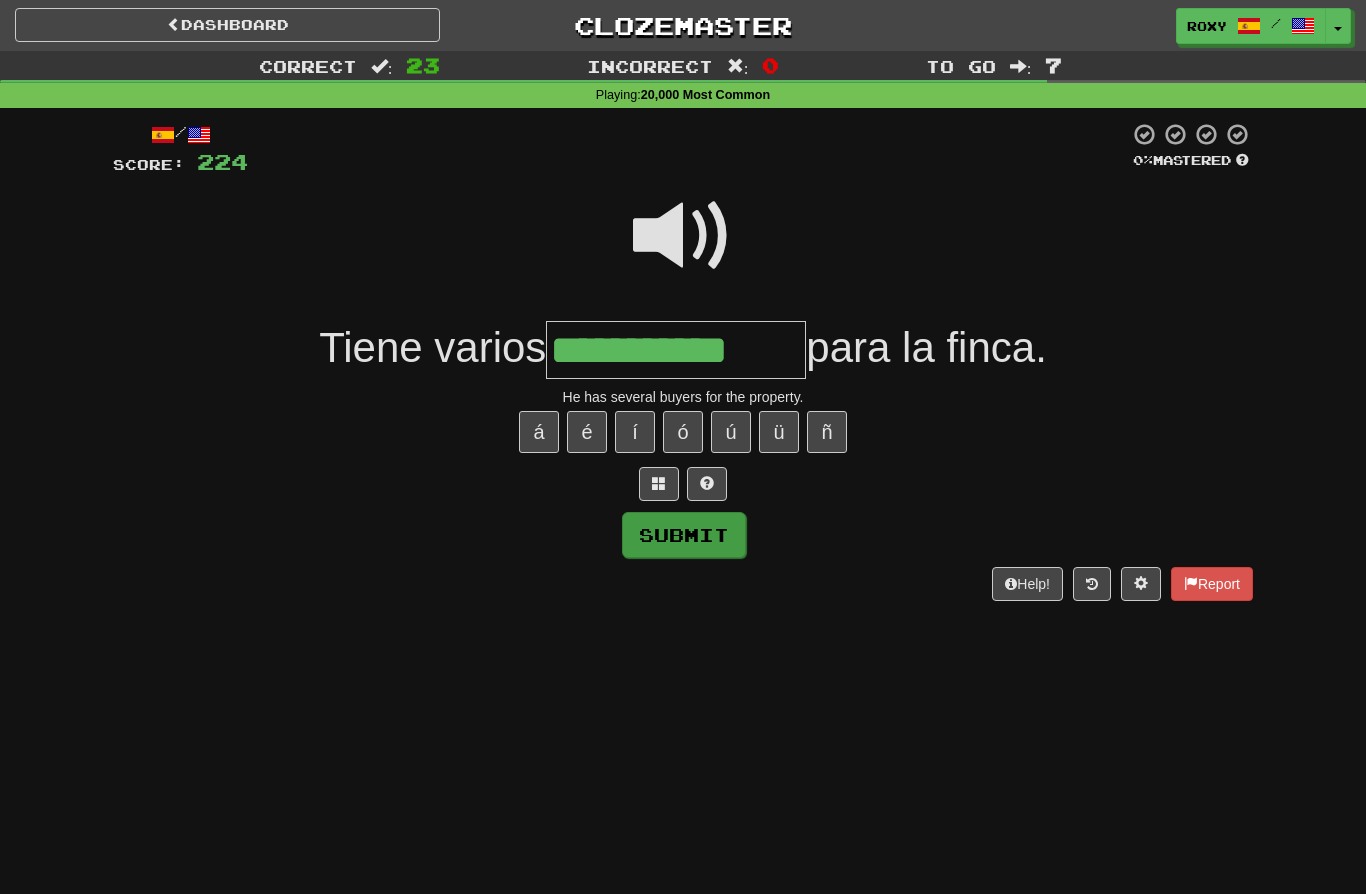 type on "**********" 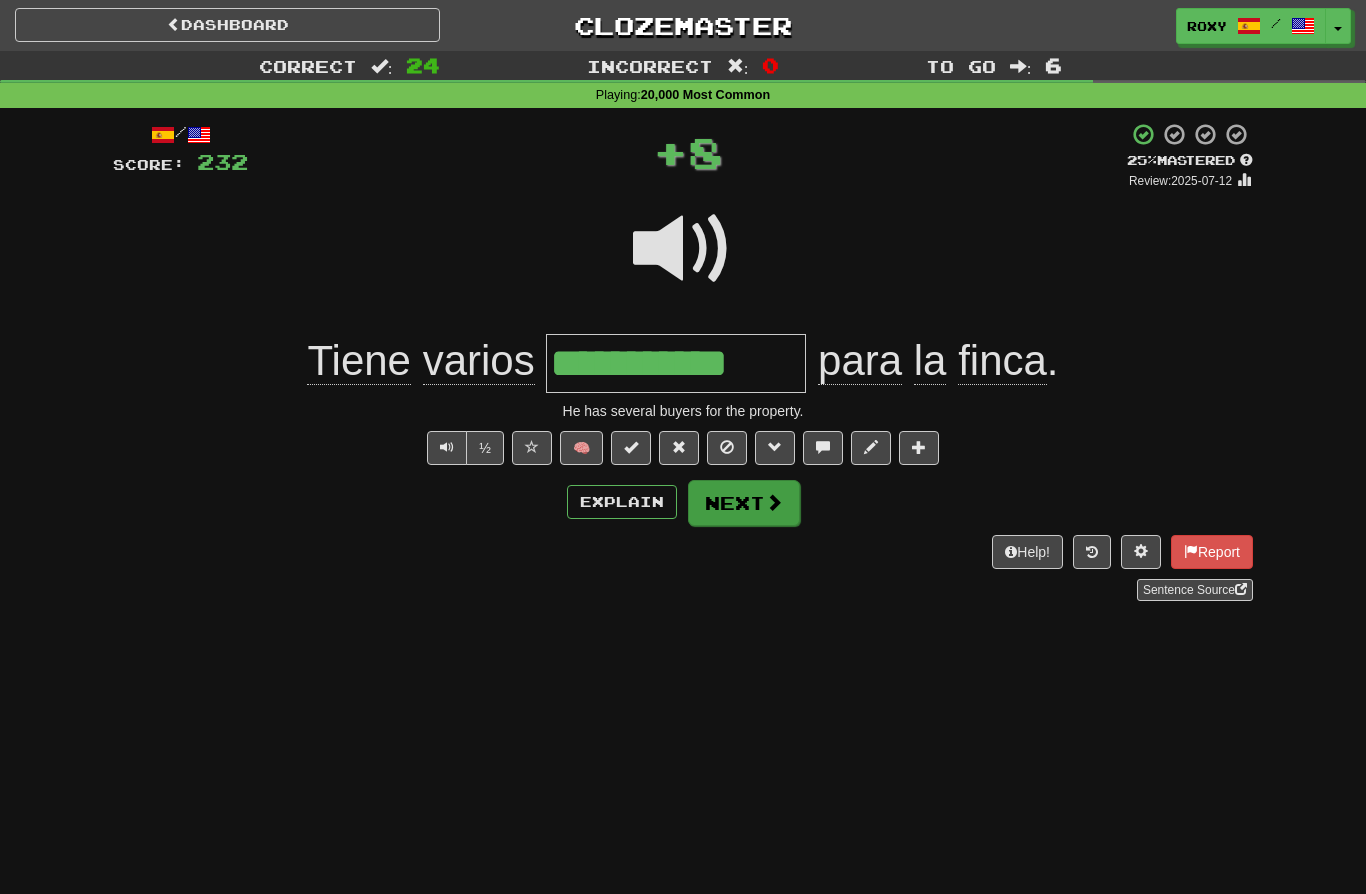 click on "Next" at bounding box center [744, 503] 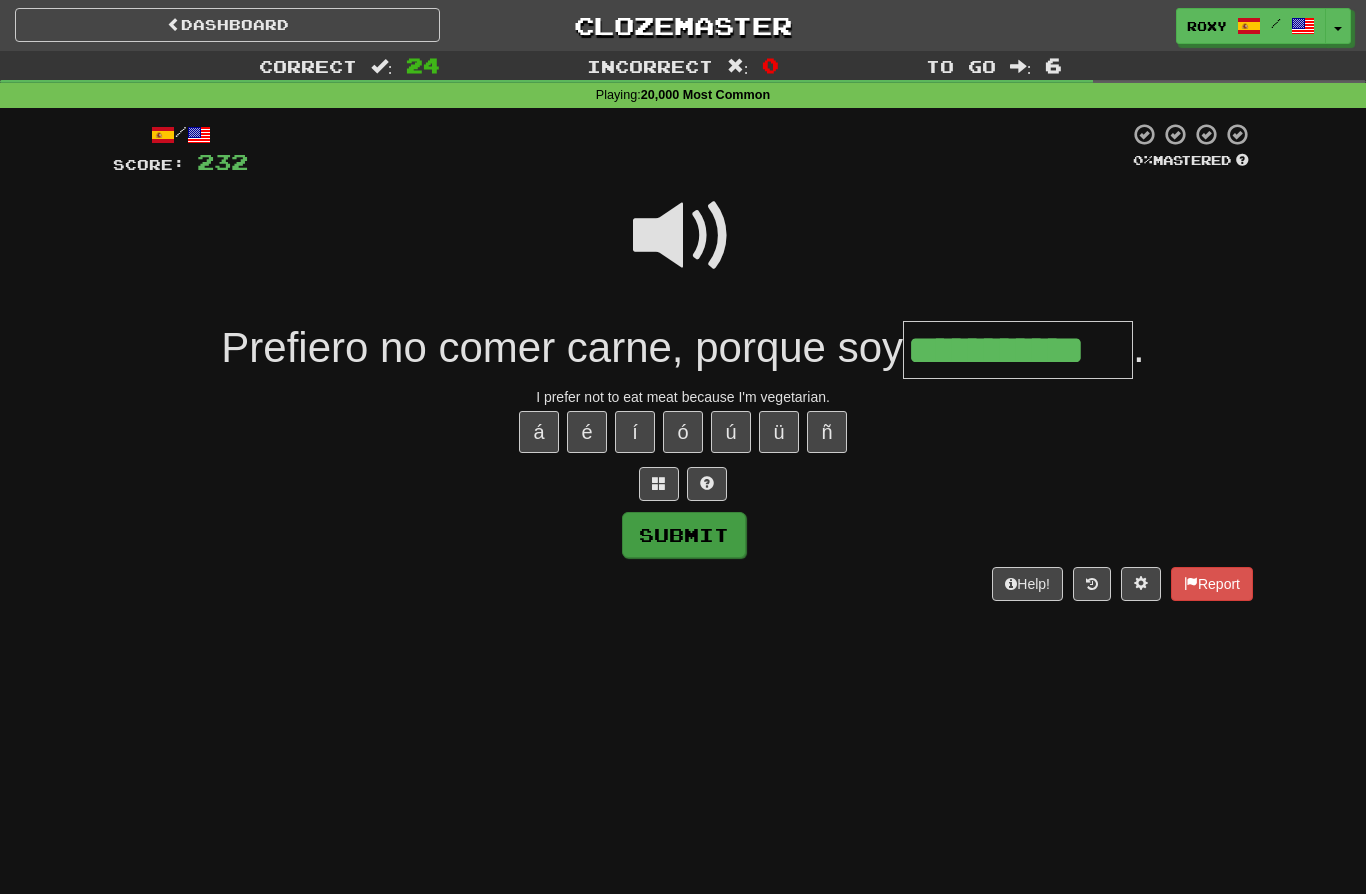 type on "**********" 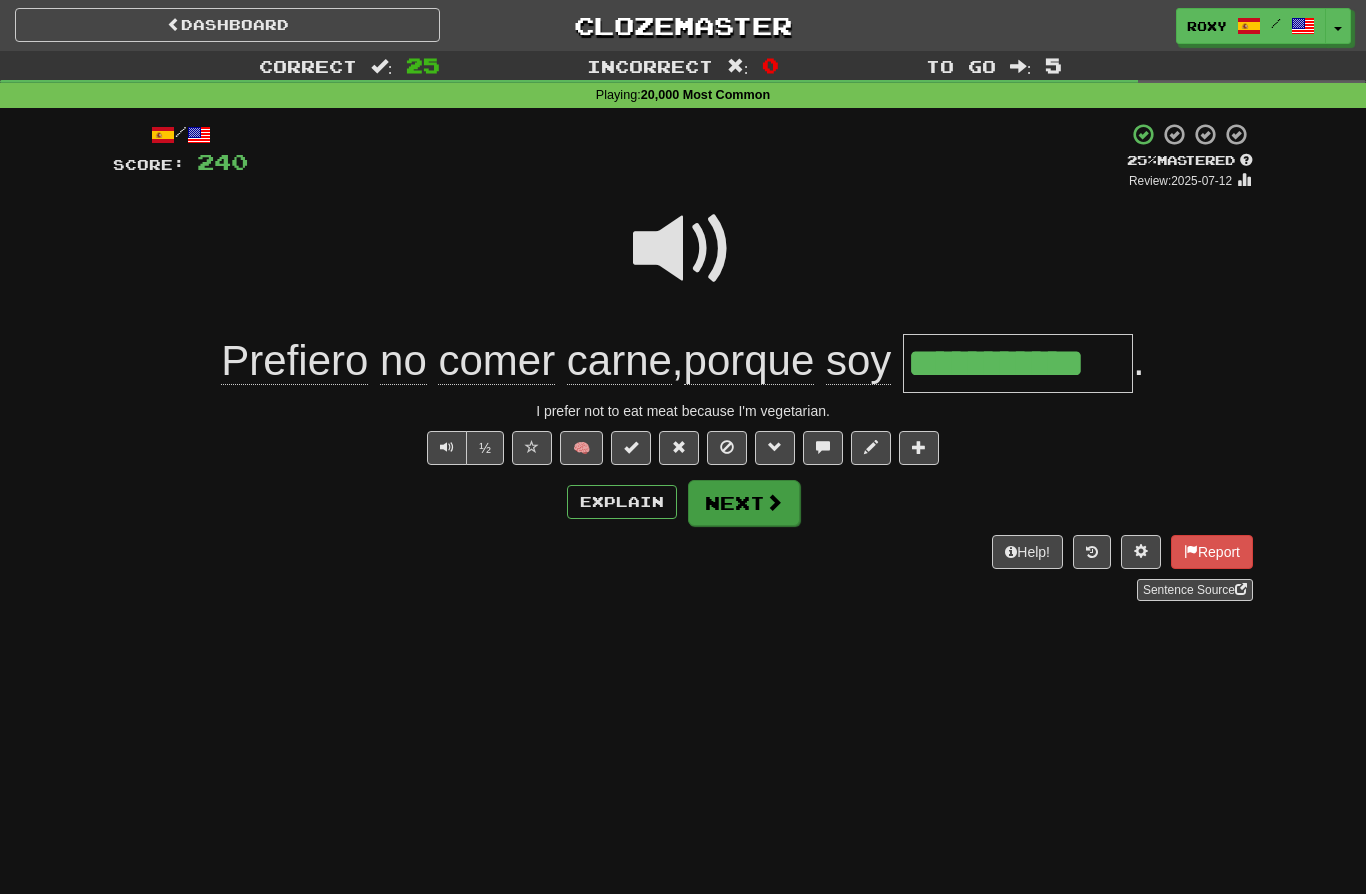click on "Next" at bounding box center [744, 503] 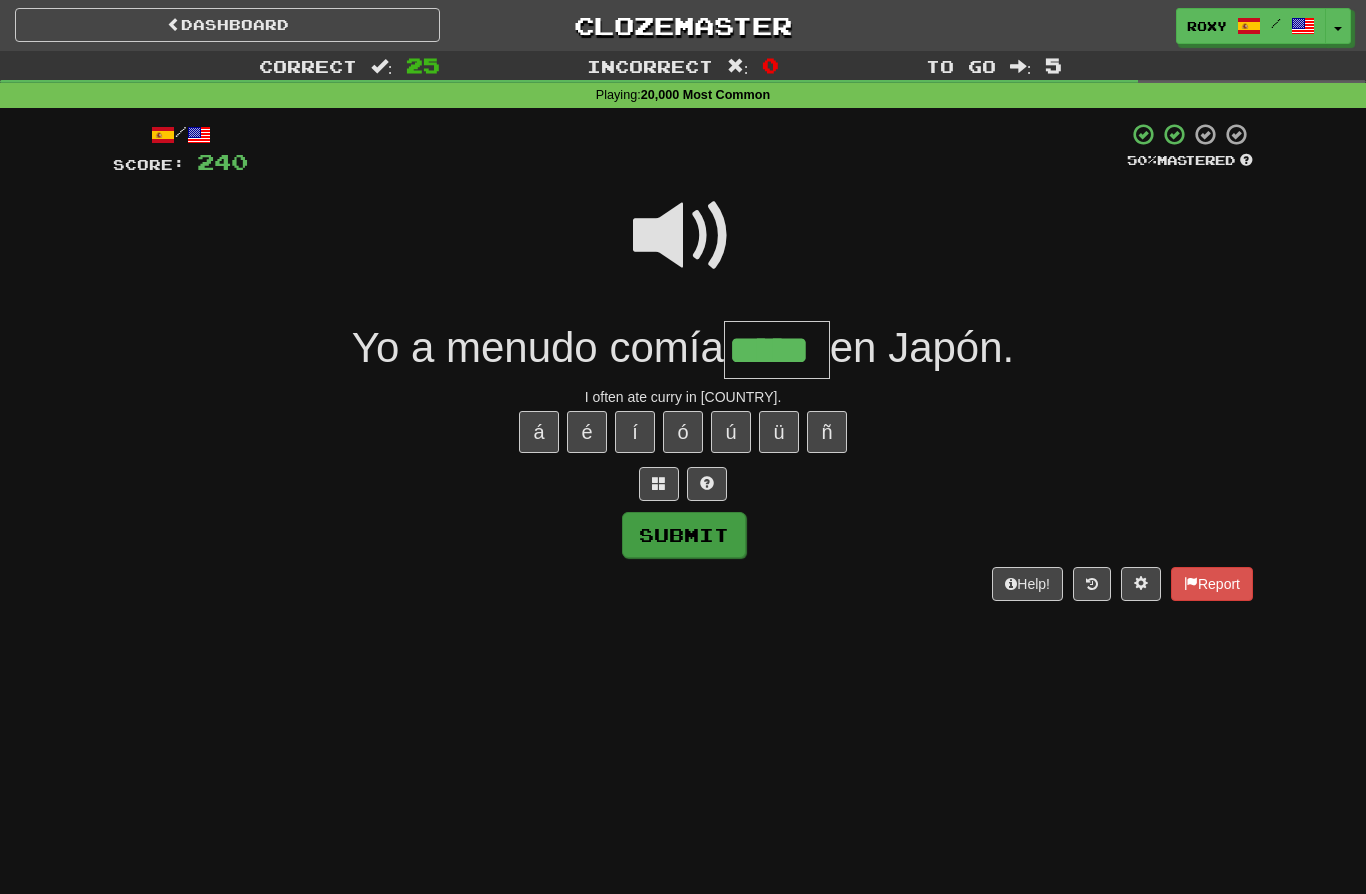 type on "*****" 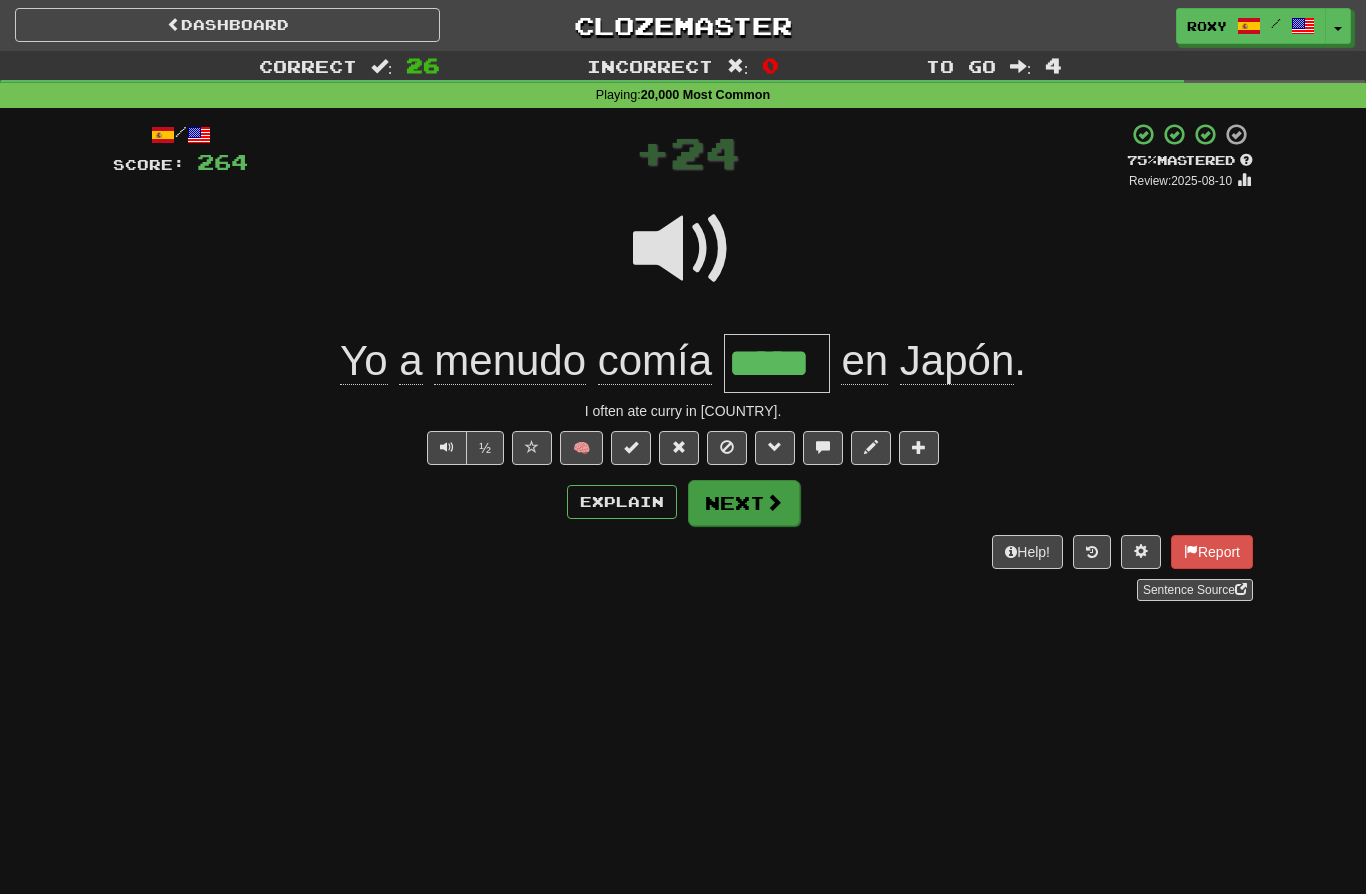 click on "Next" at bounding box center (744, 503) 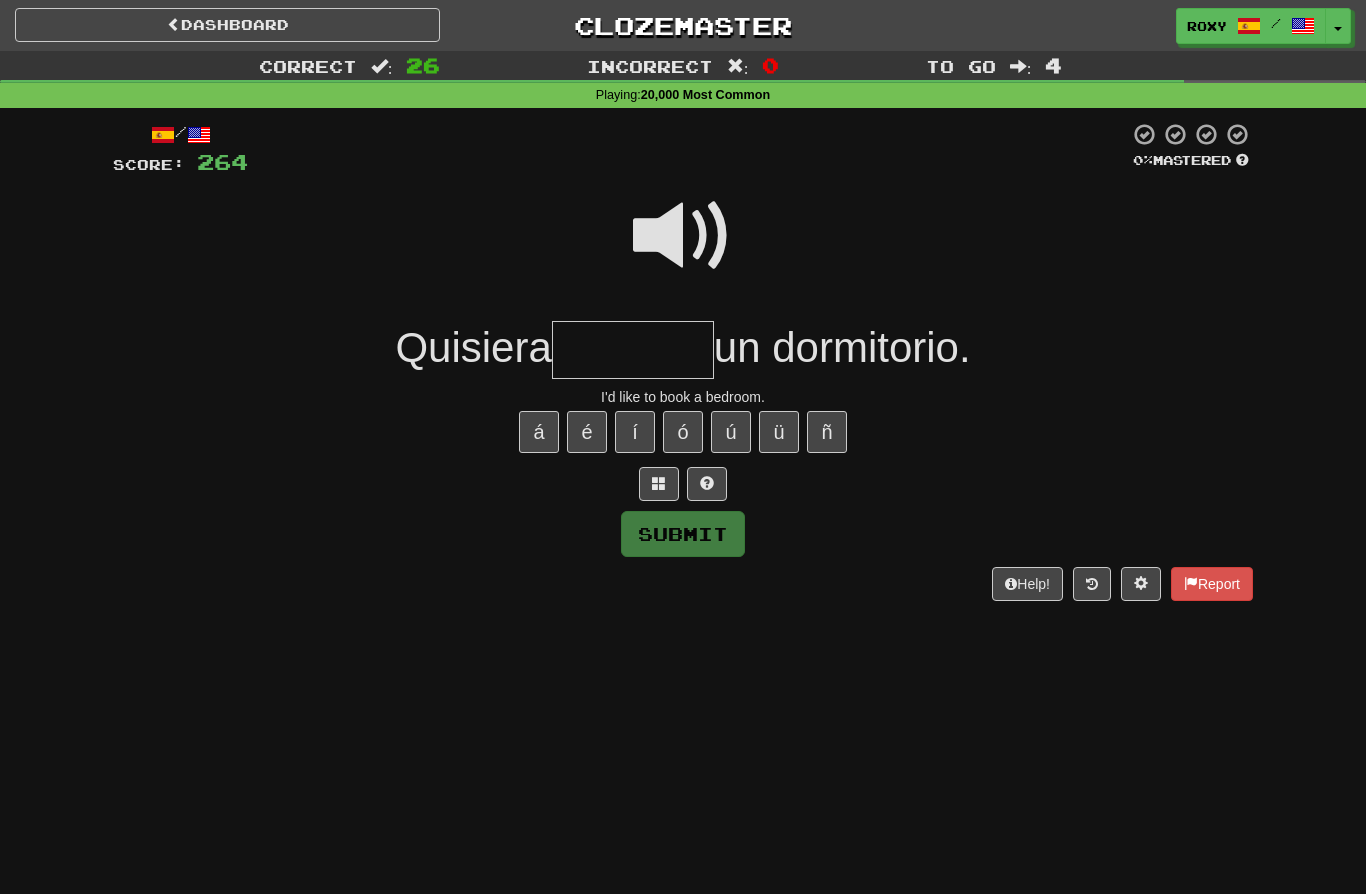 click at bounding box center [683, 236] 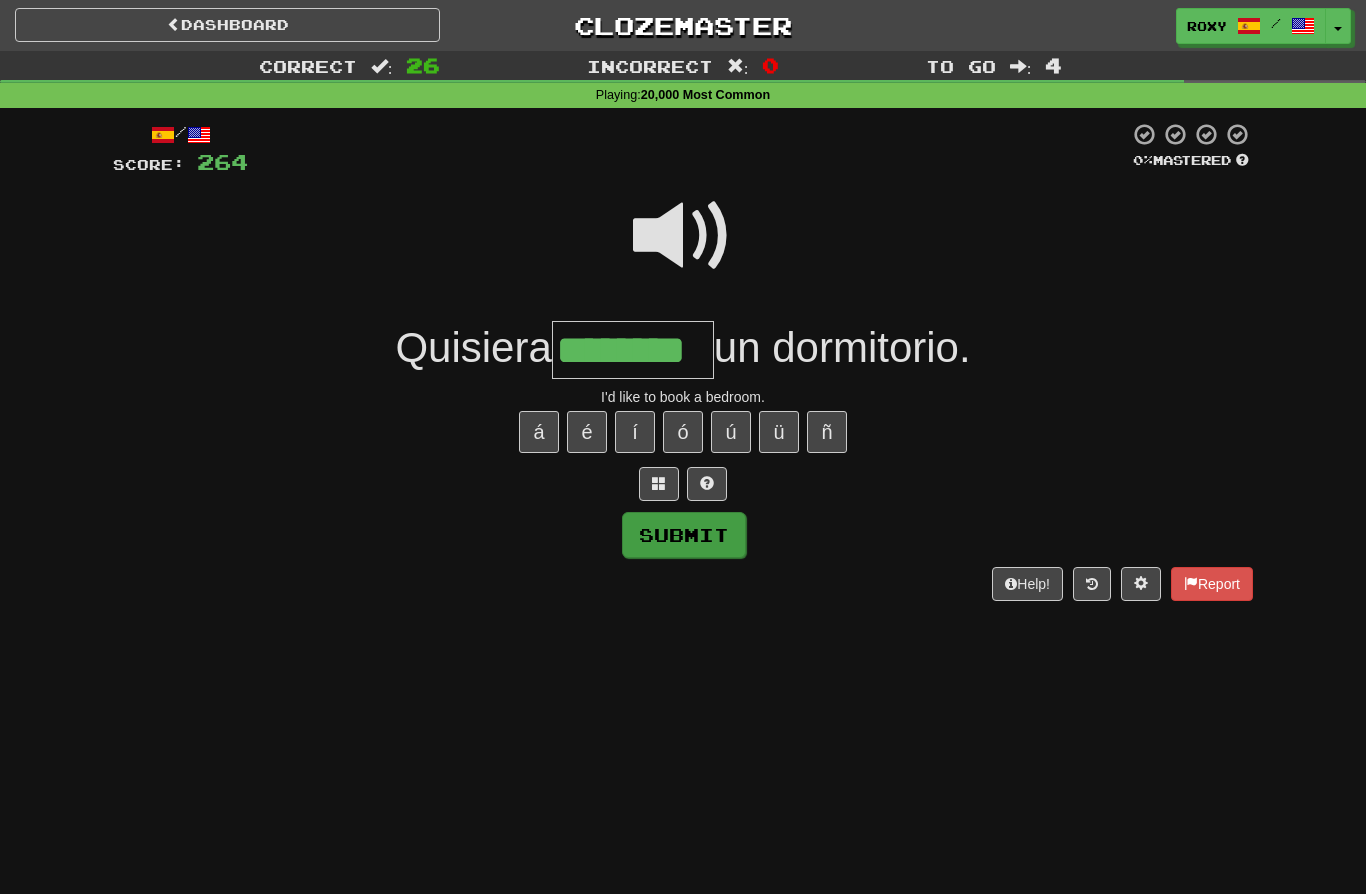 type on "********" 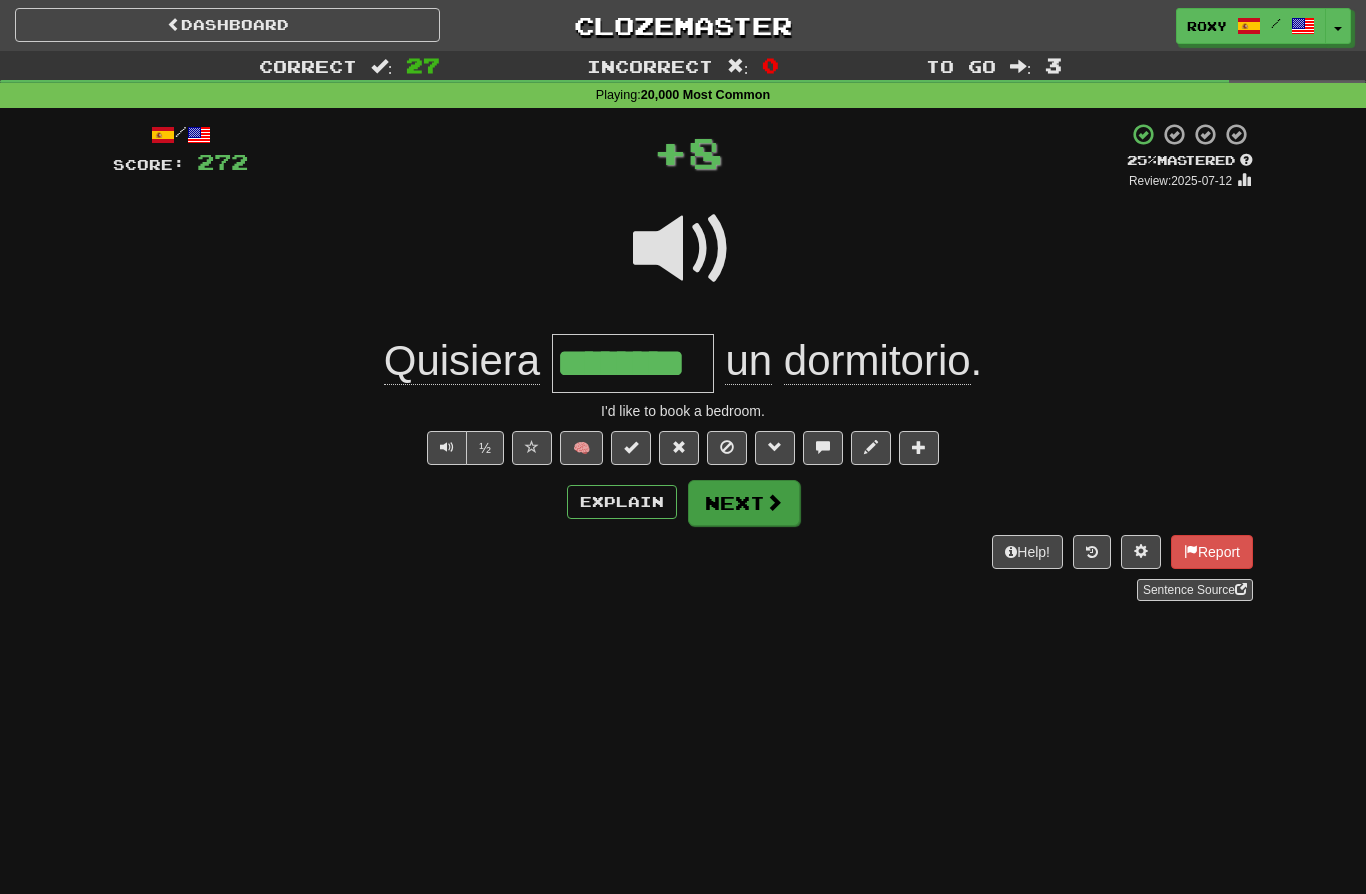 click on "Next" at bounding box center (744, 503) 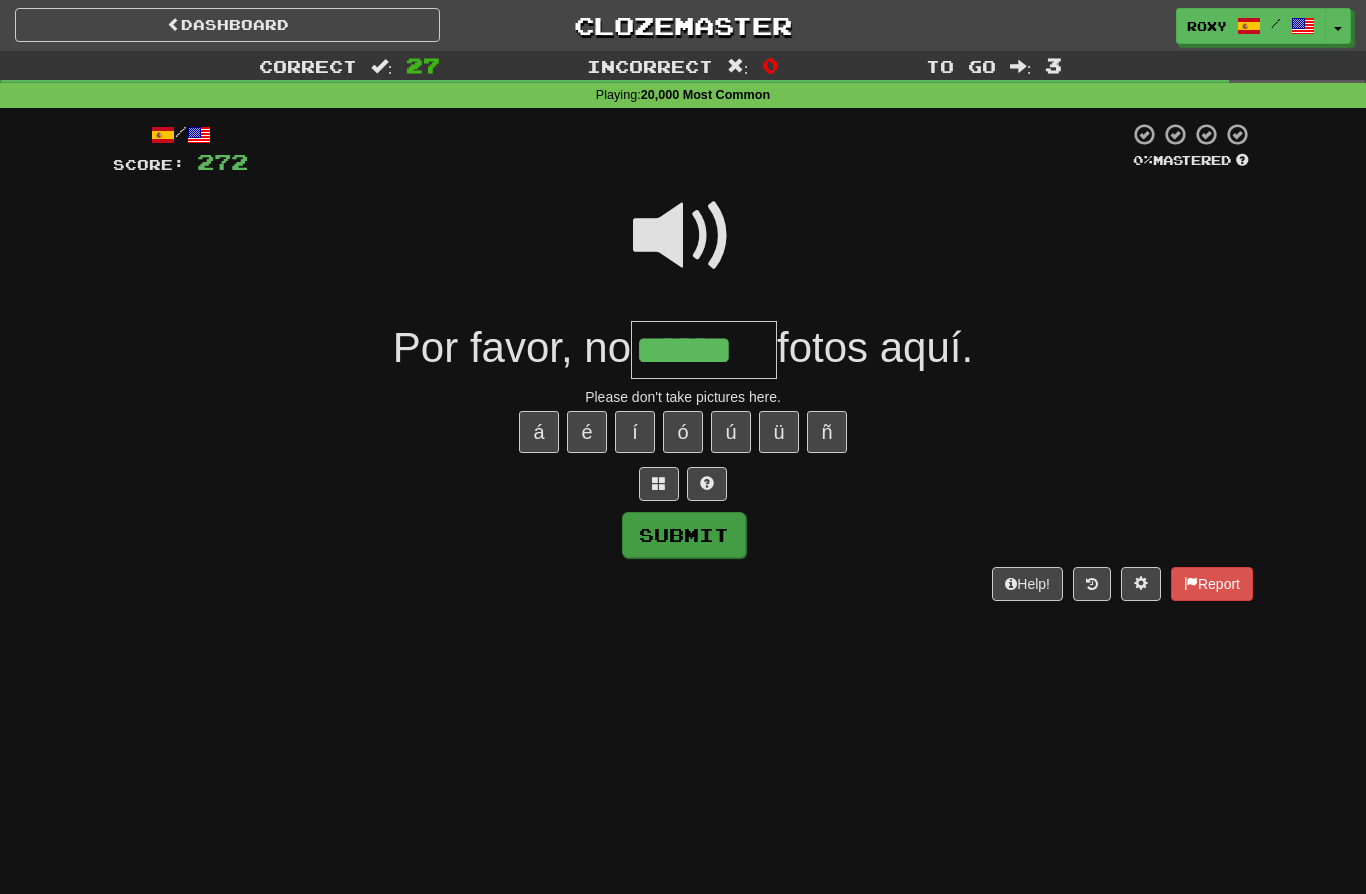 type on "******" 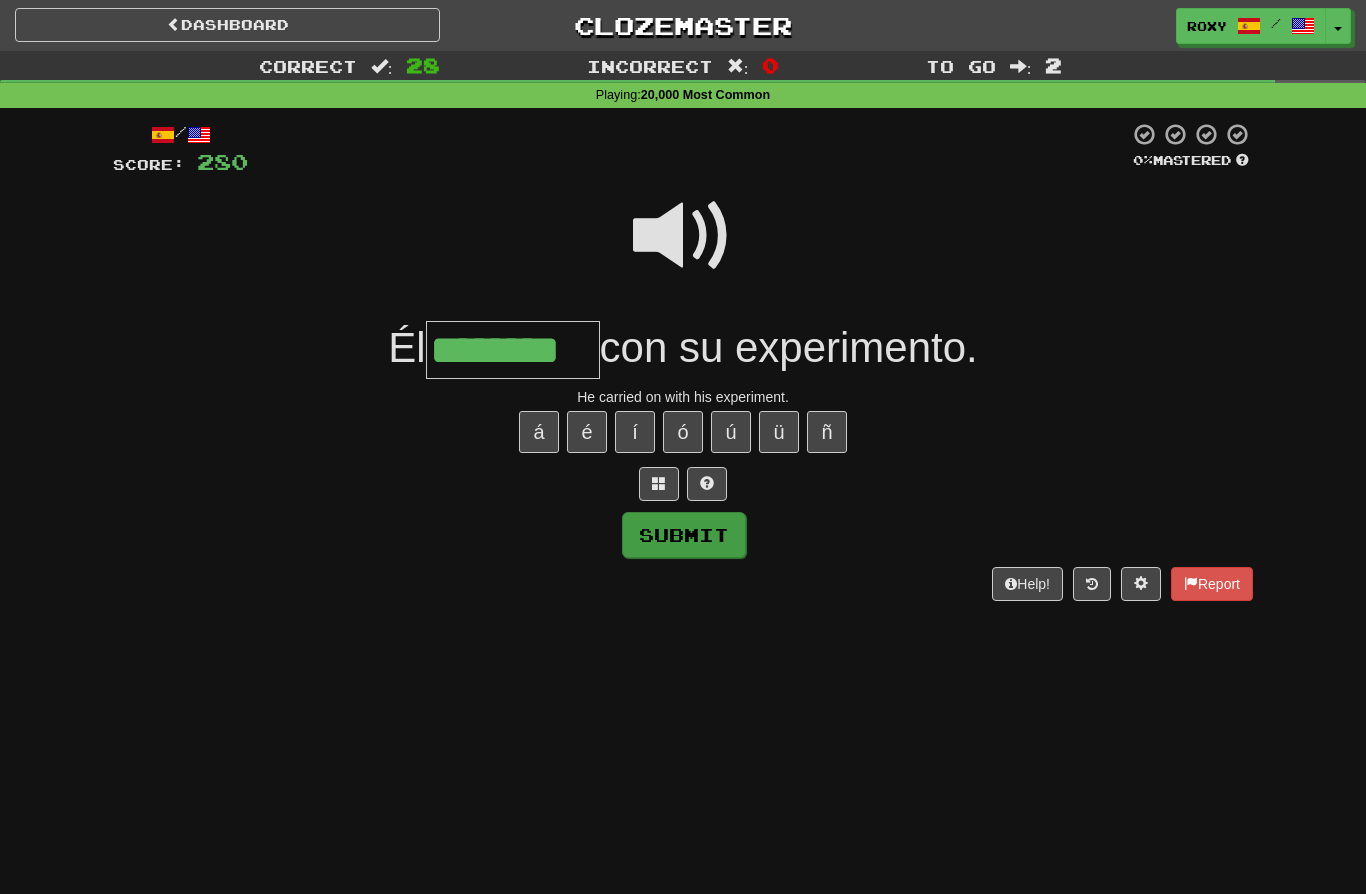 type on "********" 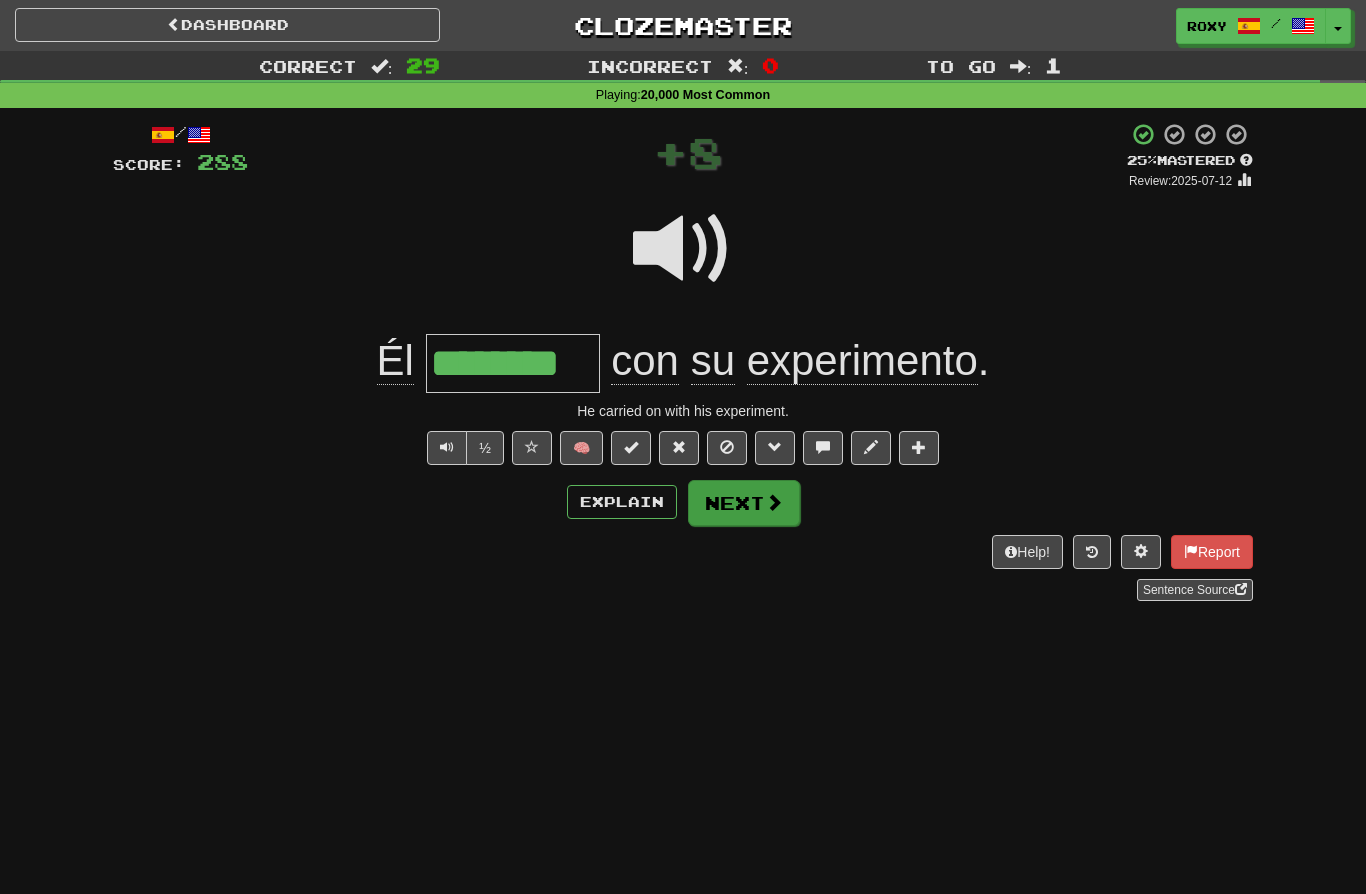 click on "Next" at bounding box center (744, 503) 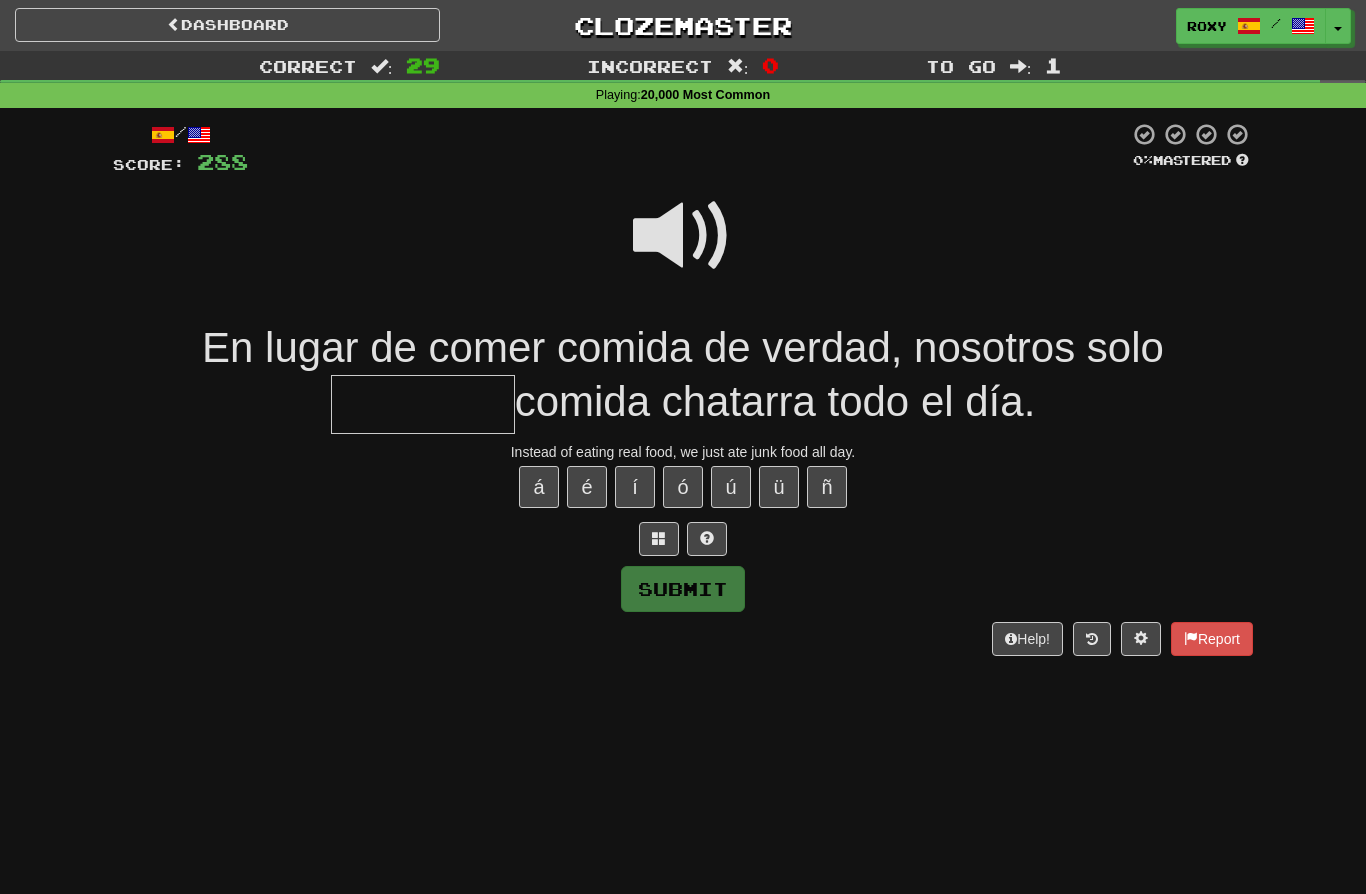 click at bounding box center (683, 236) 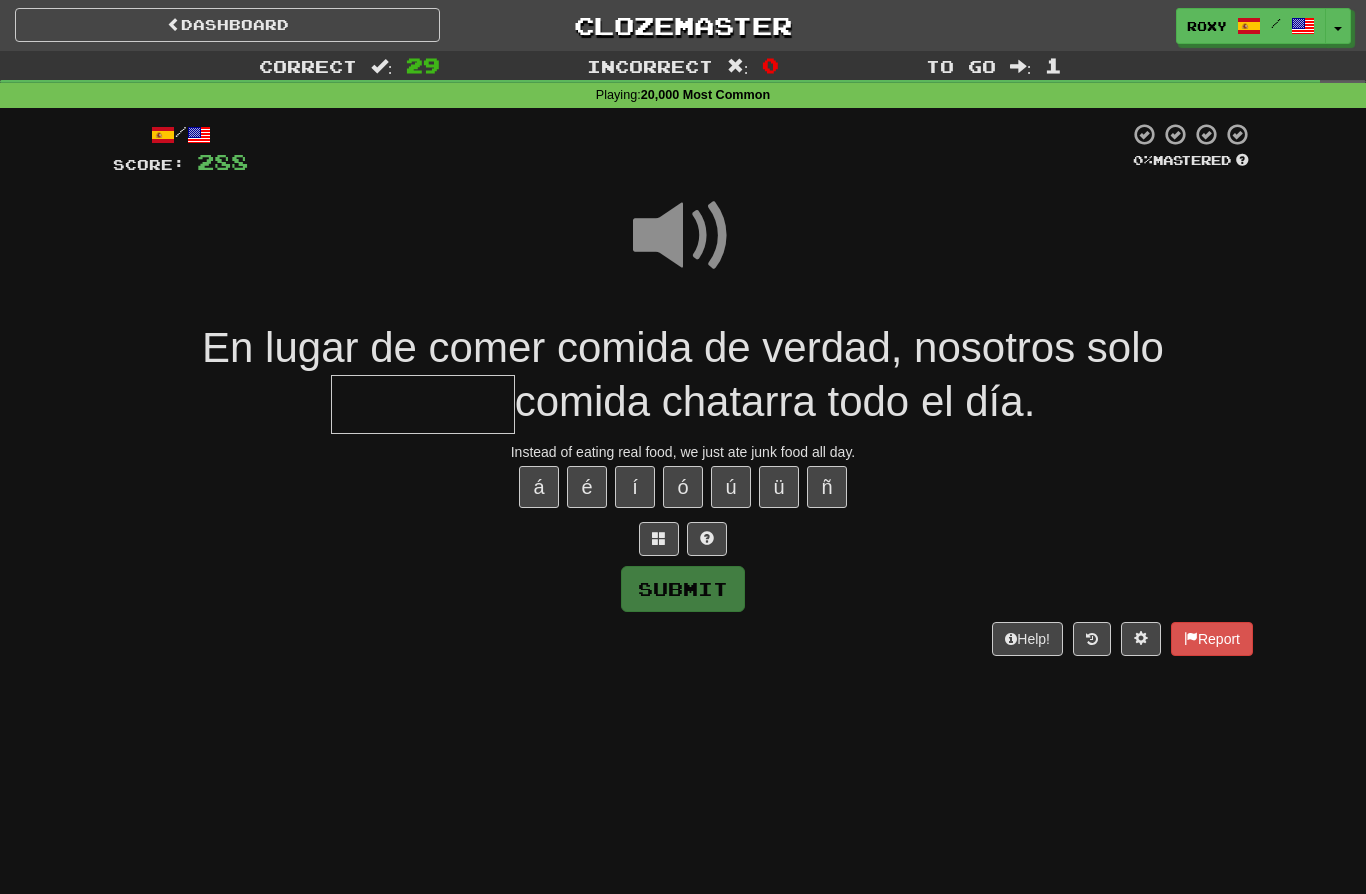 click at bounding box center (423, 404) 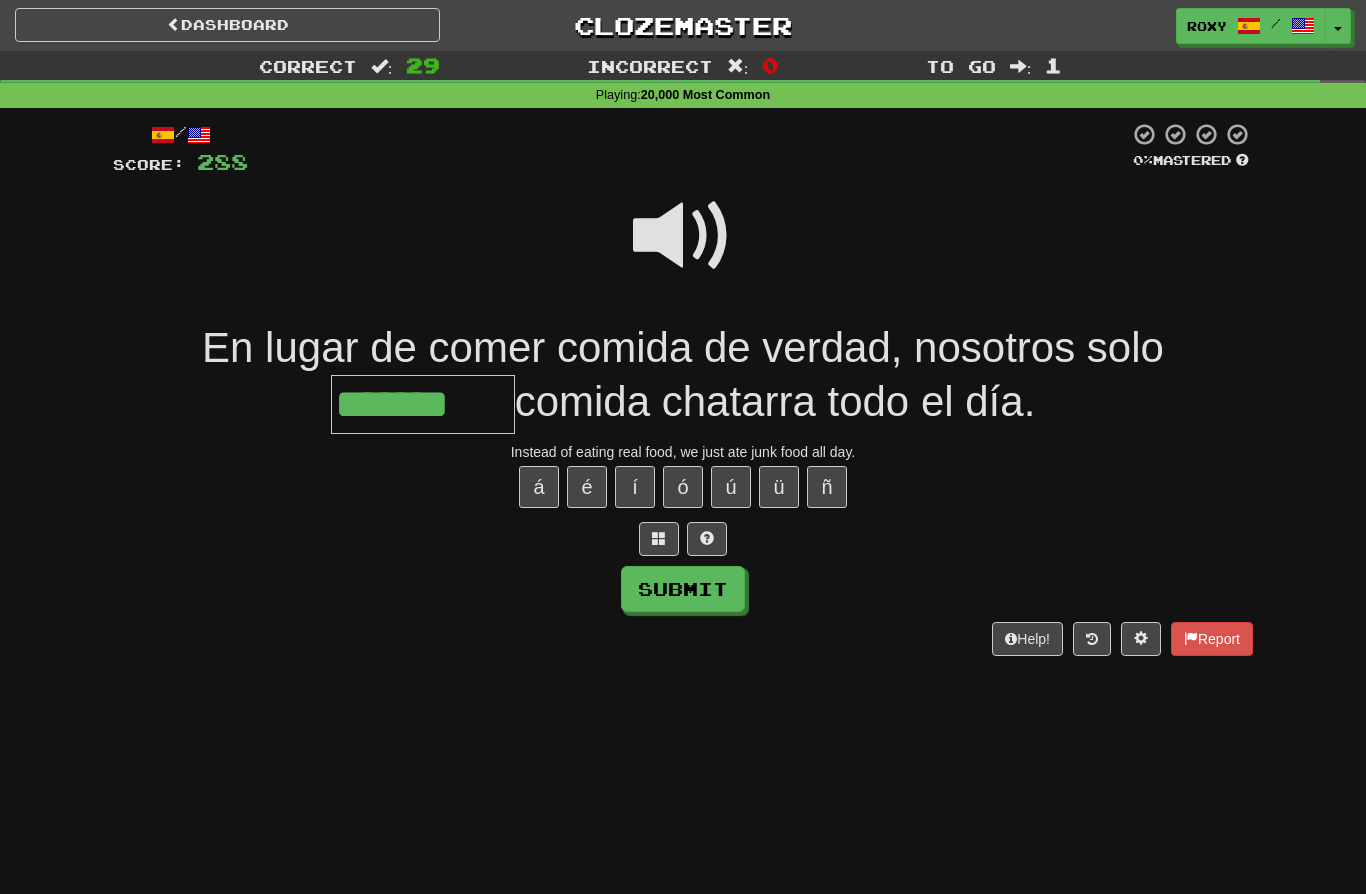 type on "*******" 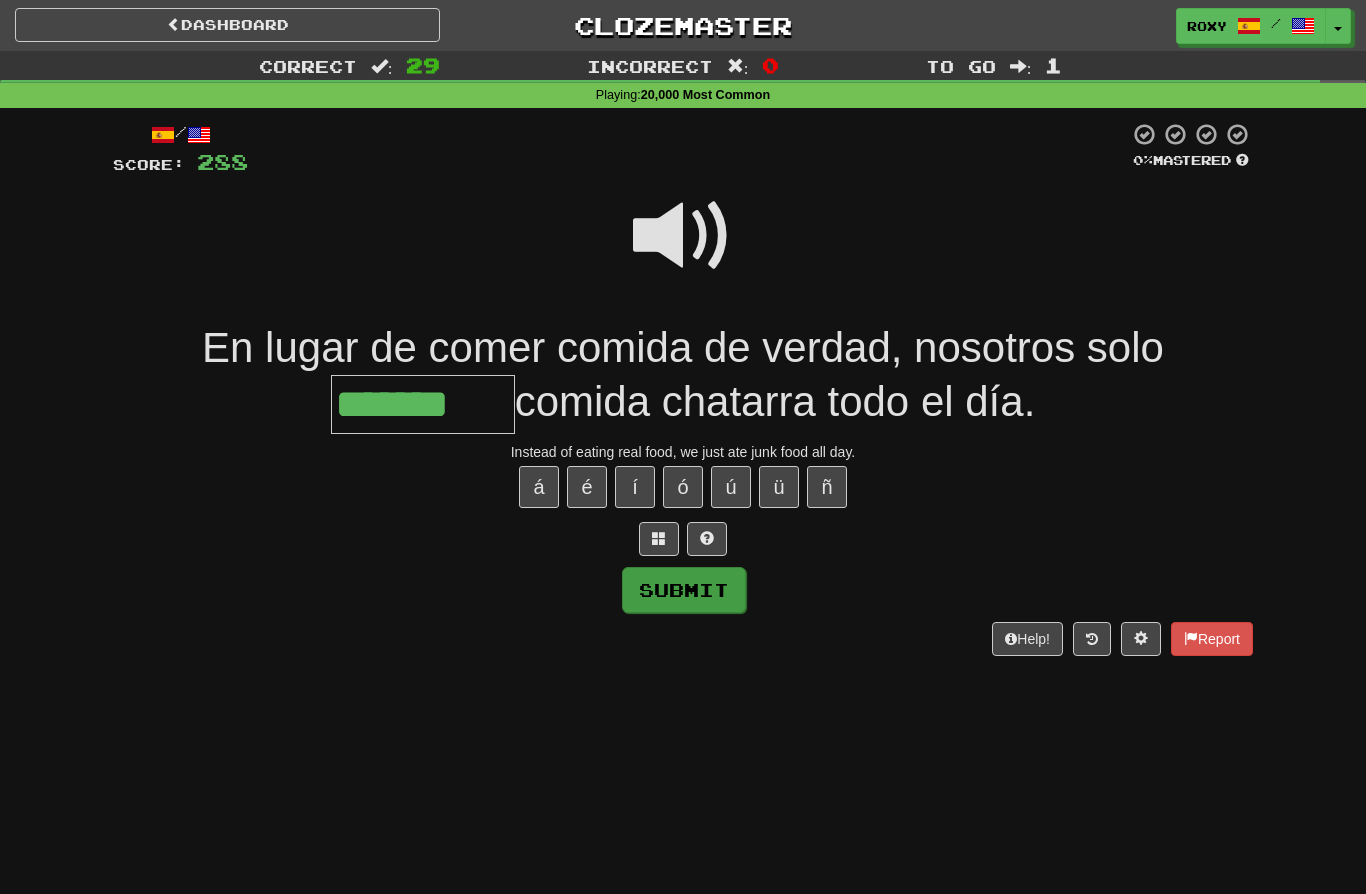 click on "Submit" at bounding box center [684, 590] 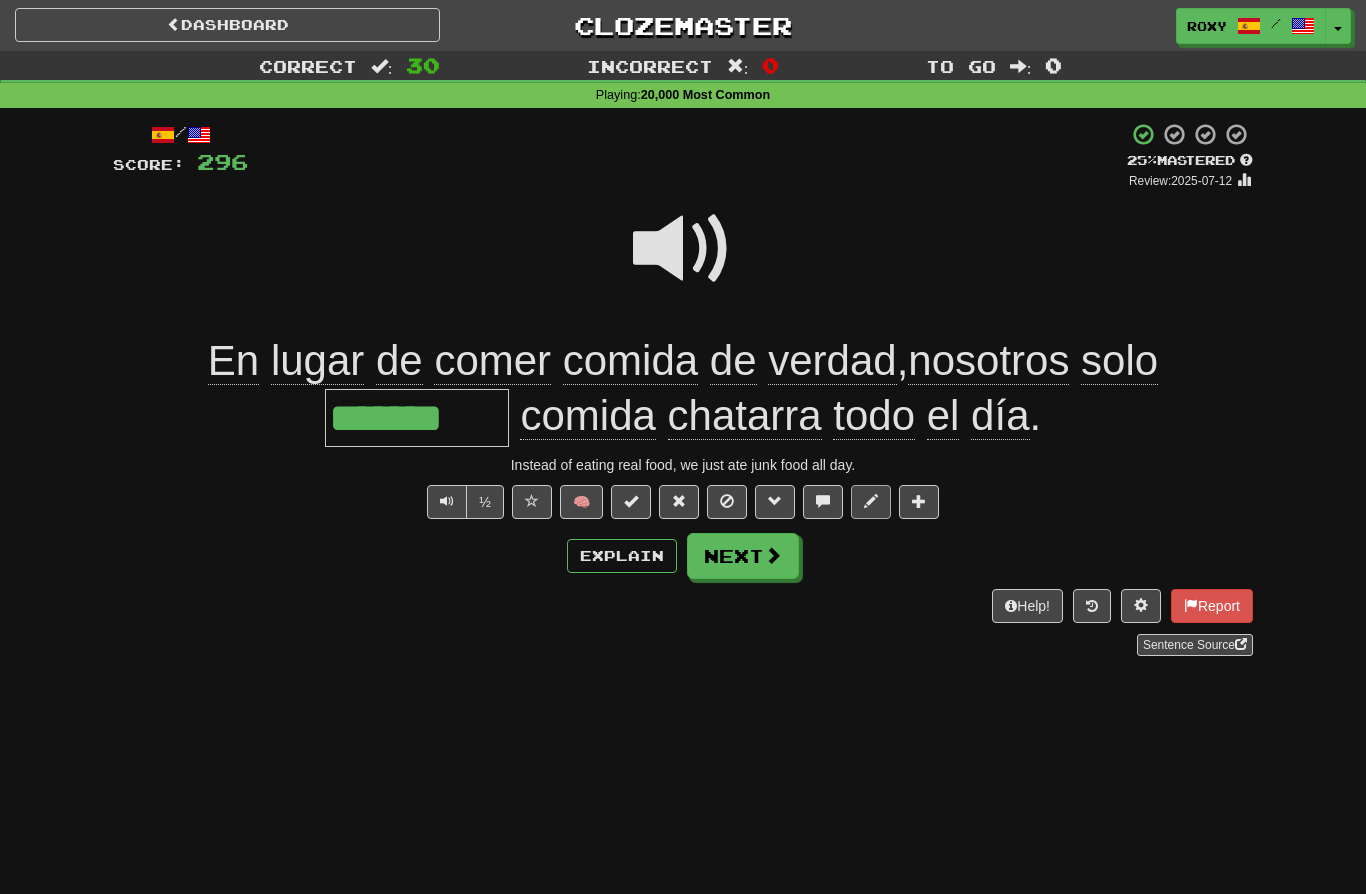 click at bounding box center [871, 501] 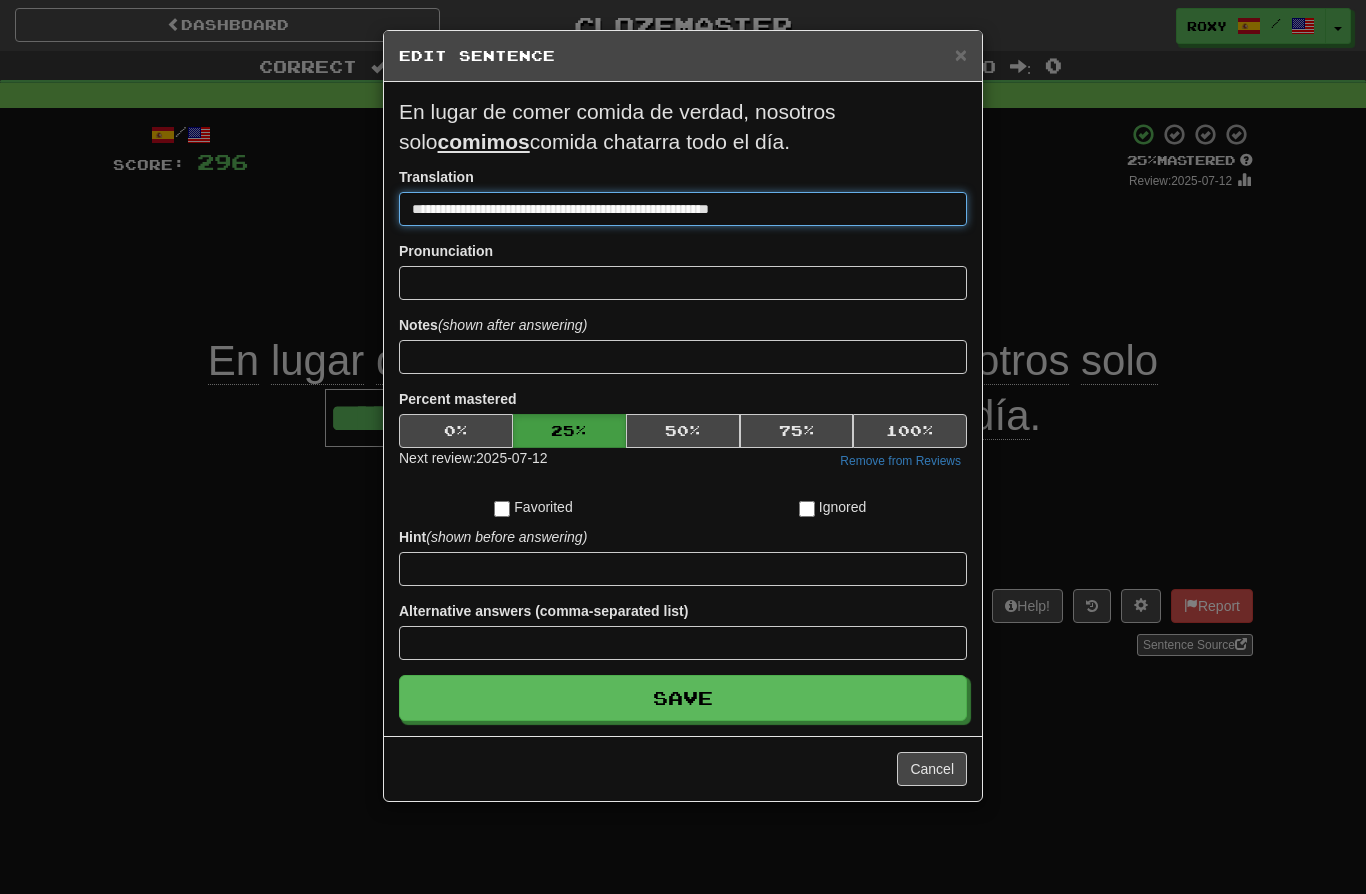 click on "**********" at bounding box center (683, 209) 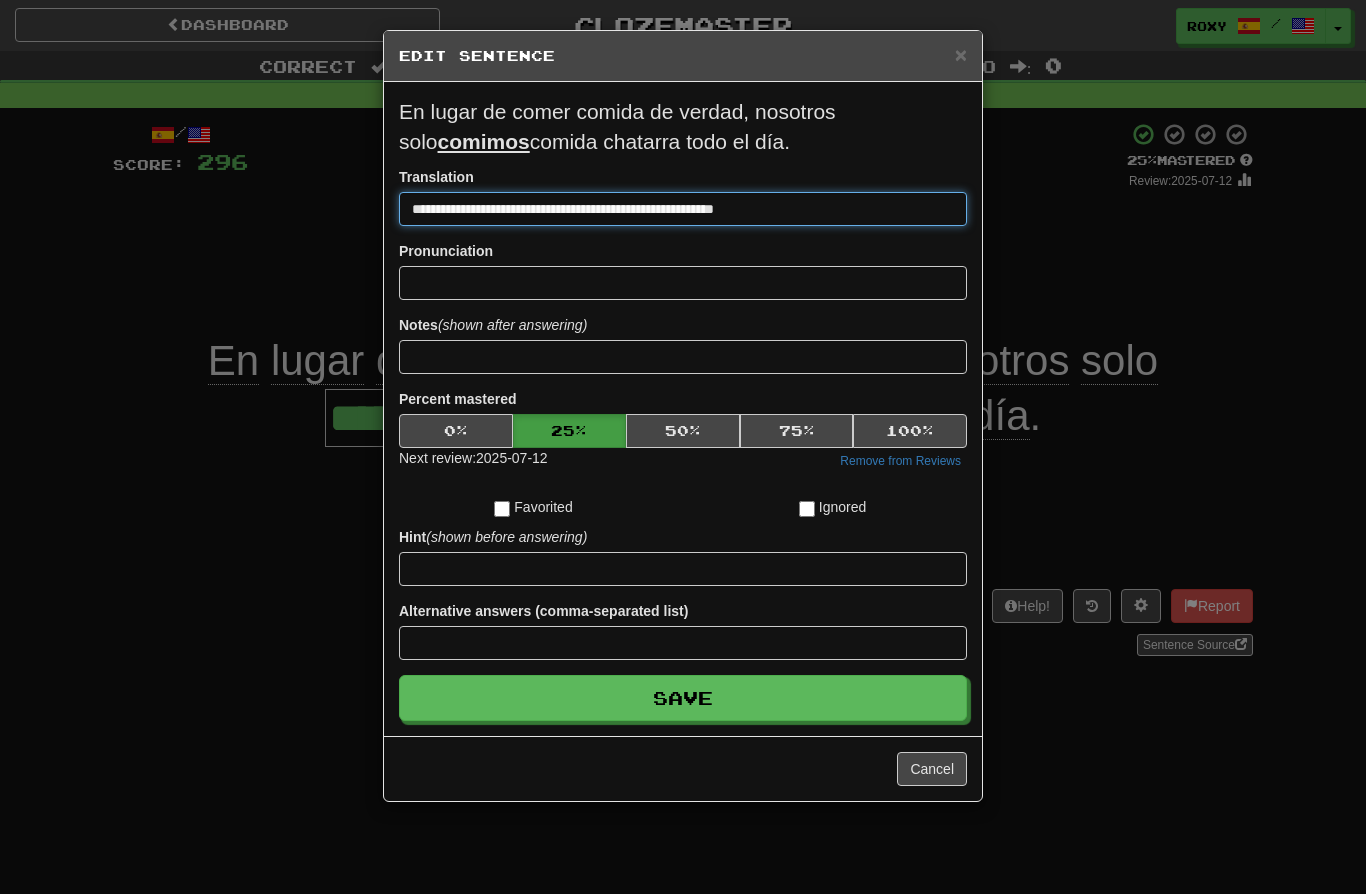 click on "**********" at bounding box center [683, 209] 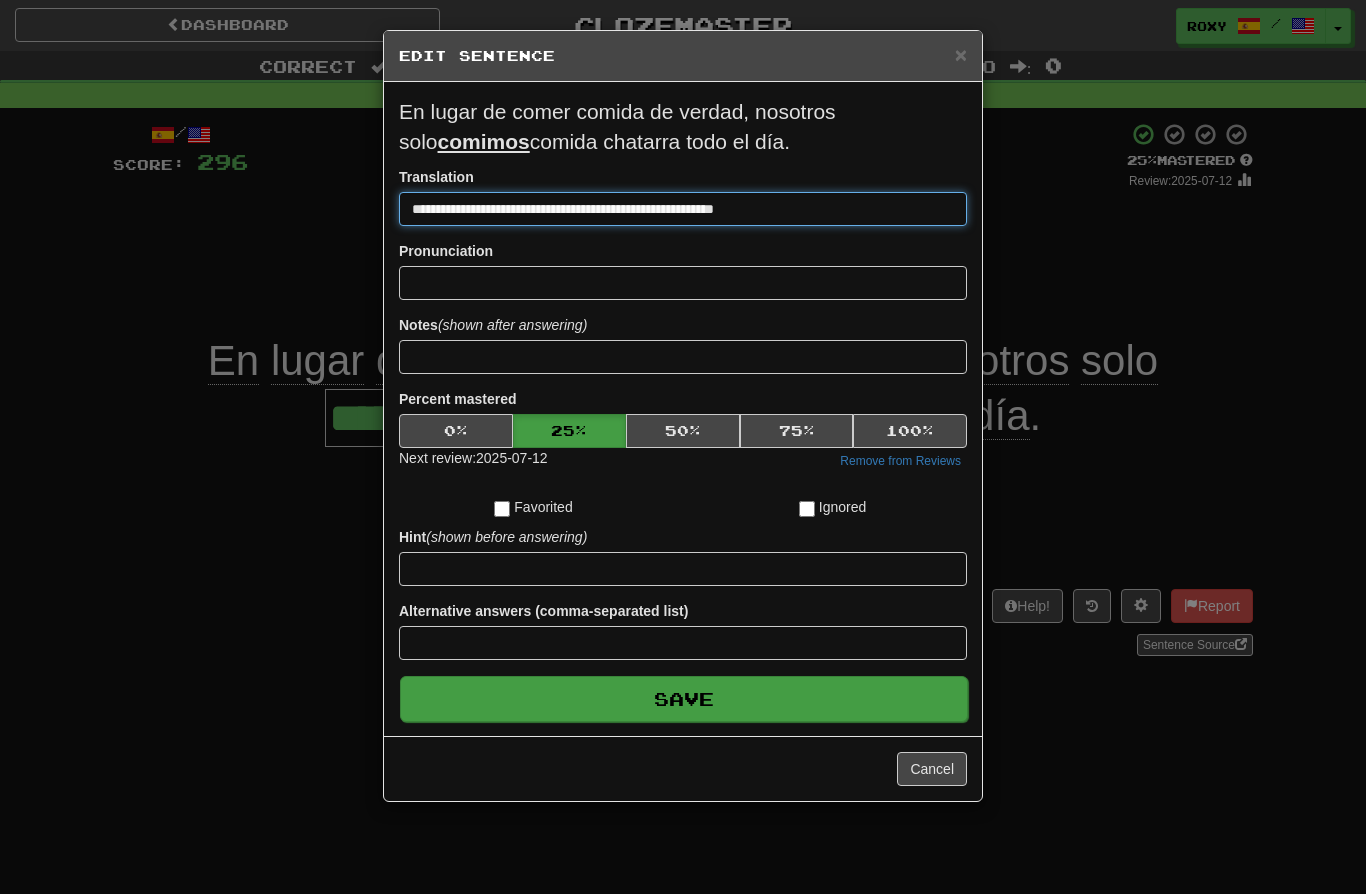 type on "**********" 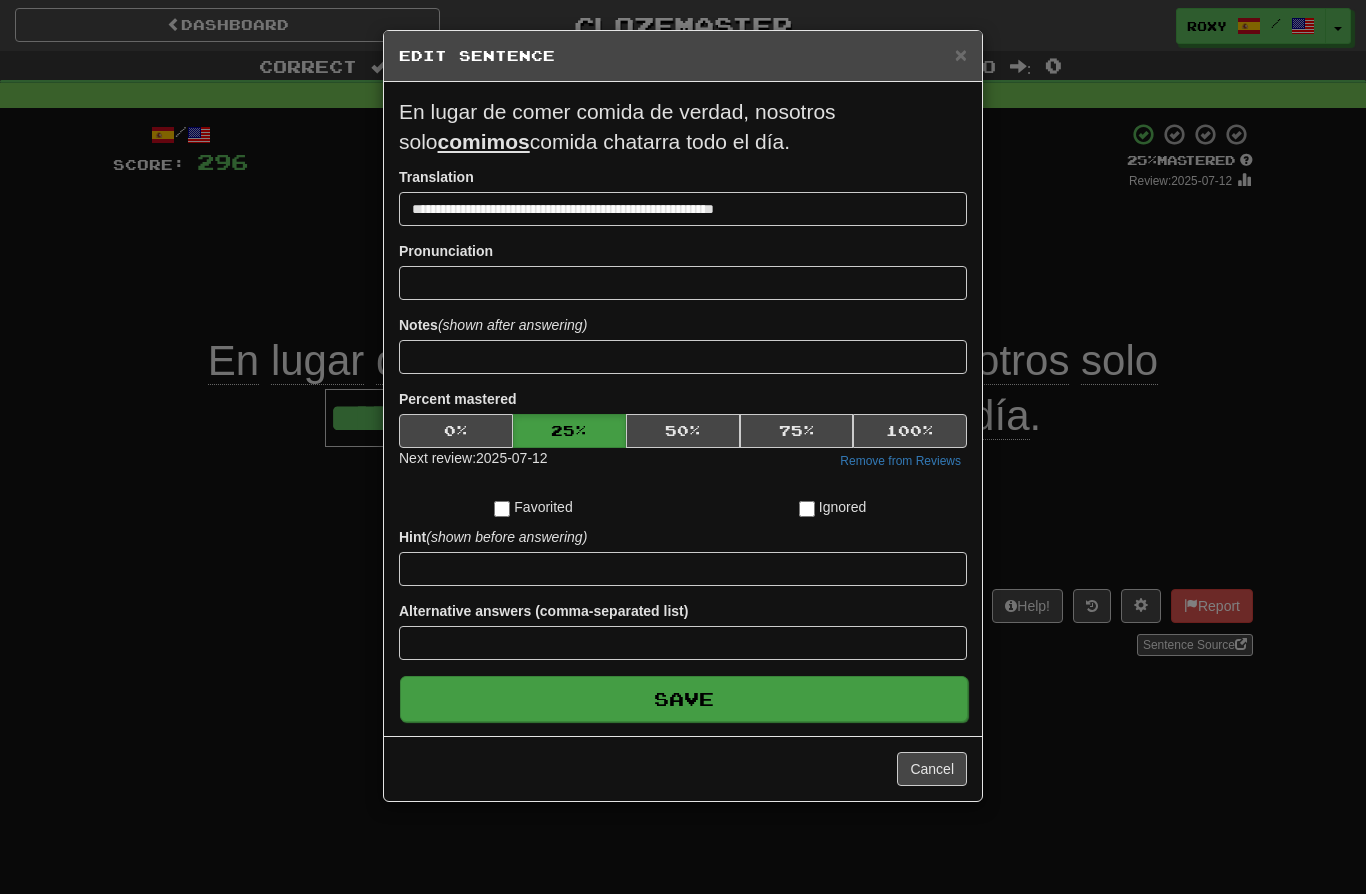 click on "Save" at bounding box center (684, 699) 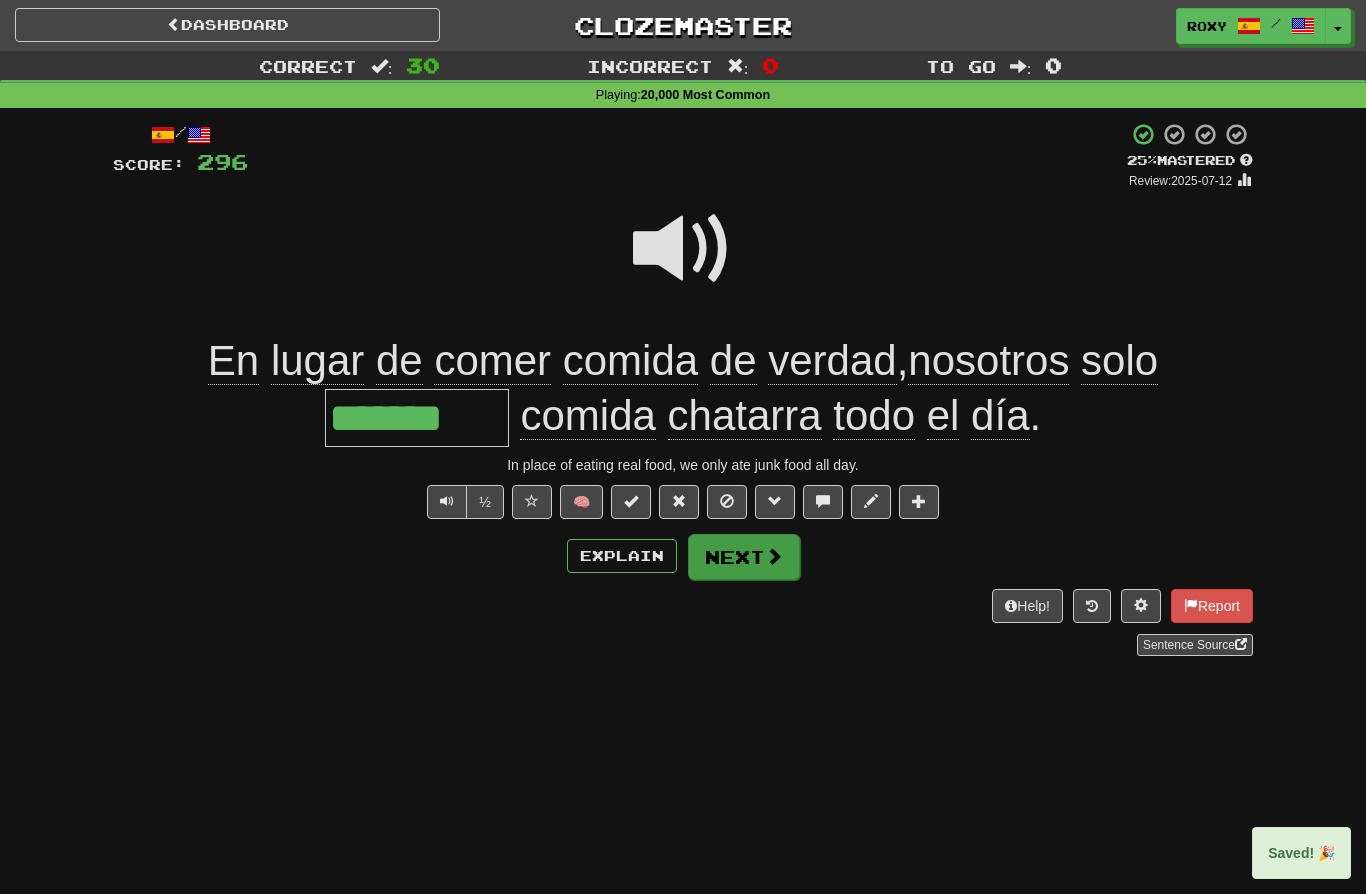 click on "Next" at bounding box center [744, 557] 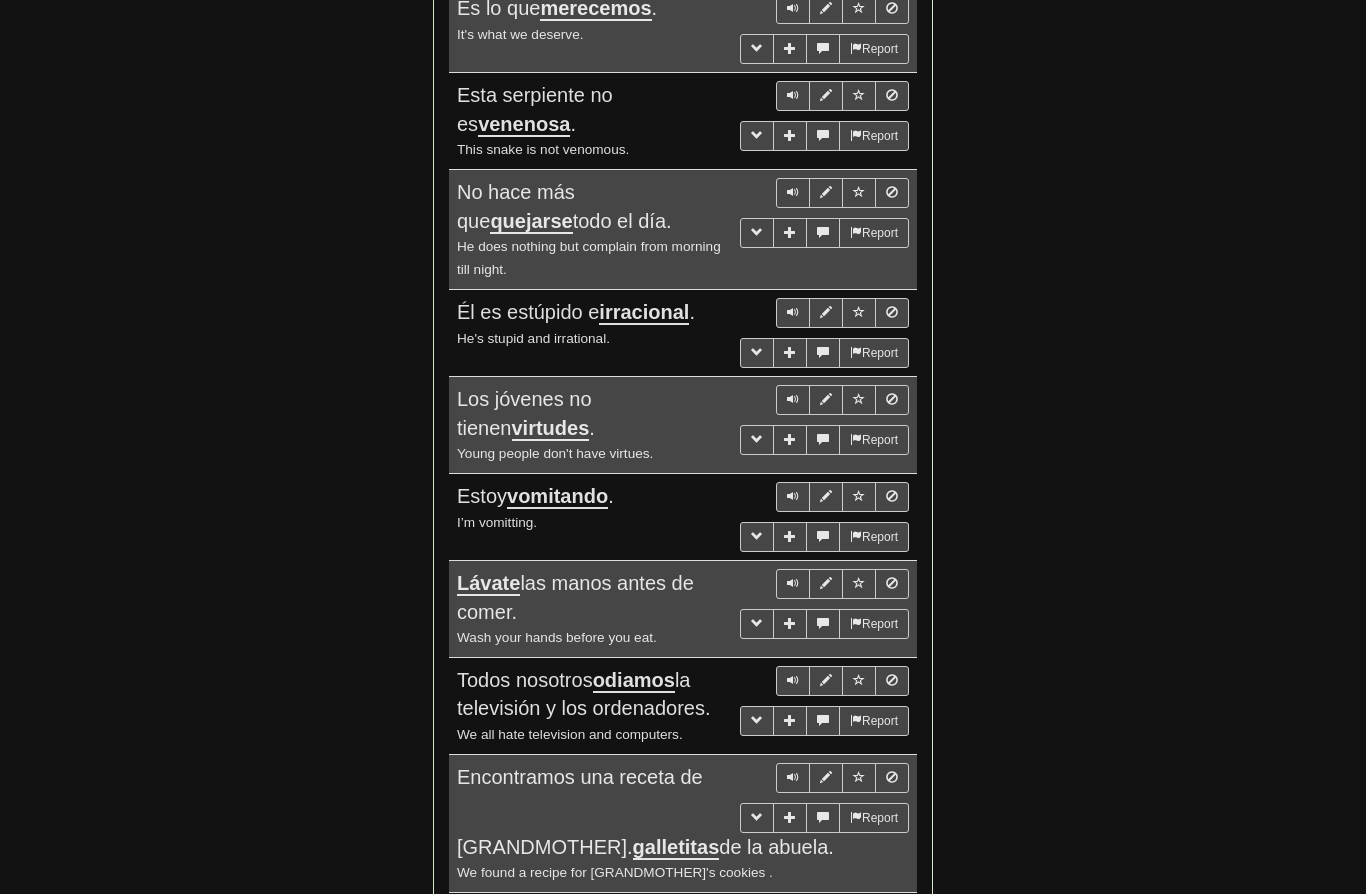scroll, scrollTop: 2429, scrollLeft: 0, axis: vertical 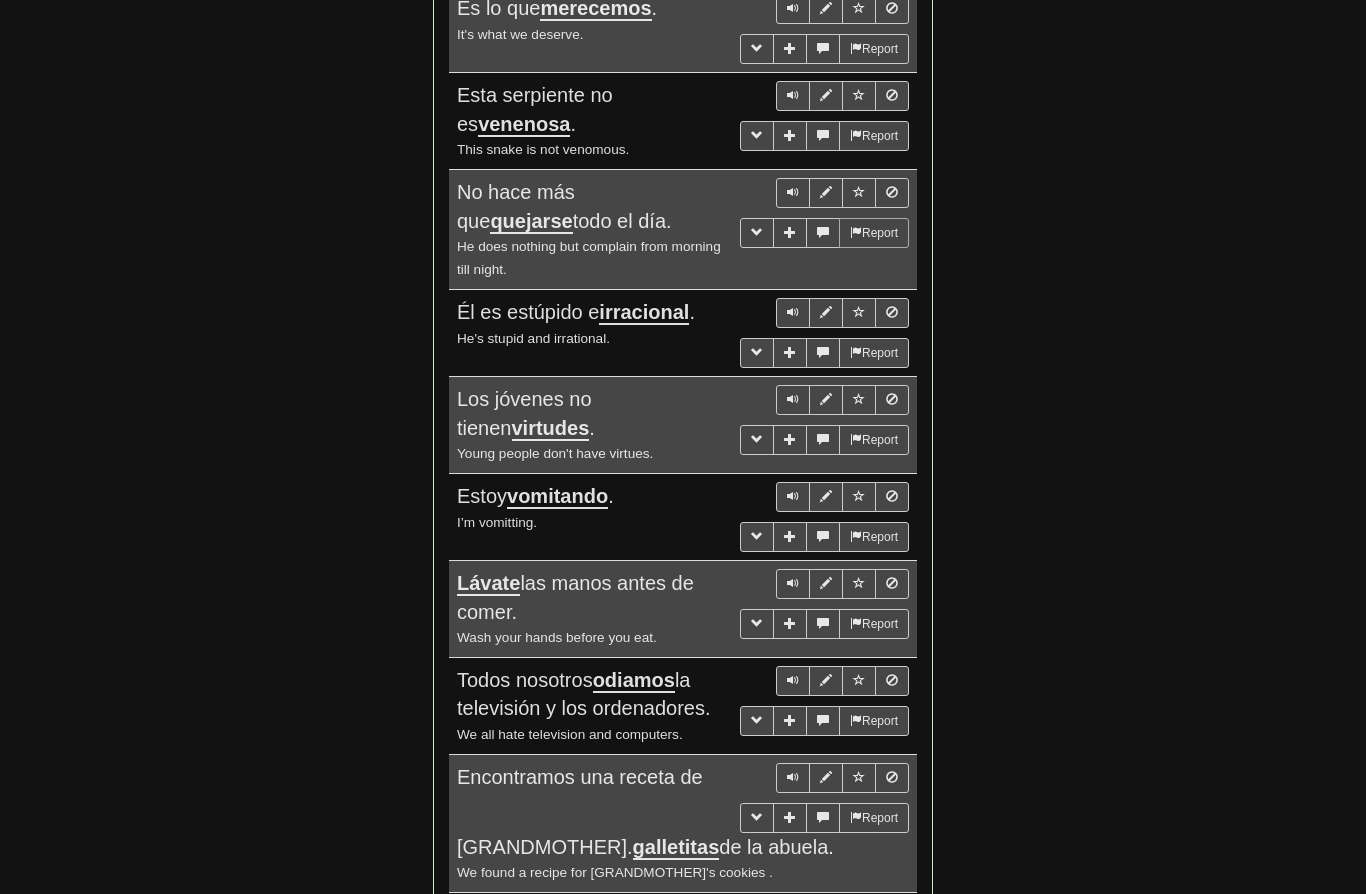 click on "Report" at bounding box center [874, 233] 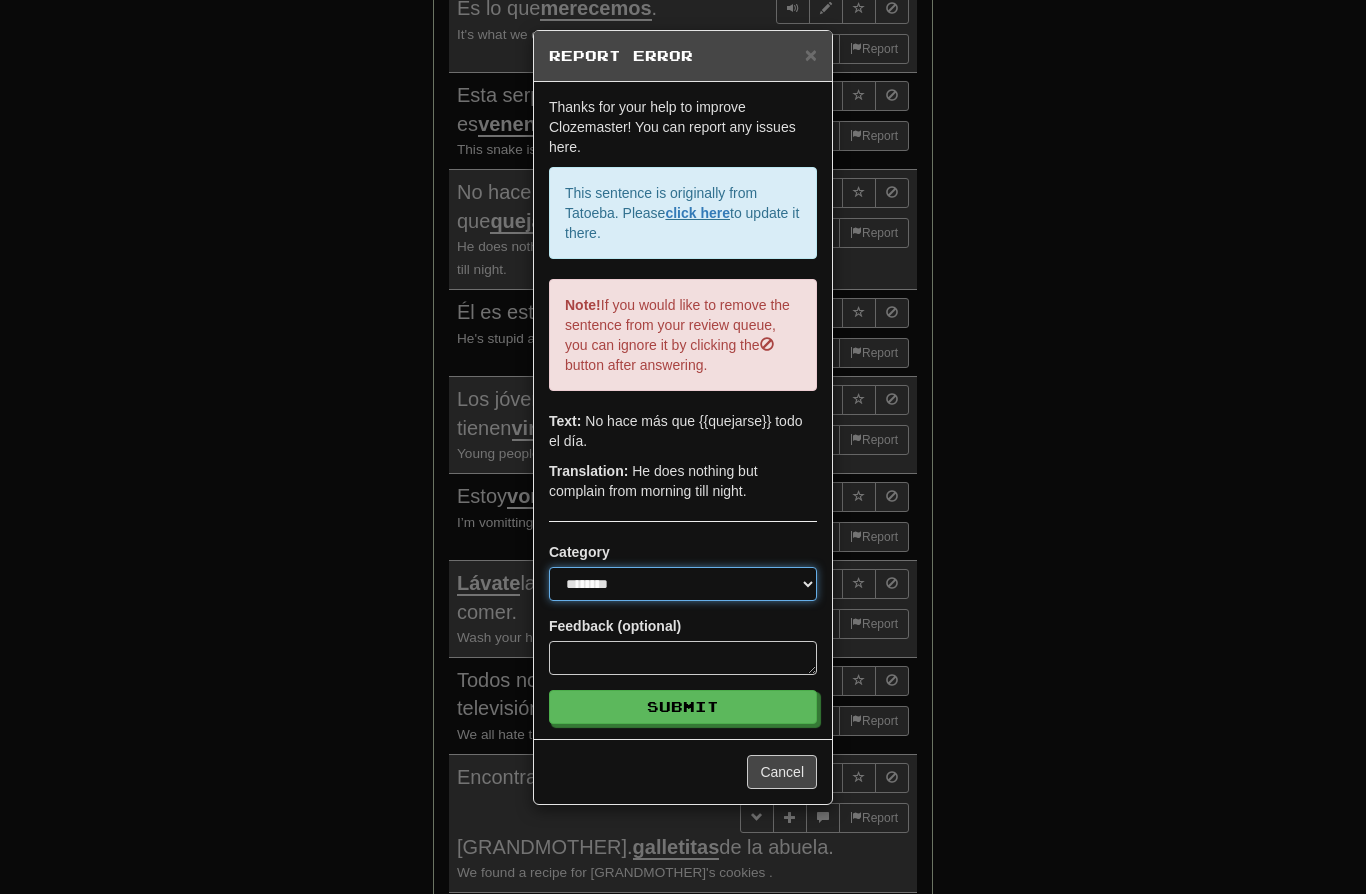 click on "**********" at bounding box center (683, 584) 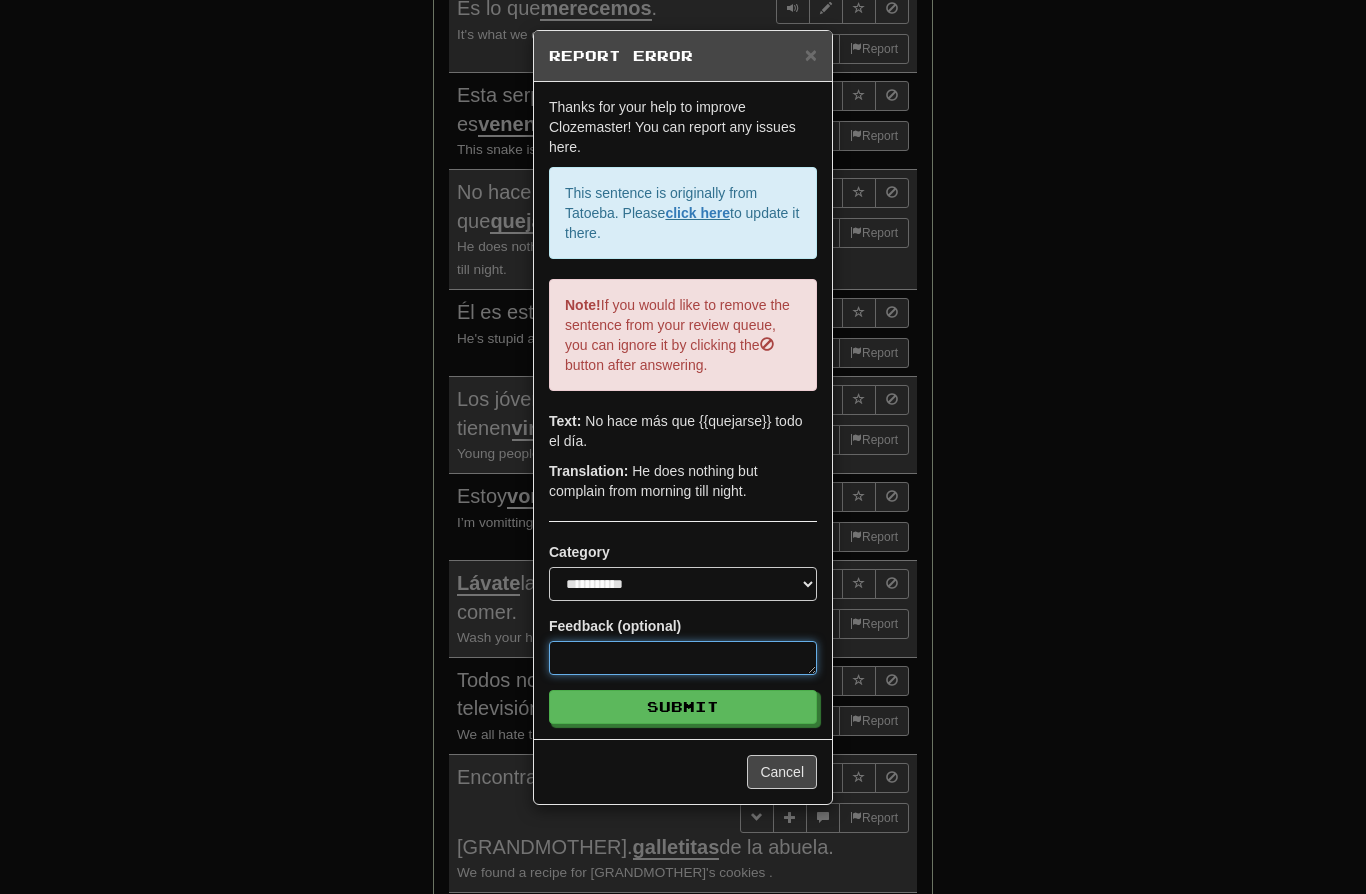 click at bounding box center [683, 658] 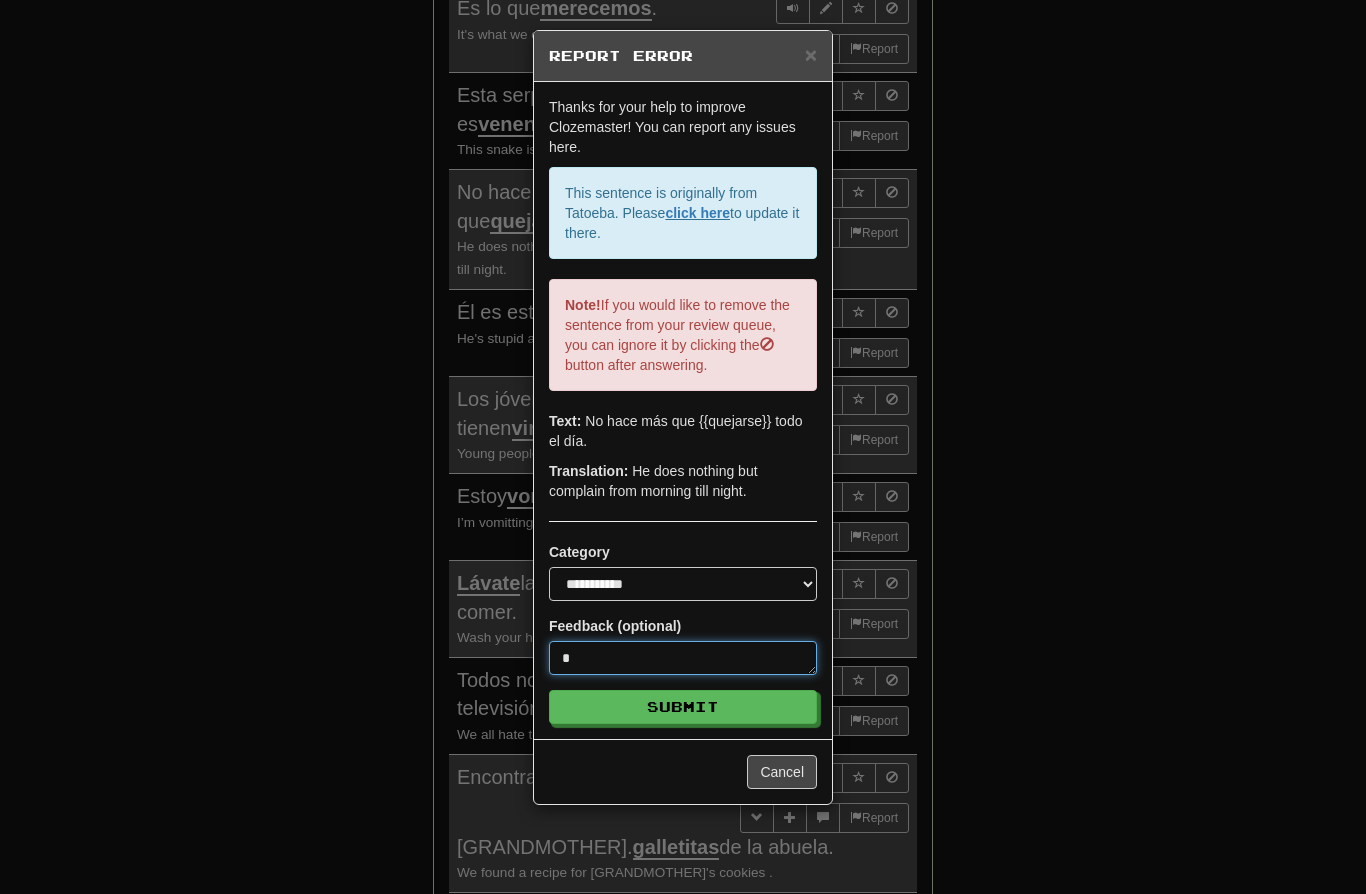 type on "*" 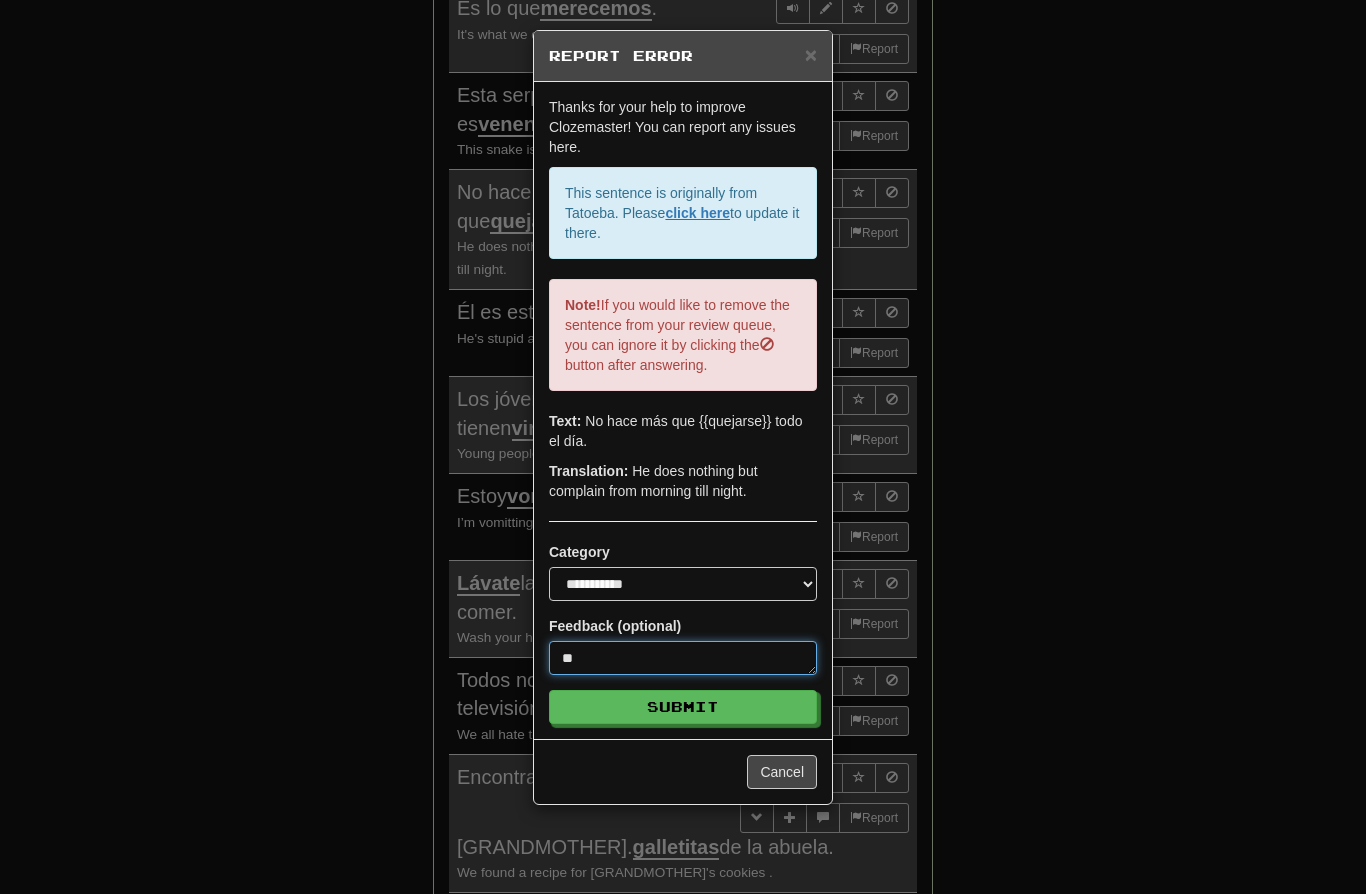 type on "*" 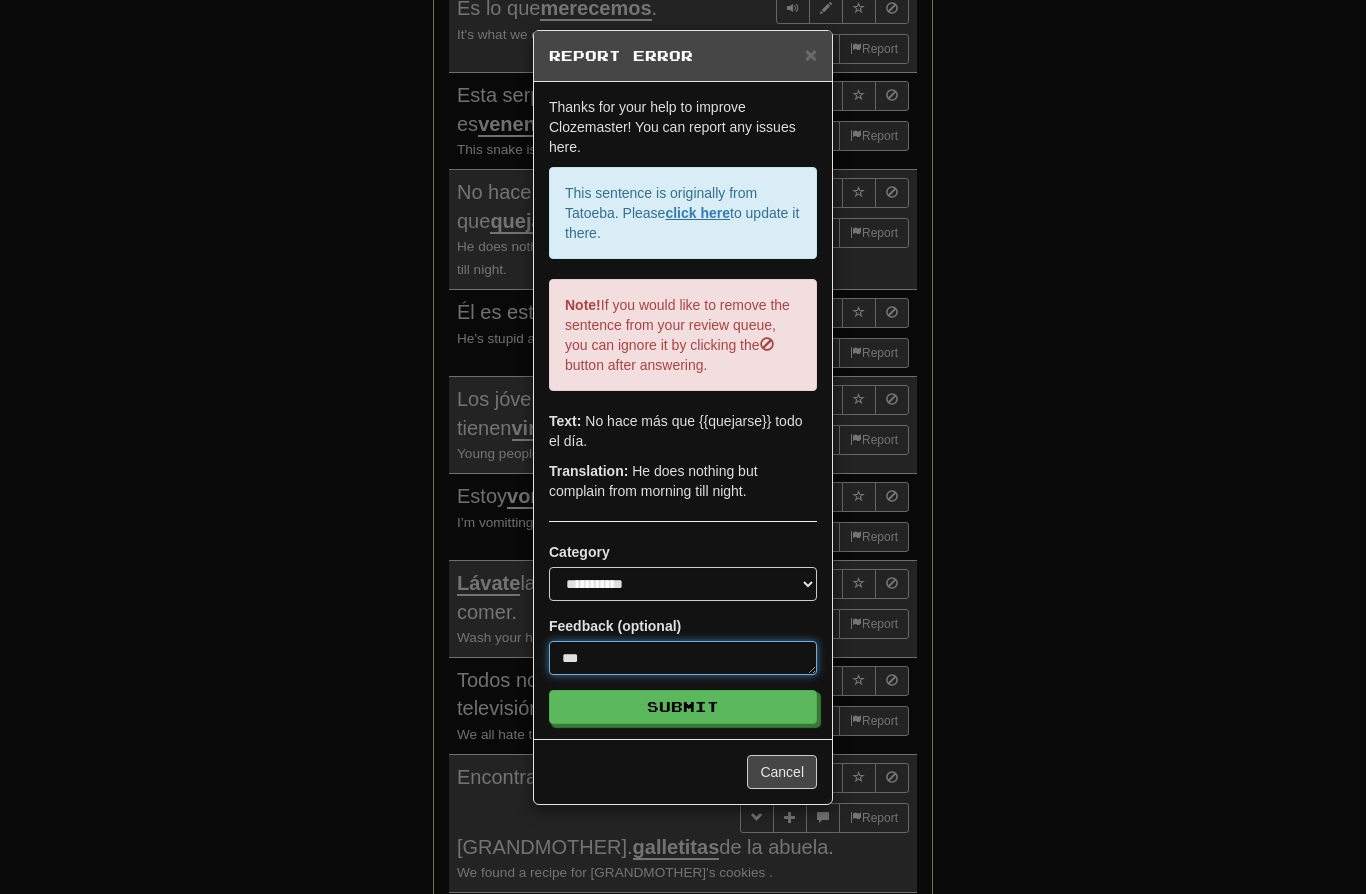type on "*" 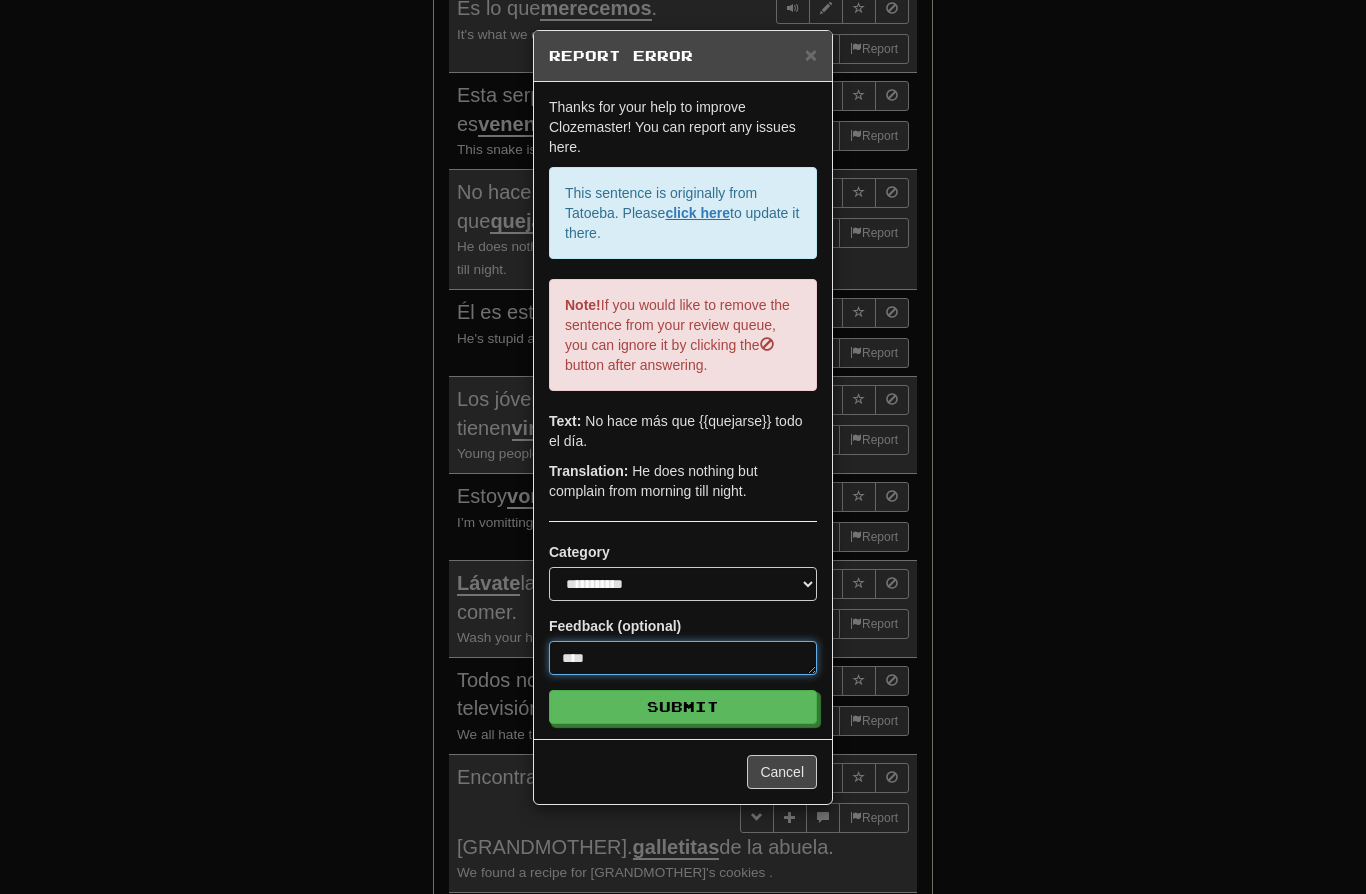 type on "*" 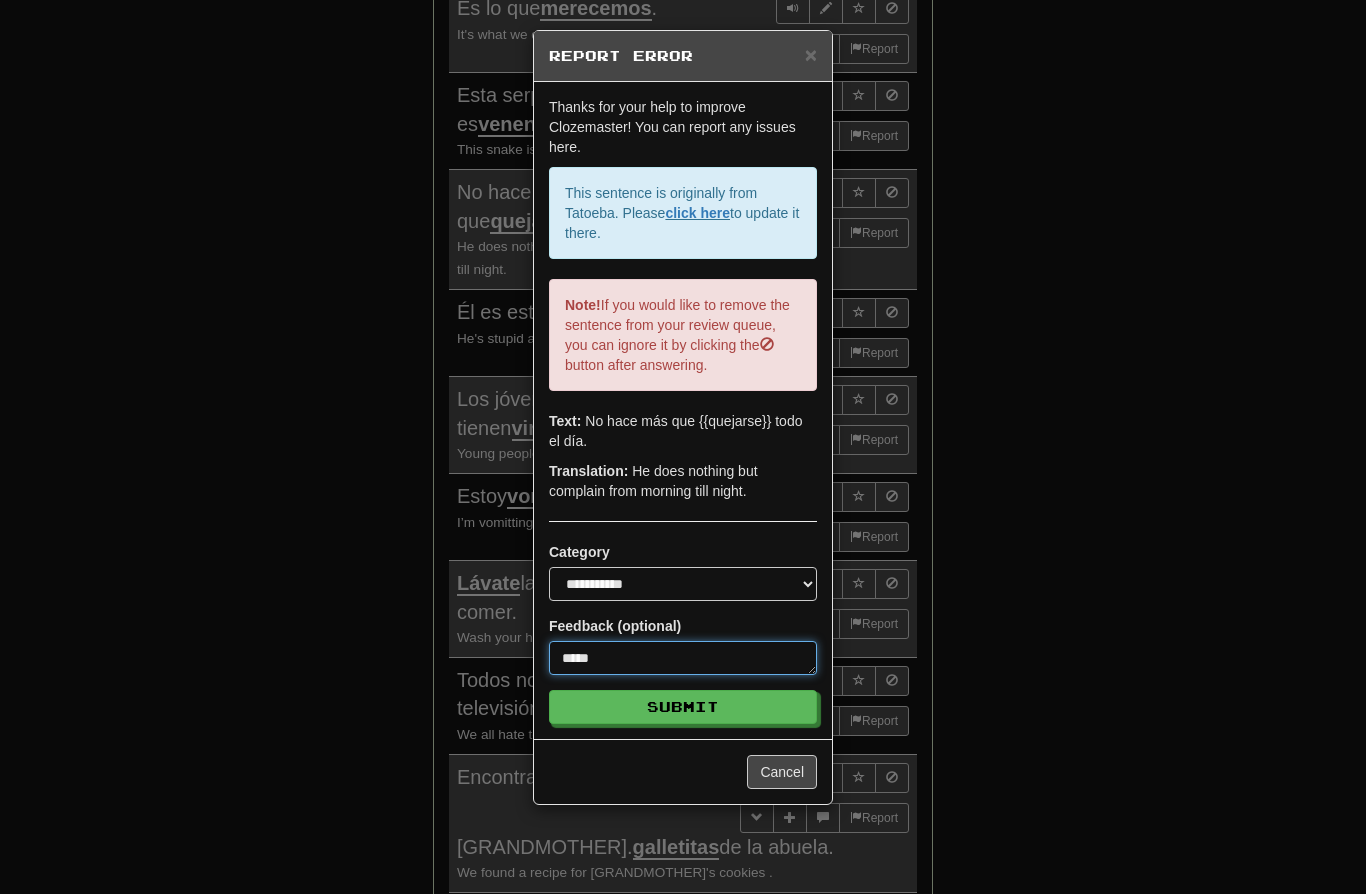 type on "*" 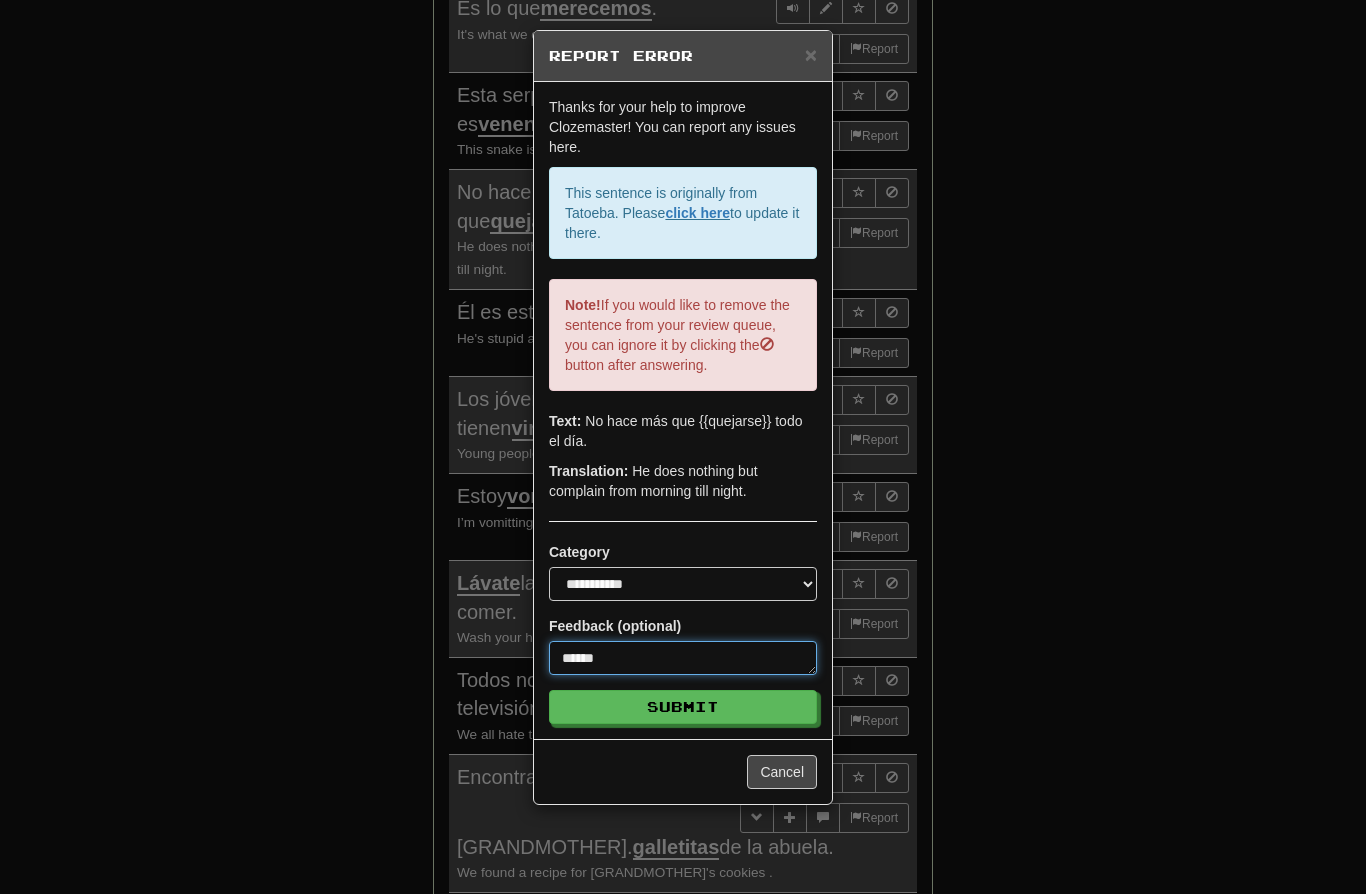 type on "*" 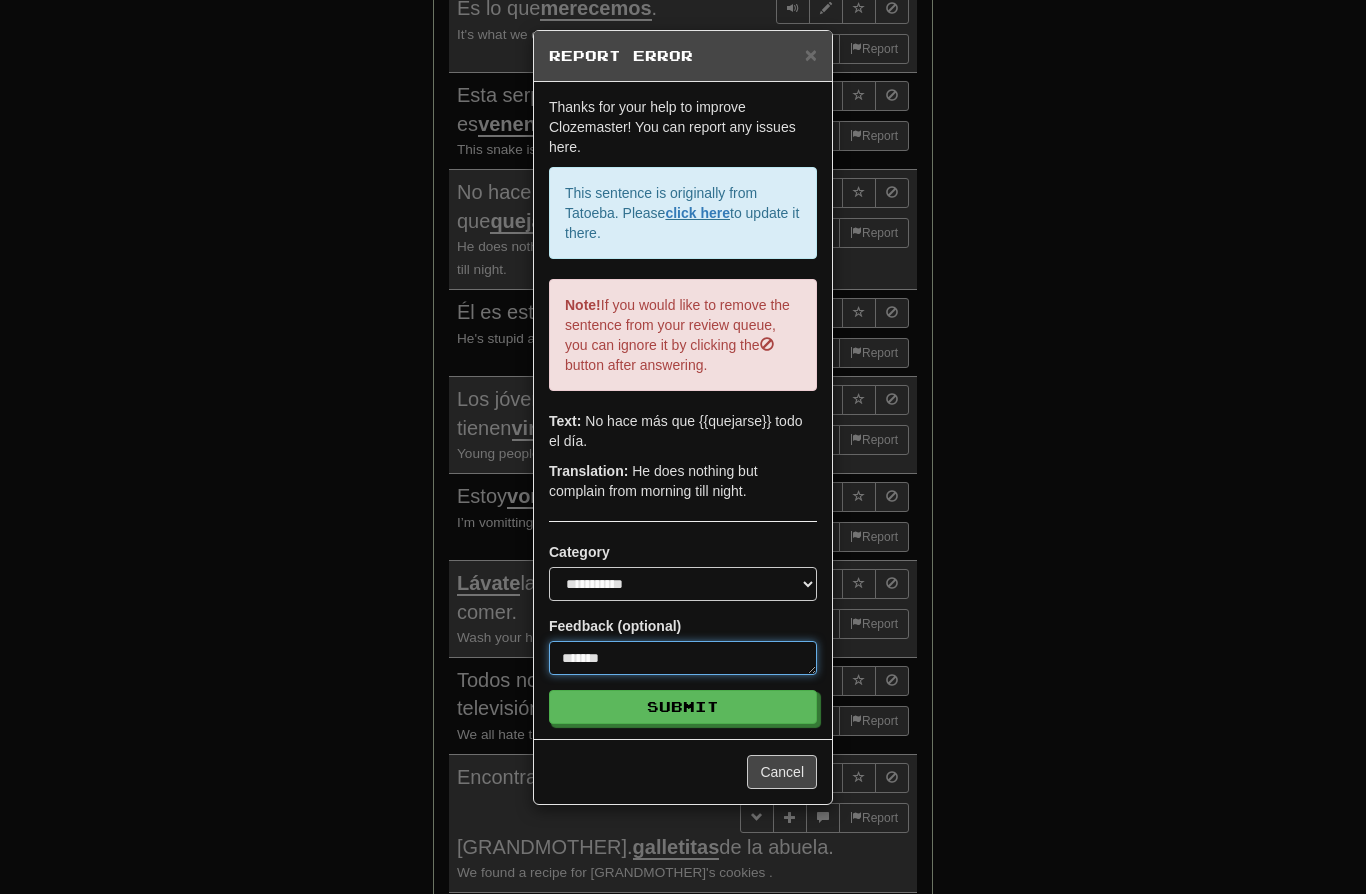 type on "*" 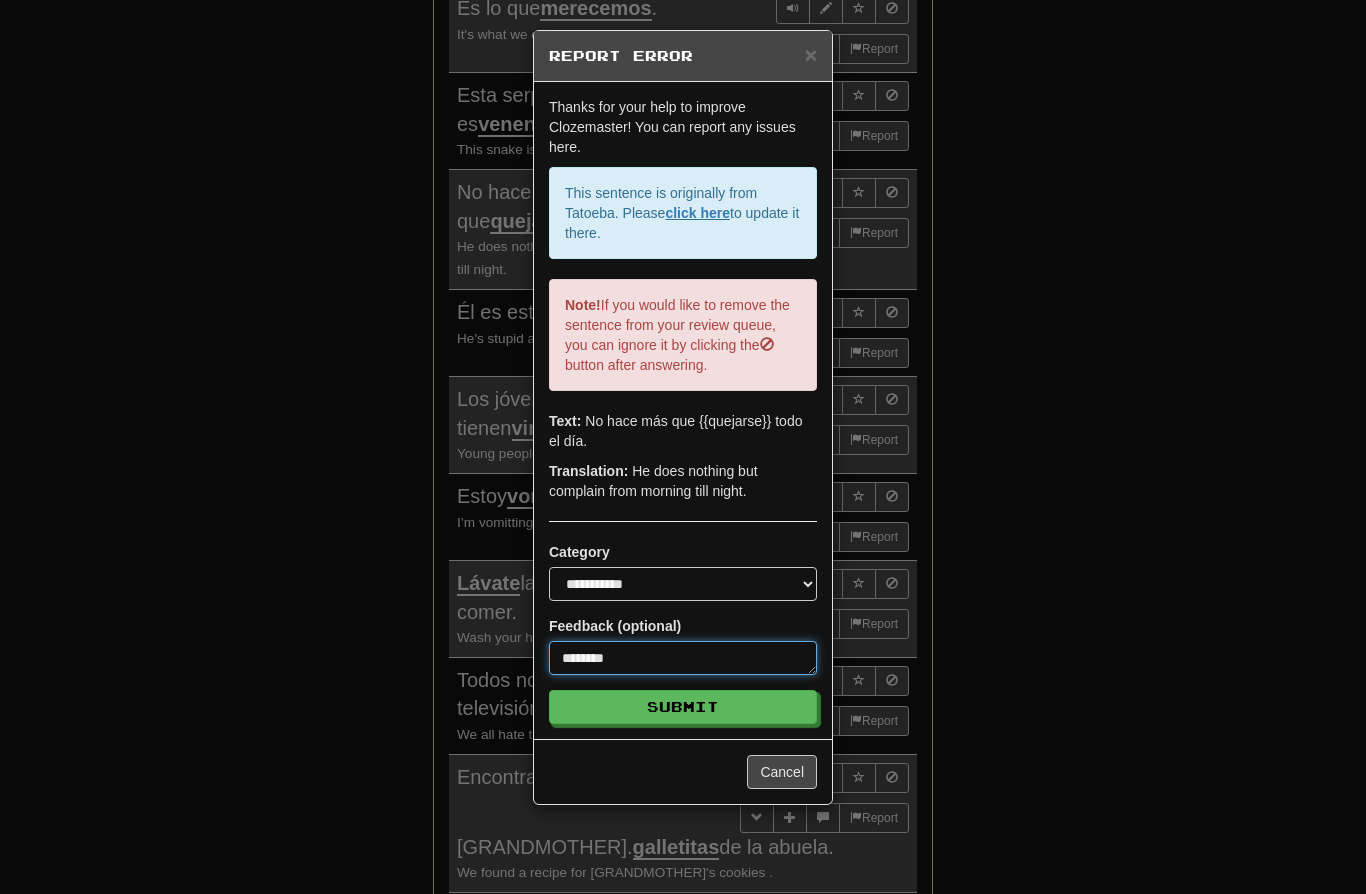 type on "*" 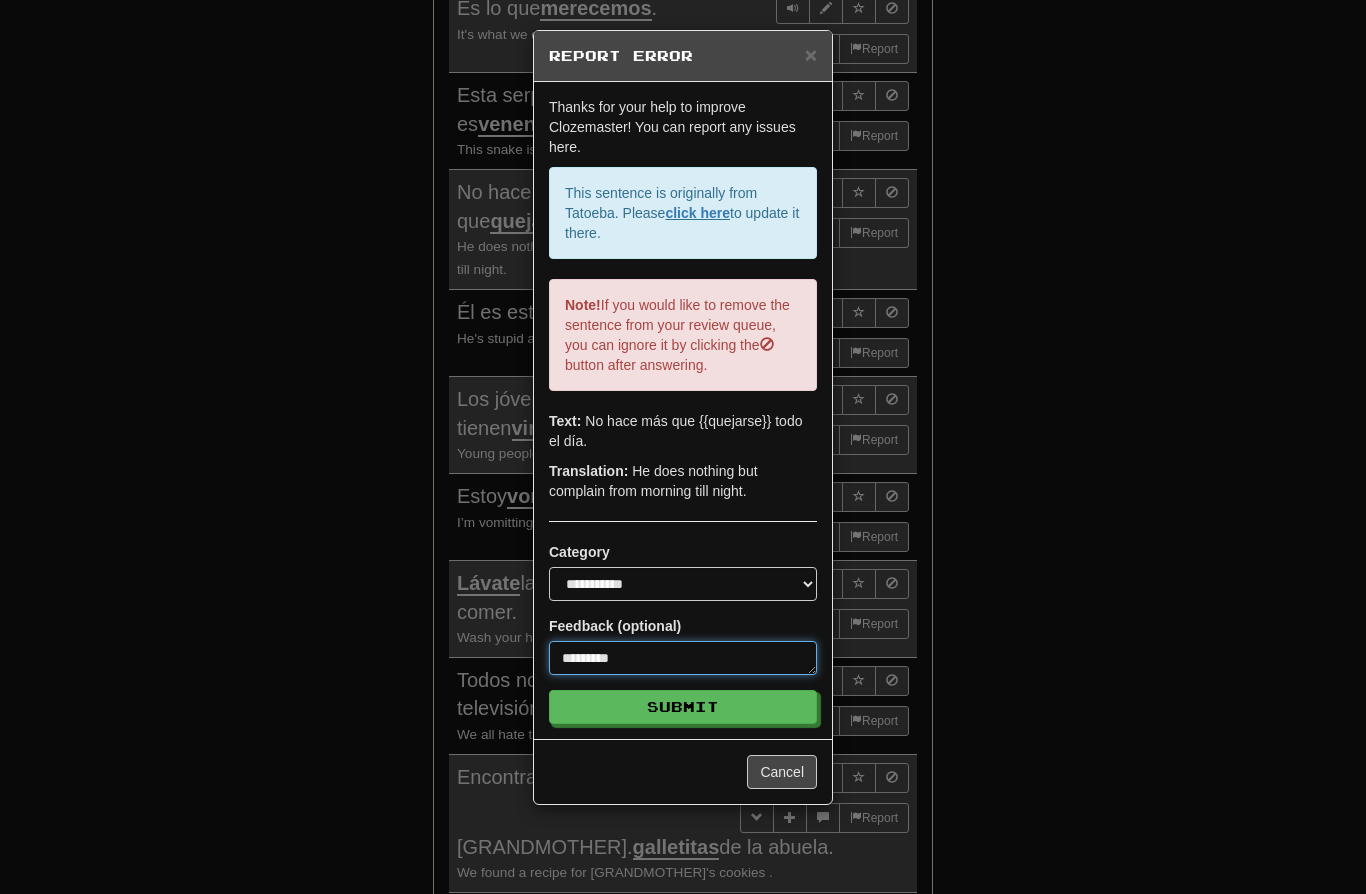 type on "*" 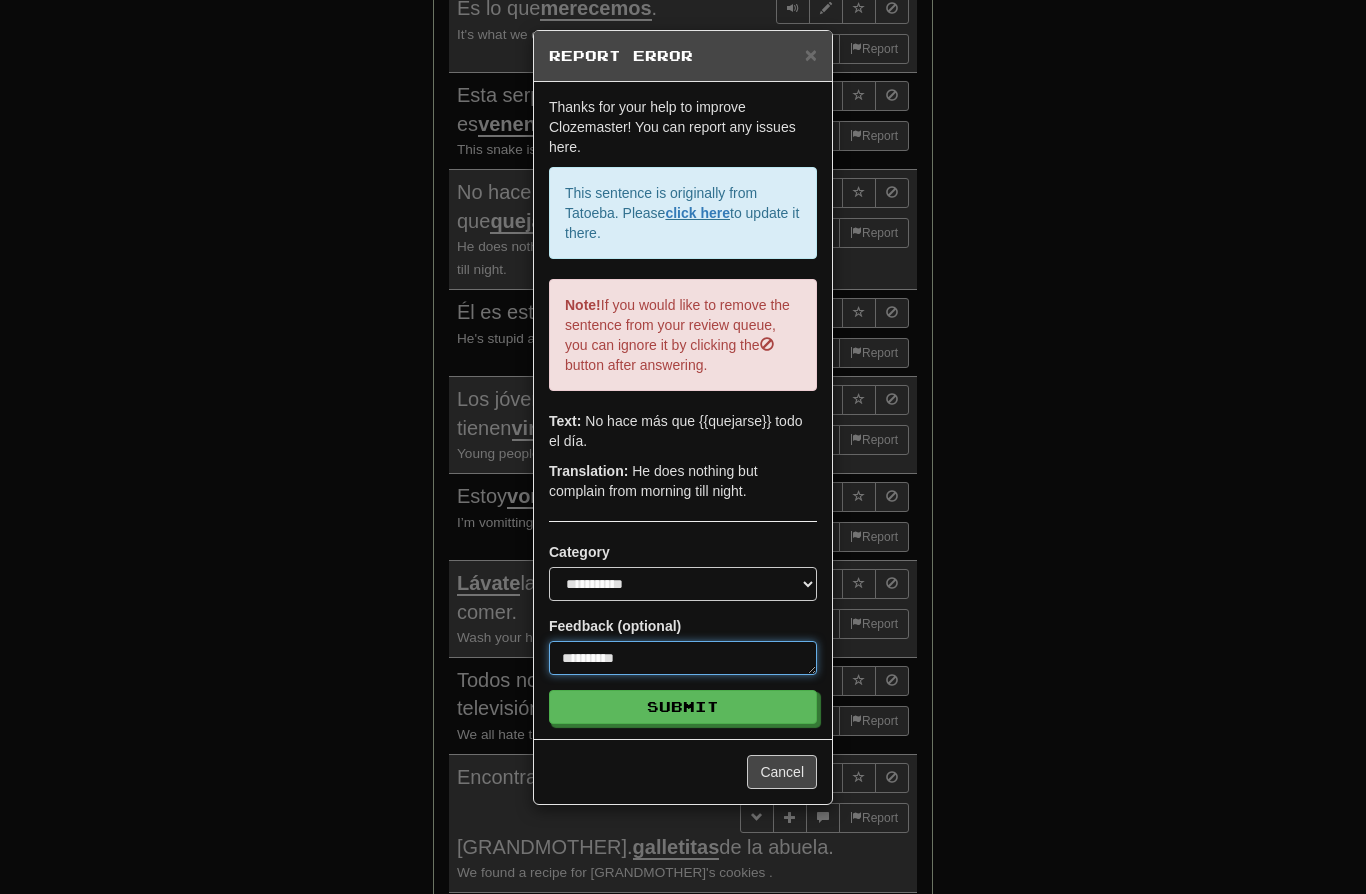 type on "*" 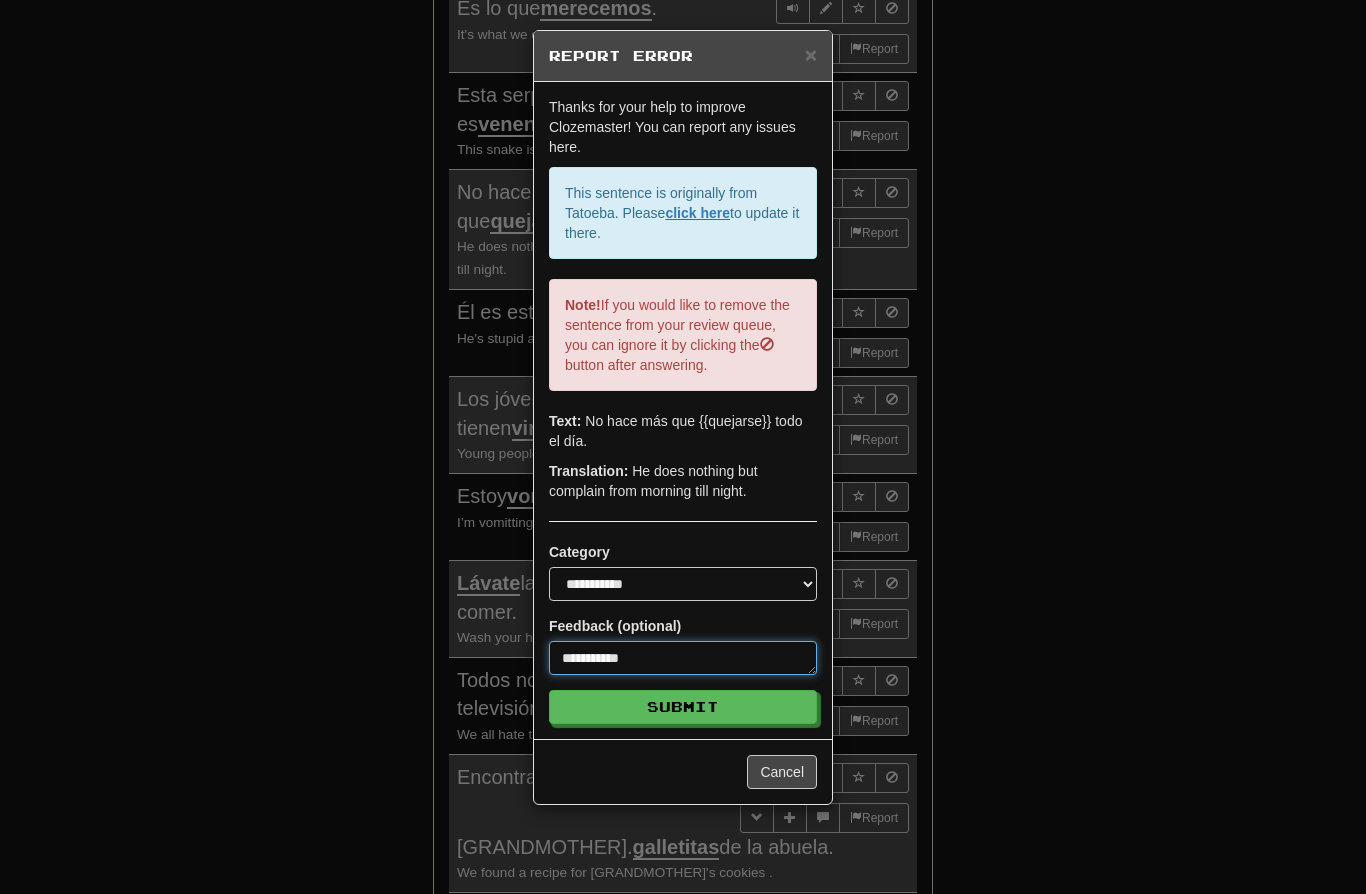 type on "*" 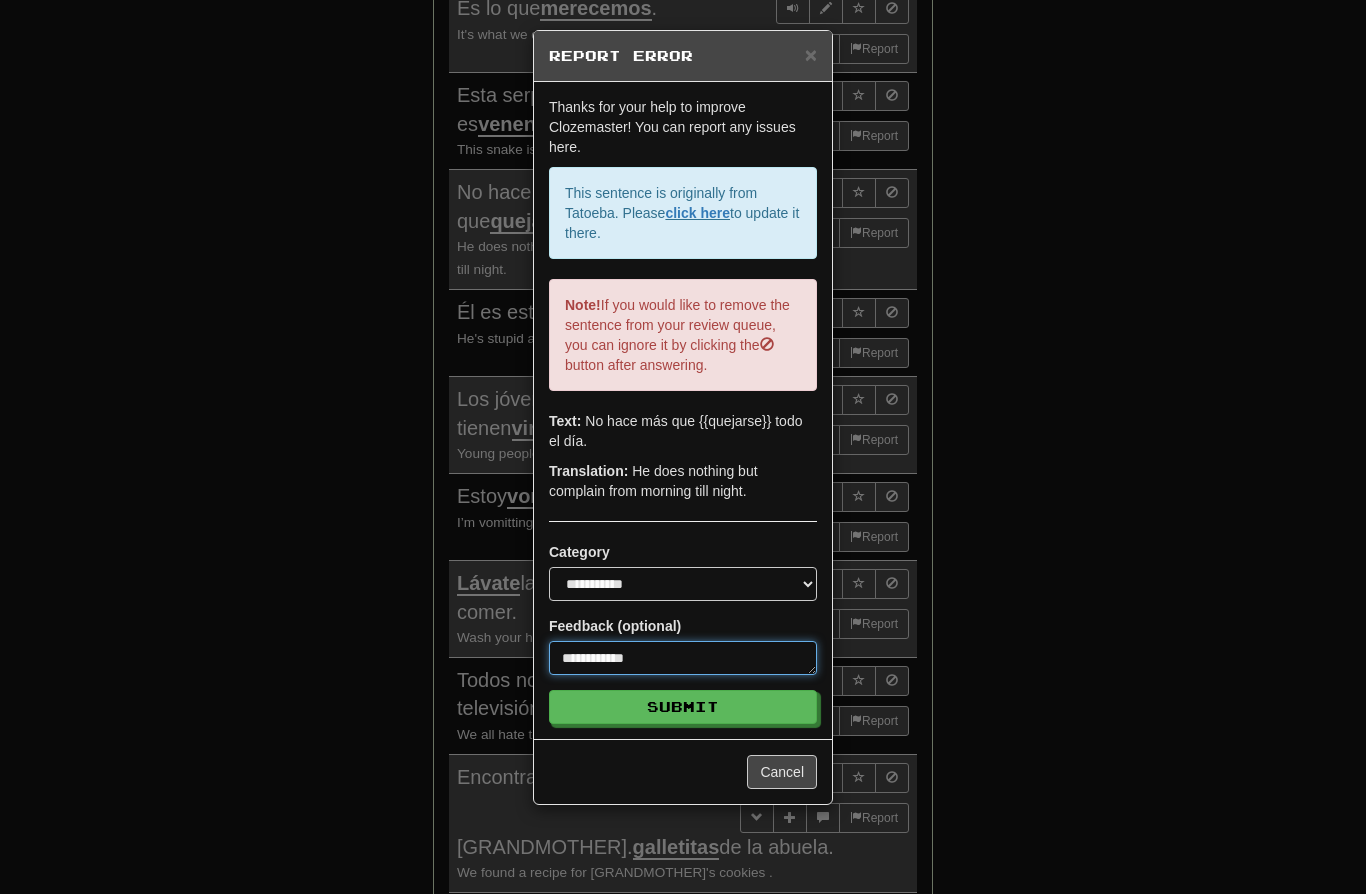 type on "*" 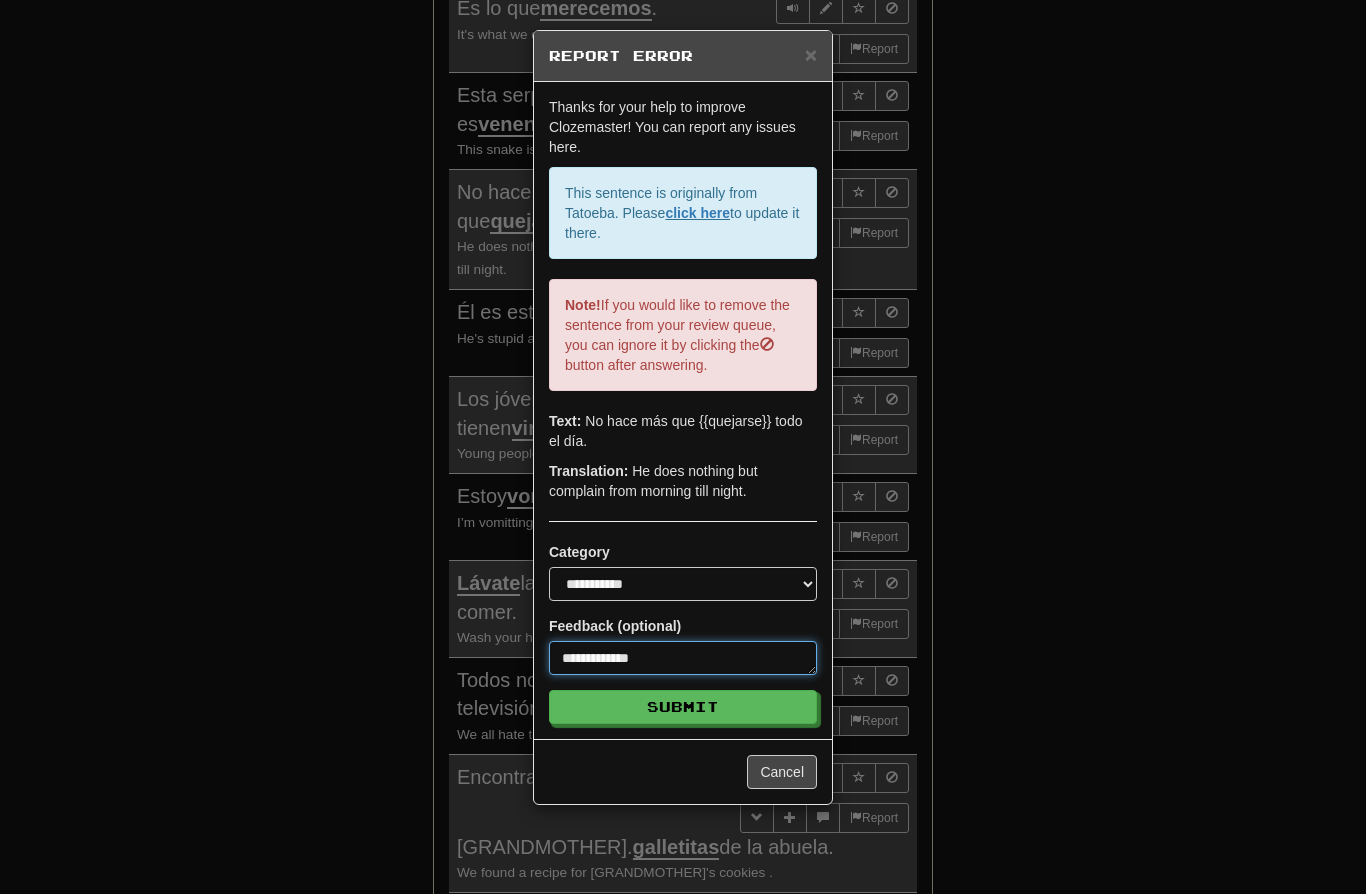 type on "*" 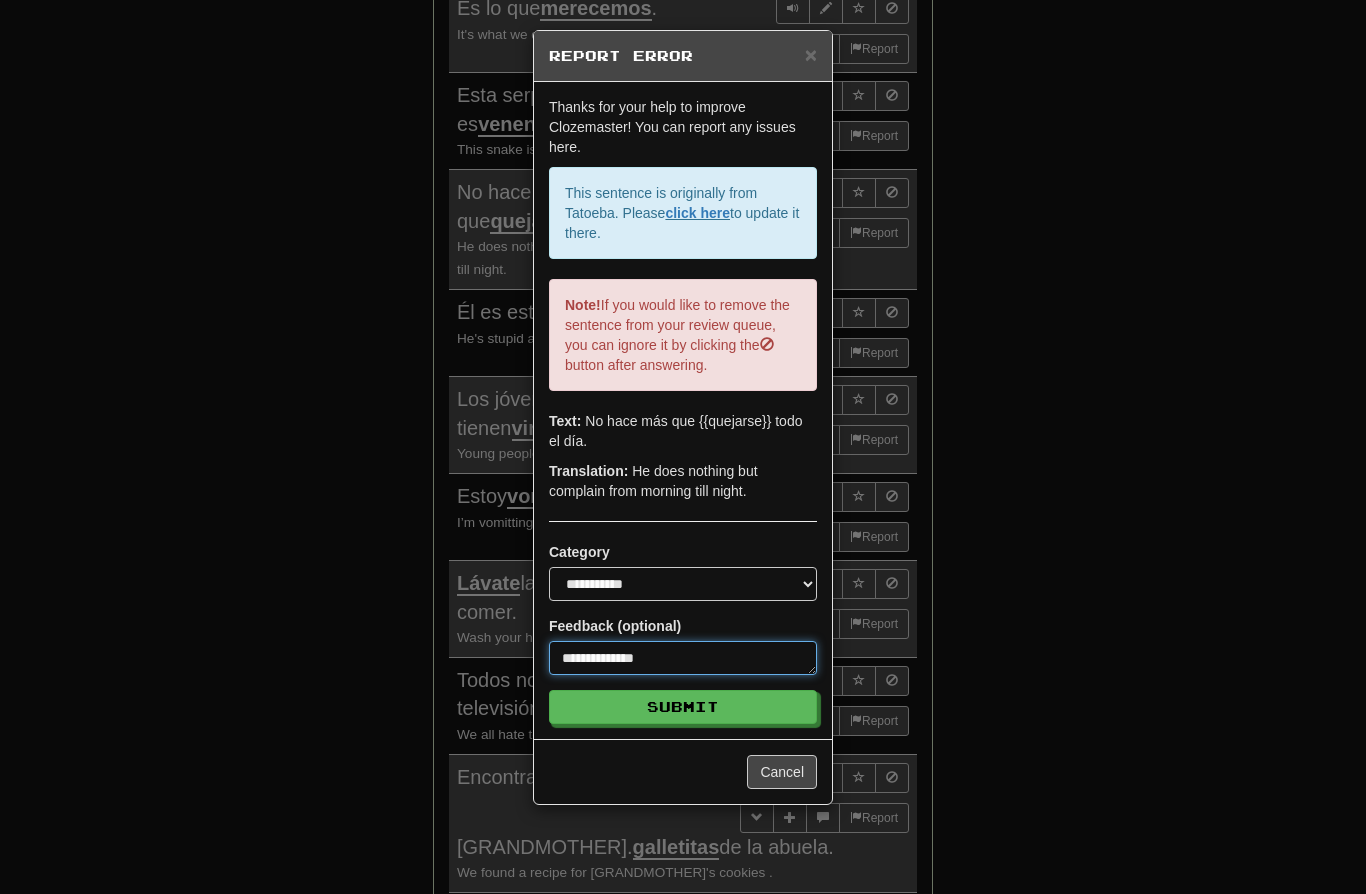 type on "*" 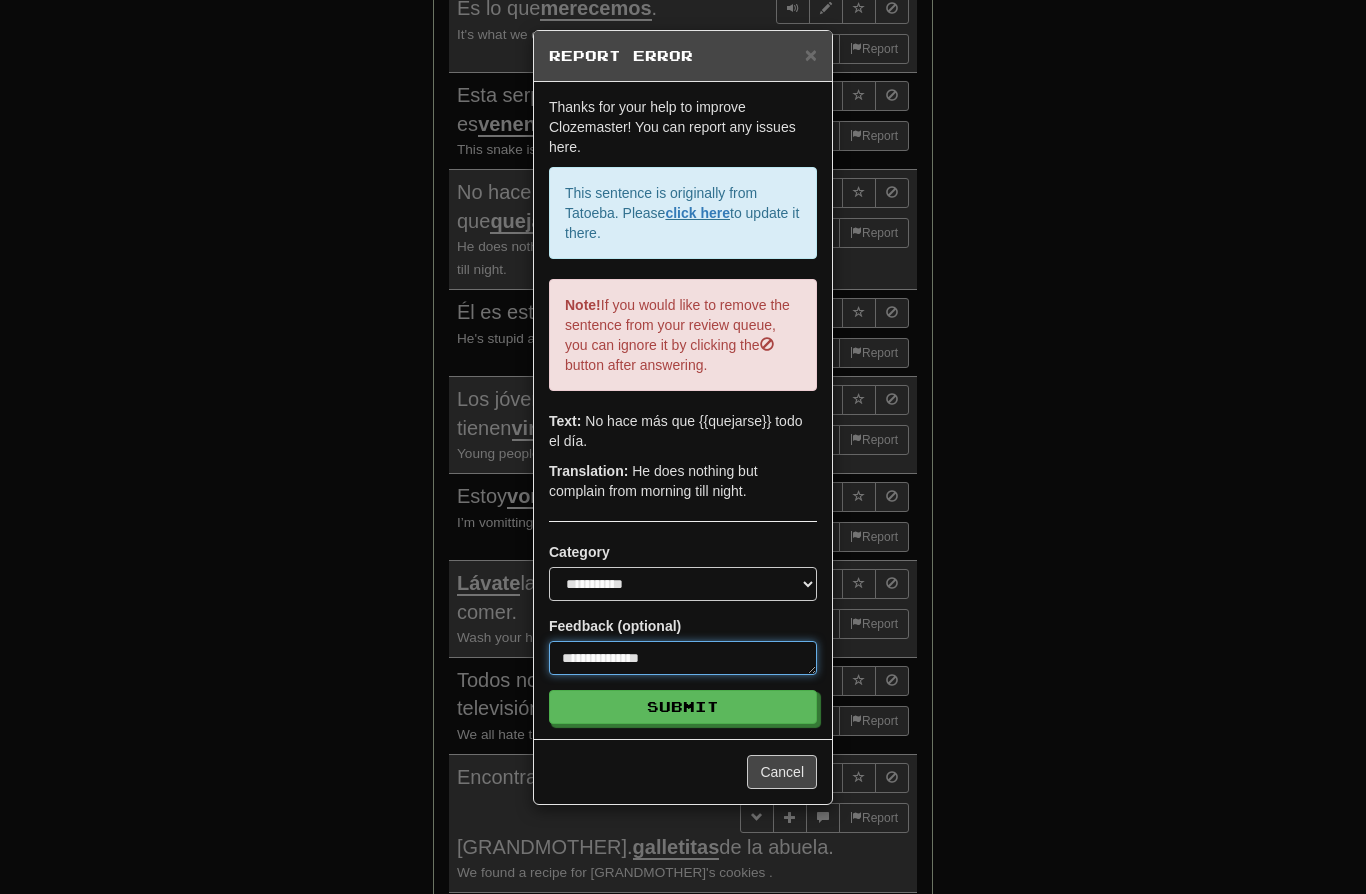 type on "*" 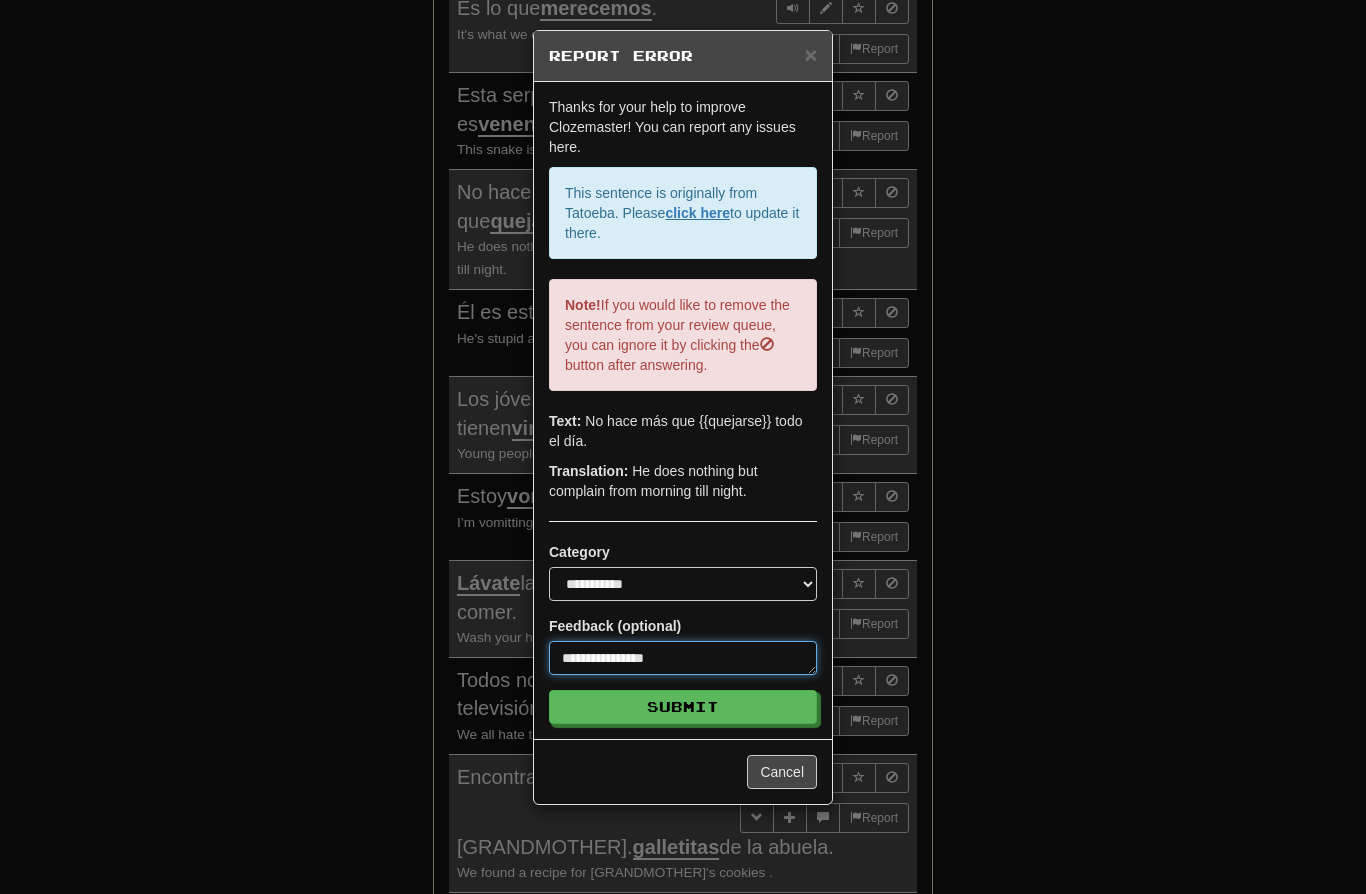 type on "*" 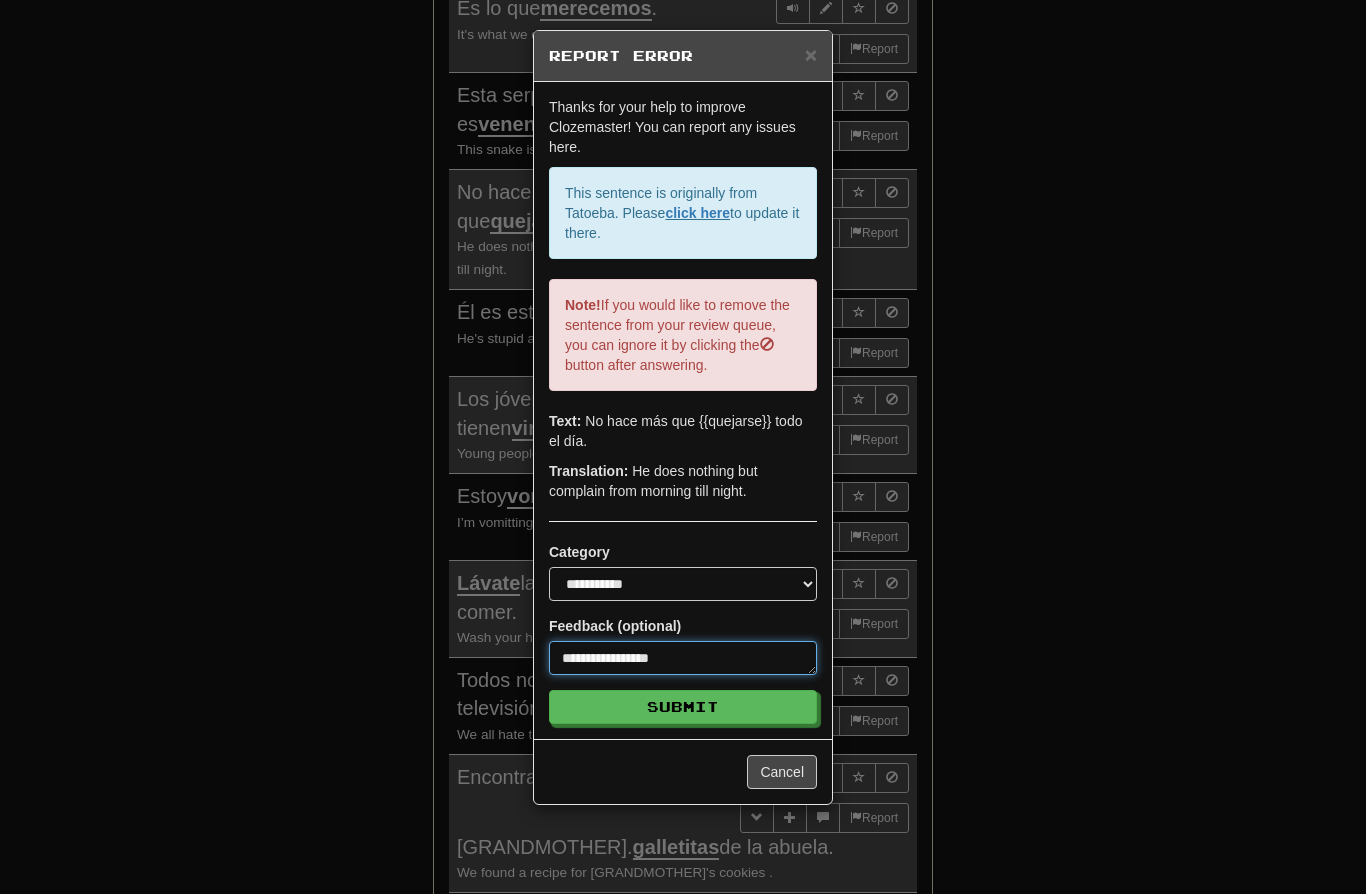 type on "*" 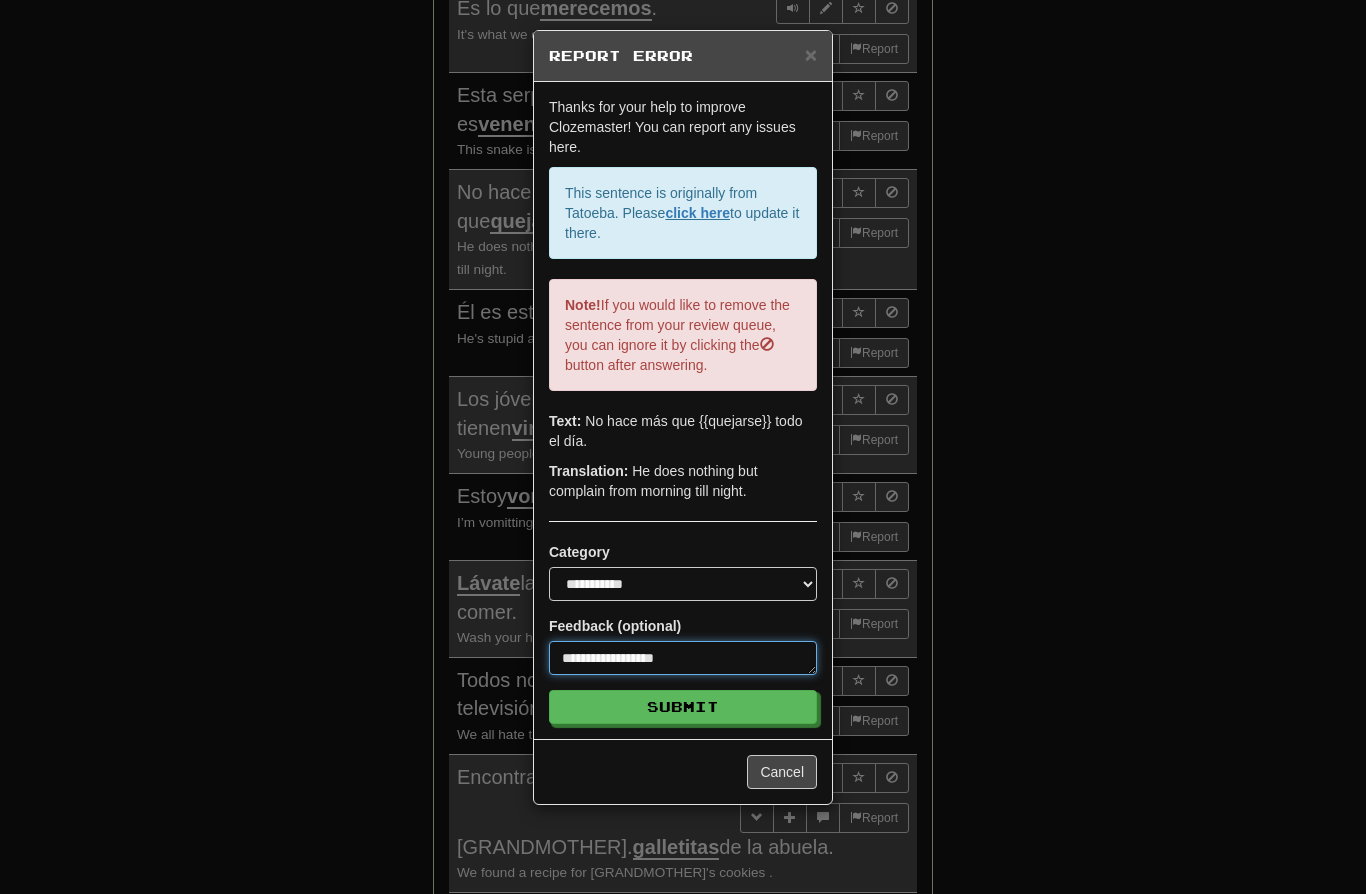 type on "*" 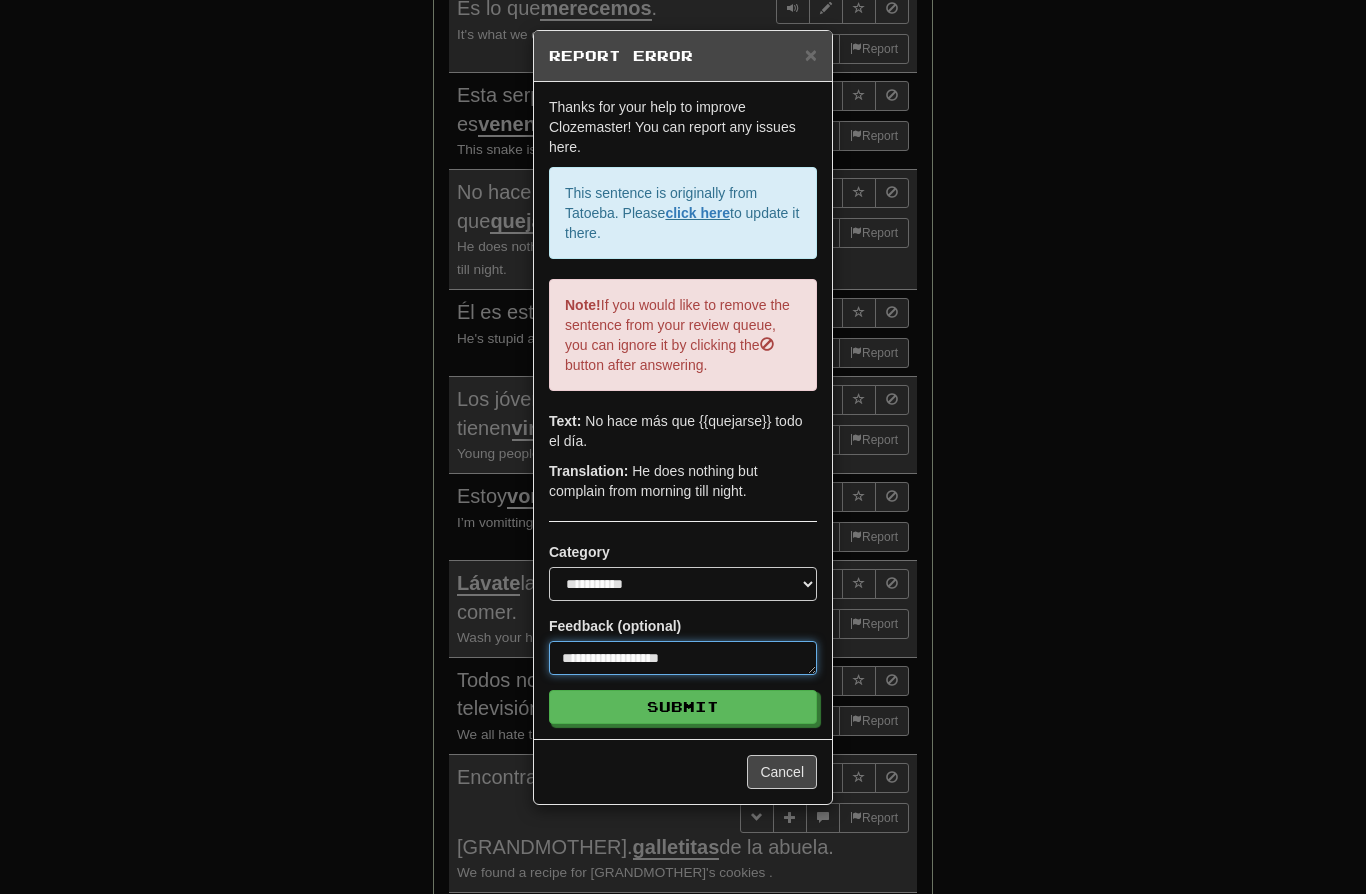 type on "*" 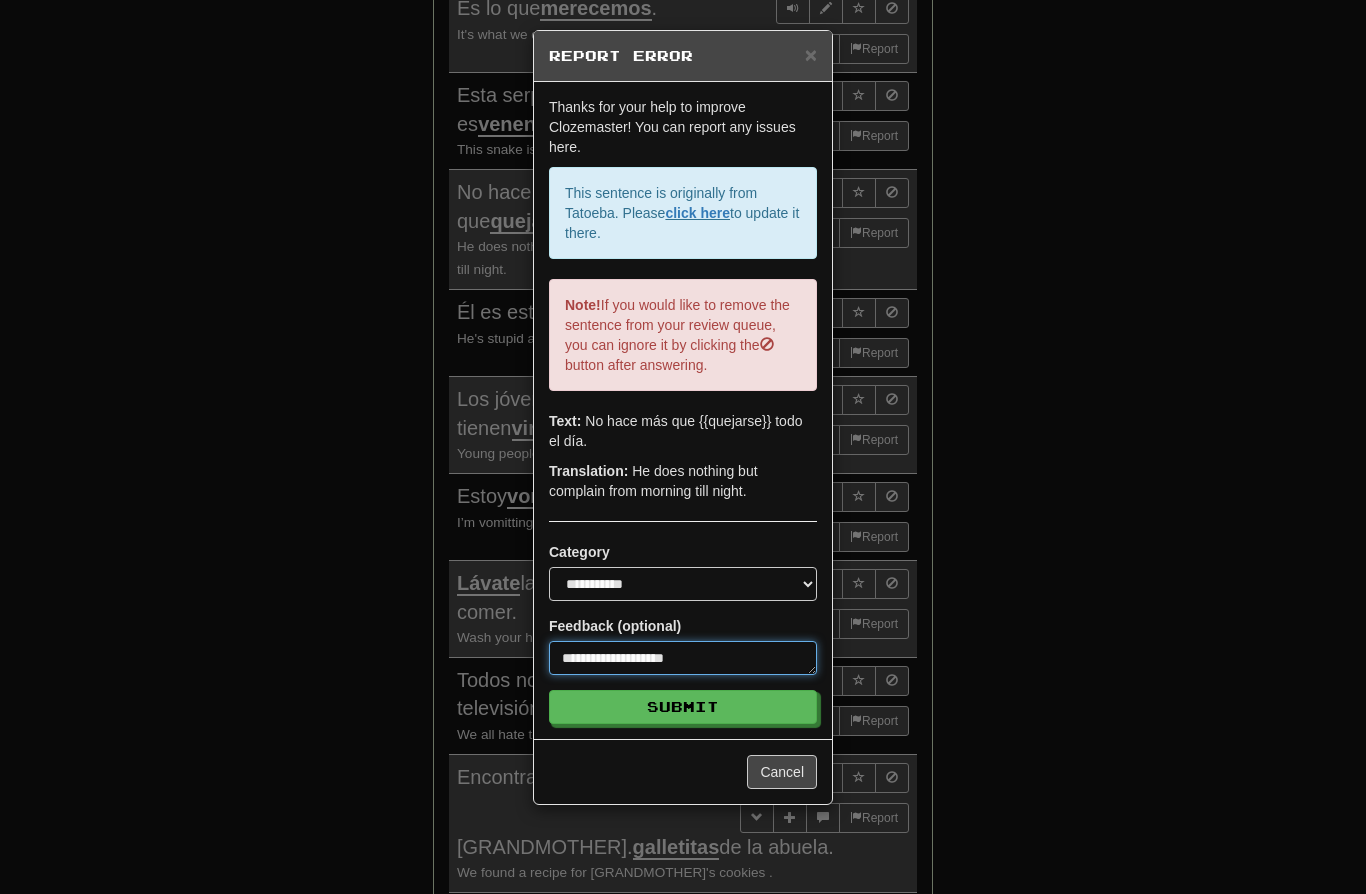 type on "*" 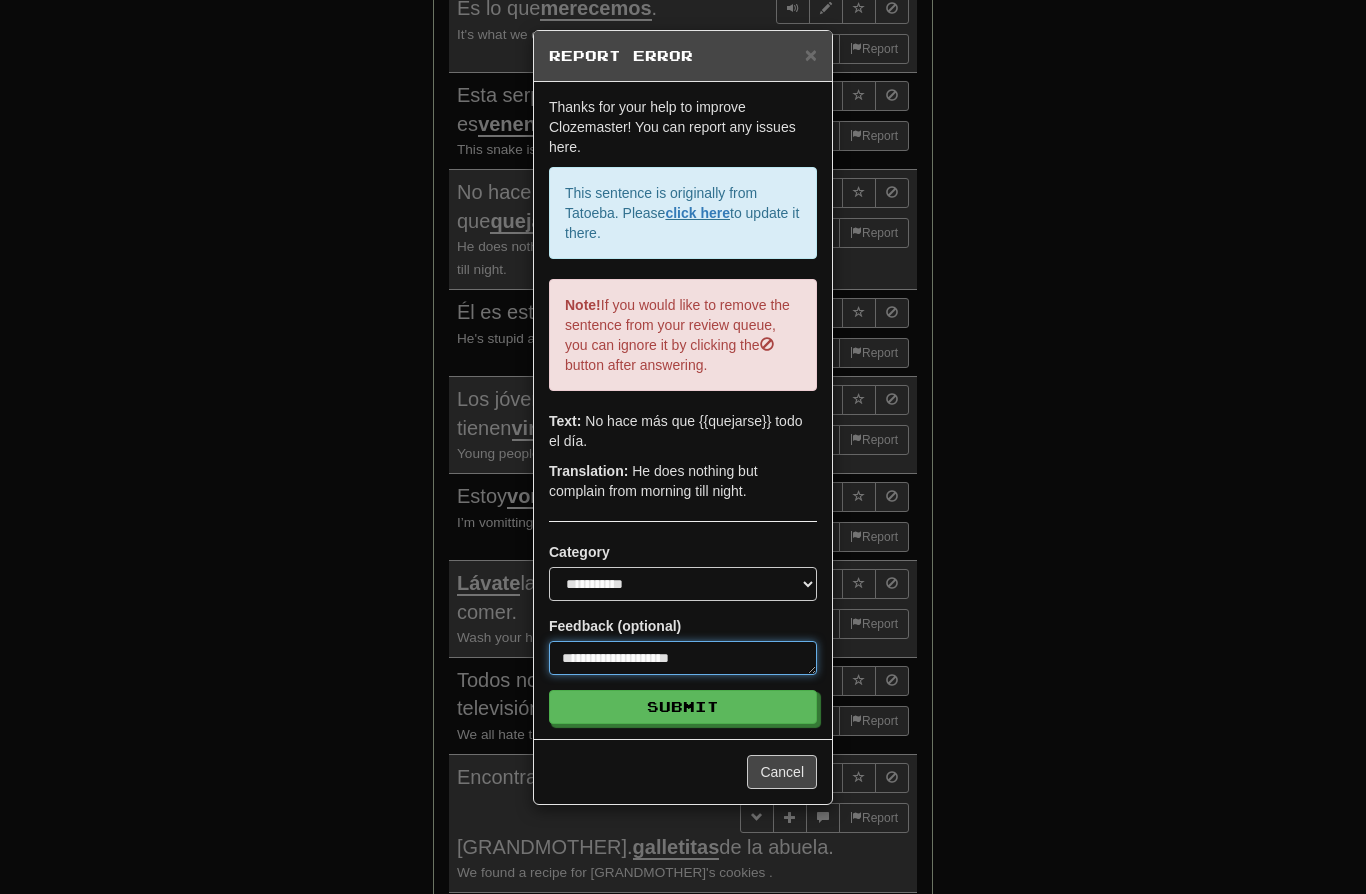 type on "*" 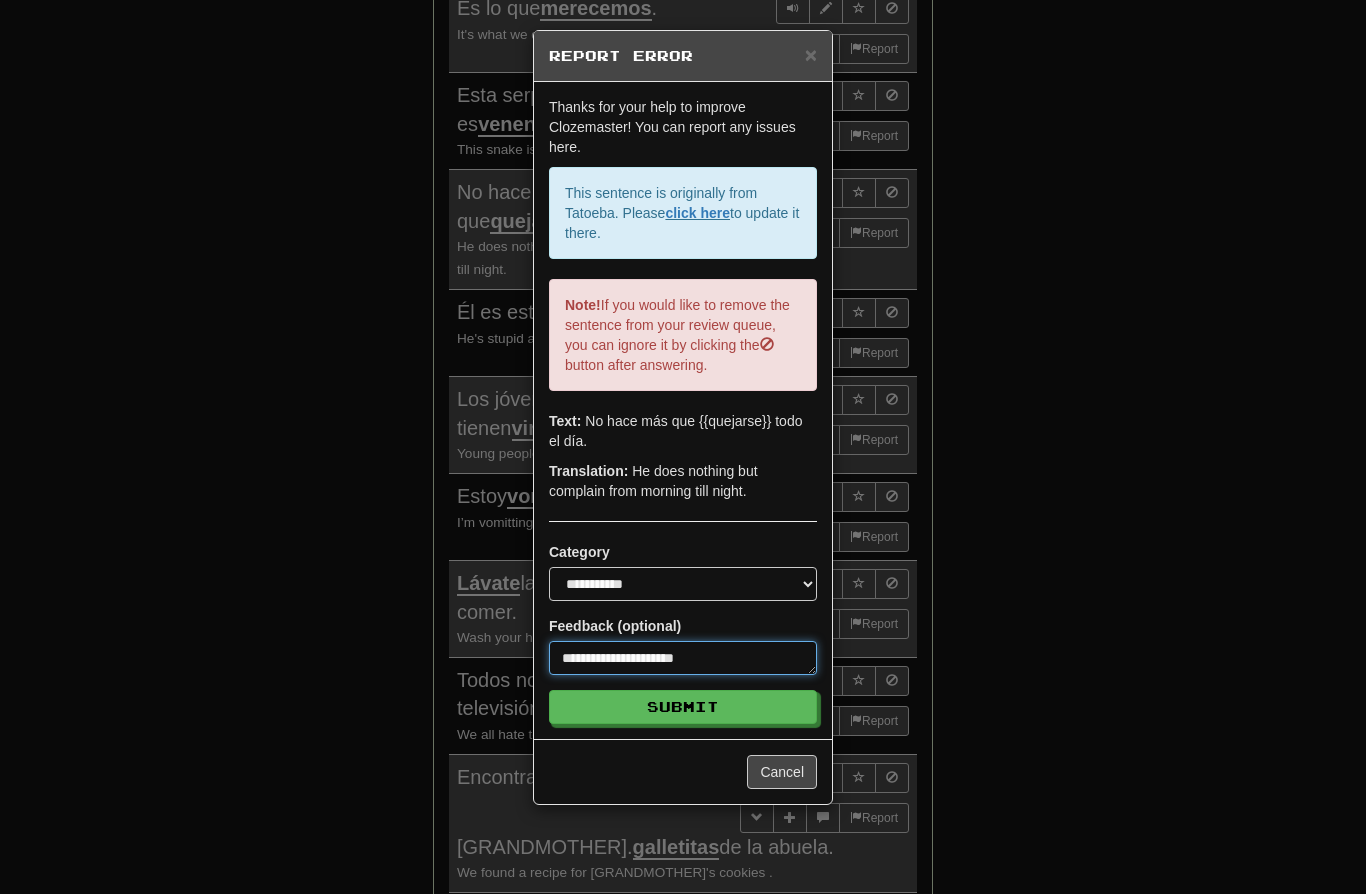 type on "*" 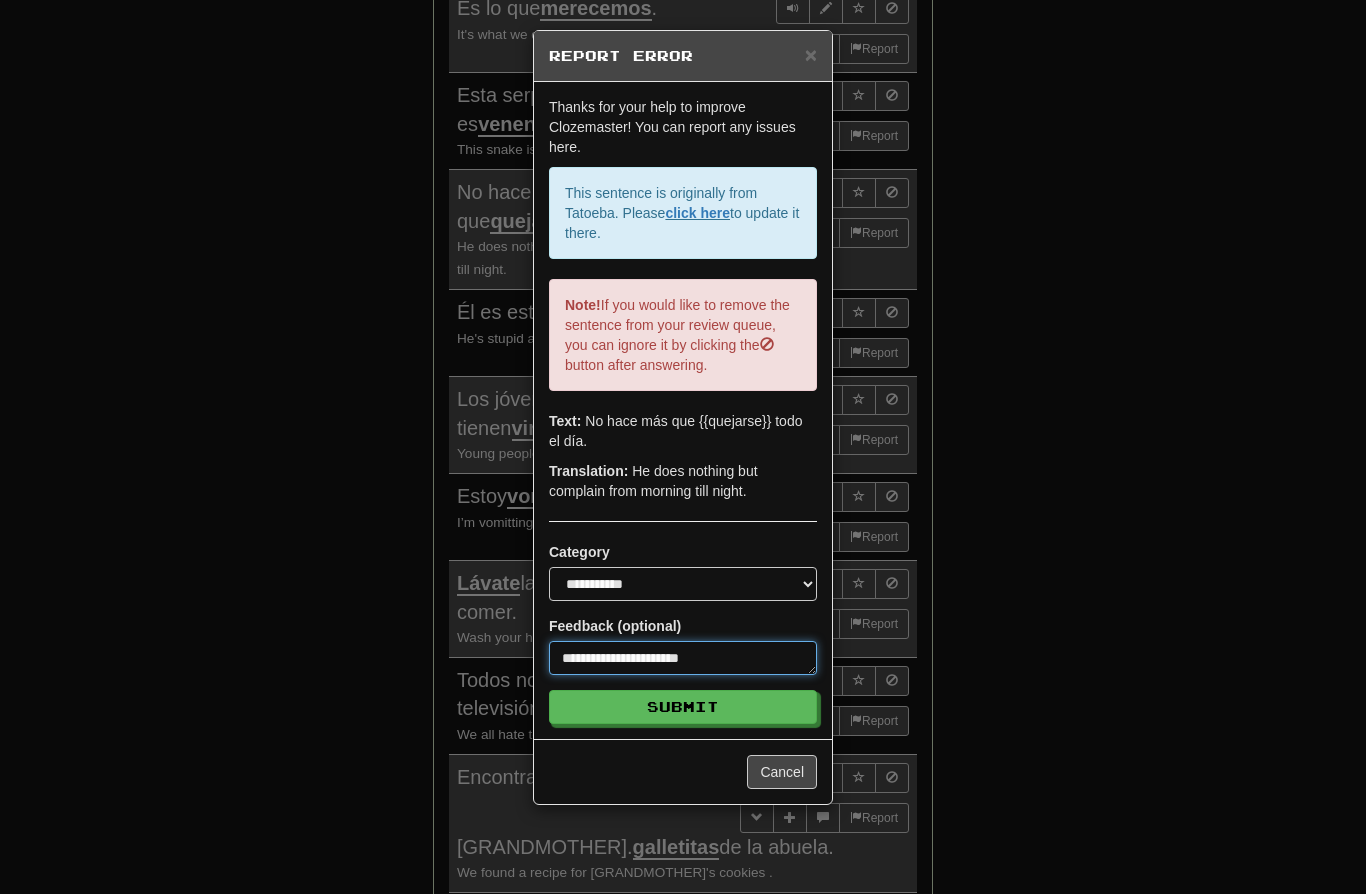type on "*" 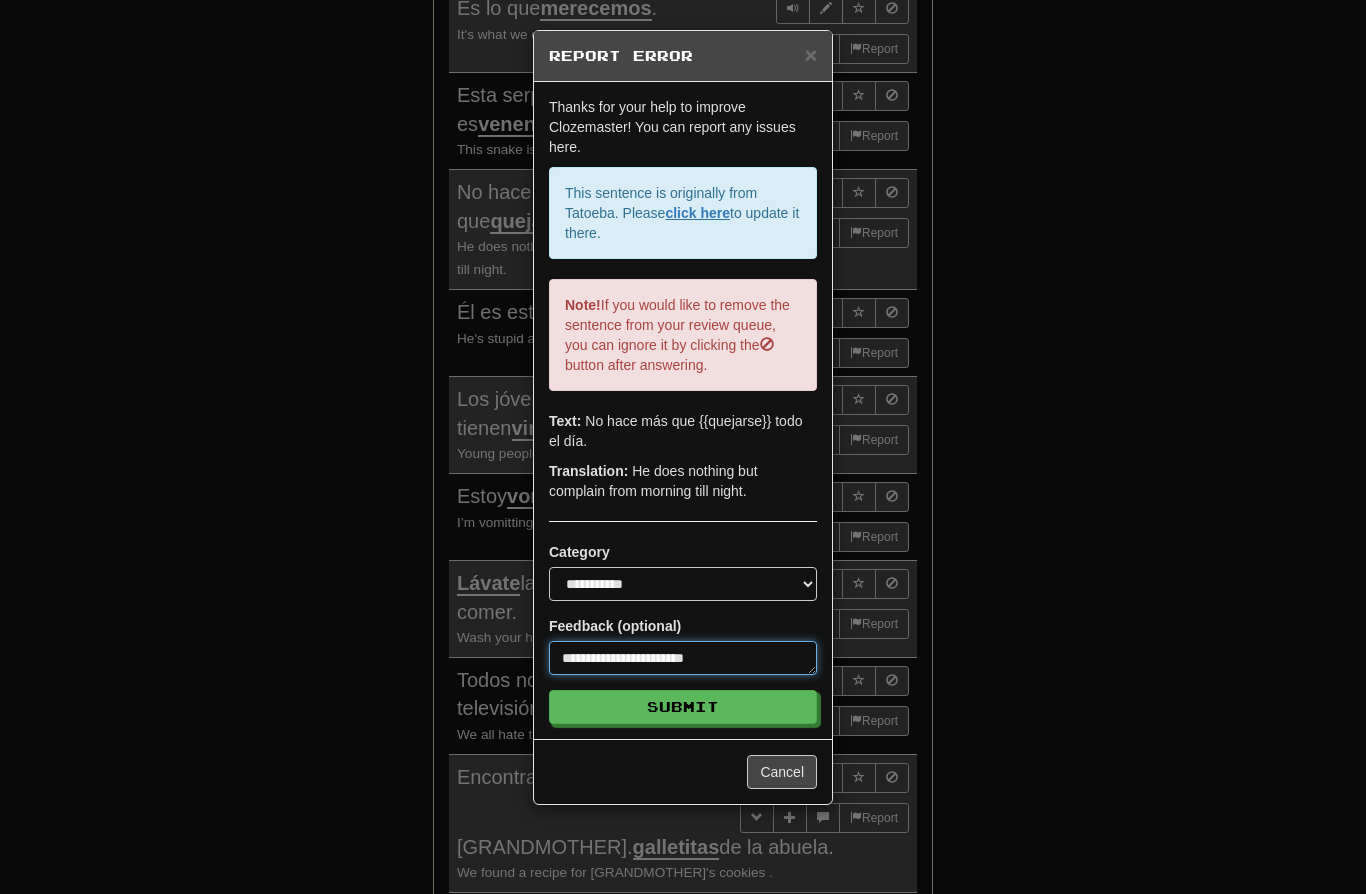 type on "*" 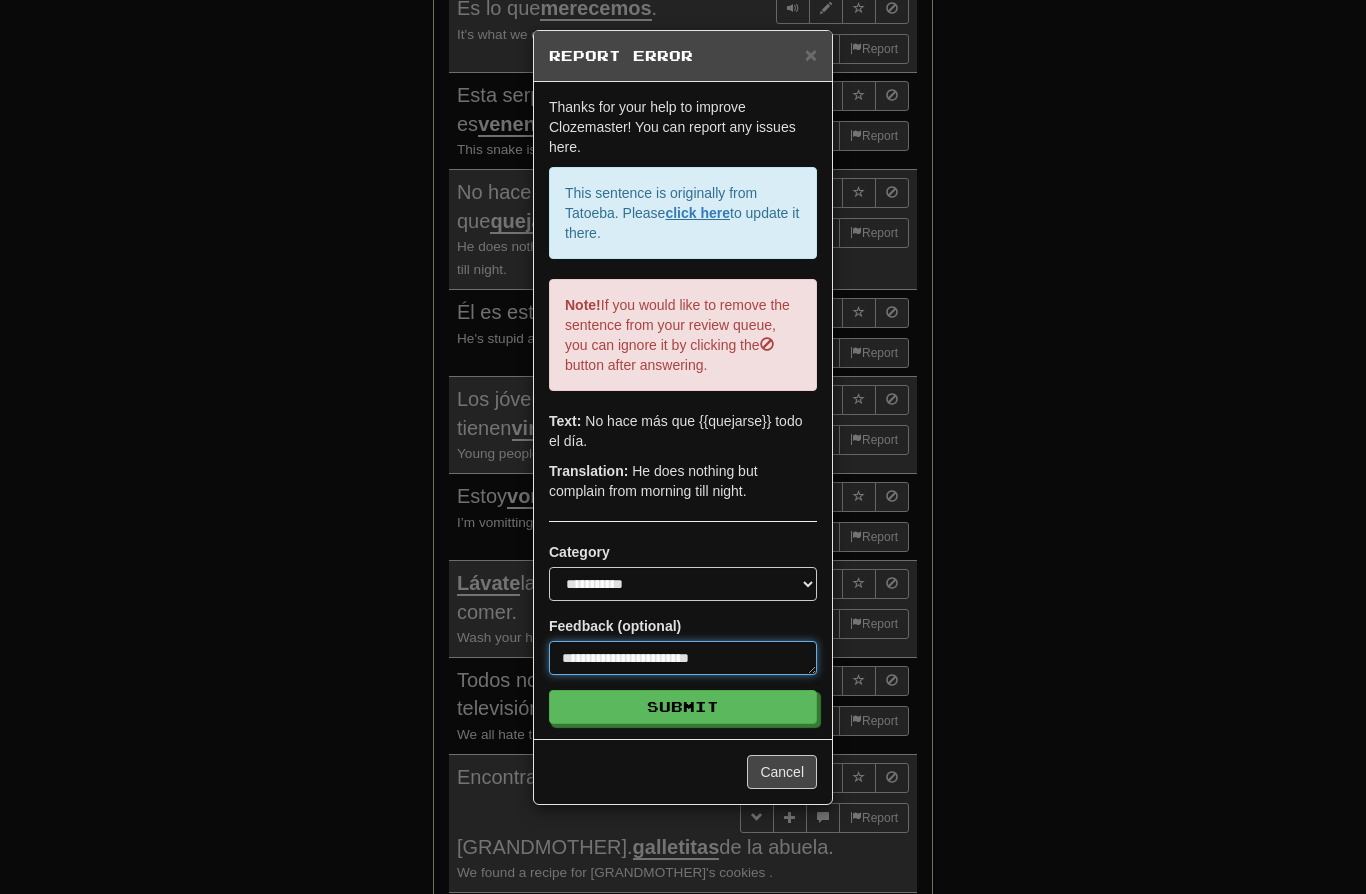 type on "*" 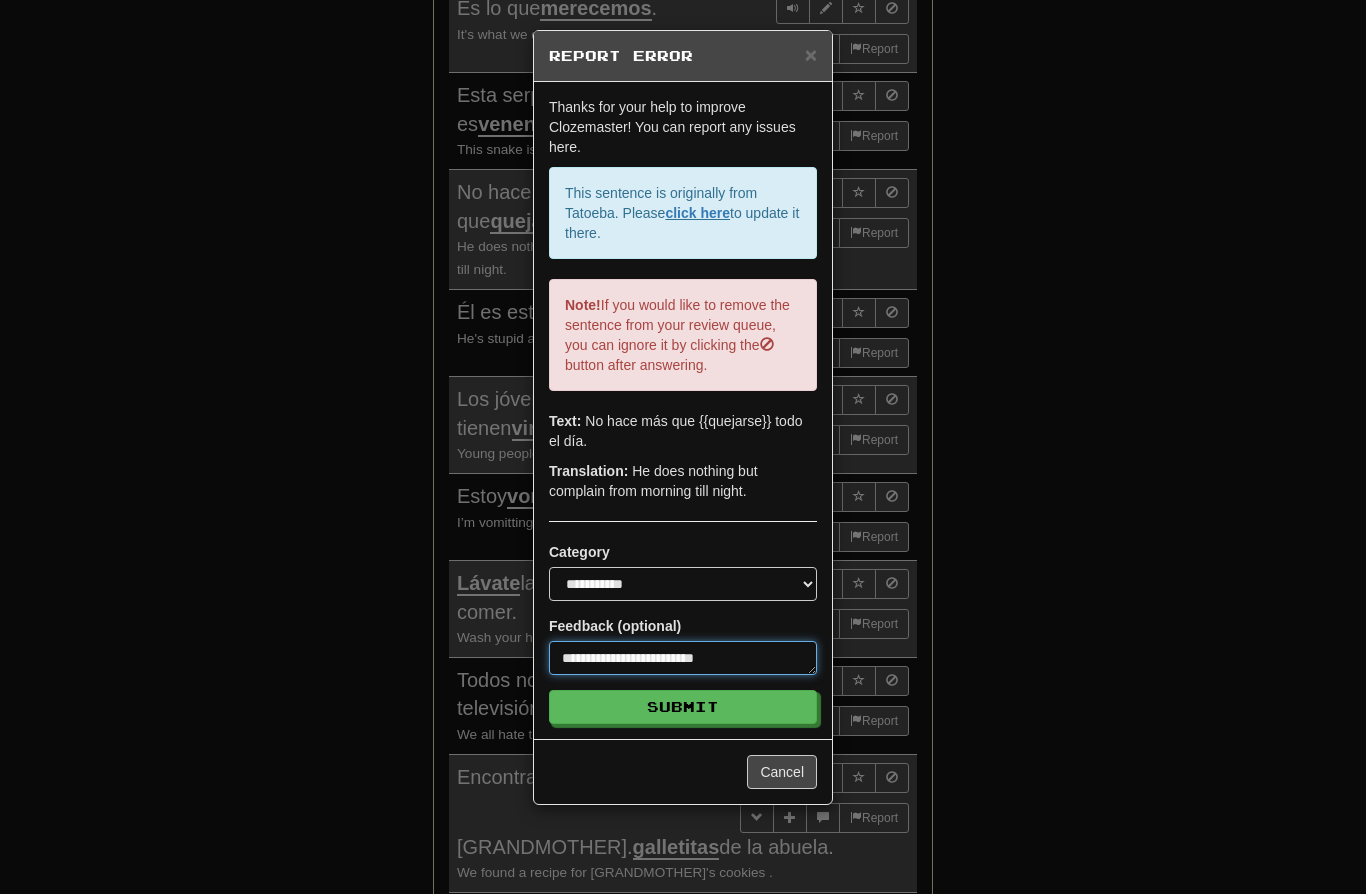 type on "*" 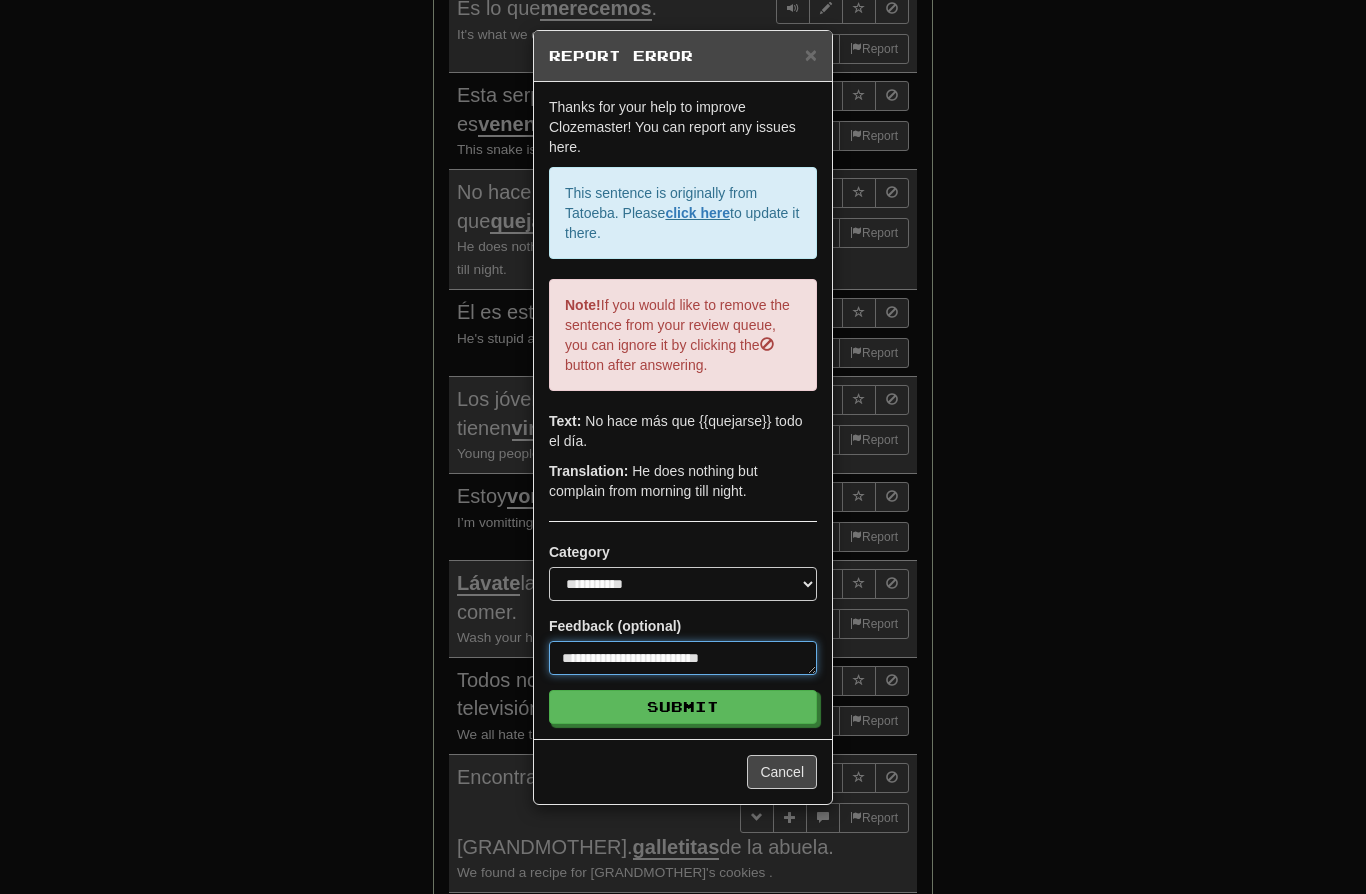 type on "*" 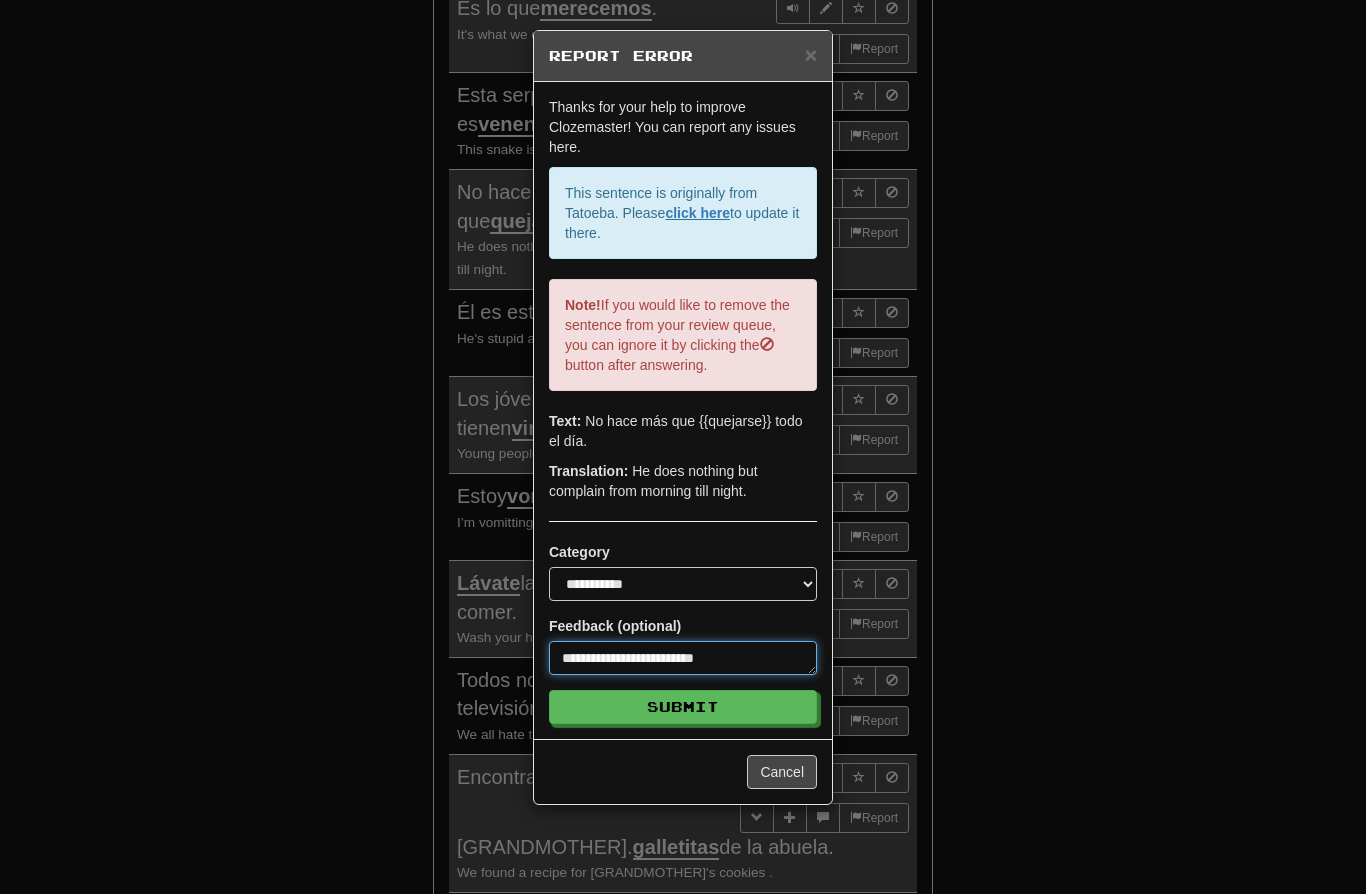 type on "*" 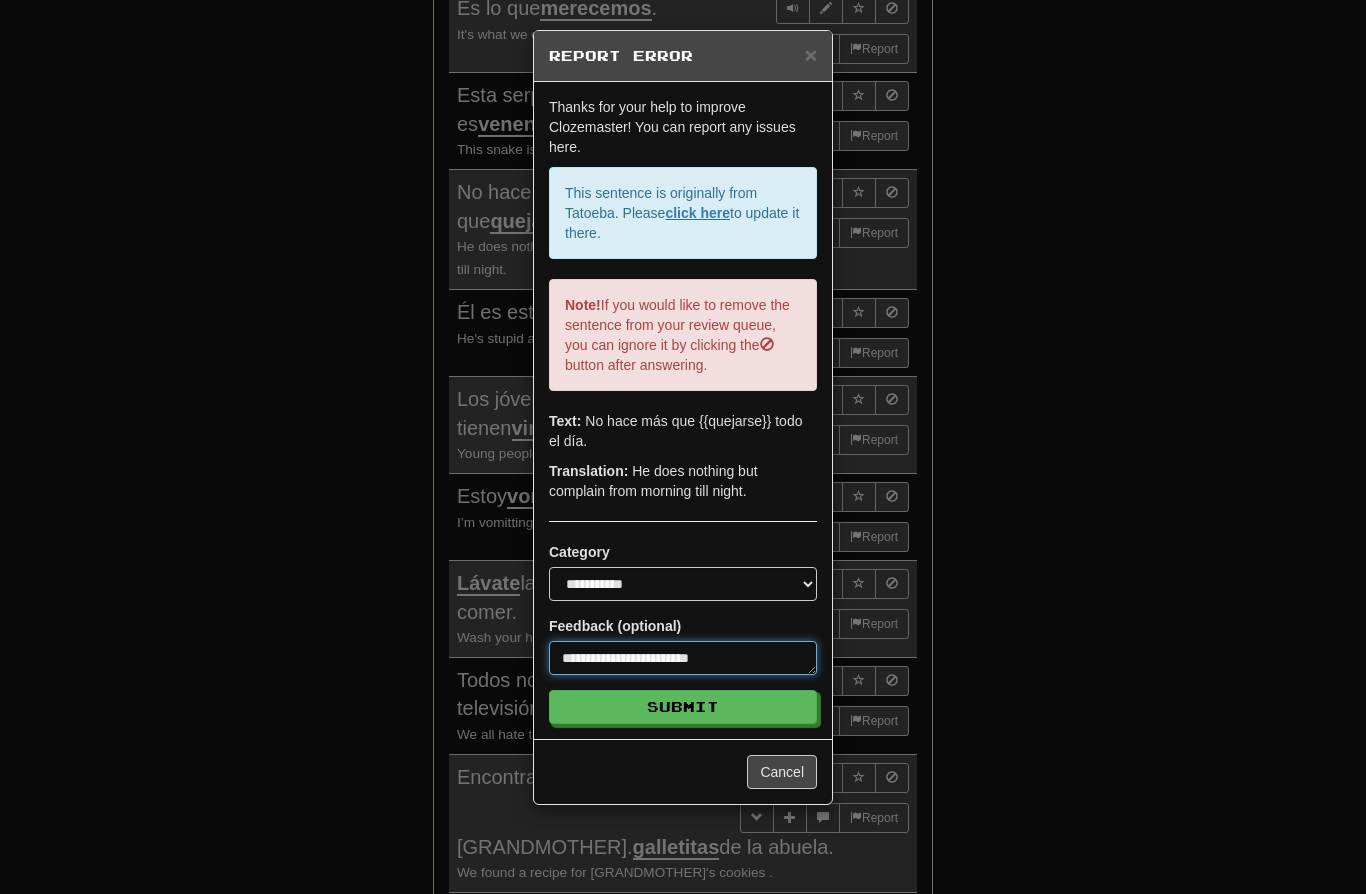 type on "*" 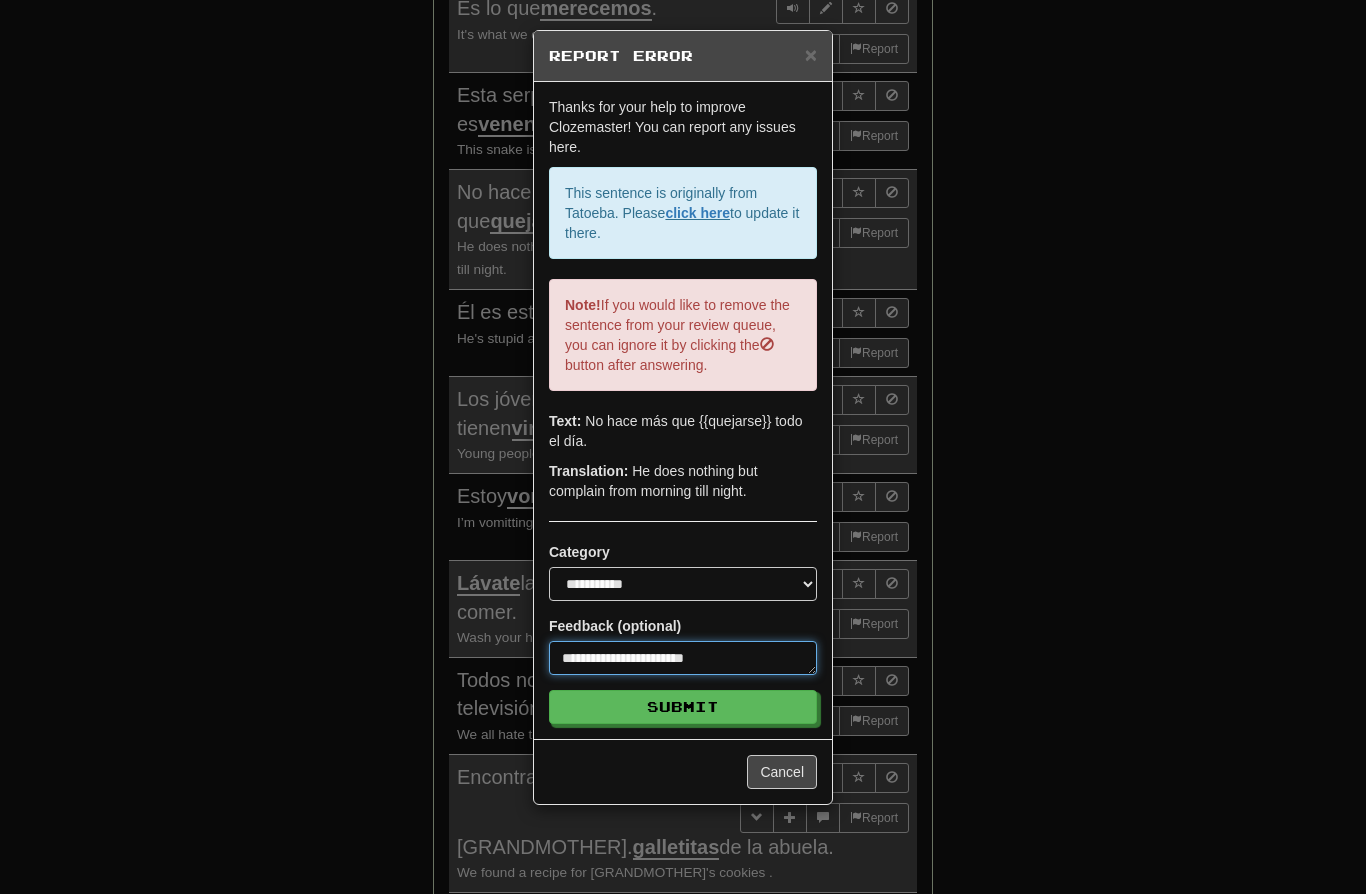 type on "*" 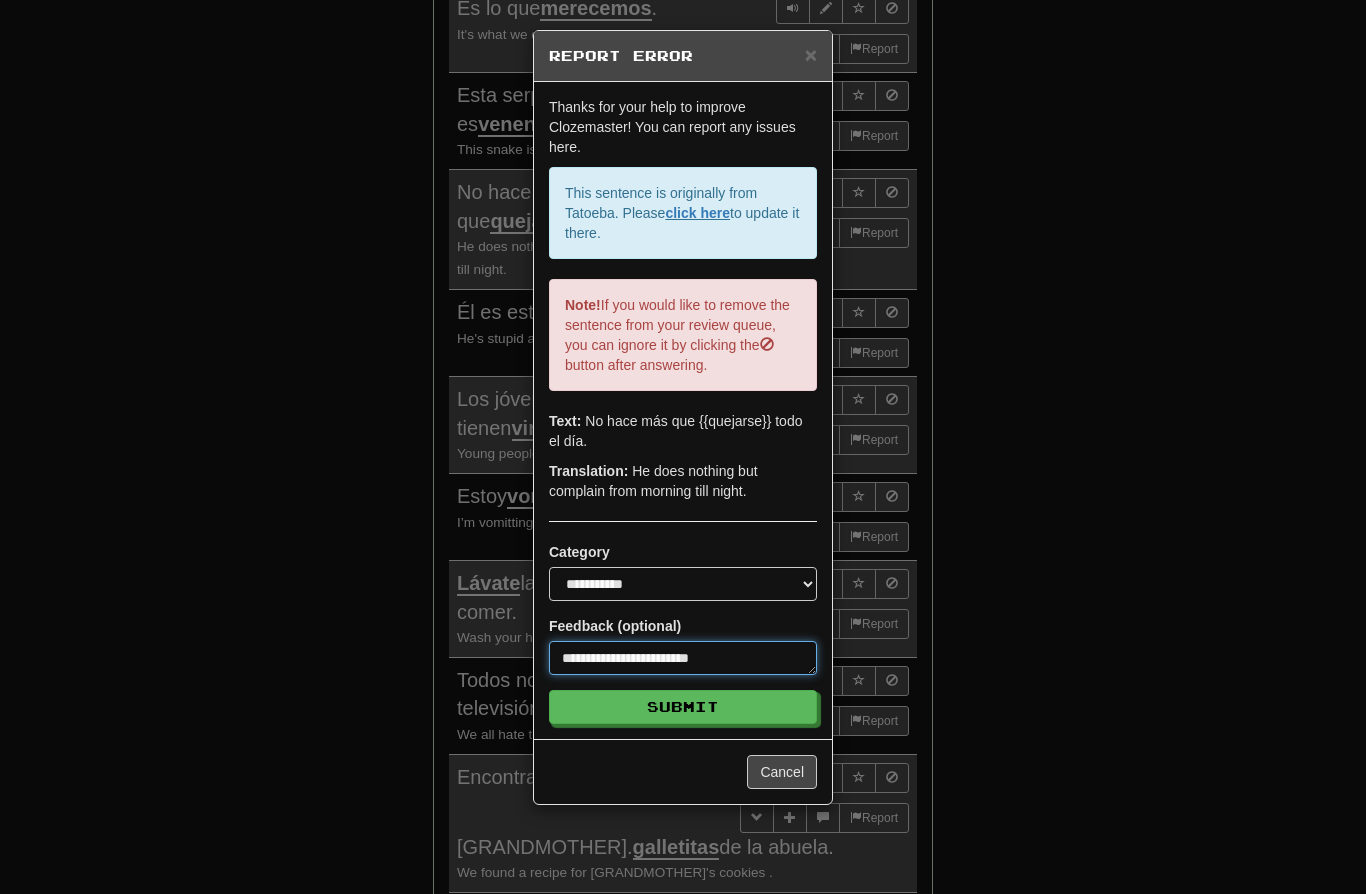 type on "*" 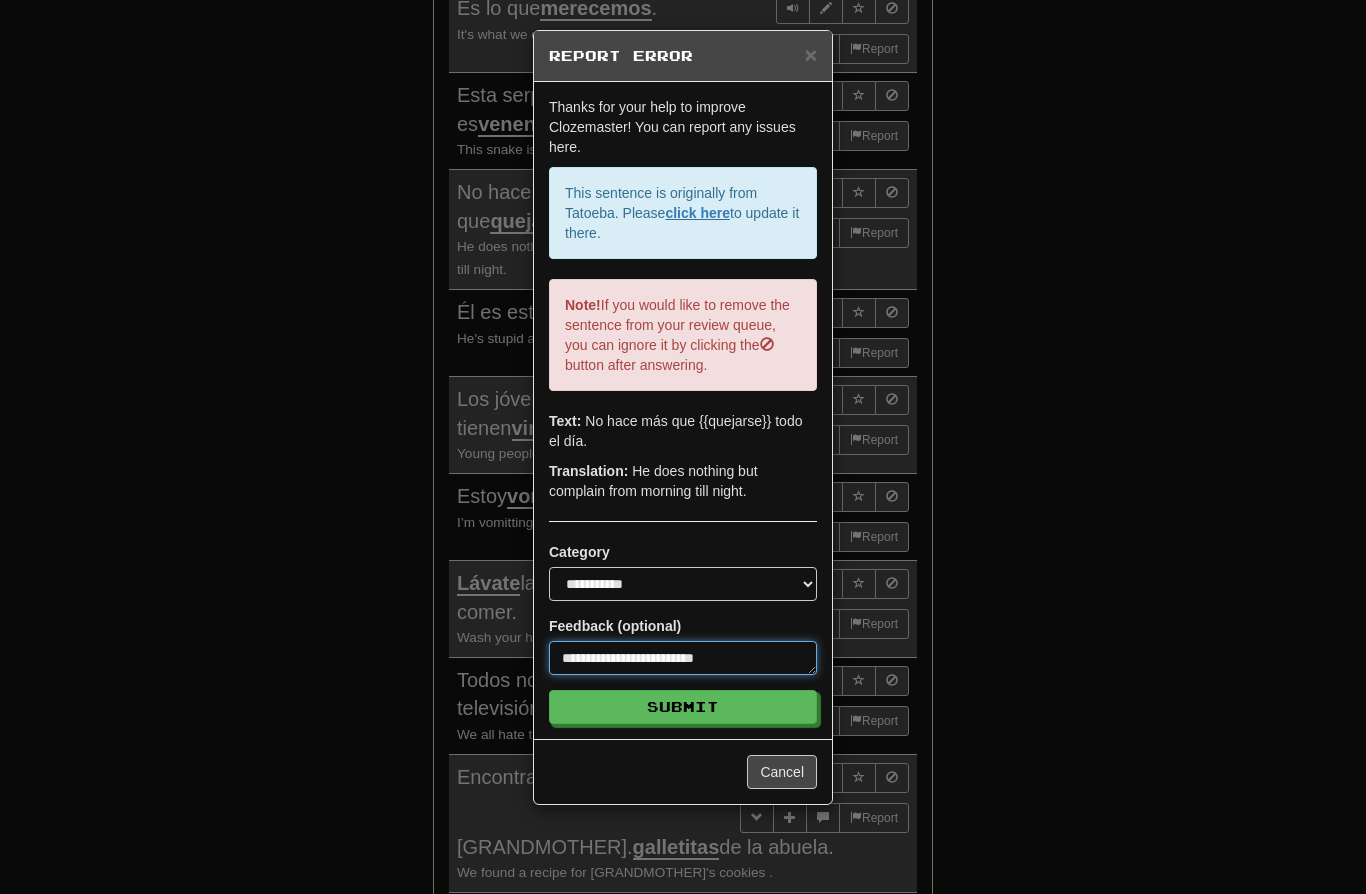 type on "*" 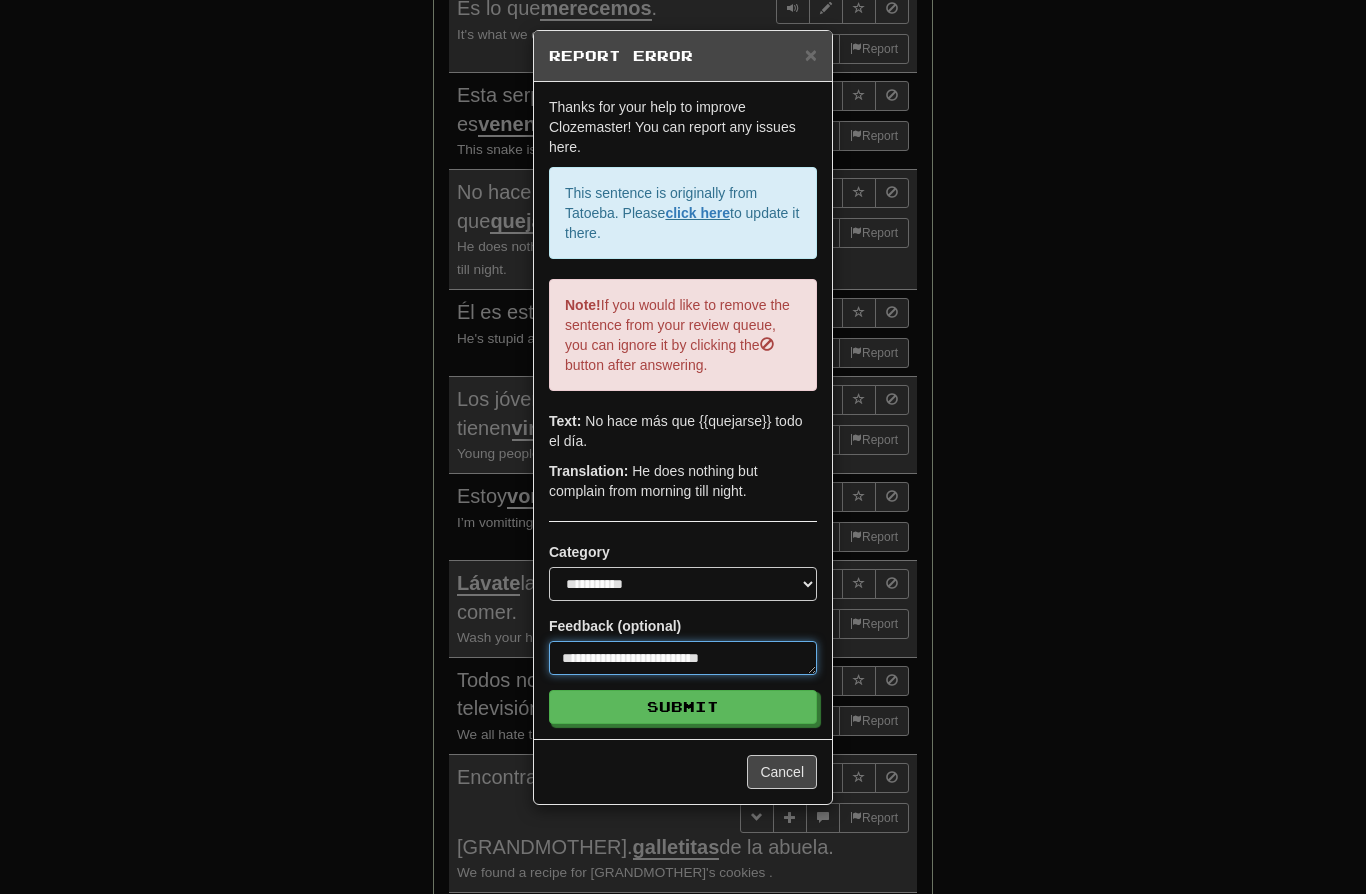 type on "*" 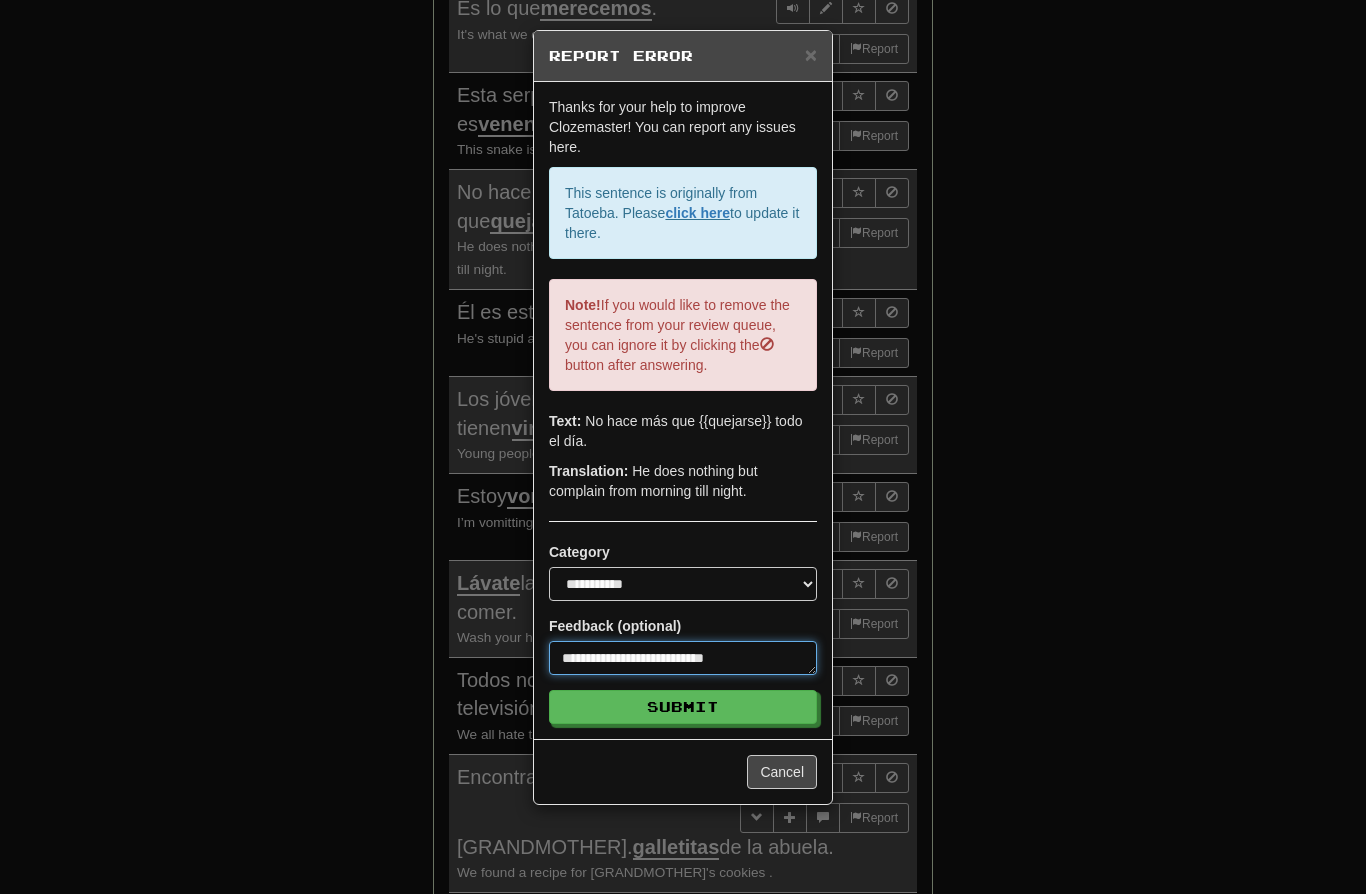 type on "*" 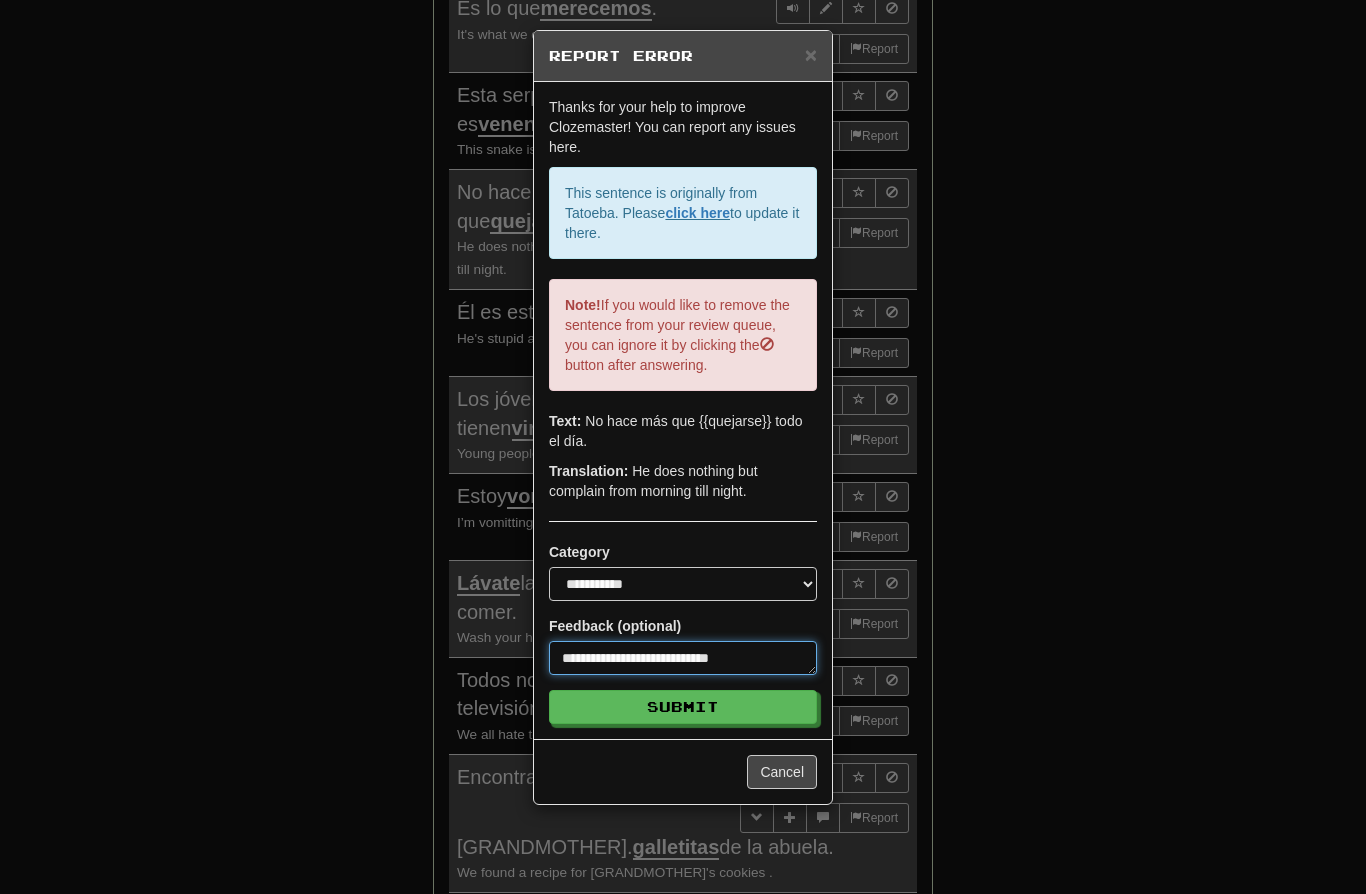 type on "*" 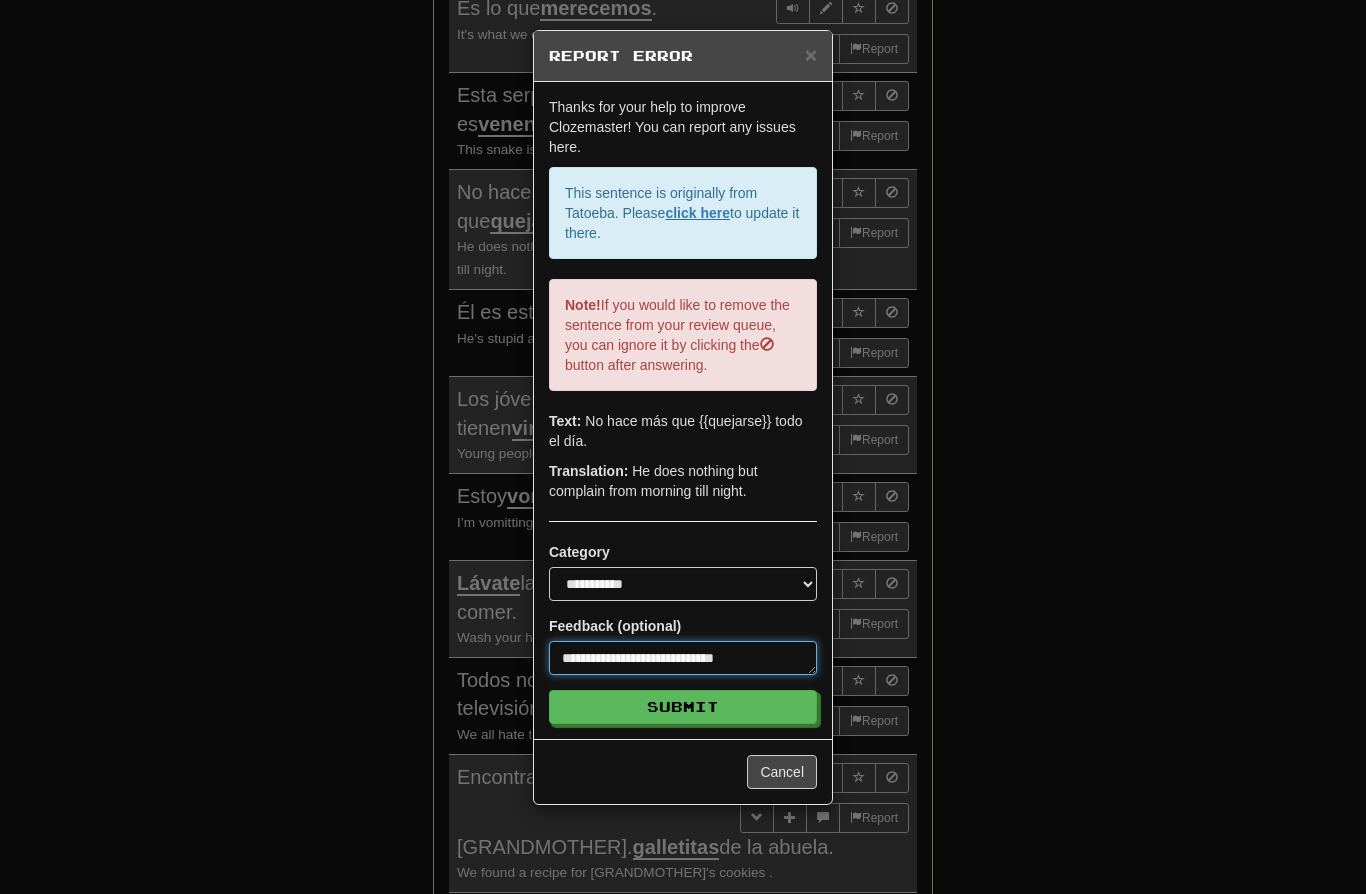 type on "*" 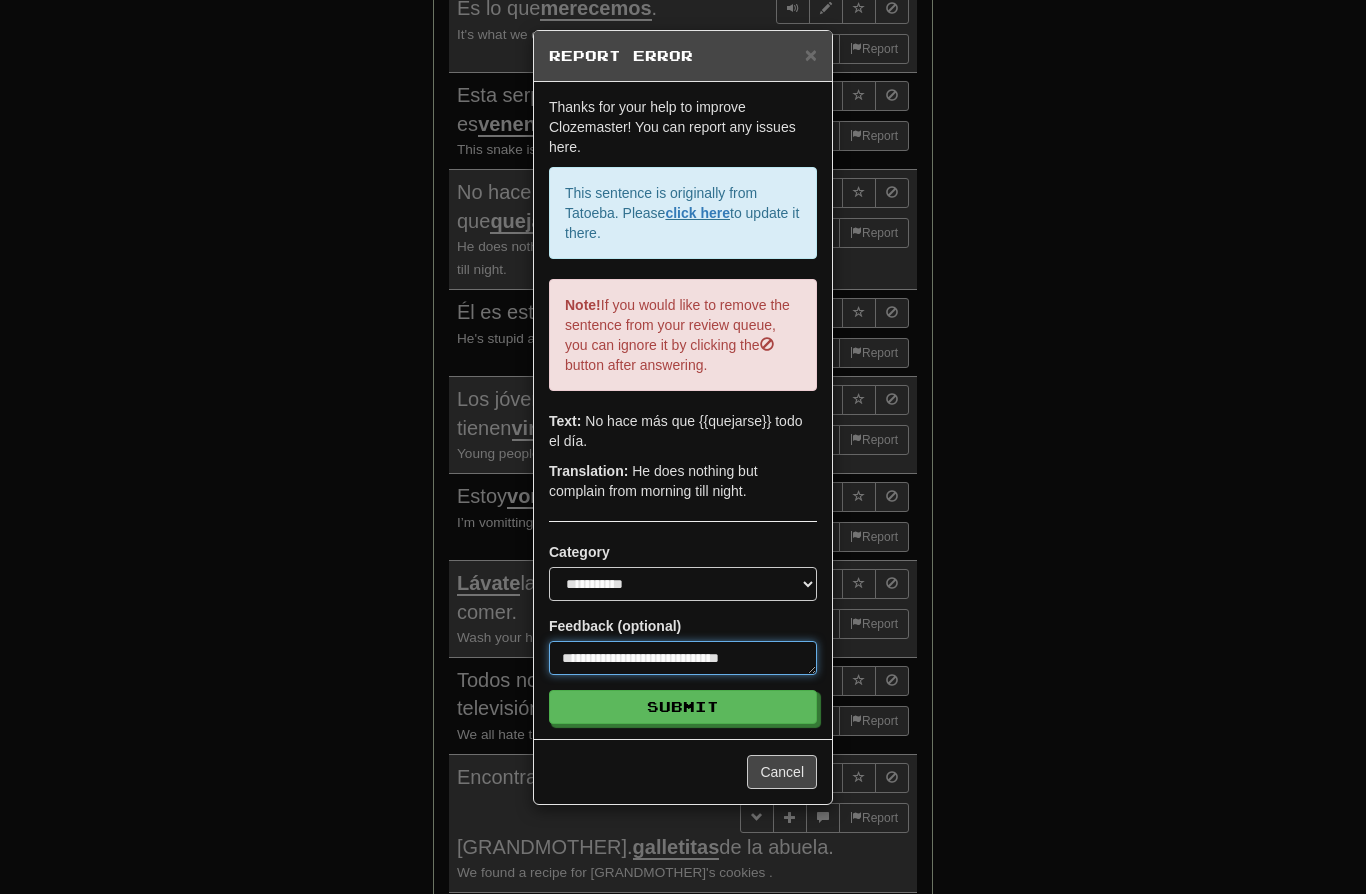 type on "*" 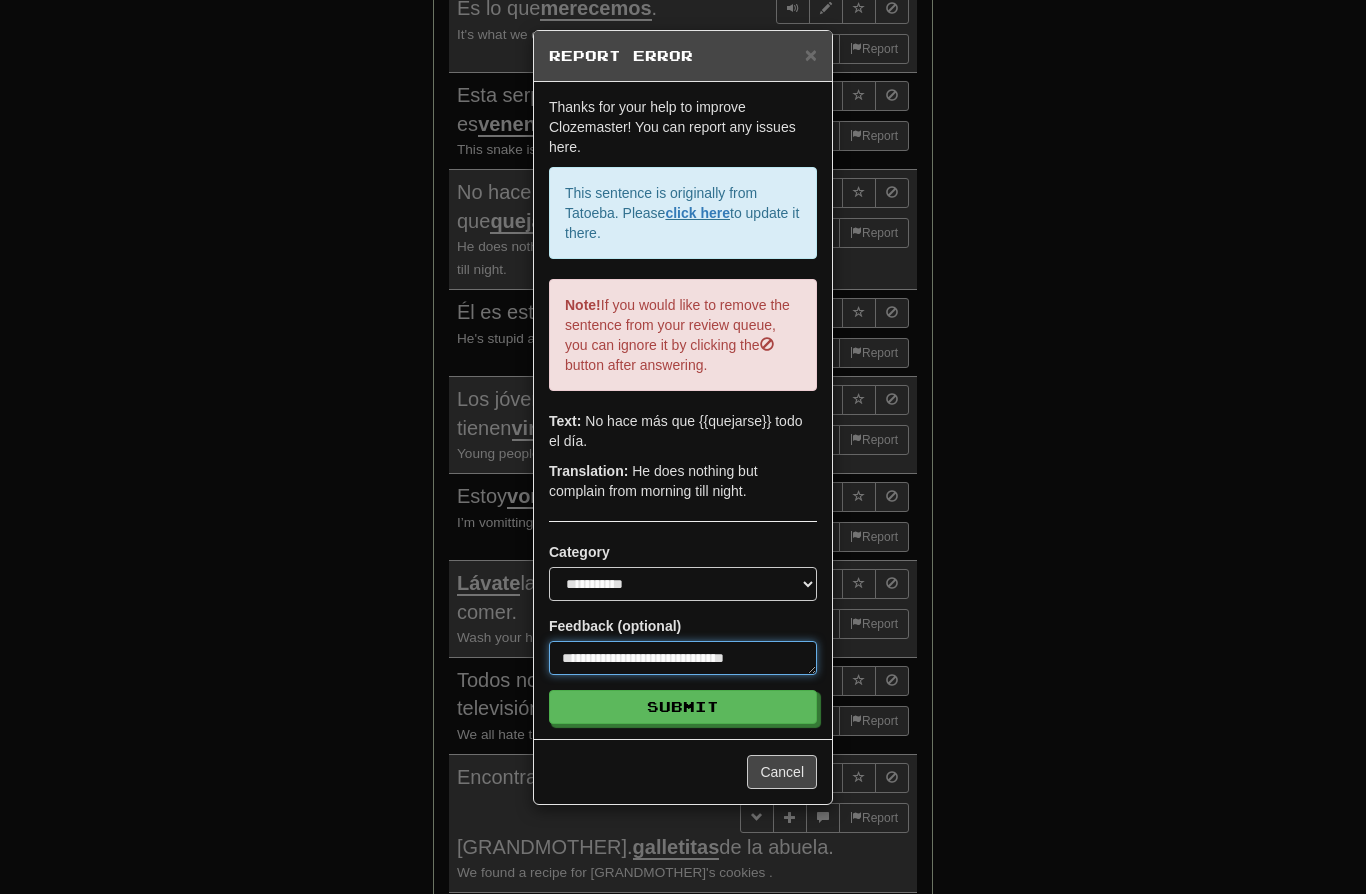 type on "*" 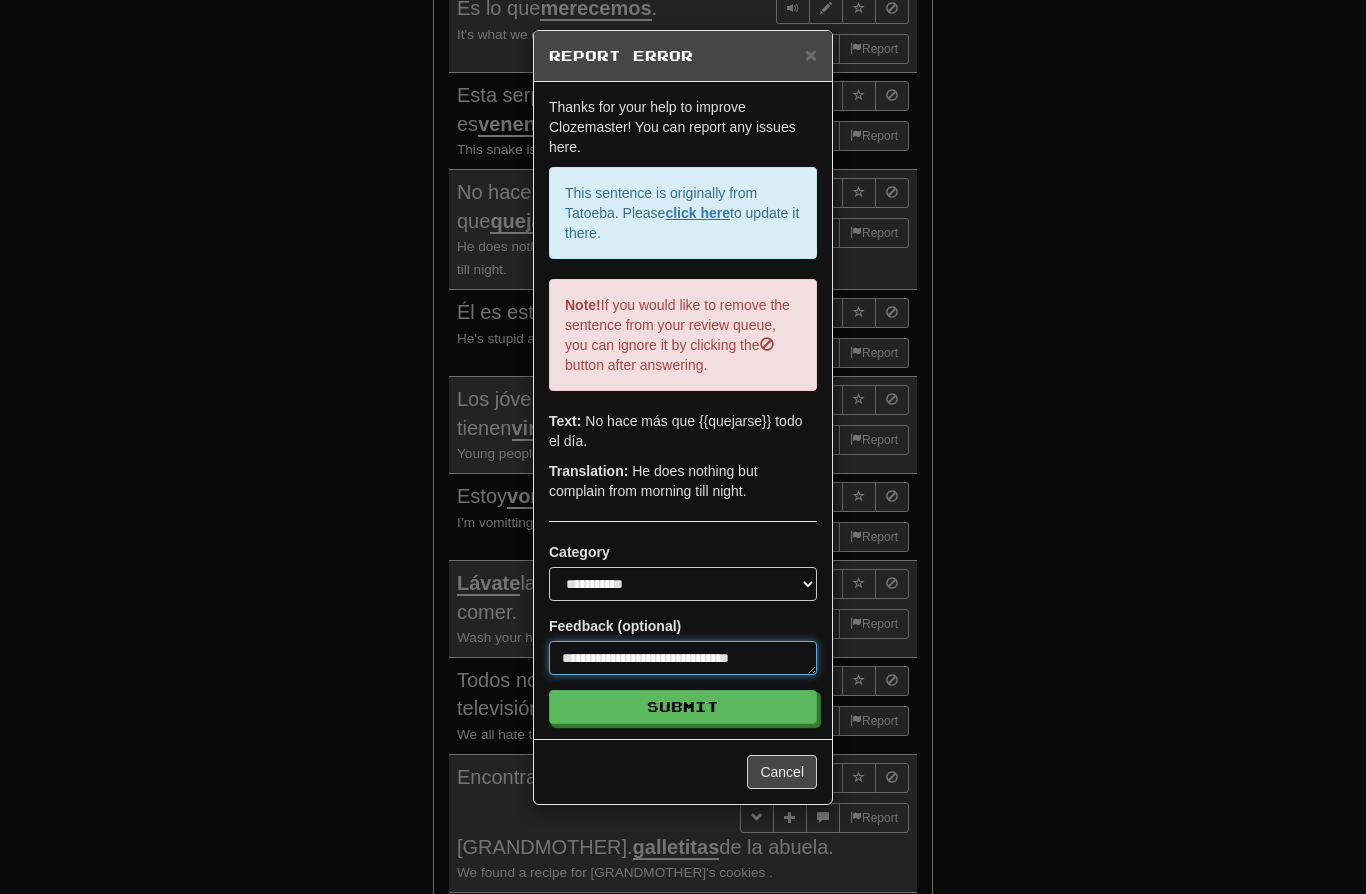 type on "*" 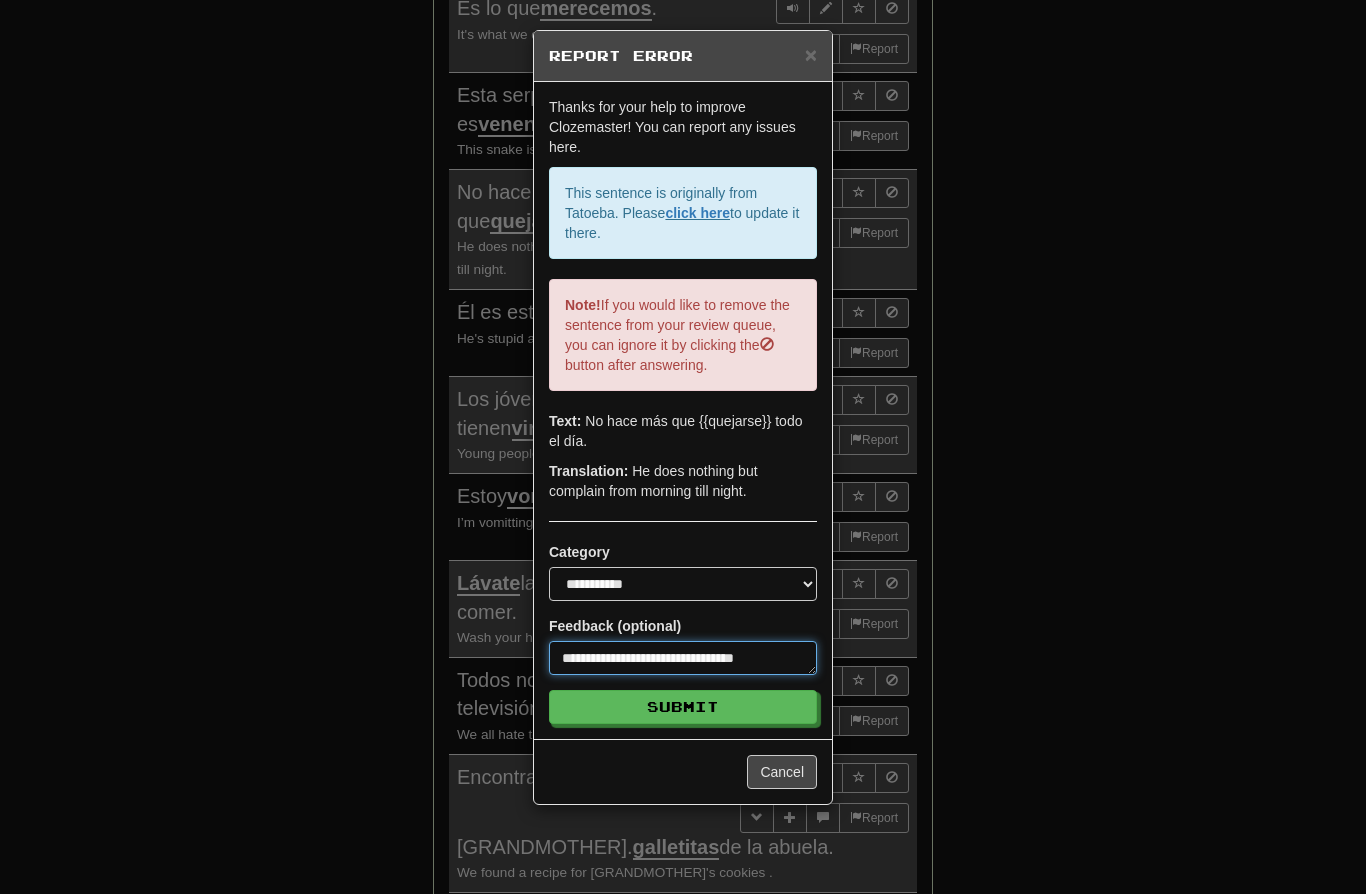 type on "*" 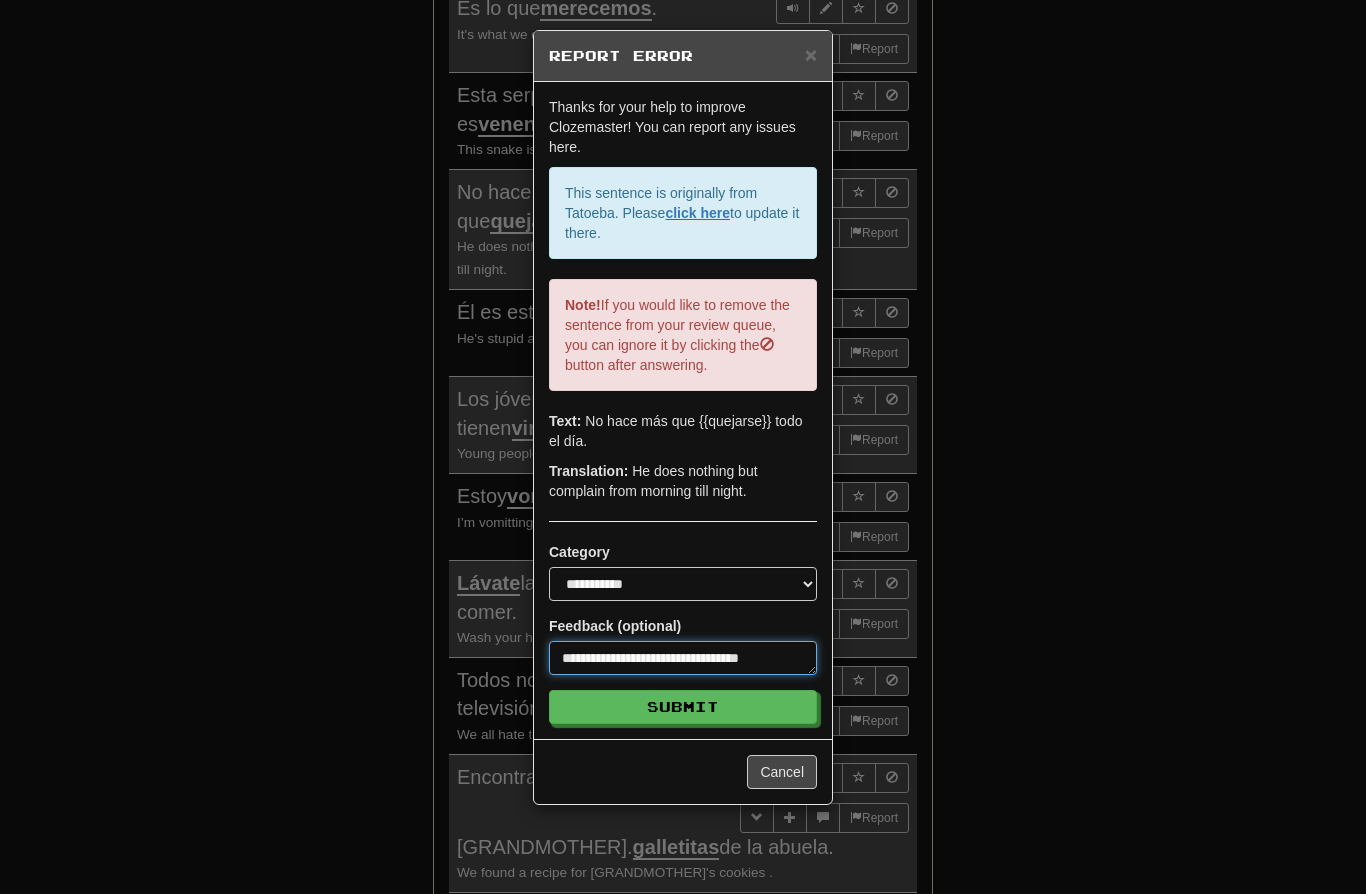 type on "*" 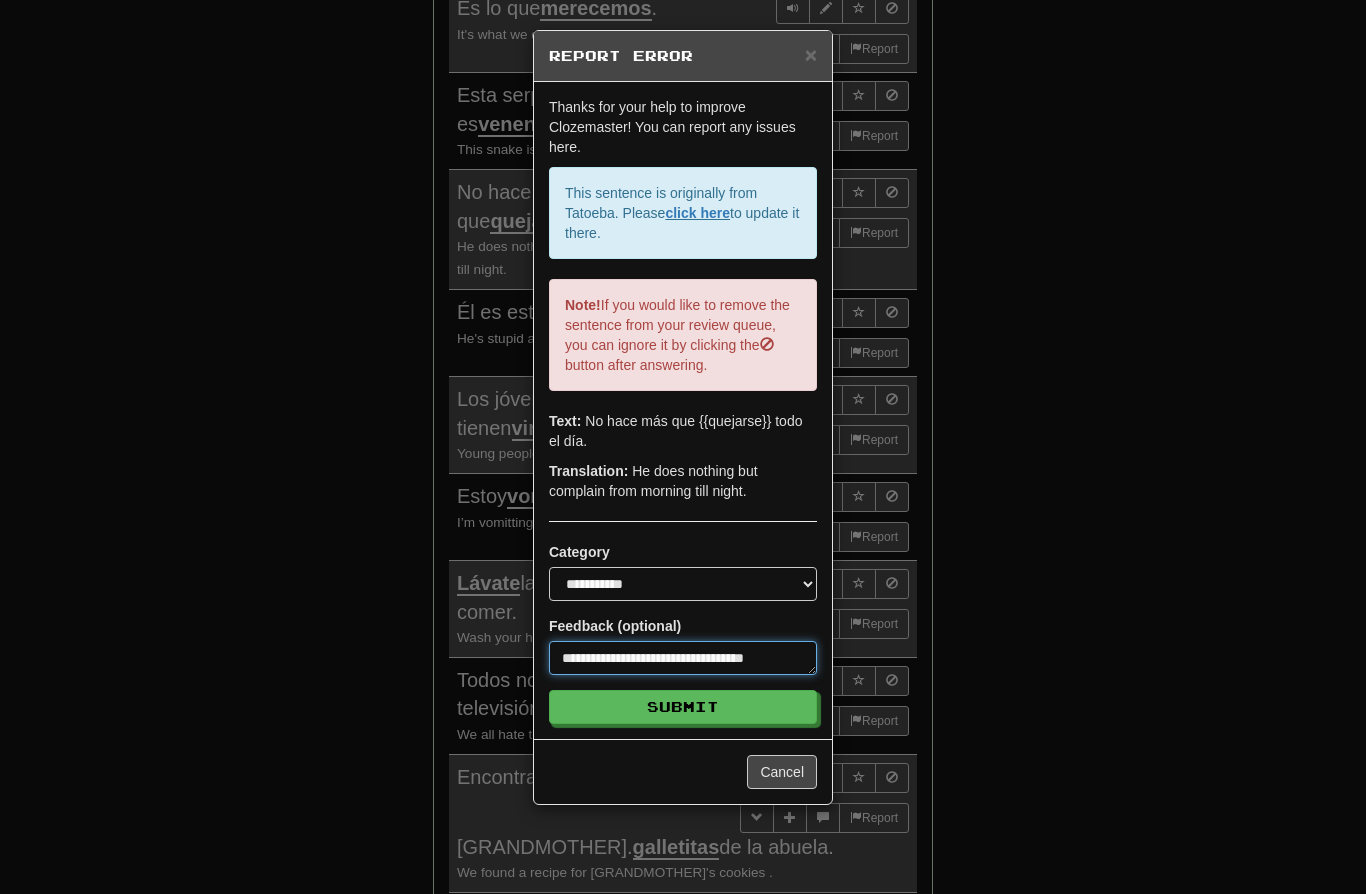 type on "*" 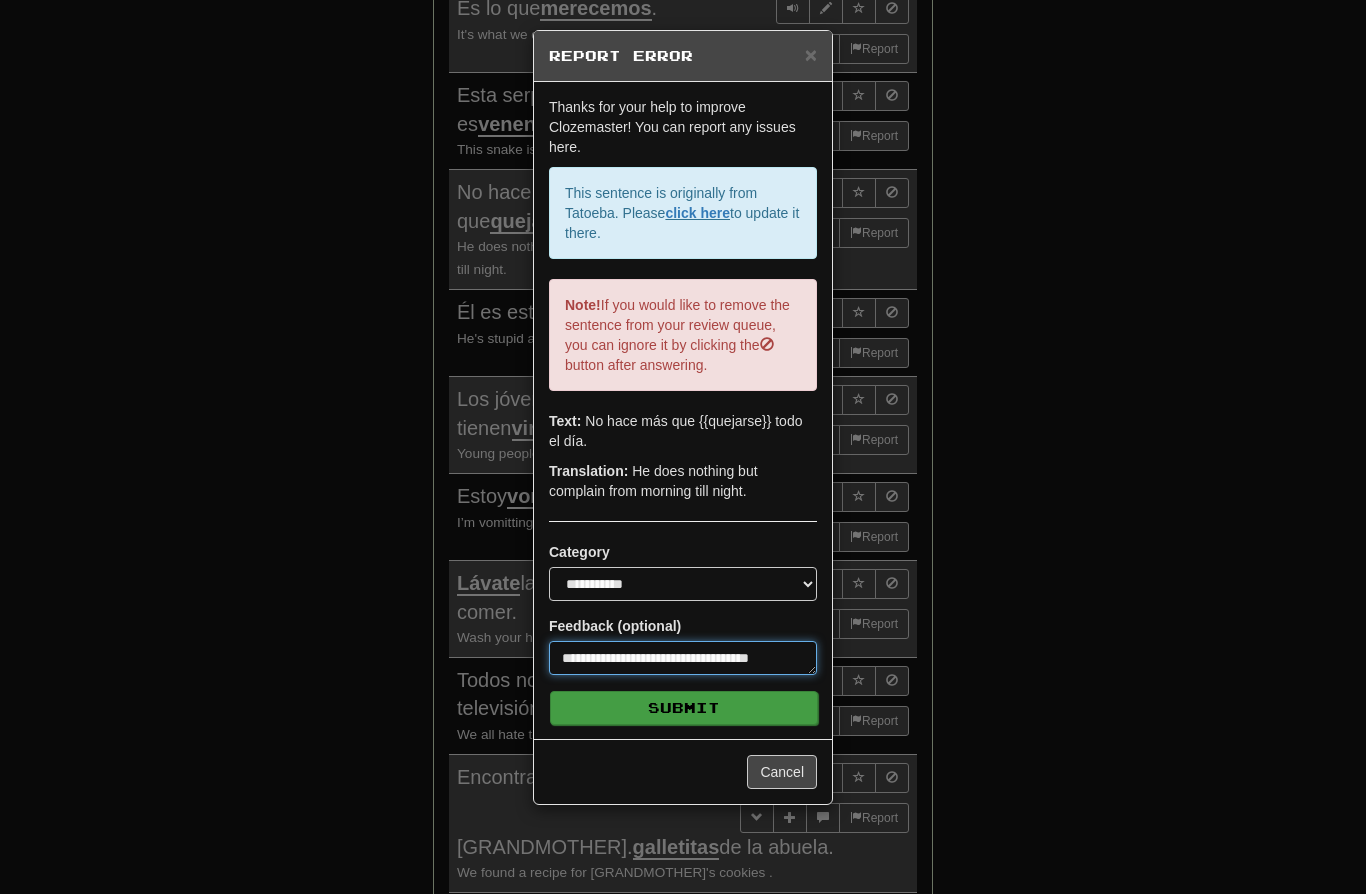 type on "**********" 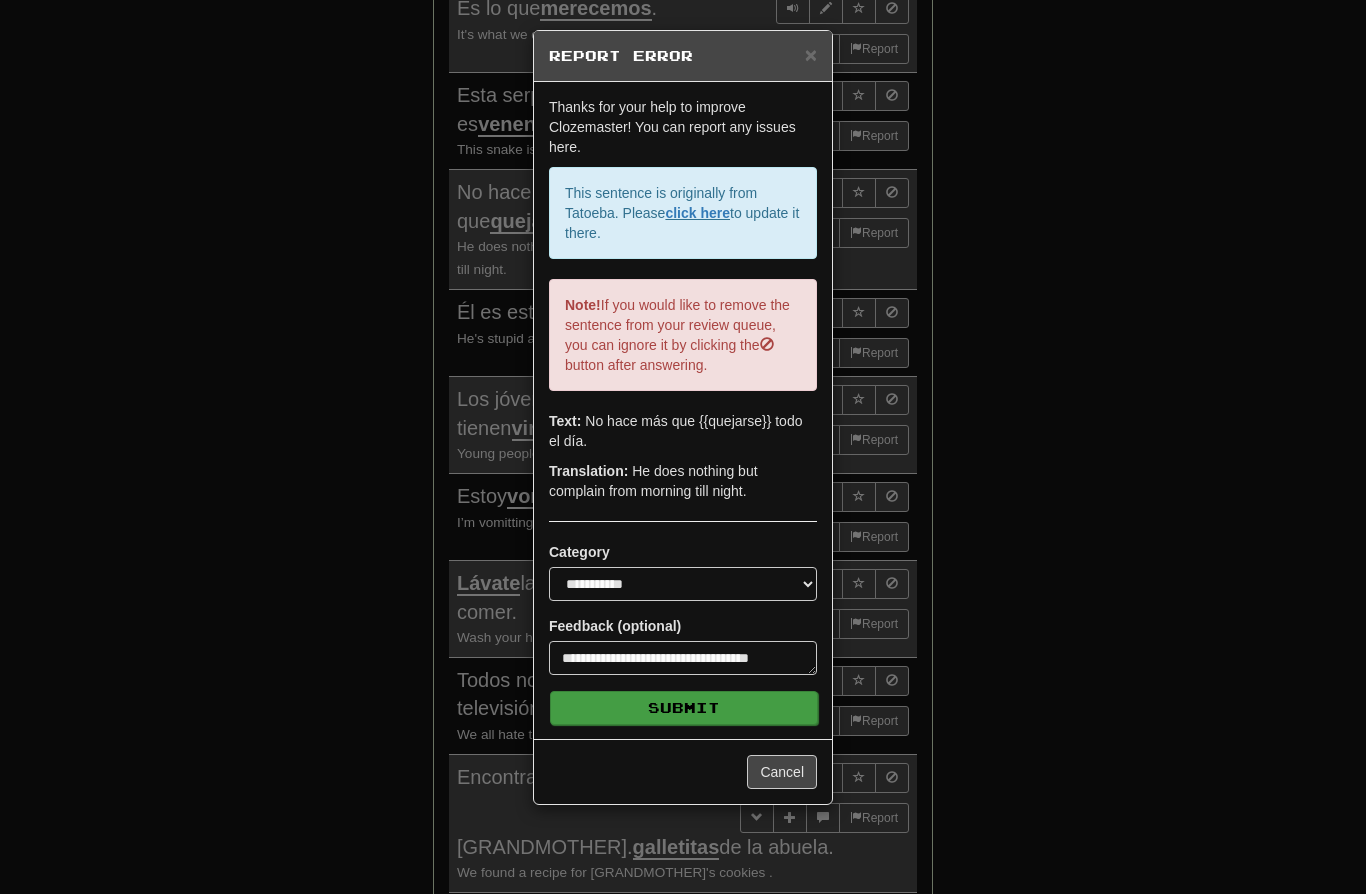 click on "Submit" at bounding box center (684, 708) 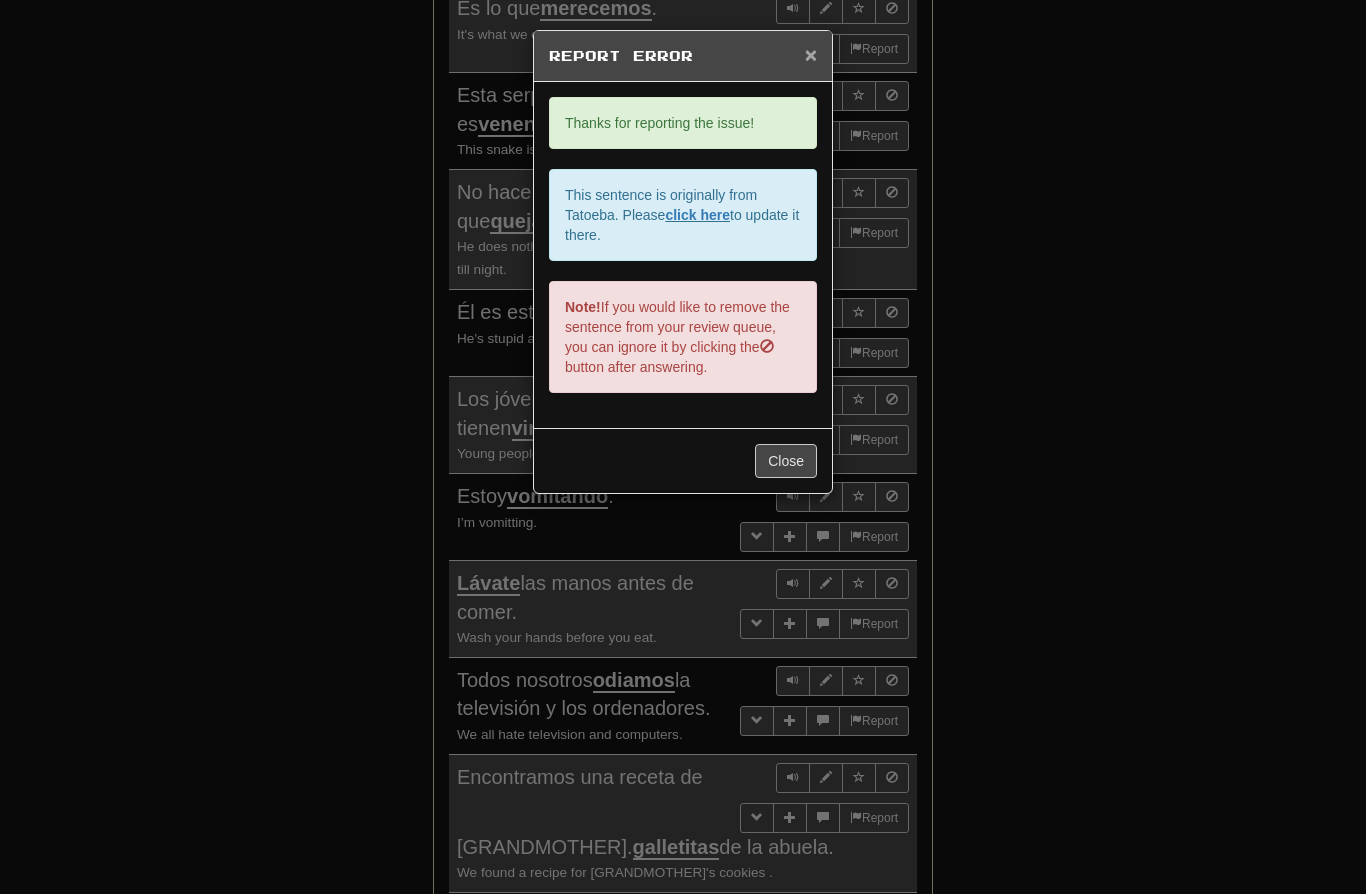 click on "×" at bounding box center [811, 54] 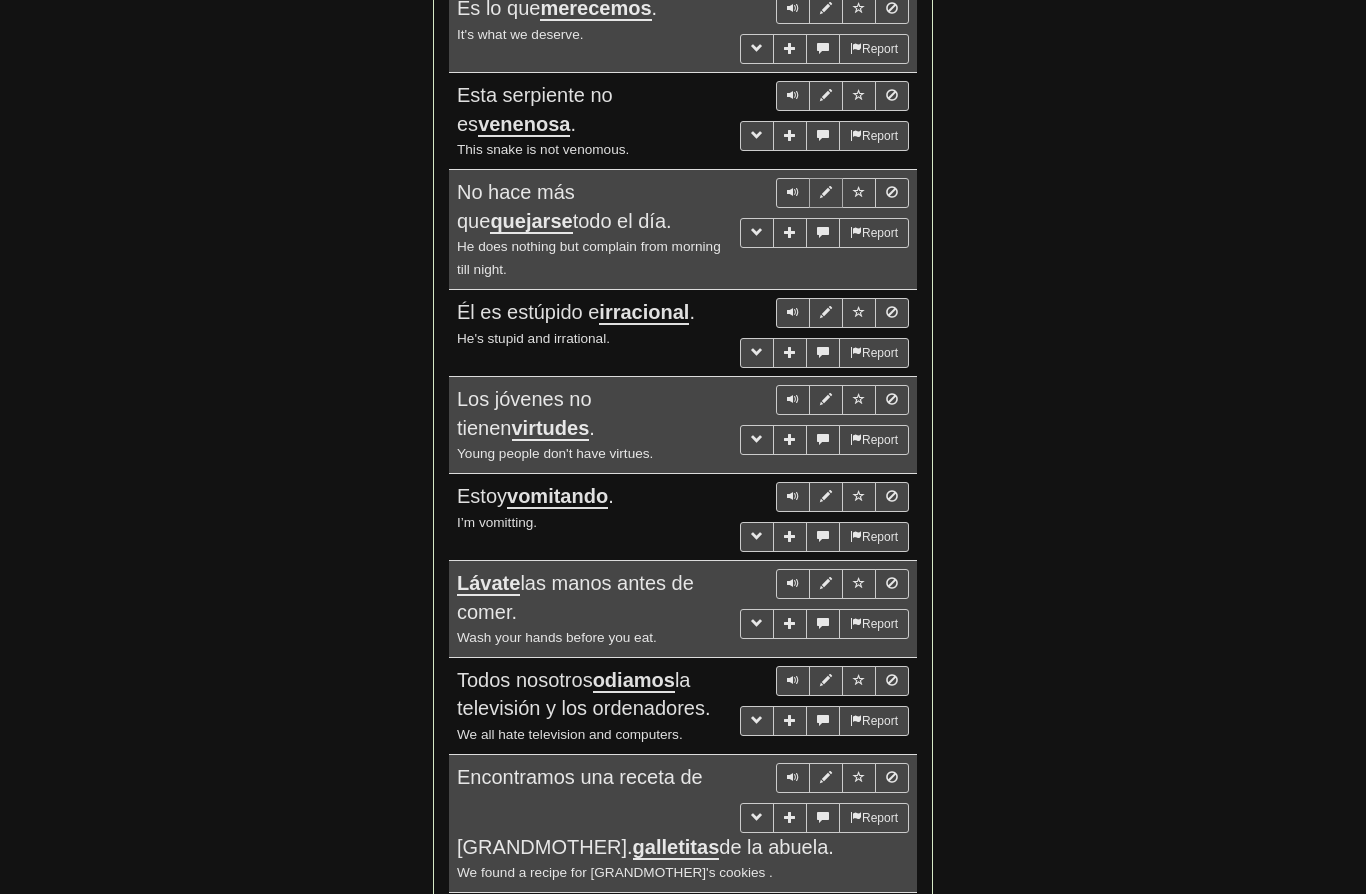 click at bounding box center (826, 192) 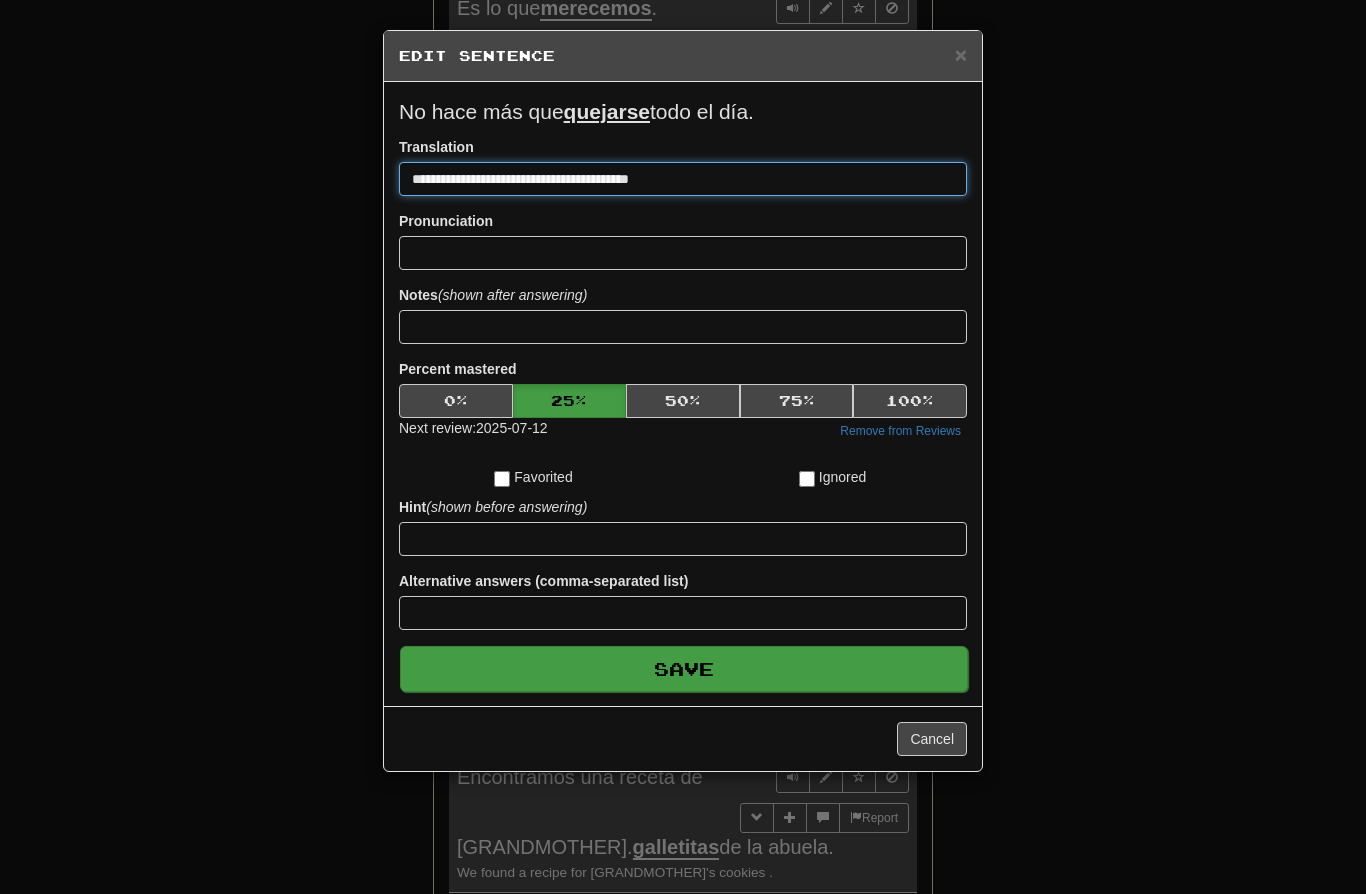 type on "**********" 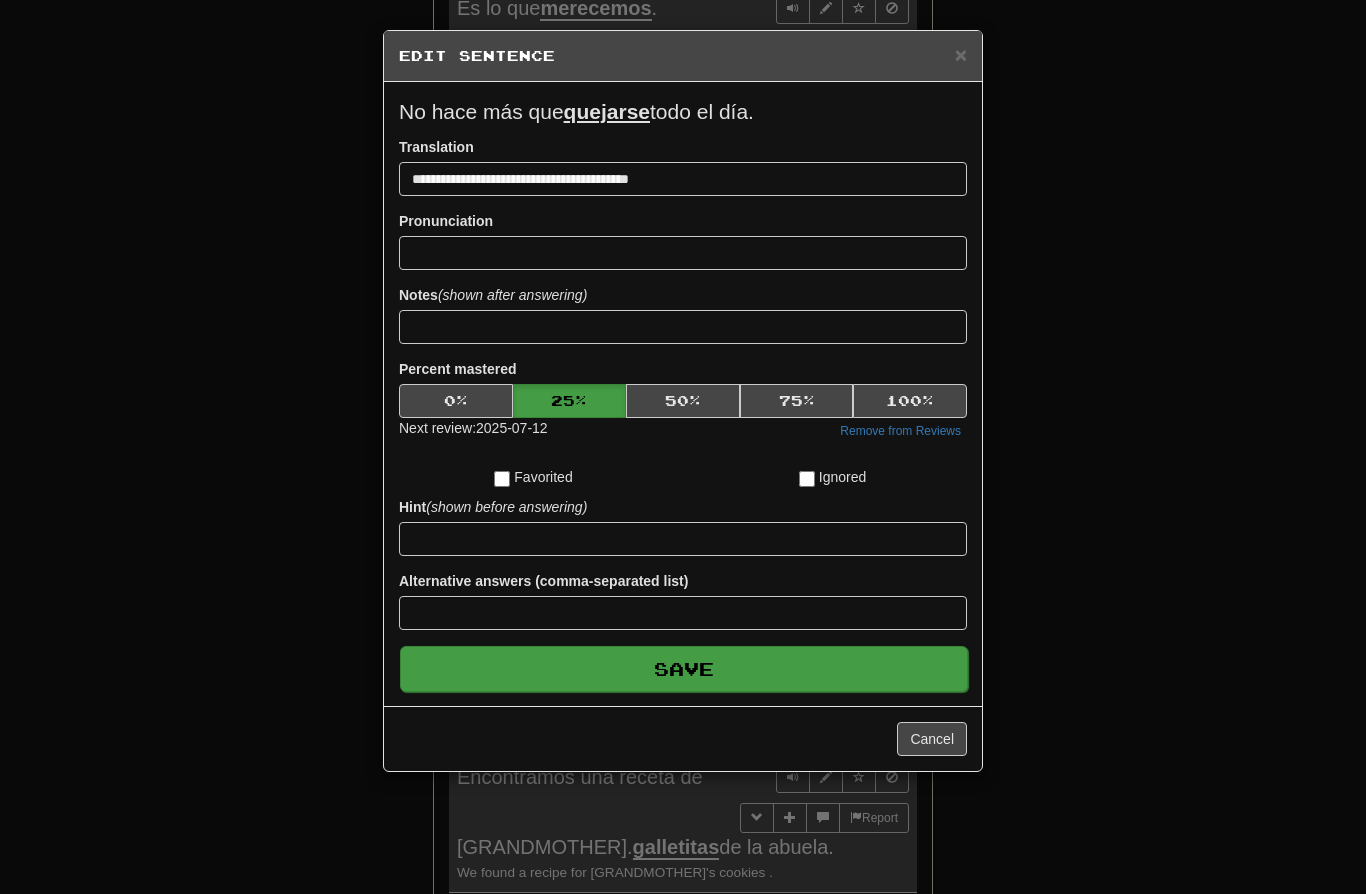 click on "Save" at bounding box center (684, 669) 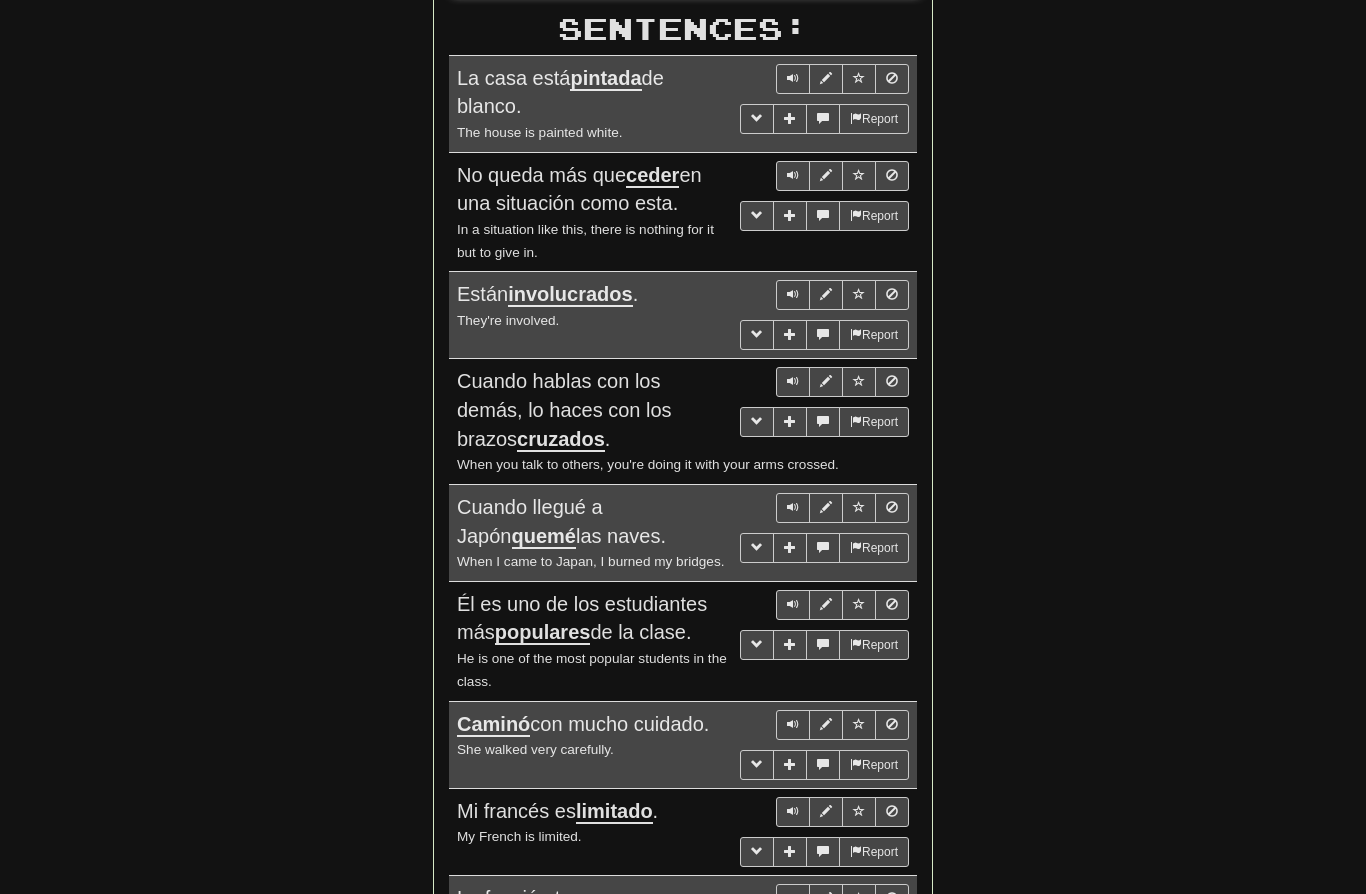 scroll, scrollTop: 1137, scrollLeft: 0, axis: vertical 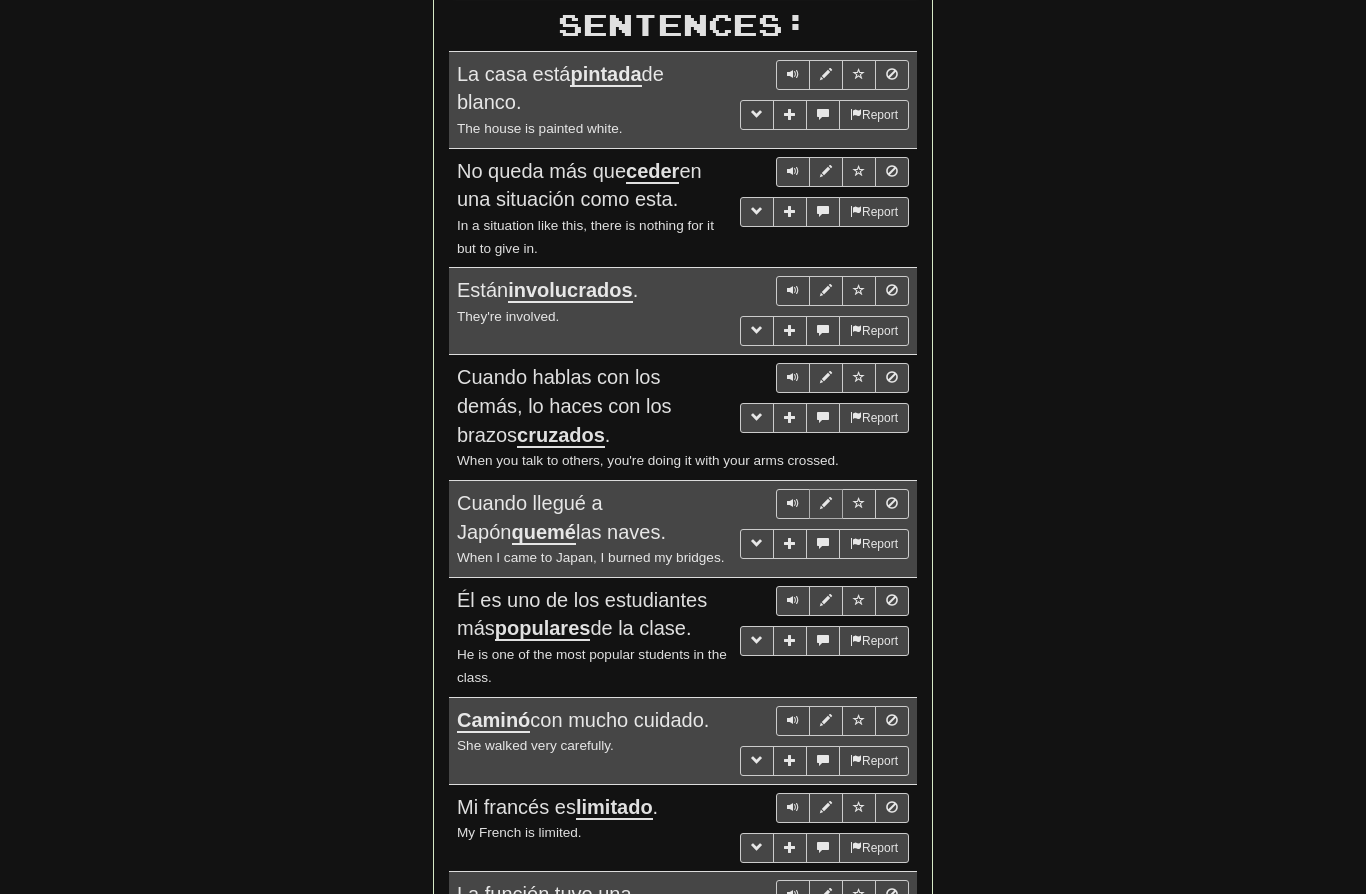 click at bounding box center [826, 503] 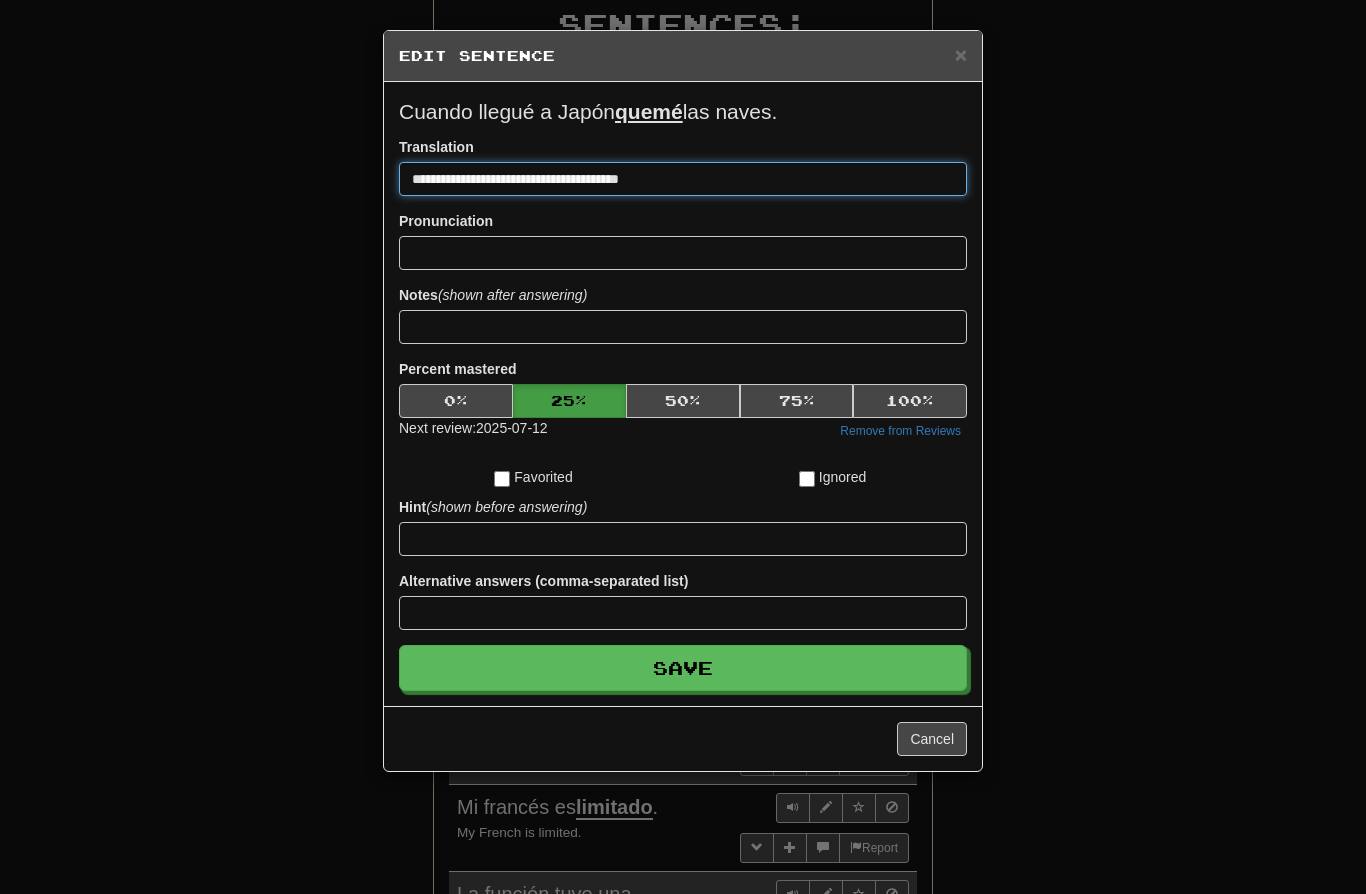 click on "**********" at bounding box center [683, 179] 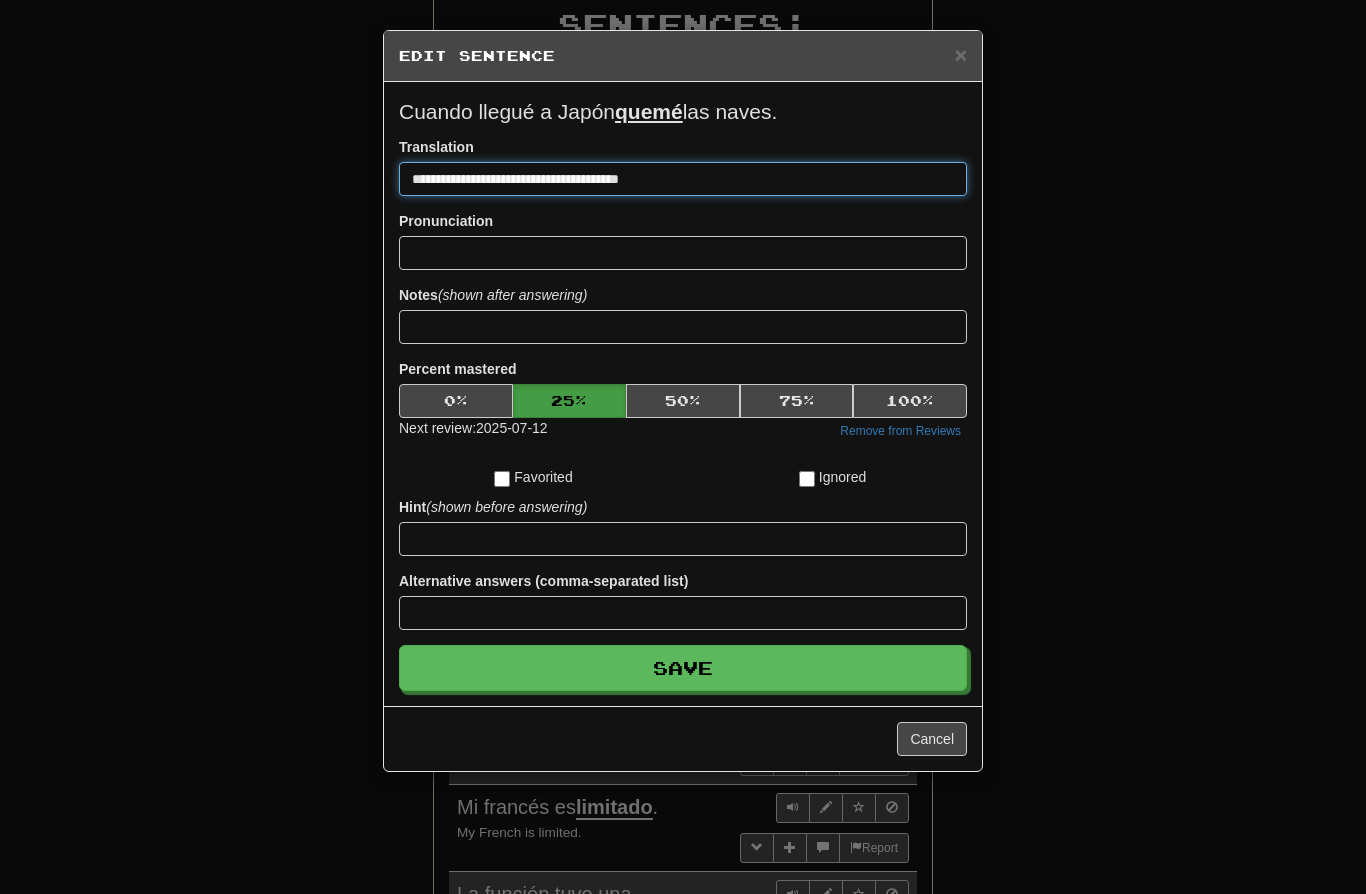 click on "**********" at bounding box center [683, 179] 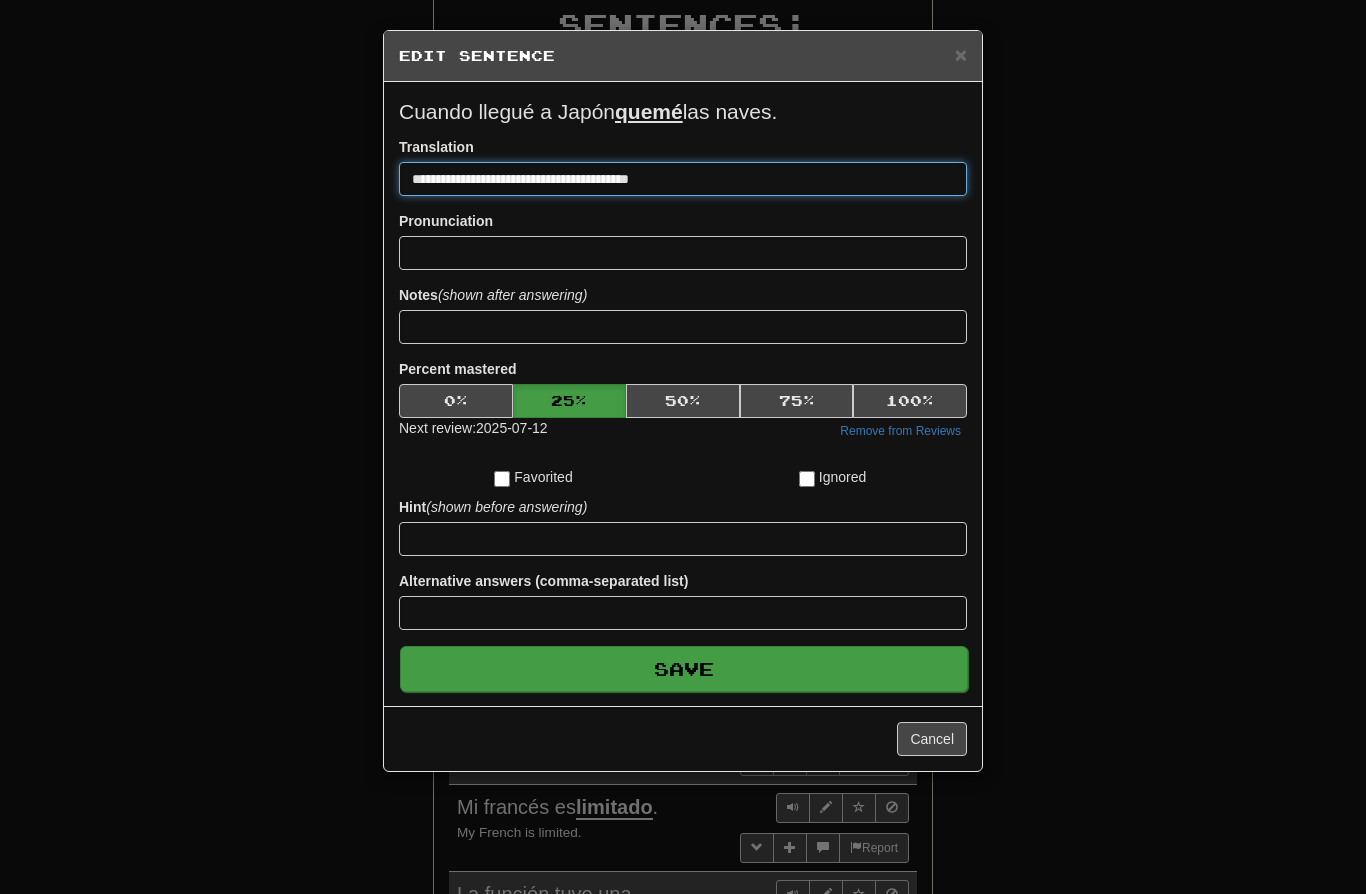 type on "**********" 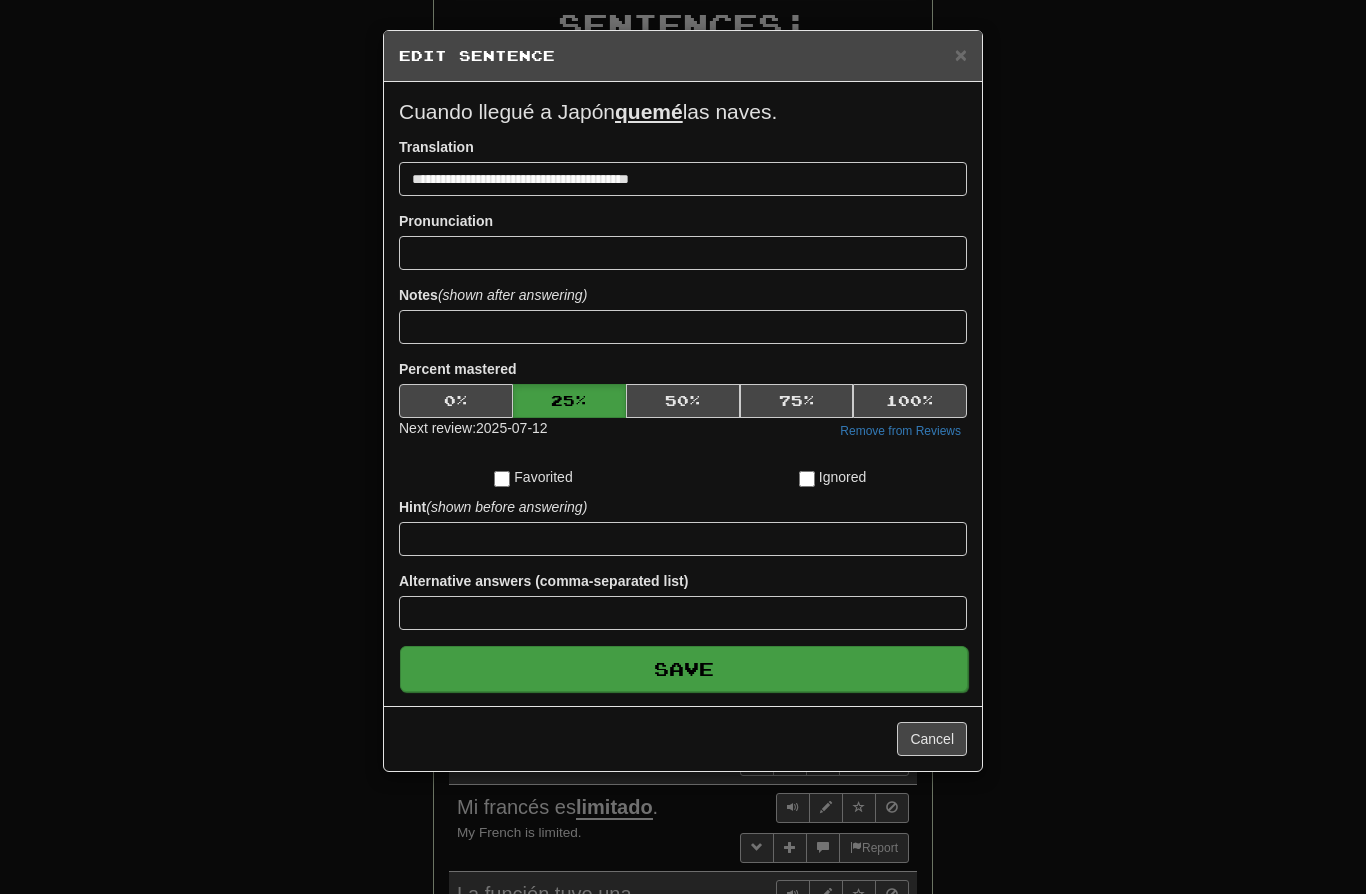click on "Save" at bounding box center (684, 669) 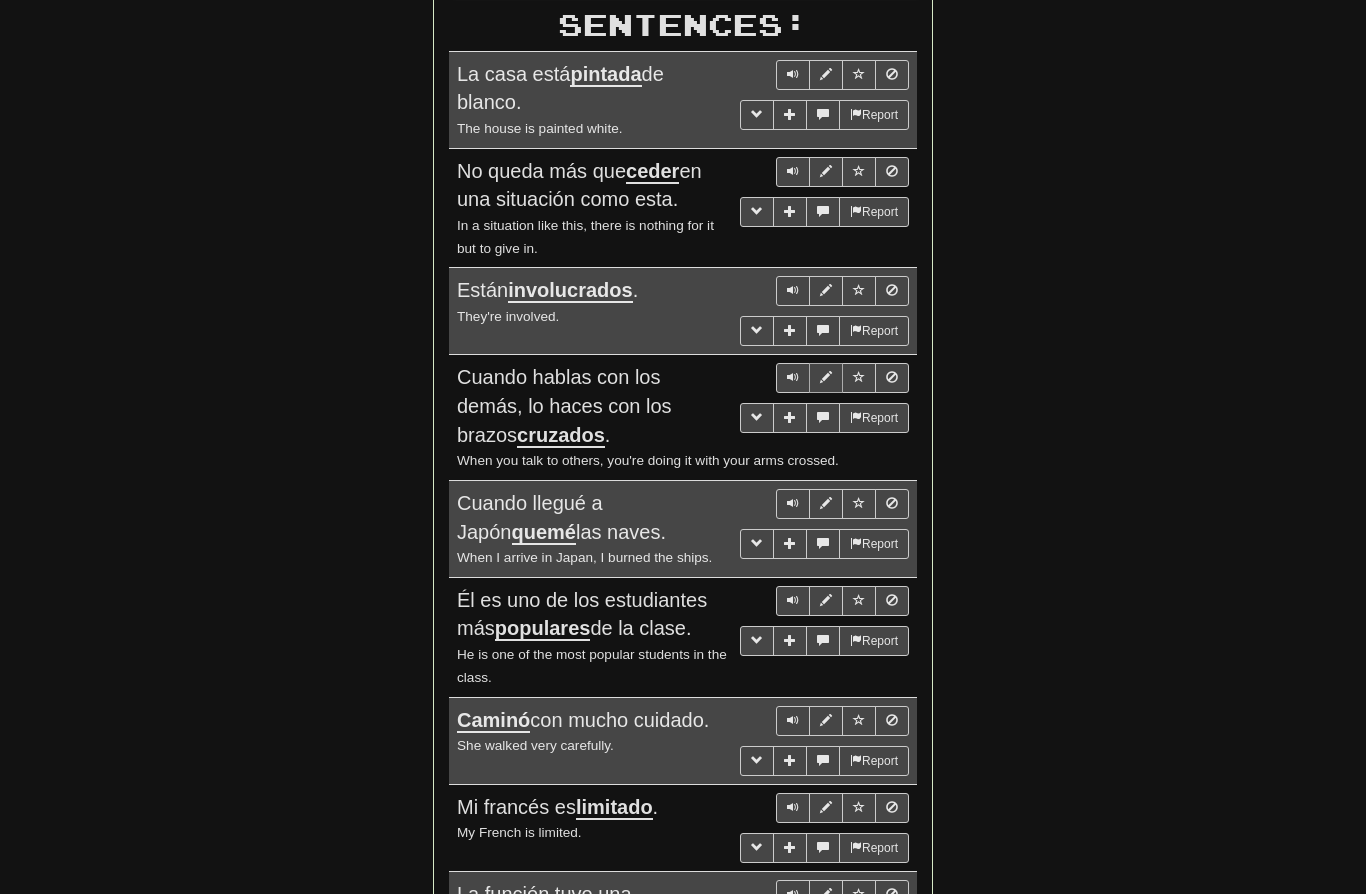 click at bounding box center [826, 378] 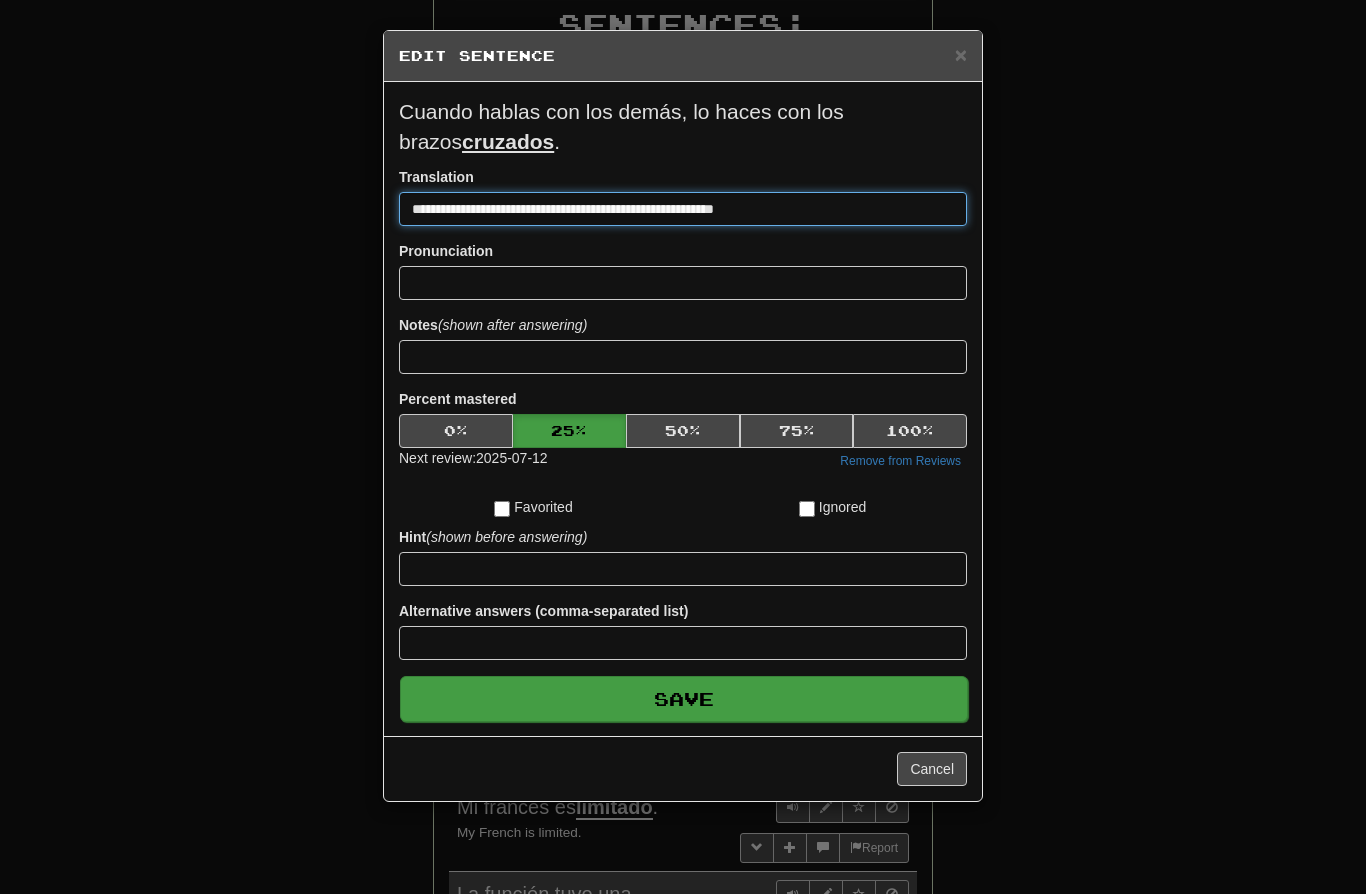 type on "**********" 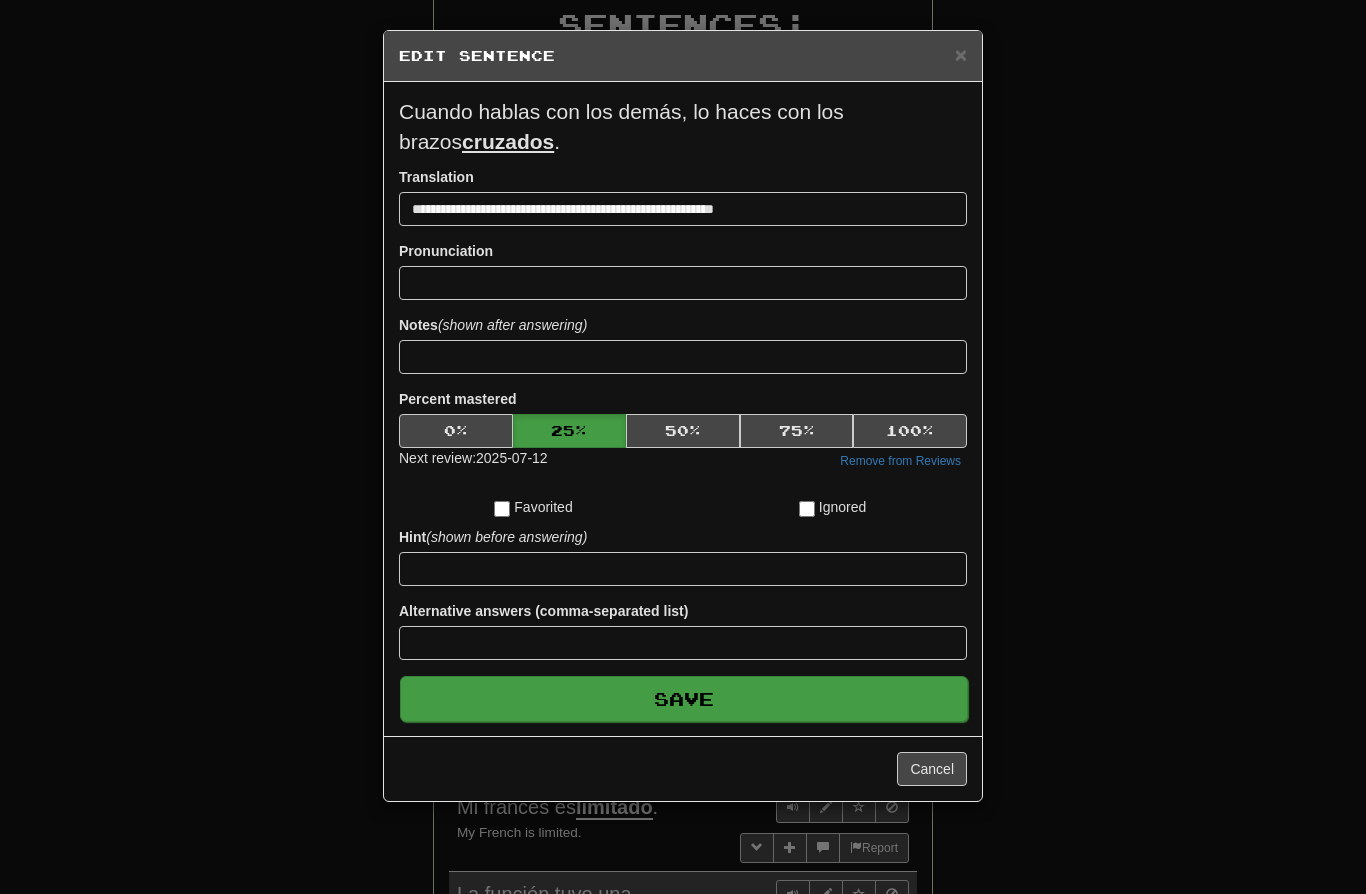 click on "Save" at bounding box center [684, 699] 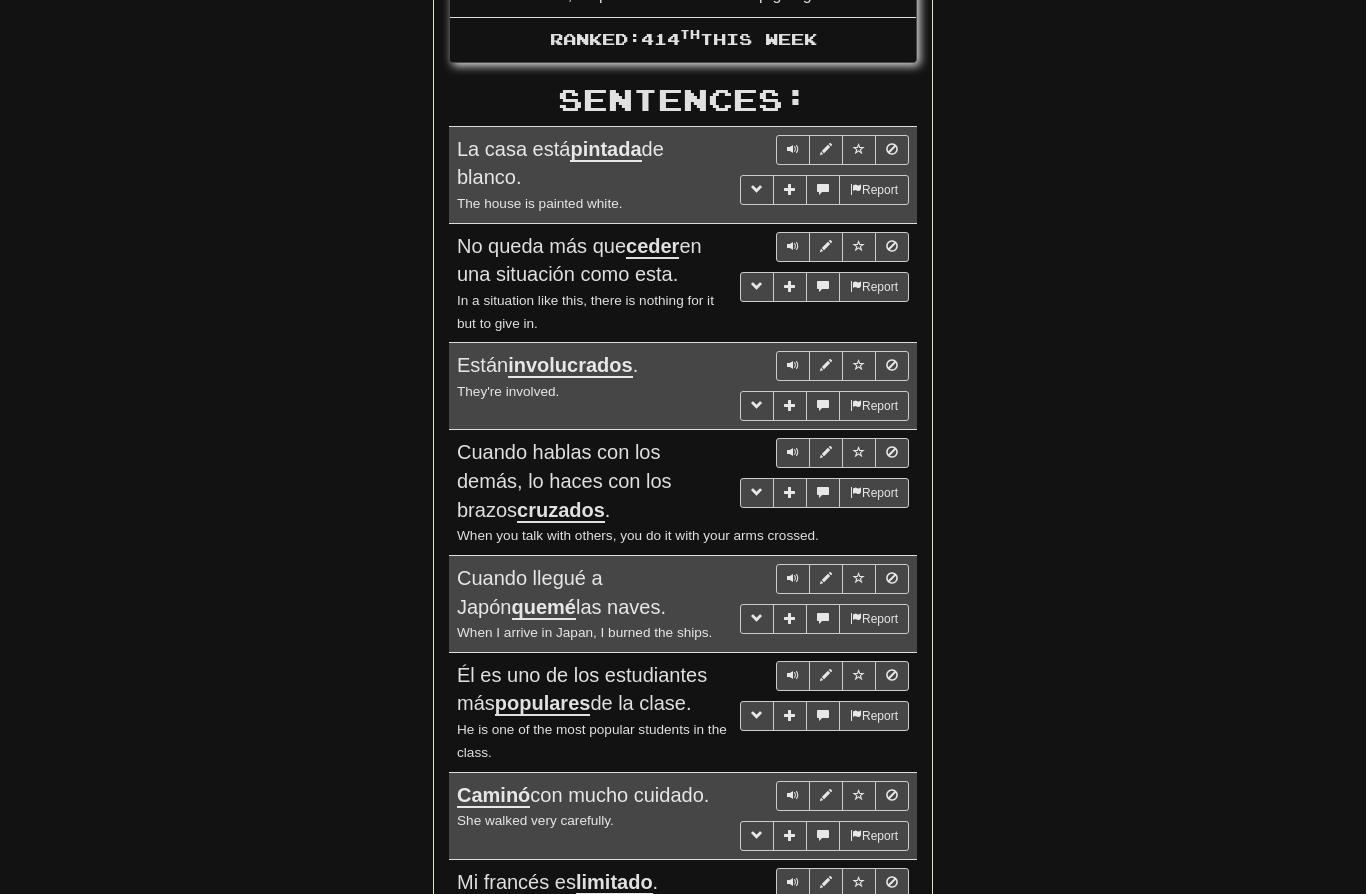 scroll, scrollTop: 1062, scrollLeft: 0, axis: vertical 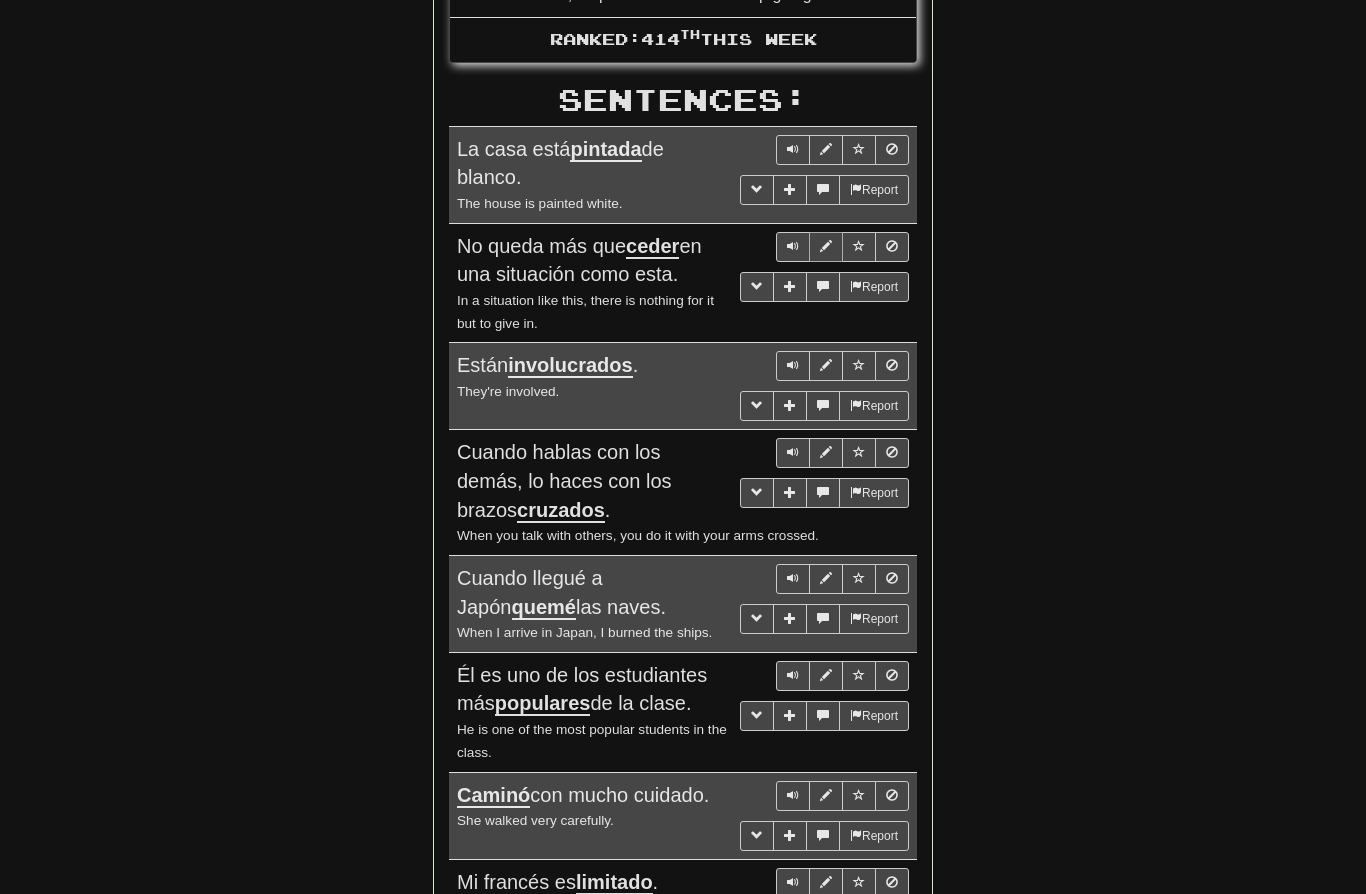 click at bounding box center (826, 246) 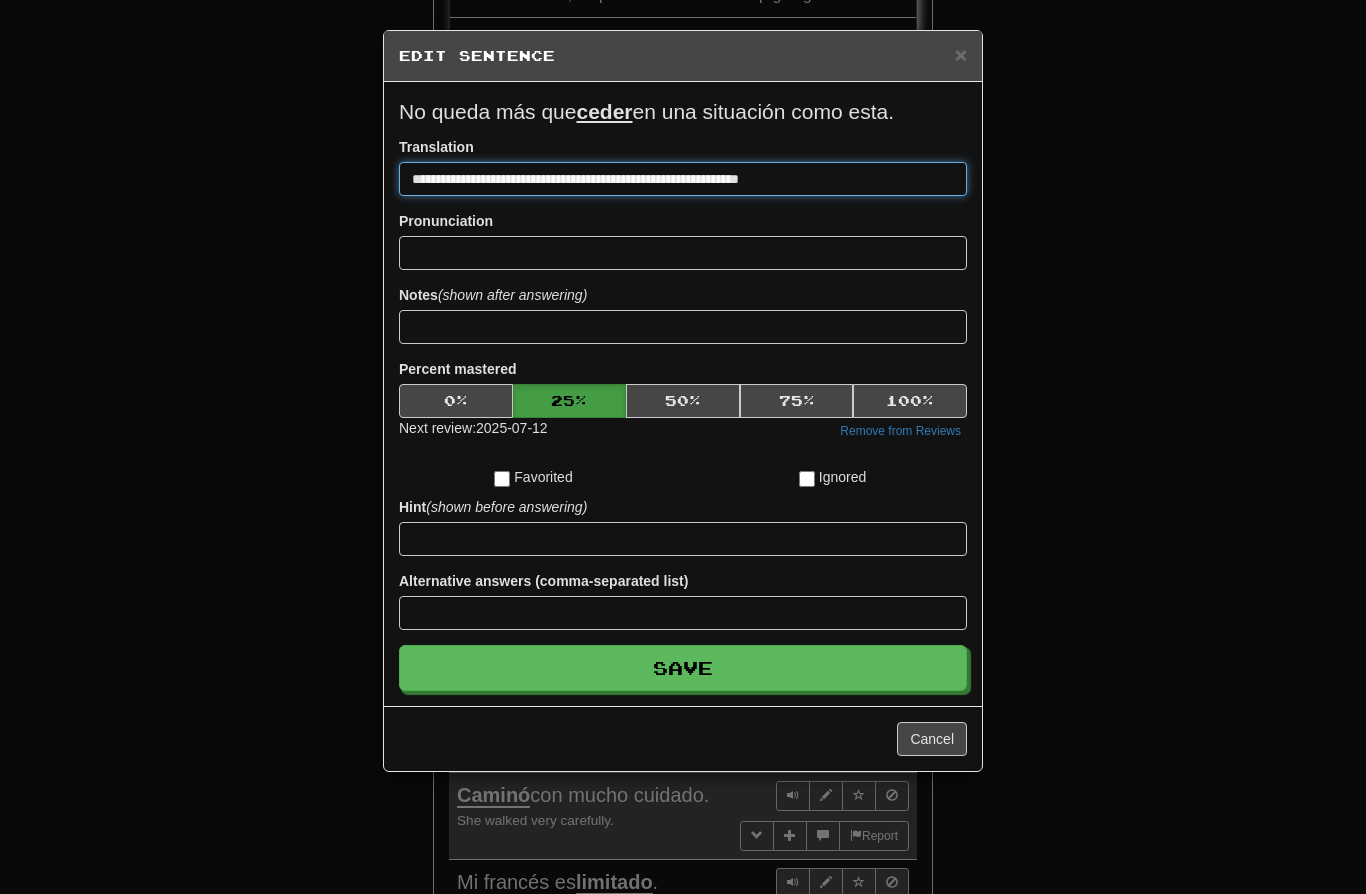 click on "**********" at bounding box center [683, 179] 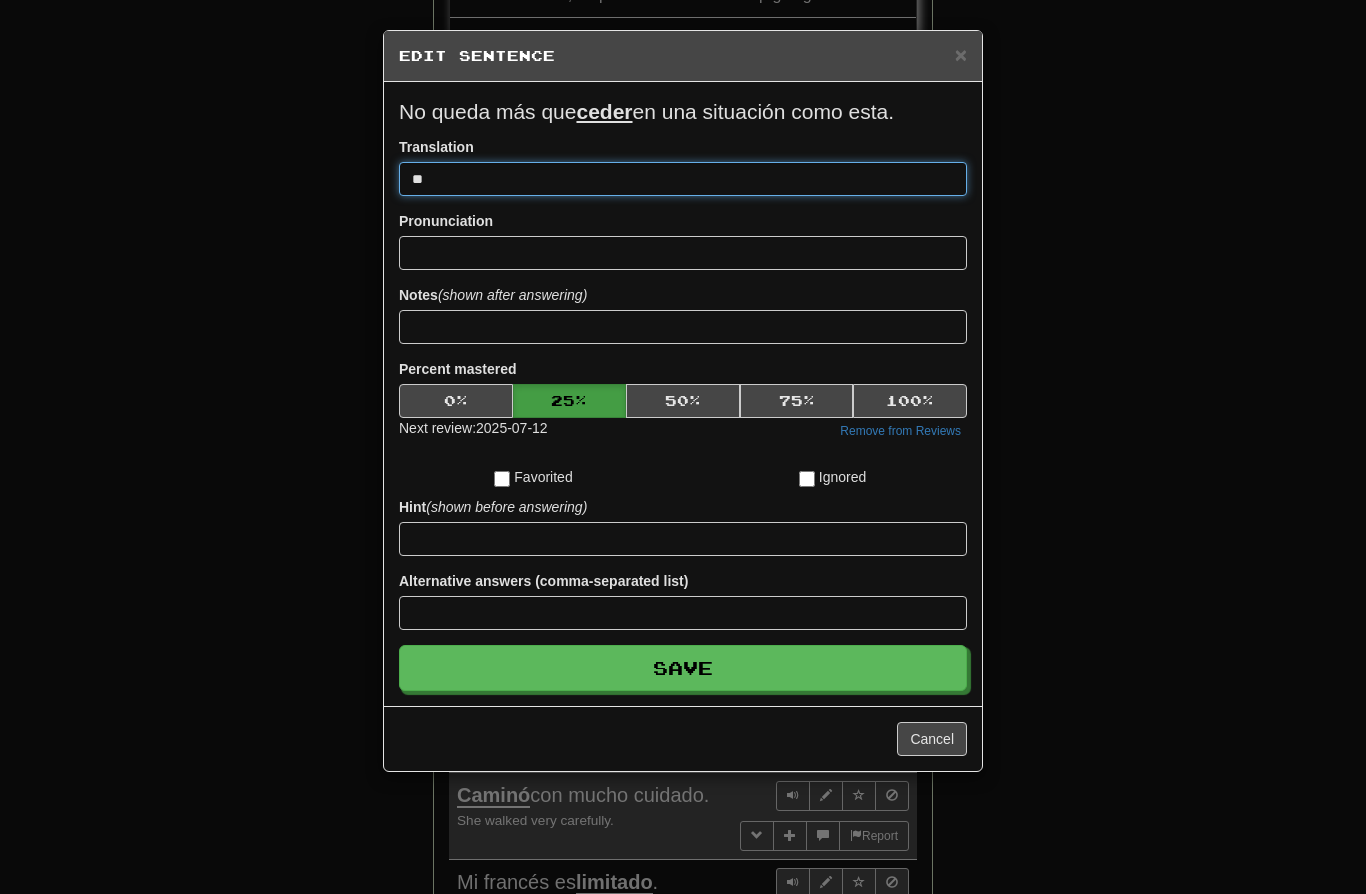 type on "*" 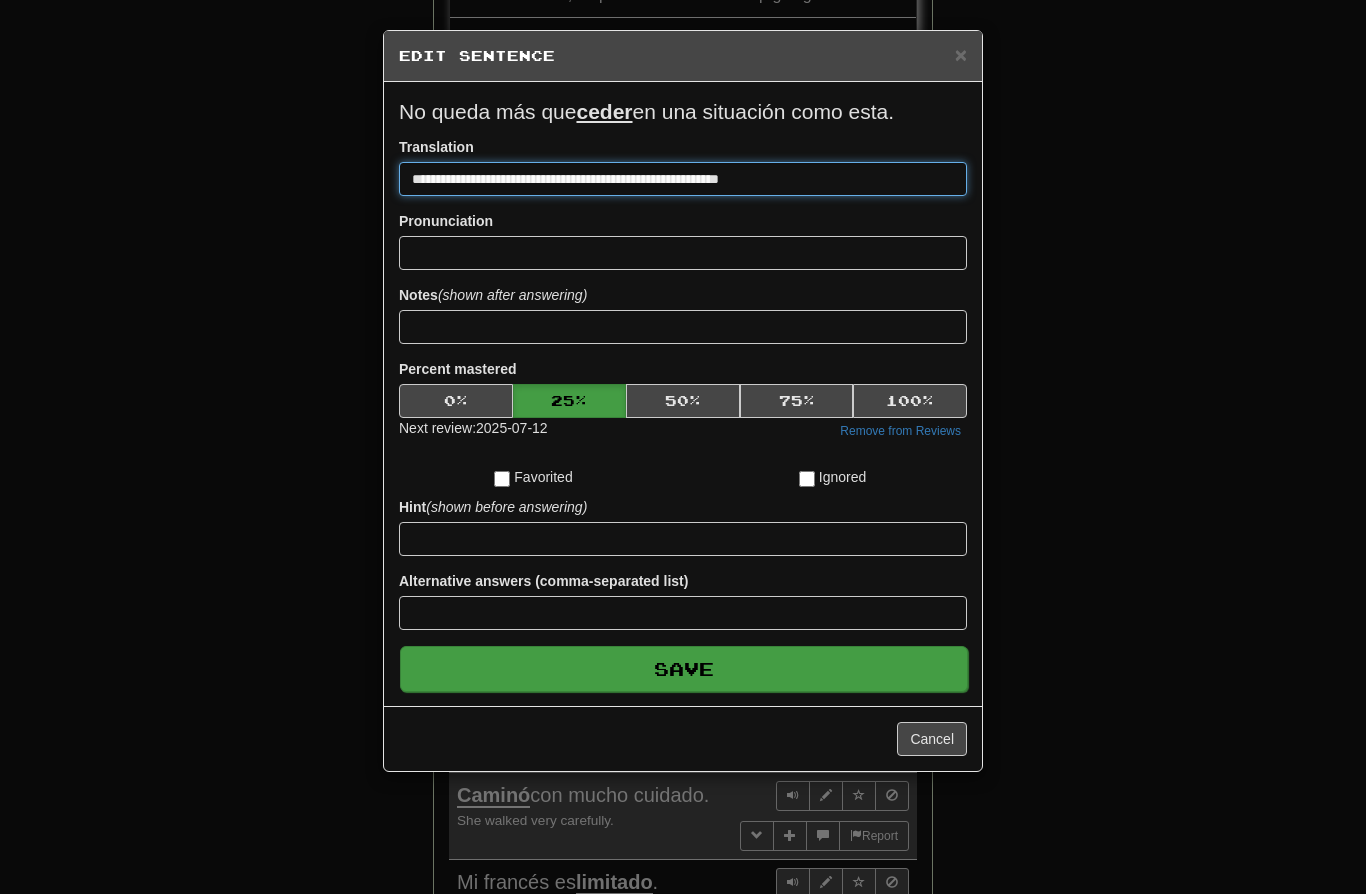 type on "**********" 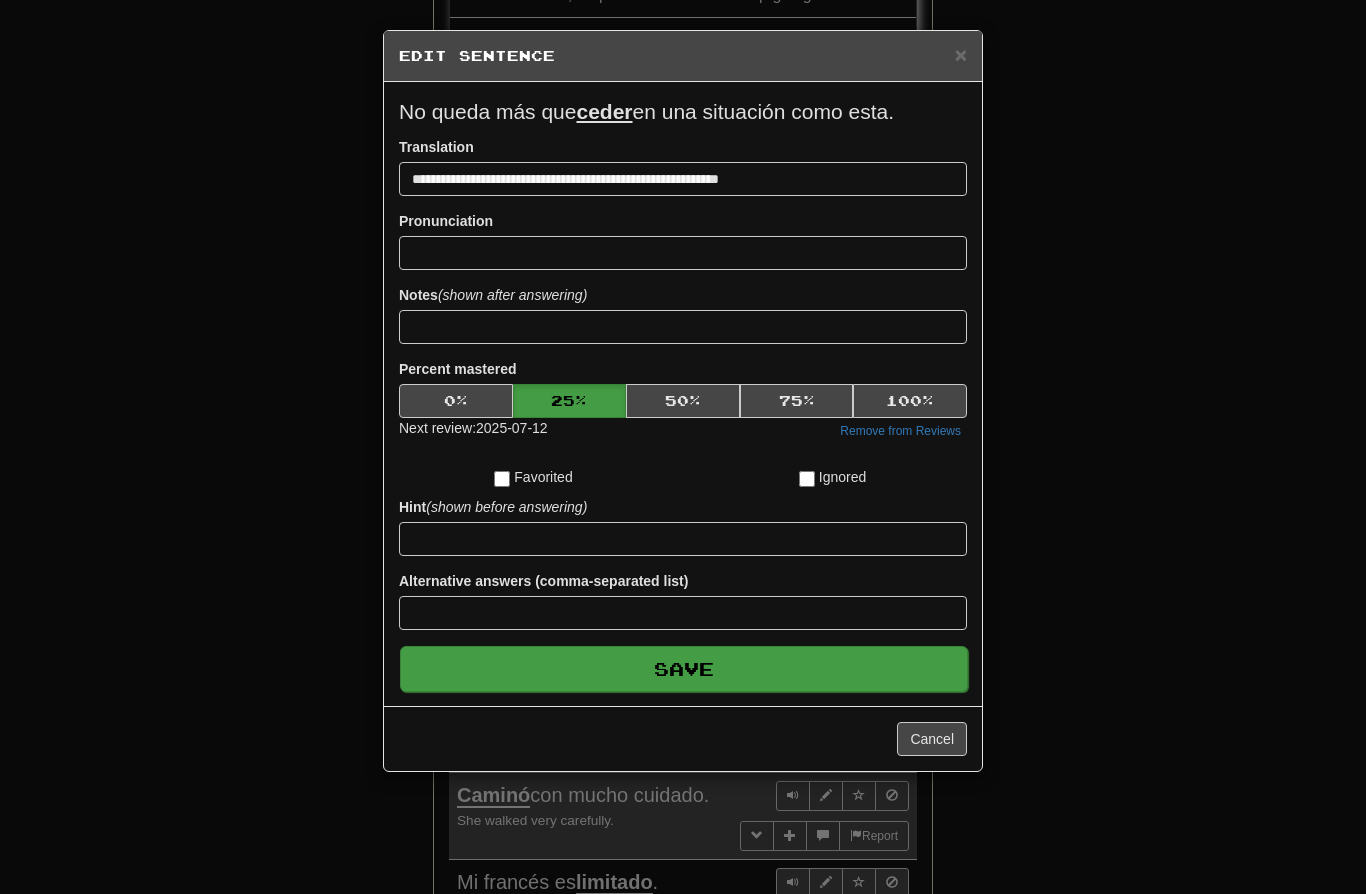 click on "Save" at bounding box center (684, 669) 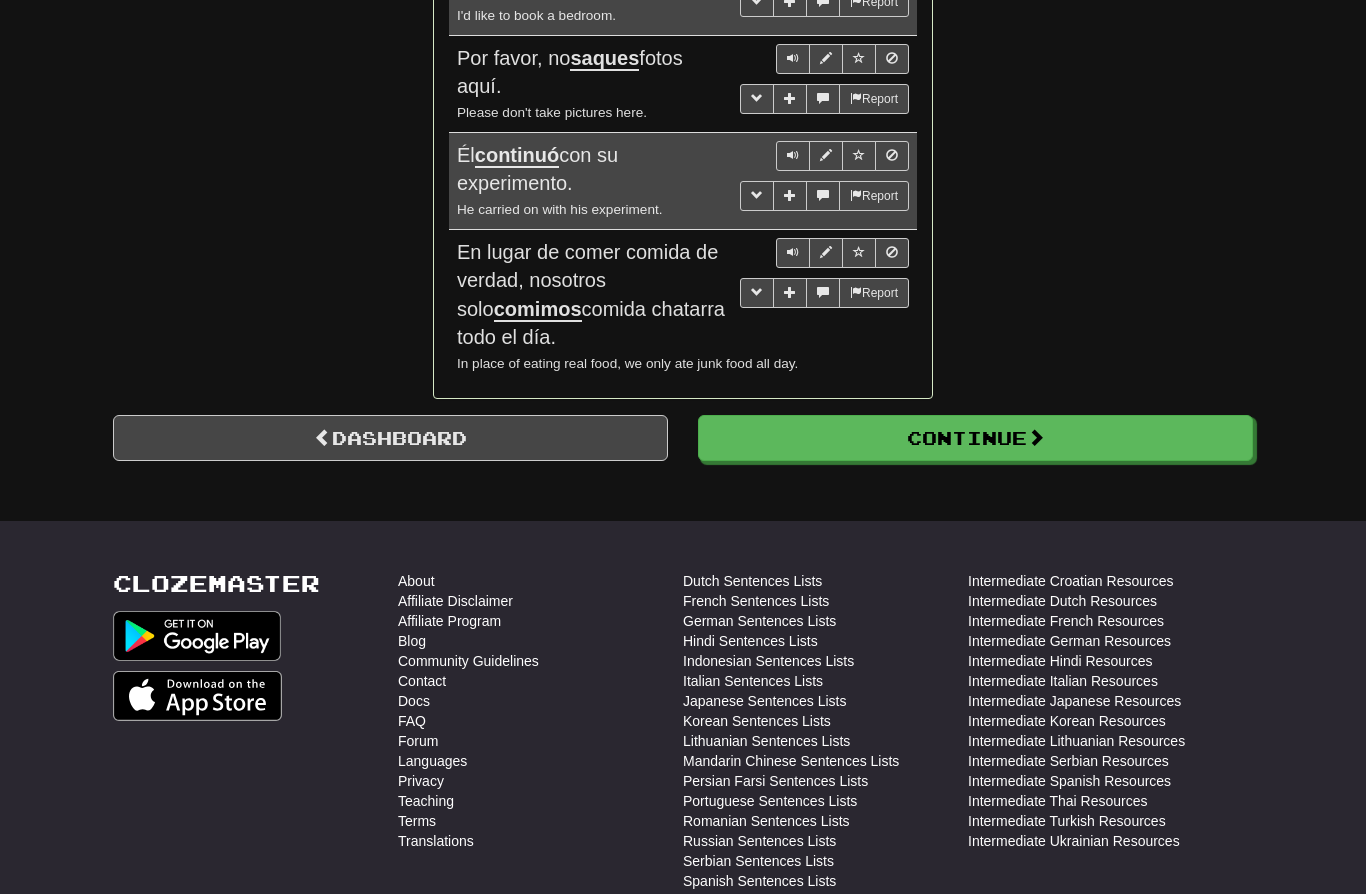 scroll, scrollTop: 3992, scrollLeft: 0, axis: vertical 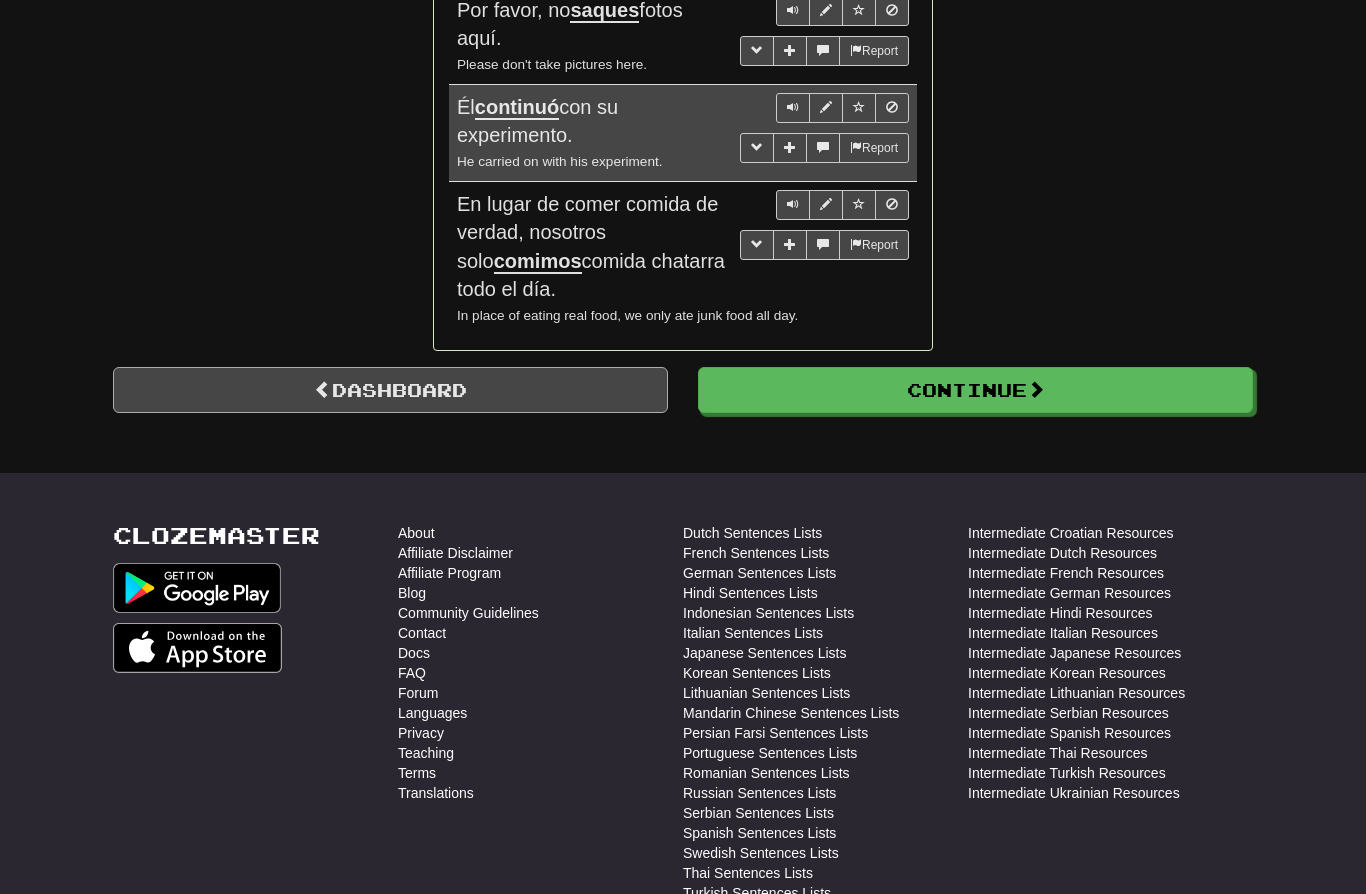 click on "Dashboard" at bounding box center [390, 390] 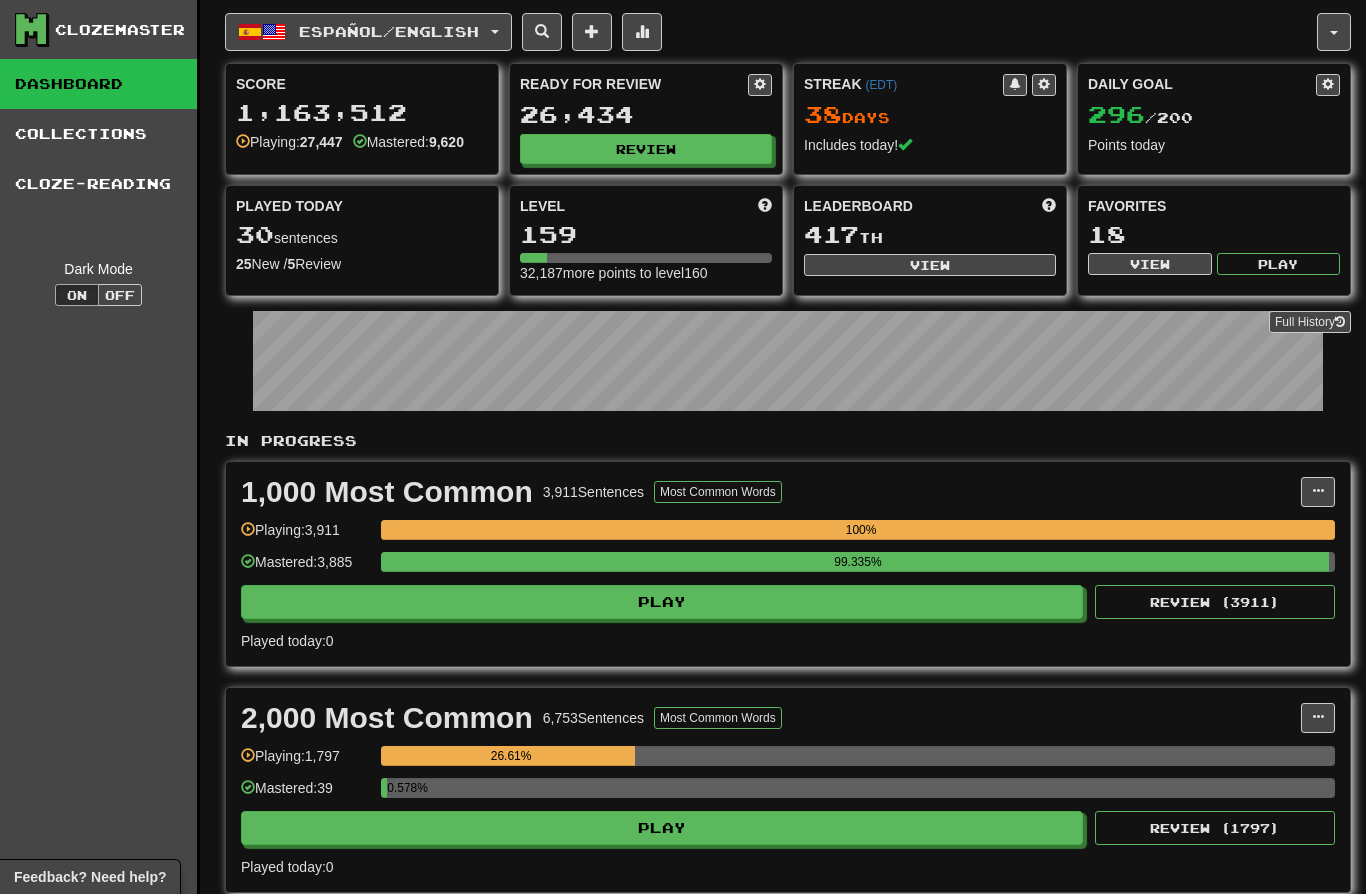 scroll, scrollTop: 0, scrollLeft: 0, axis: both 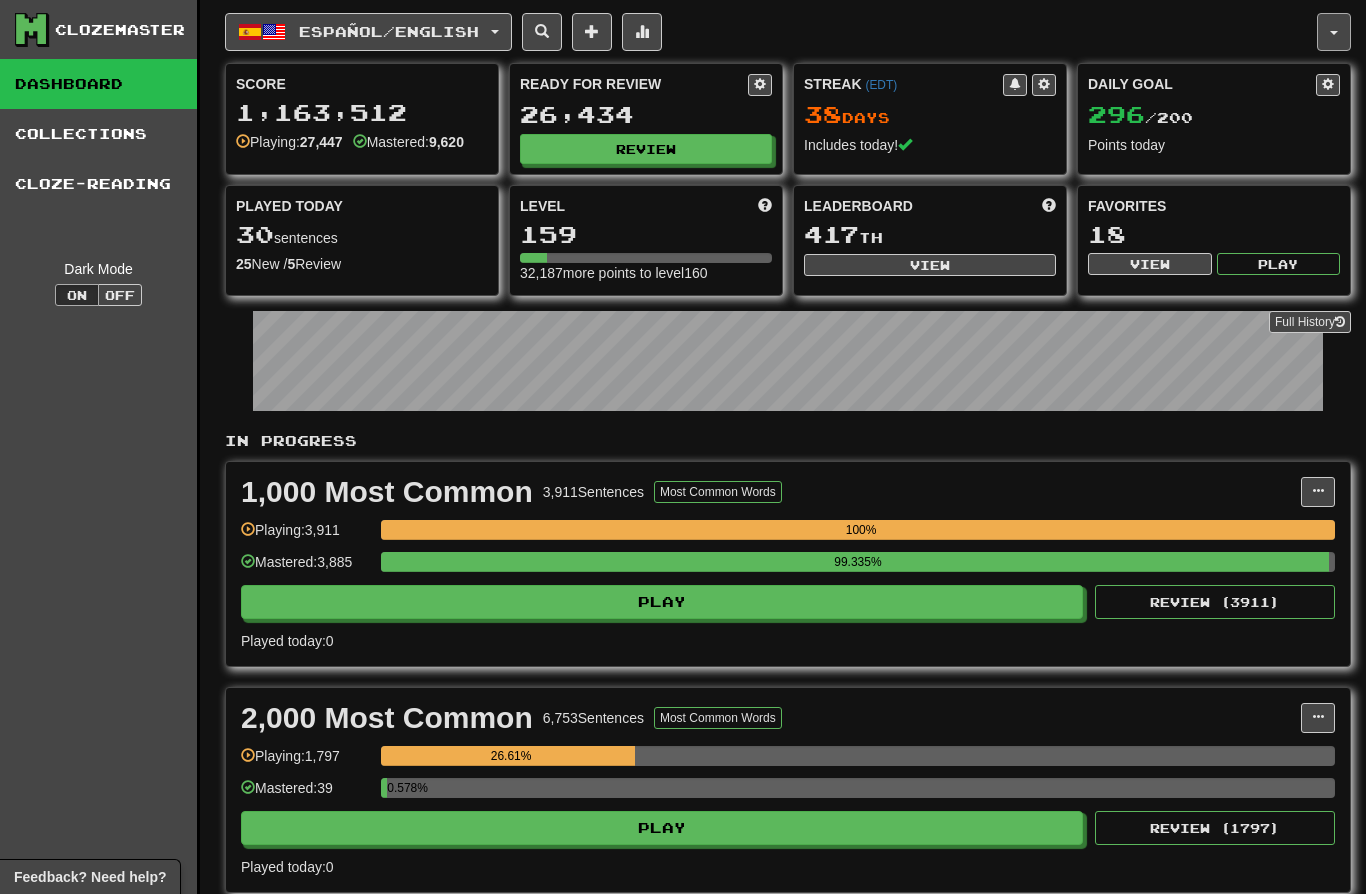click at bounding box center [1334, 32] 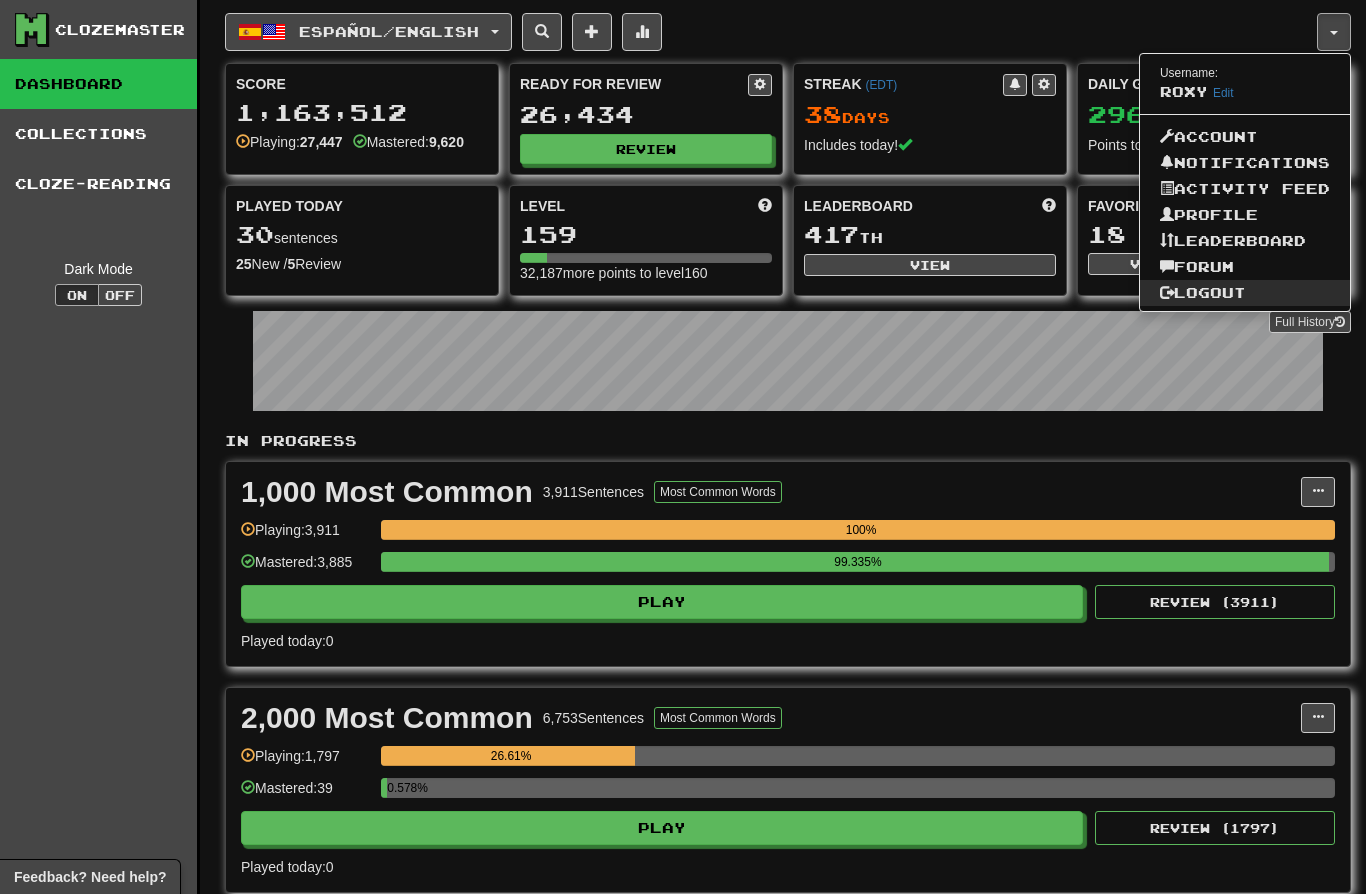 click on "Logout" at bounding box center (1245, 293) 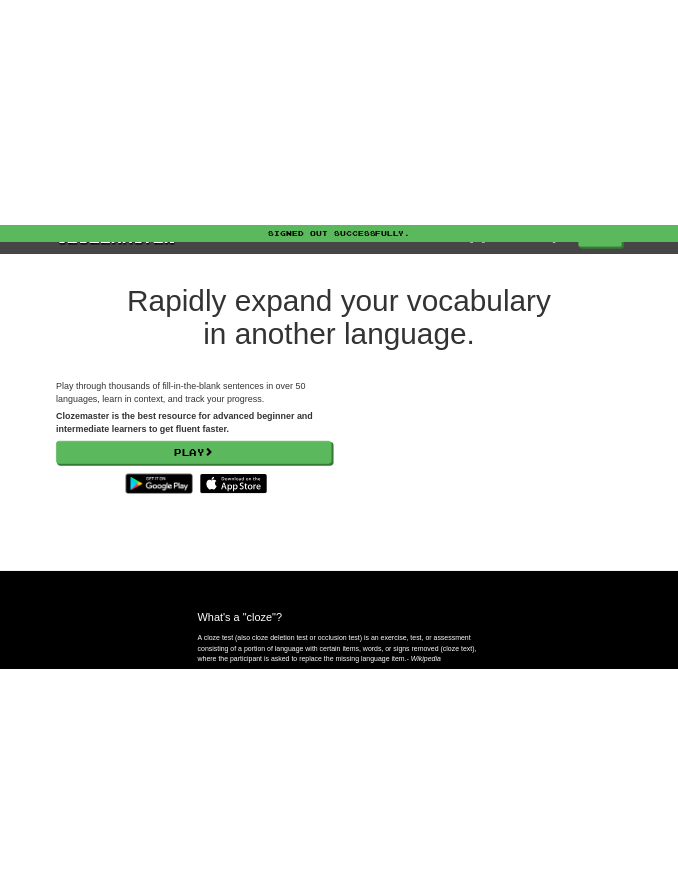scroll, scrollTop: 0, scrollLeft: 0, axis: both 